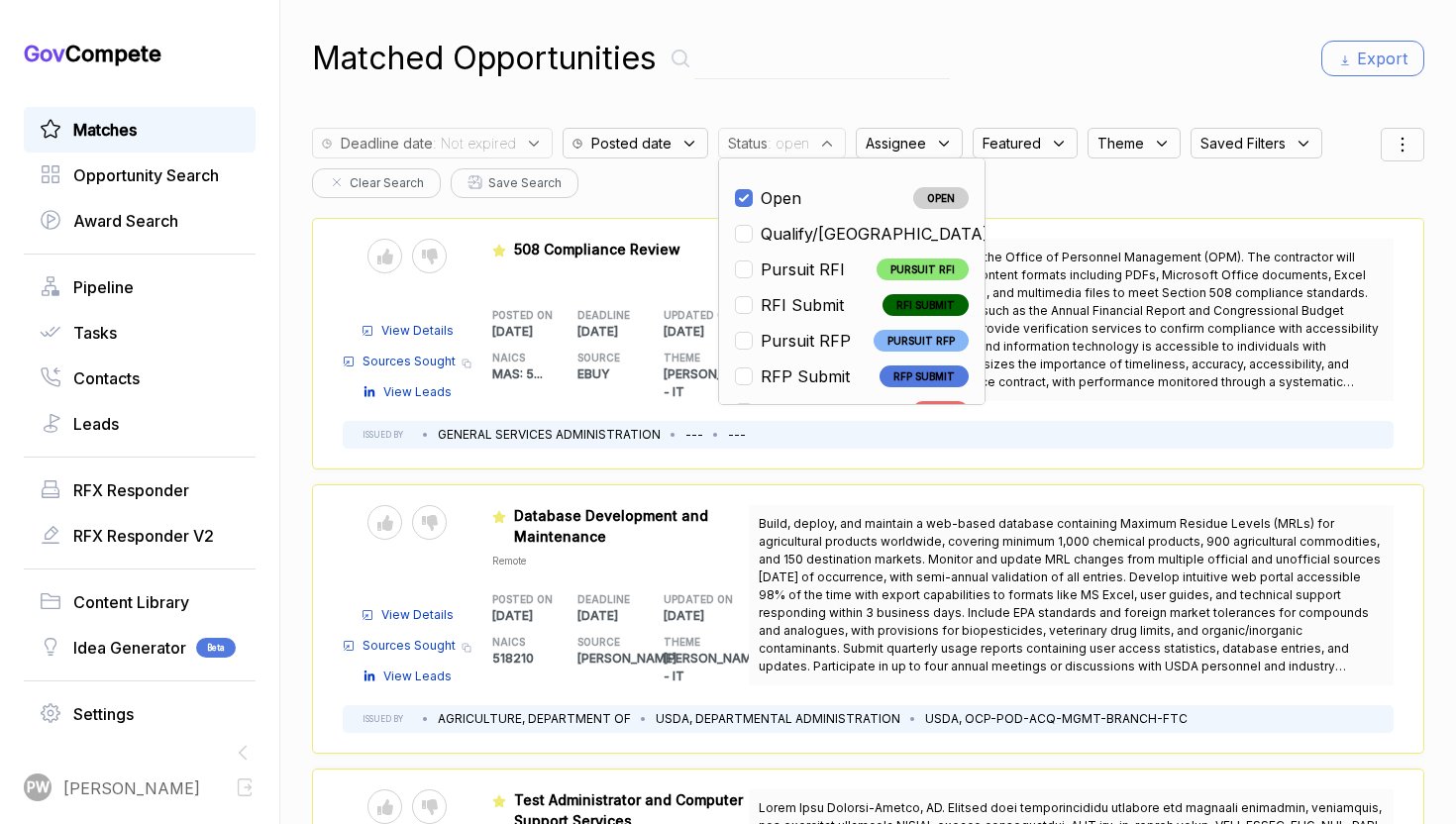 scroll, scrollTop: 0, scrollLeft: 0, axis: both 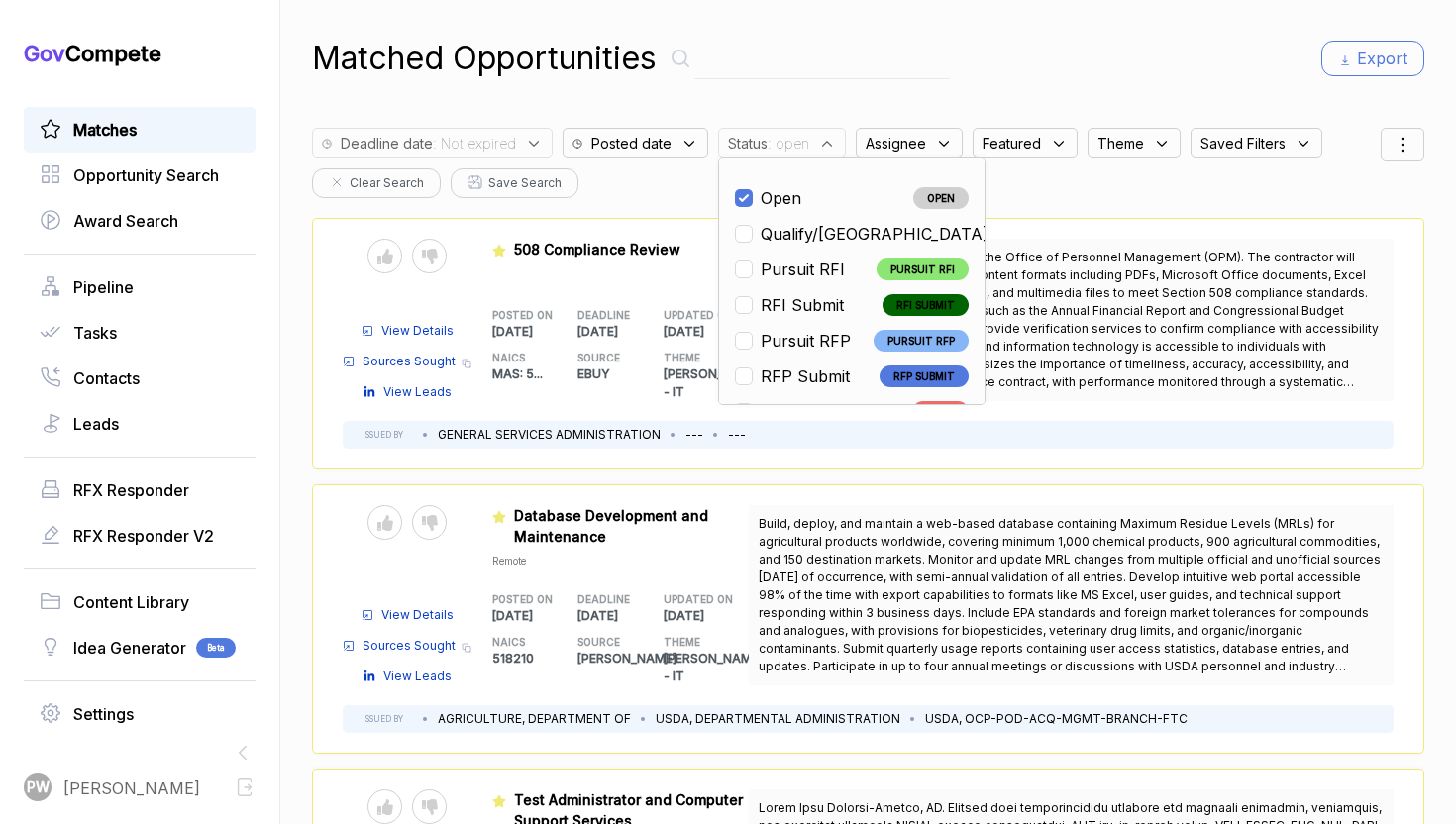 click on "Matched Opportunities Export Deadline date :   Not expired Posted date Status :   open Open OPEN Qualify/NL QUALIFY/NL Pursuit RFI PURSUIT RFI RFI Submit RFI SUBMIT Pursuit RFP PURSUIT RFP RFP Submit RFP SUBMIT ESL Q ESL Q ESL P ESL P ESL S ESL S Nego/award NEGO/AWARD InactiveRFI INACTIVERFI 4cast RFP 4CAST RFP RFI no bid RFI NO BID Expiring EXPIRING Lost LOST MISC/OTHER MISC/OTHER WATCH WATCH GC forecast GC FORECAST Not a fit NOT A FIT Assignee Featured Theme Saved Filters Clear Search Save Search View Menu Send to Pipeline Reject View Details Sources Sought Copy link View Leads Featured RFQ1767243_47QRAA21D009M 508 Compliance Review  POSTED ON 2025-07-09 DEADLINE 2025-07-16 UPDATED ON 2025-07-09 NAICS MAS: 541611
MAS: 541511
MAS: 541930 MAS: 5 ... SOURCE EBUY THEME SAM - IT ISSUED BY GENERAL SERVICES ADMINISTRATION --- --- Send to Pipeline Reject View Details Sources Sought Copy link View Leads Featured 1148371 Database Development and Maintenance  Remote POSTED ON 2025-07-09 DEADLINE 2025-07-17 UPDATED ON" at bounding box center [868, 412] 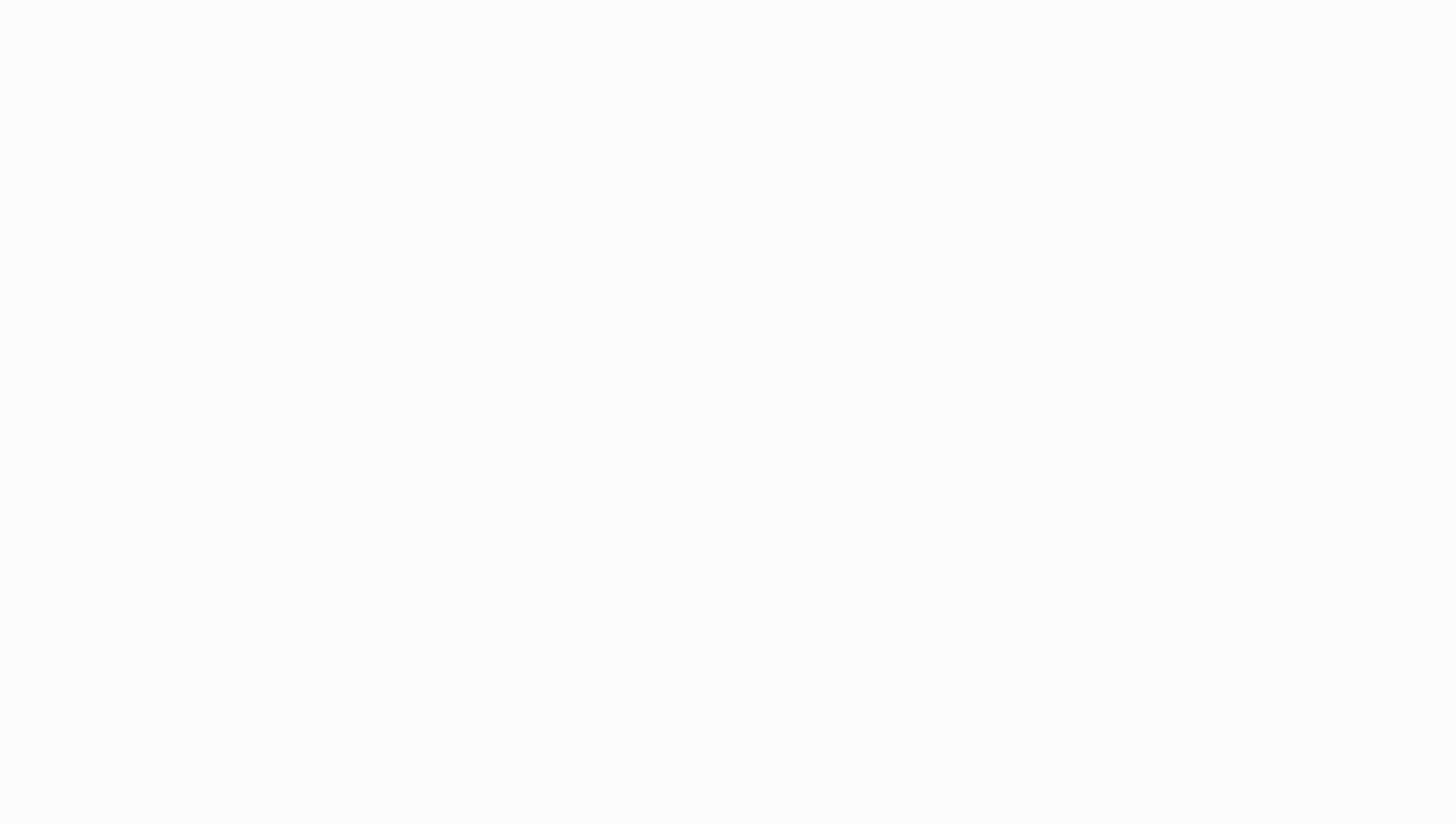 scroll, scrollTop: 0, scrollLeft: 0, axis: both 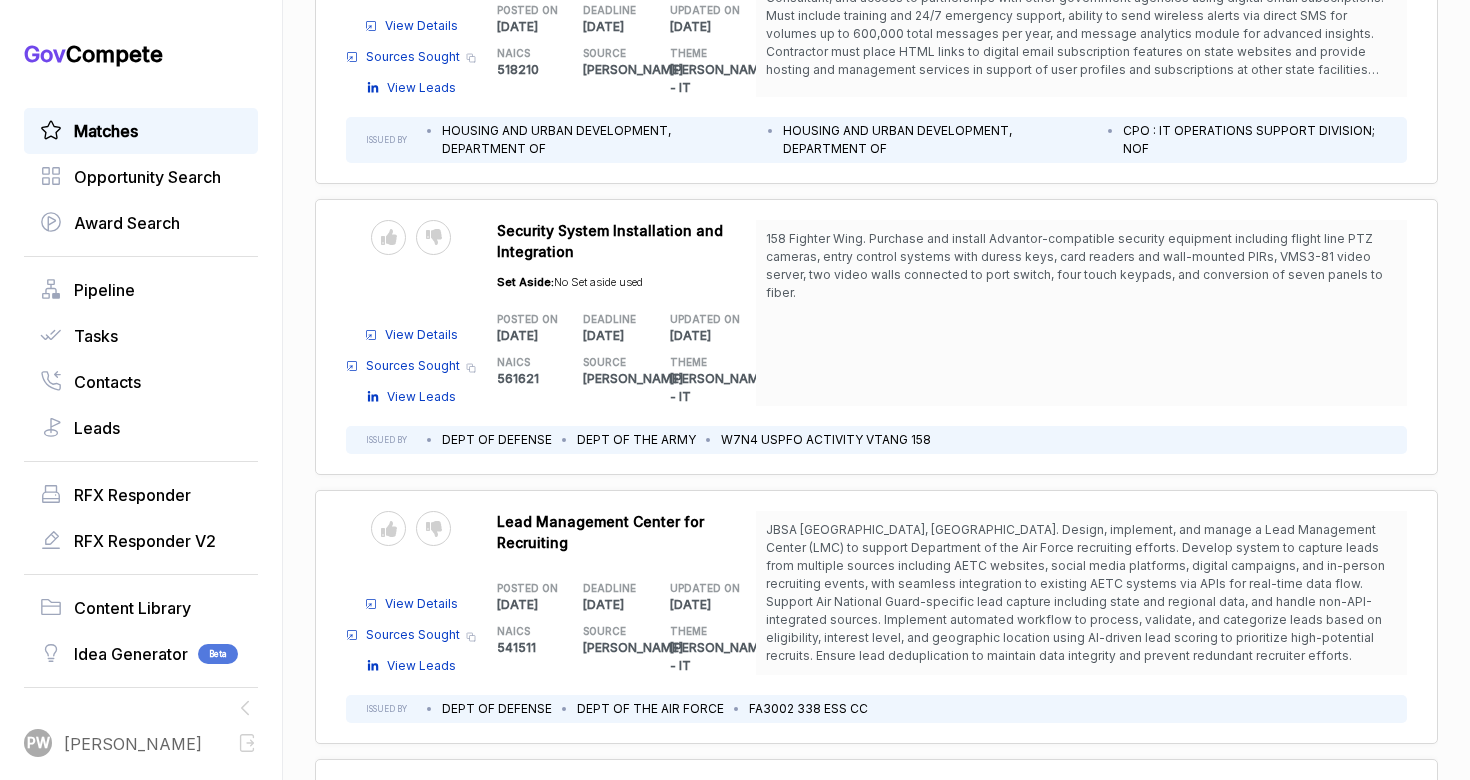 click on "View Details" at bounding box center [421, 909] 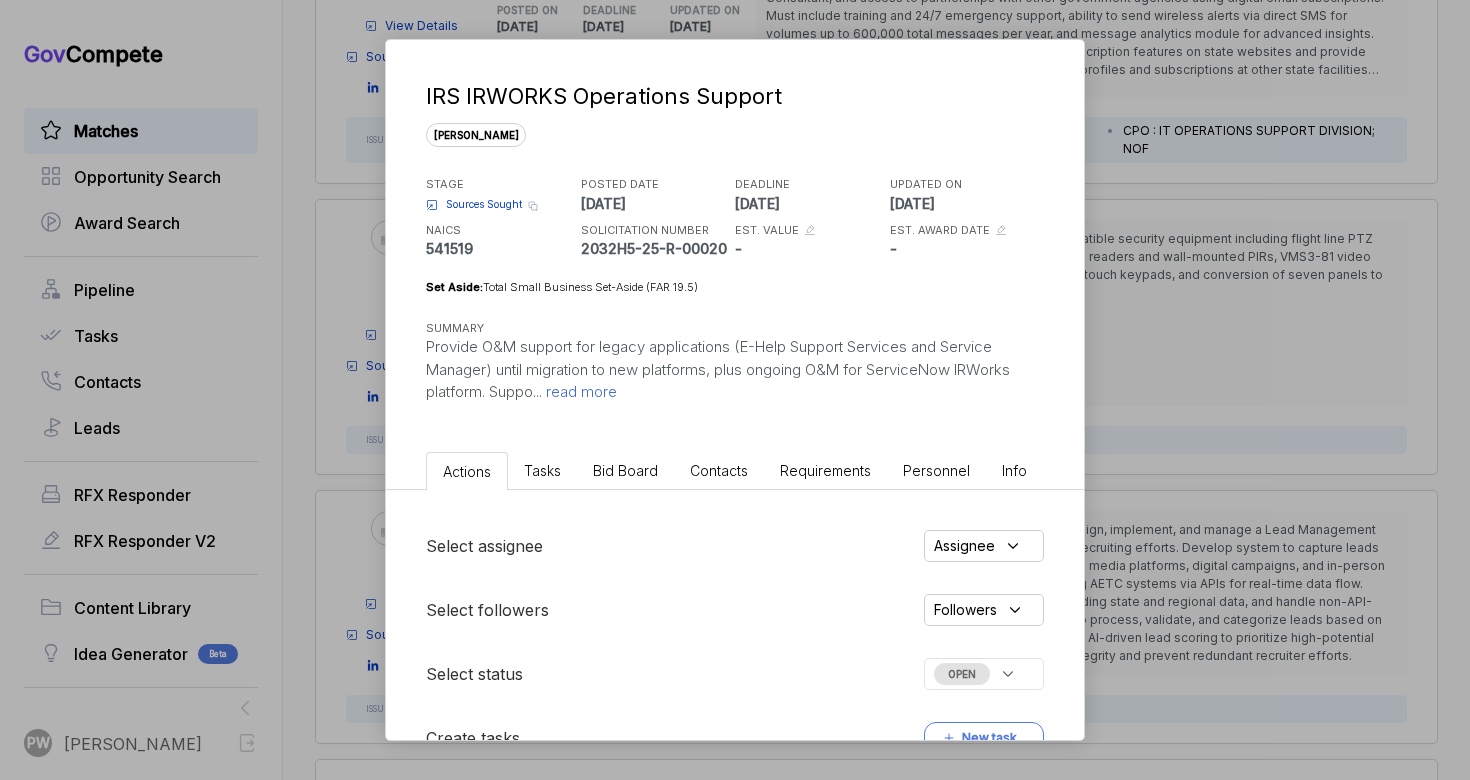 click on "read more" at bounding box center [579, 391] 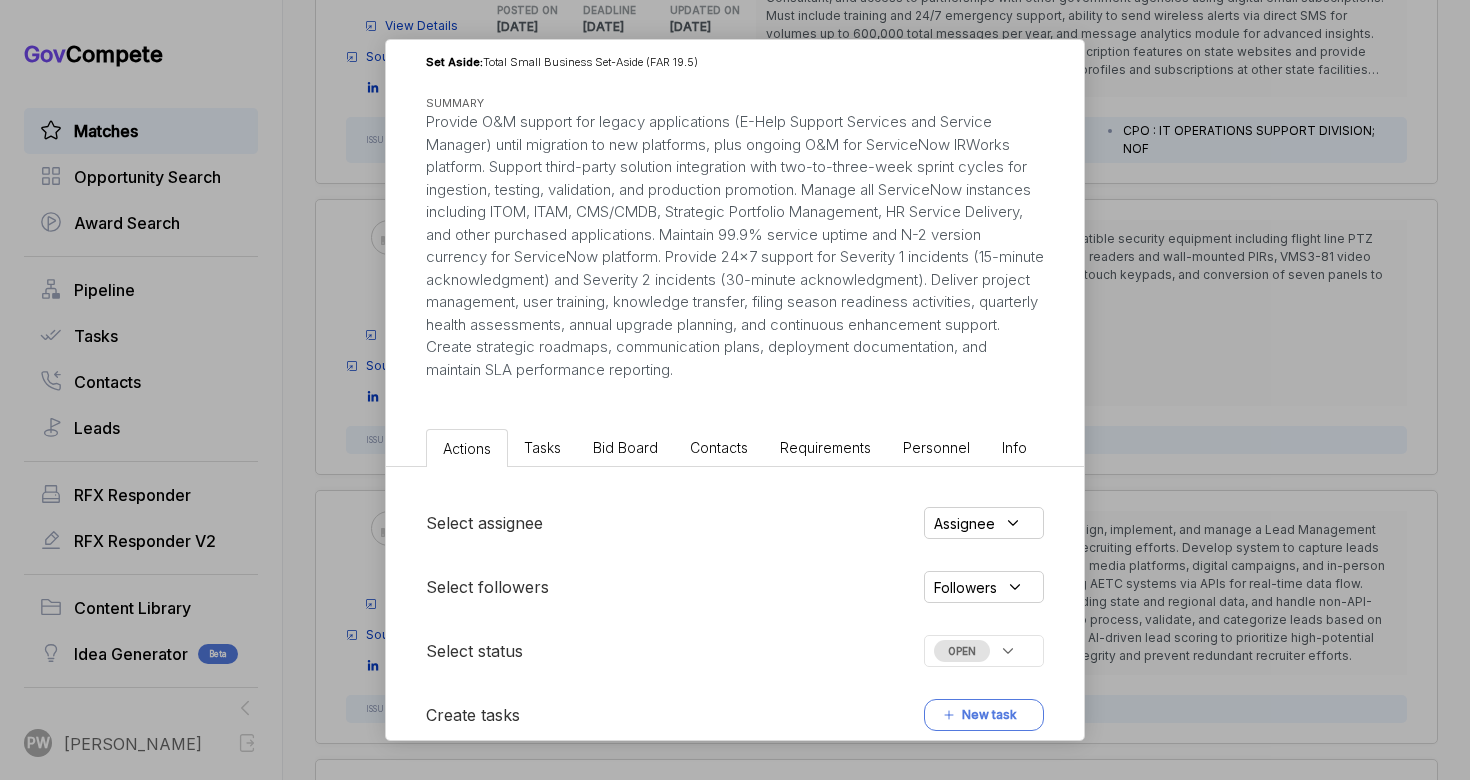 scroll, scrollTop: 223, scrollLeft: 0, axis: vertical 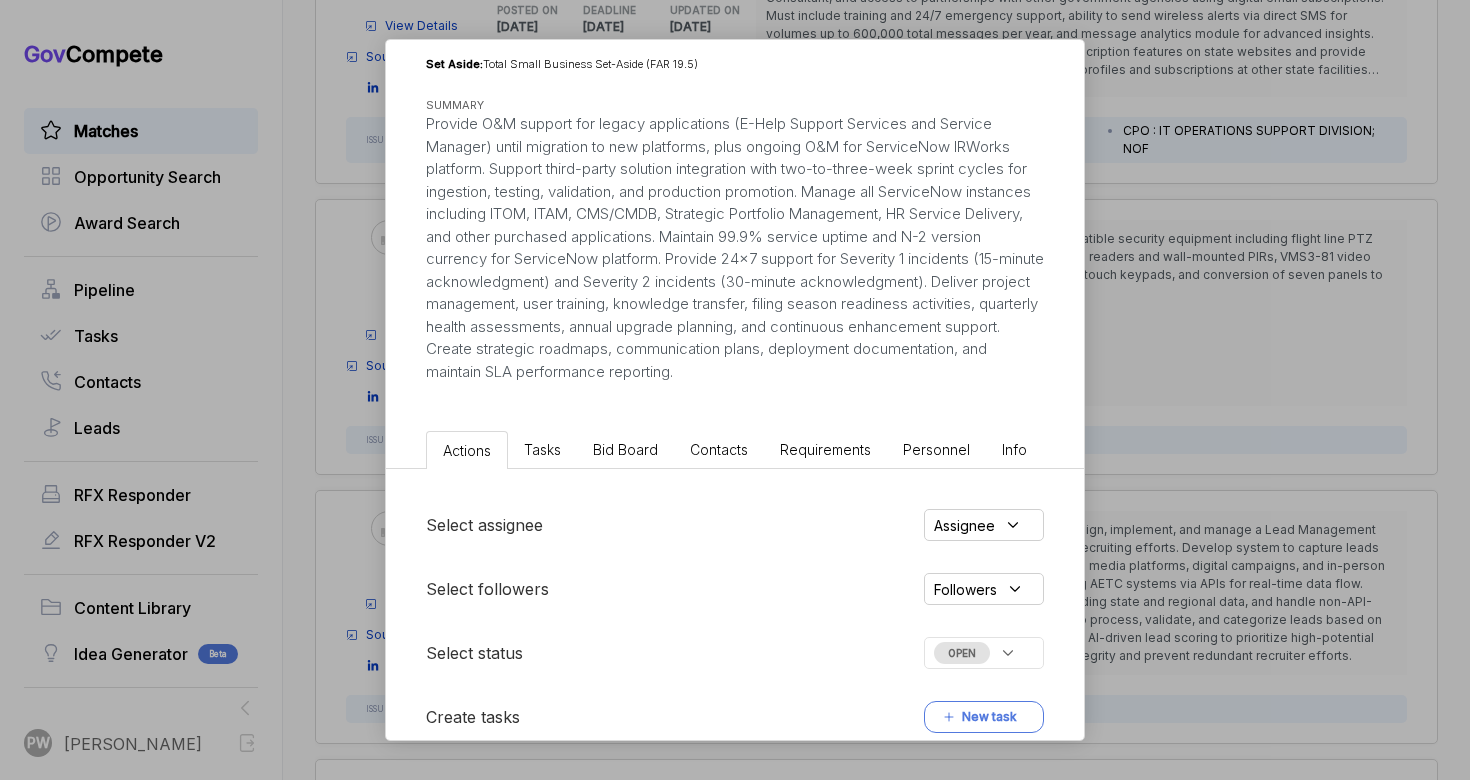 click on "OPEN" at bounding box center [962, 653] 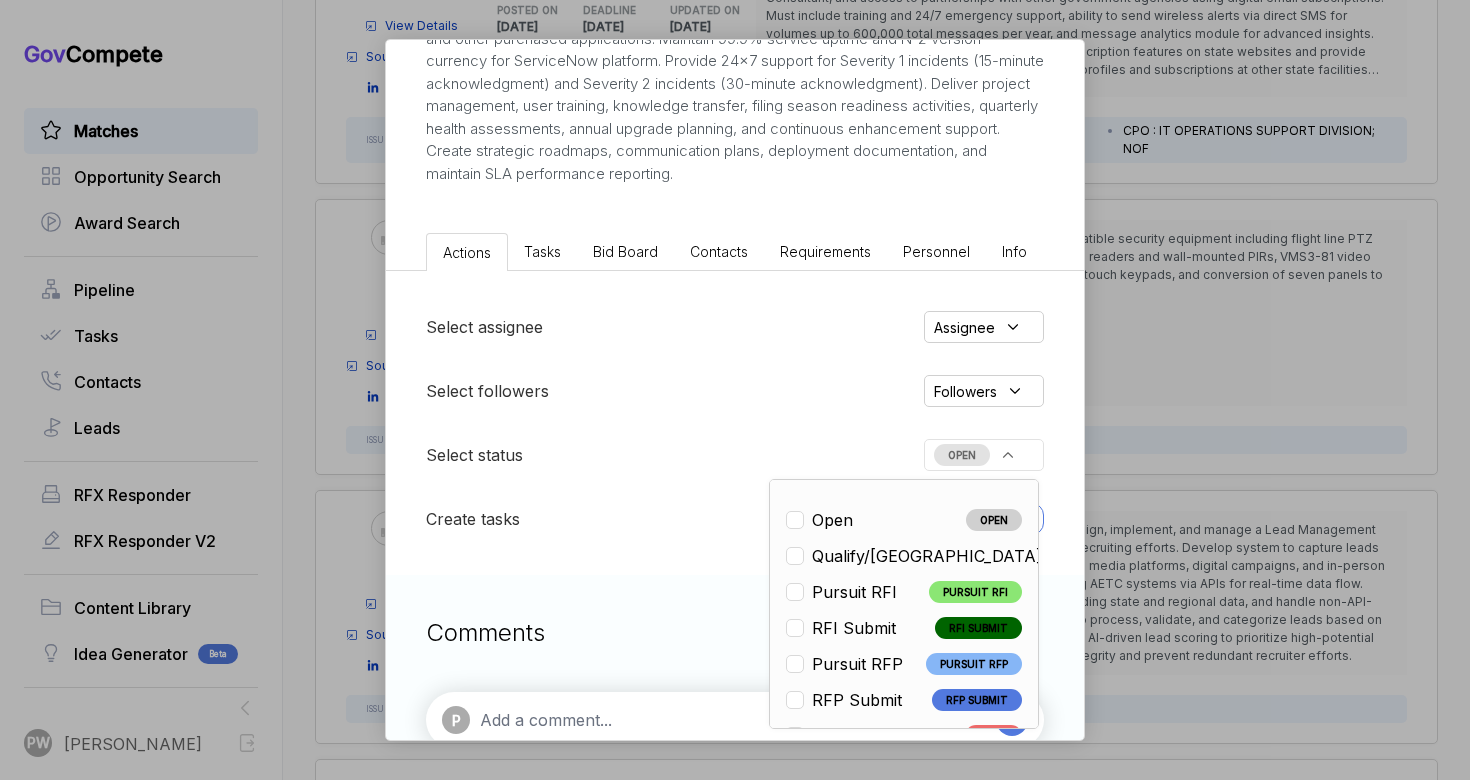 scroll, scrollTop: 425, scrollLeft: 0, axis: vertical 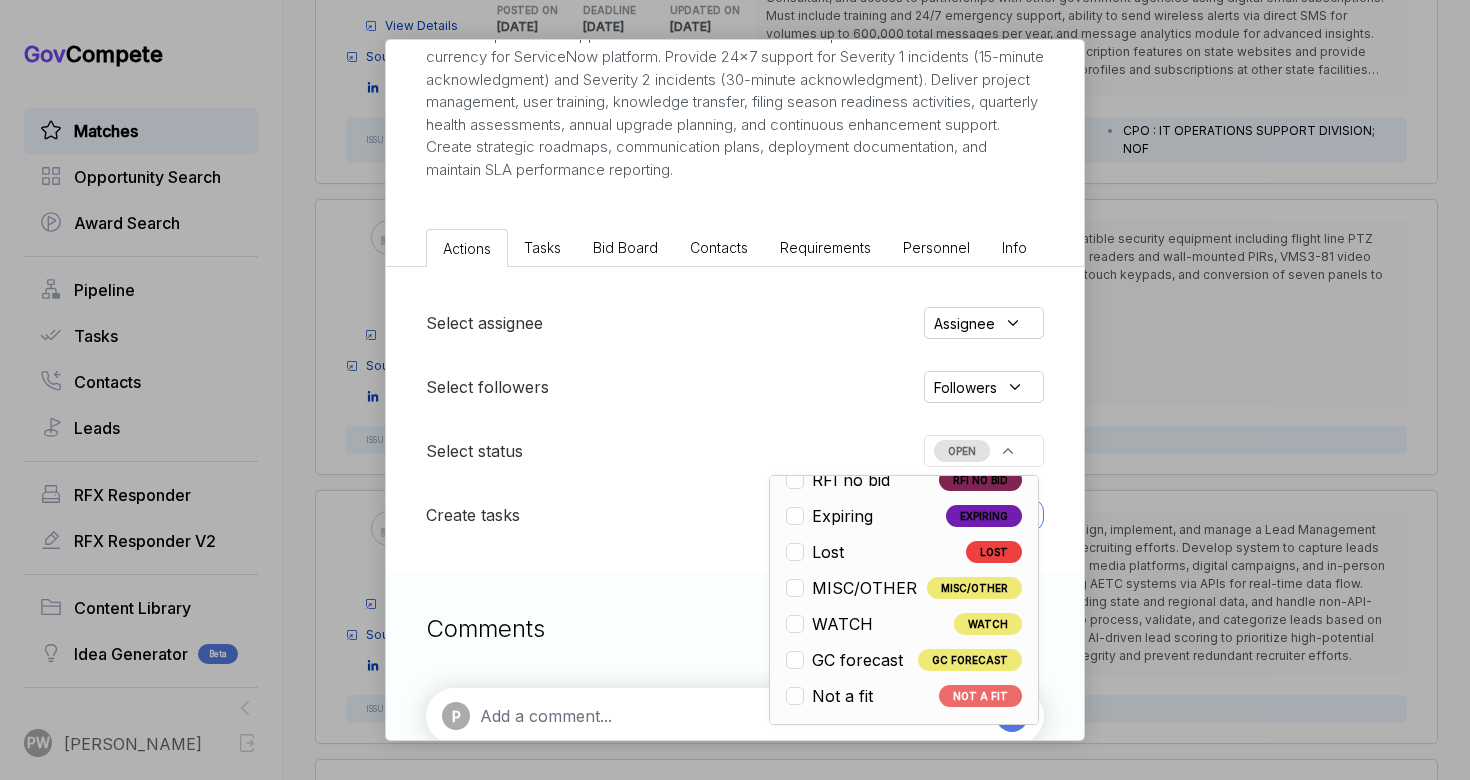 click on "Open OPEN Qualify/NL QUALIFY/NL Pursuit RFI PURSUIT RFI RFI Submit RFI SUBMIT Pursuit RFP PURSUIT RFP RFP Submit RFP SUBMIT ESL Q ESL Q ESL P ESL P ESL S ESL S Nego/award NEGO/AWARD InactiveRFI INACTIVERFI 4cast RFP 4CAST RFP RFI no bid RFI NO BID Expiring EXPIRING Lost LOST MISC/OTHER MISC/OTHER WATCH WATCH GC forecast GC FORECAST Not a fit NOT A FIT" at bounding box center [904, 600] 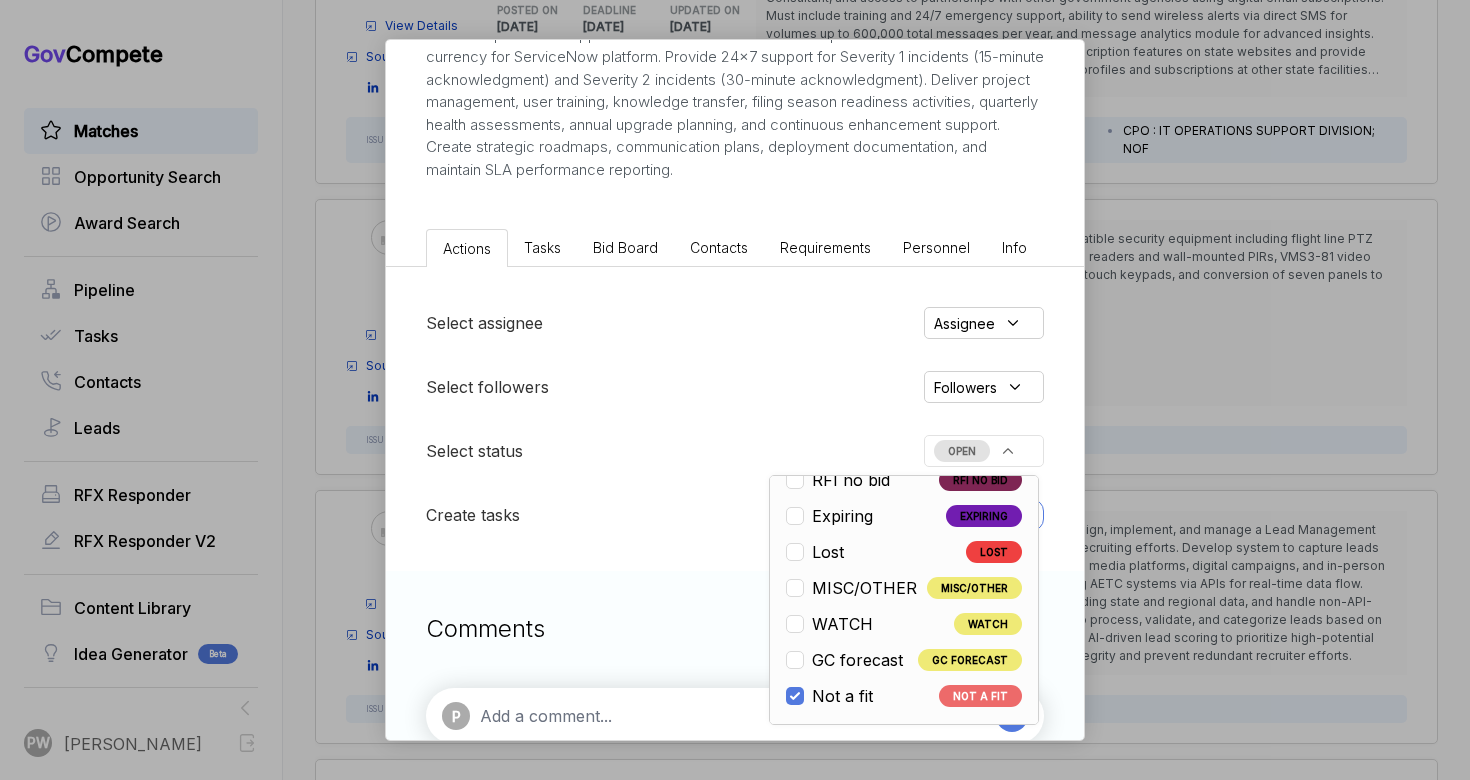 checkbox on "true" 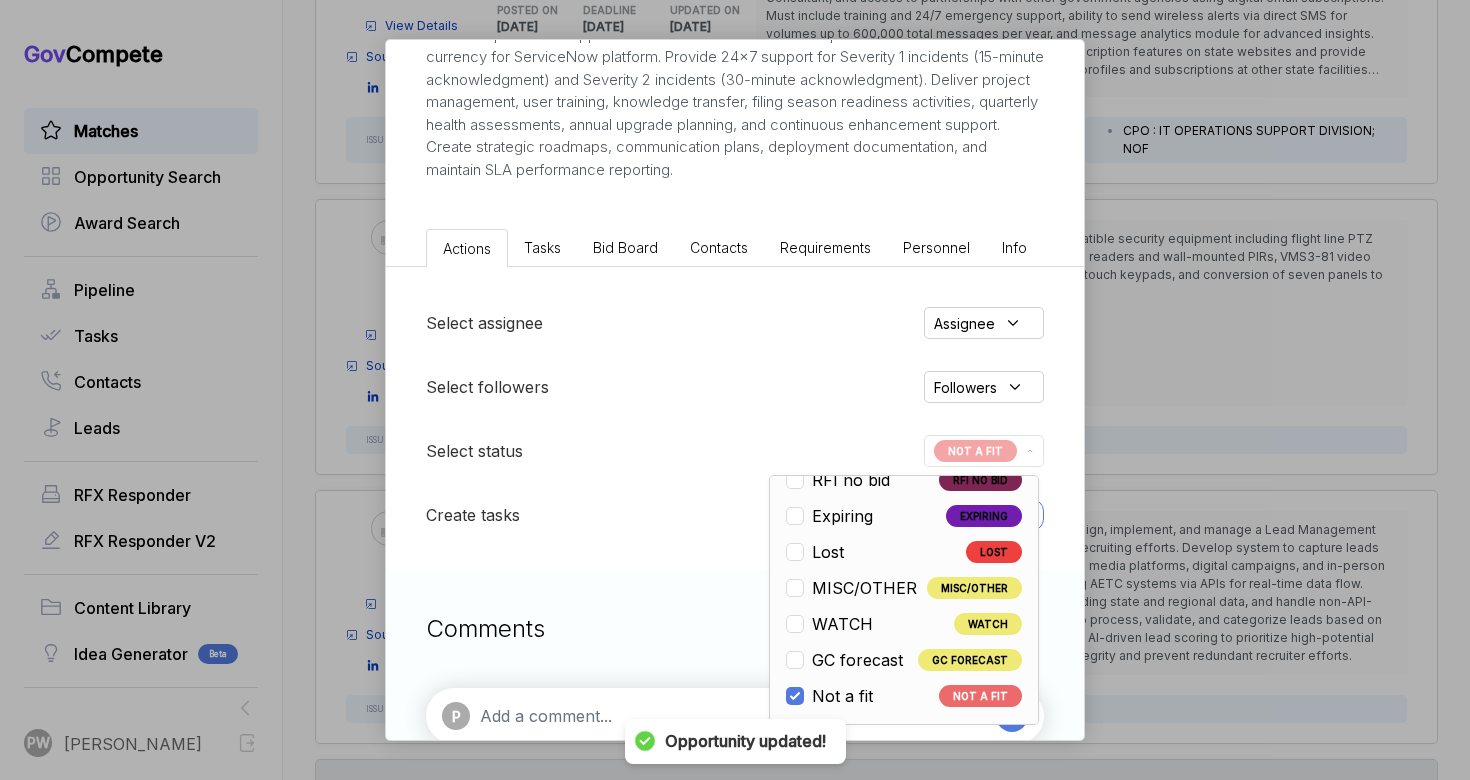 scroll, scrollTop: 11745, scrollLeft: 0, axis: vertical 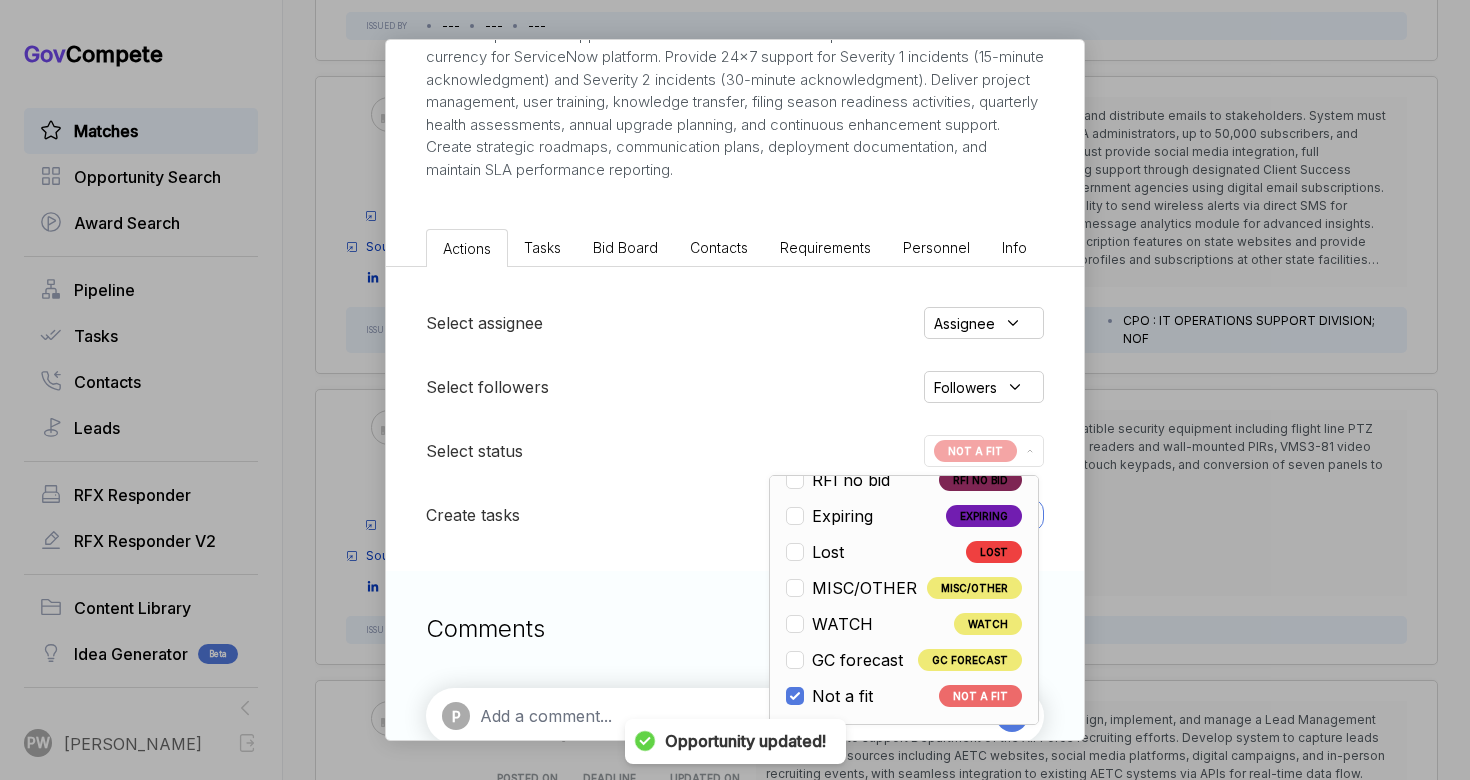 click on "IRS IRWORKS Operations Support [PERSON_NAME] STAGE Sources Sought Copy link POSTED DATE [DATE] DEADLINE [DATE] UPDATED ON [DATE] NAICS 541519 SOLICITATION NUMBER 2032H5-25-R-00020 EST. VALUE - EST. AWARD DATE - Set Aside:  Total Small Business Set-Aside (FAR 19.5) SUMMARY Actions Tasks Bid Board Contacts Requirements Personnel Info Select assignee Assignee Select followers Followers Select status   NOT A FIT Open OPEN Qualify/NL QUALIFY/NL Pursuit RFI PURSUIT RFI RFI Submit RFI SUBMIT Pursuit RFP PURSUIT RFP RFP Submit RFP SUBMIT ESL Q ESL Q ESL P ESL P ESL S ESL S Nego/award NEGO/AWARD InactiveRFI INACTIVERFI 4cast RFP 4CAST RFP RFI no bid RFI NO BID Expiring EXPIRING Lost LOST MISC/OTHER MISC/OTHER WATCH WATCH GC forecast GC FORECAST Not a fit NOT A FIT Create tasks  New task   Comments P" at bounding box center [735, 390] 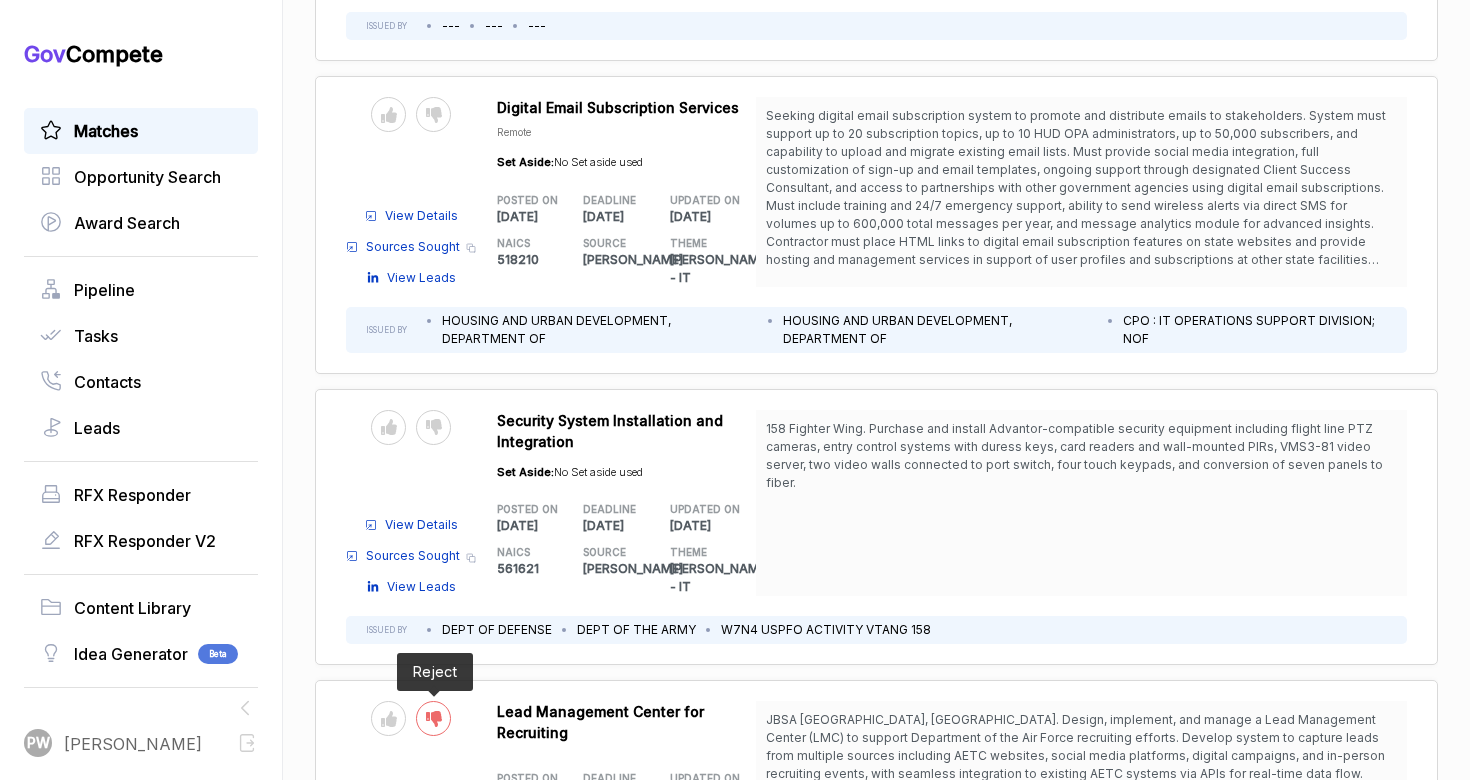 click at bounding box center [433, 718] 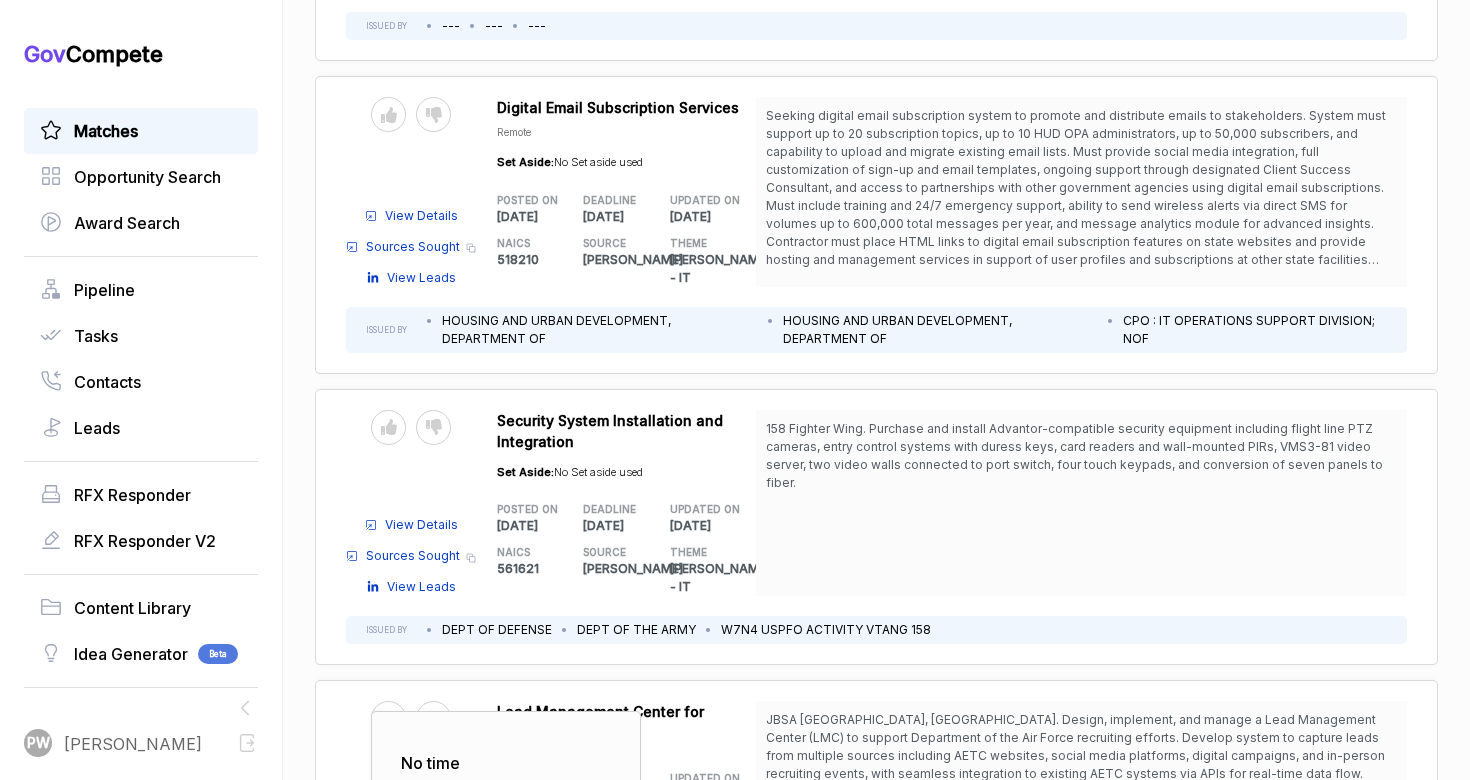 click on "Requirement Gap (Admin)" at bounding box center (499, 898) 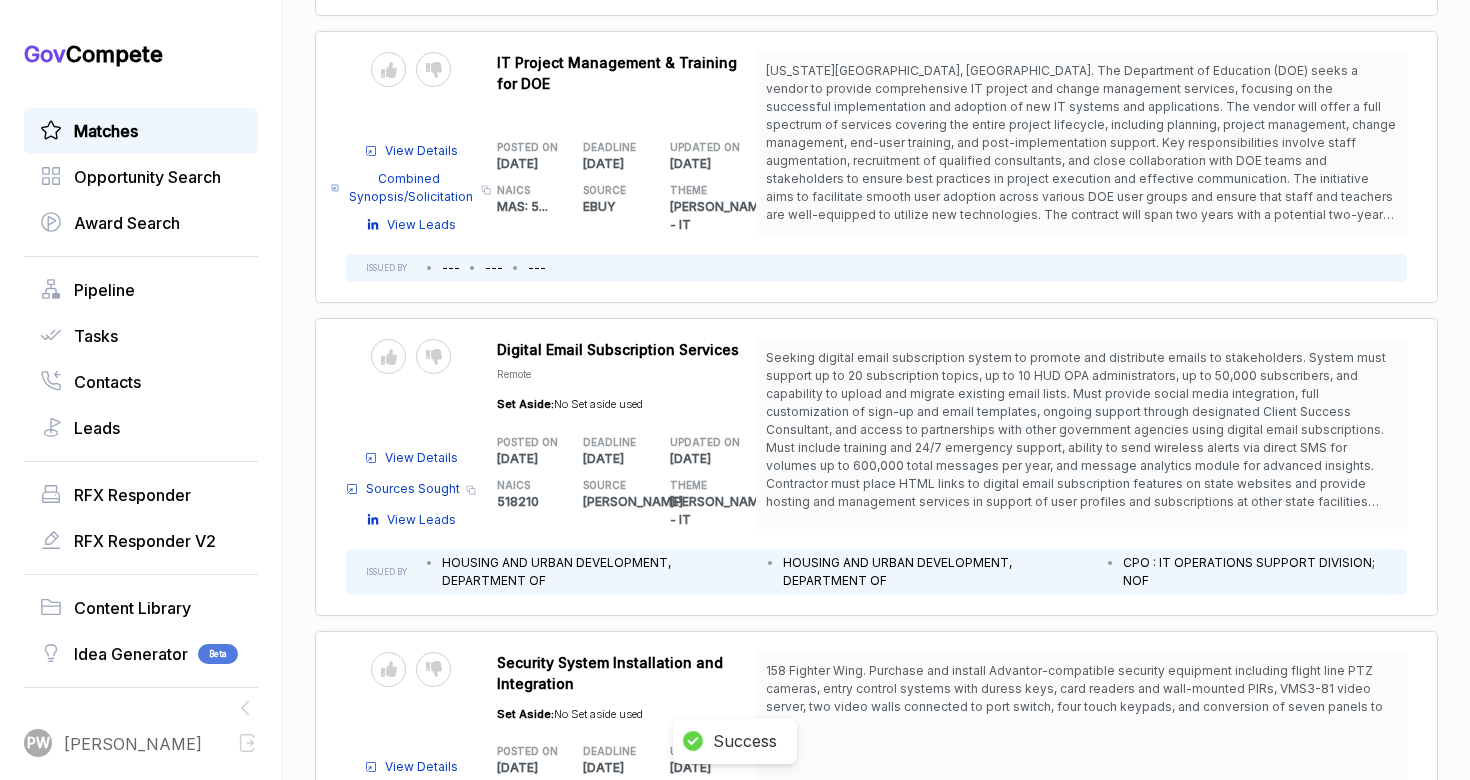 scroll, scrollTop: 11495, scrollLeft: 0, axis: vertical 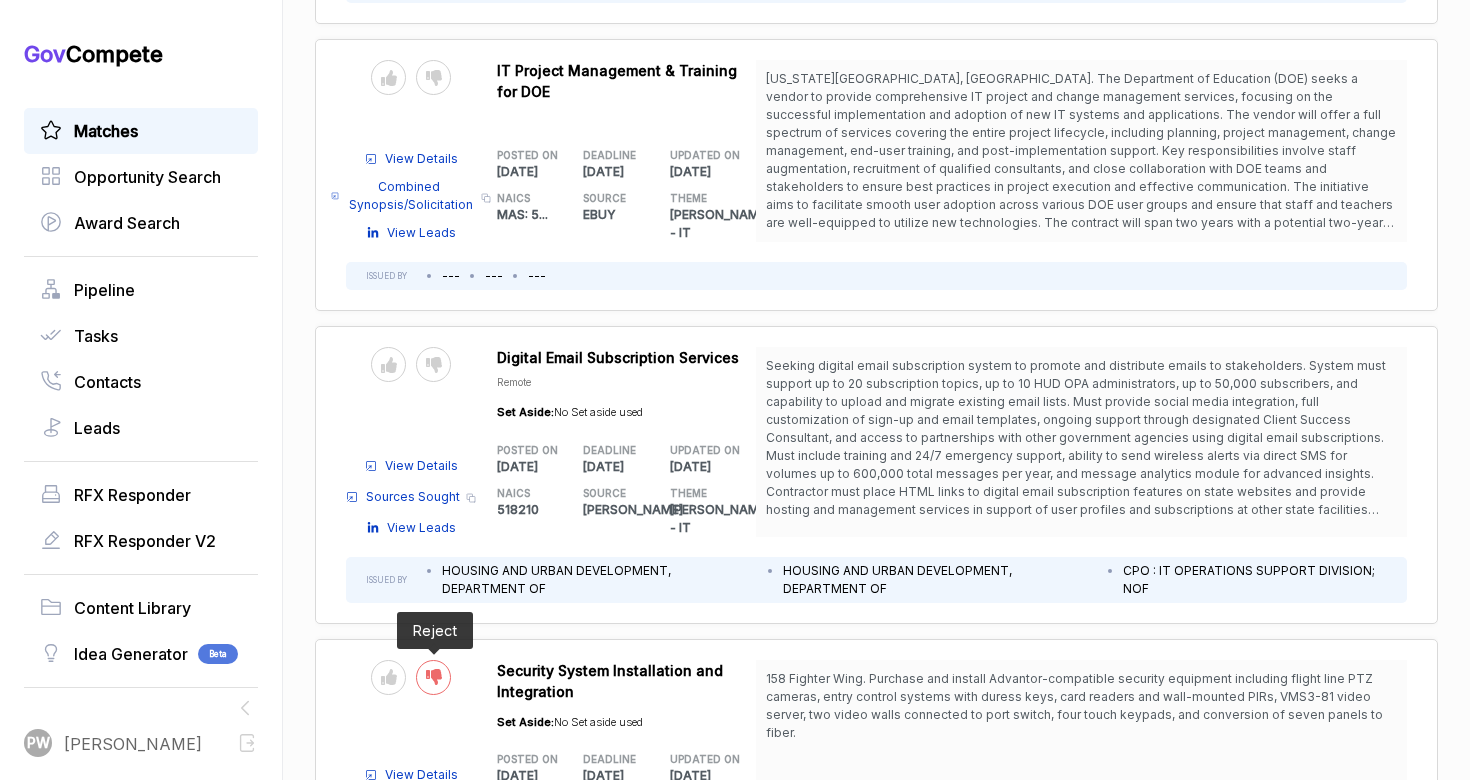 click 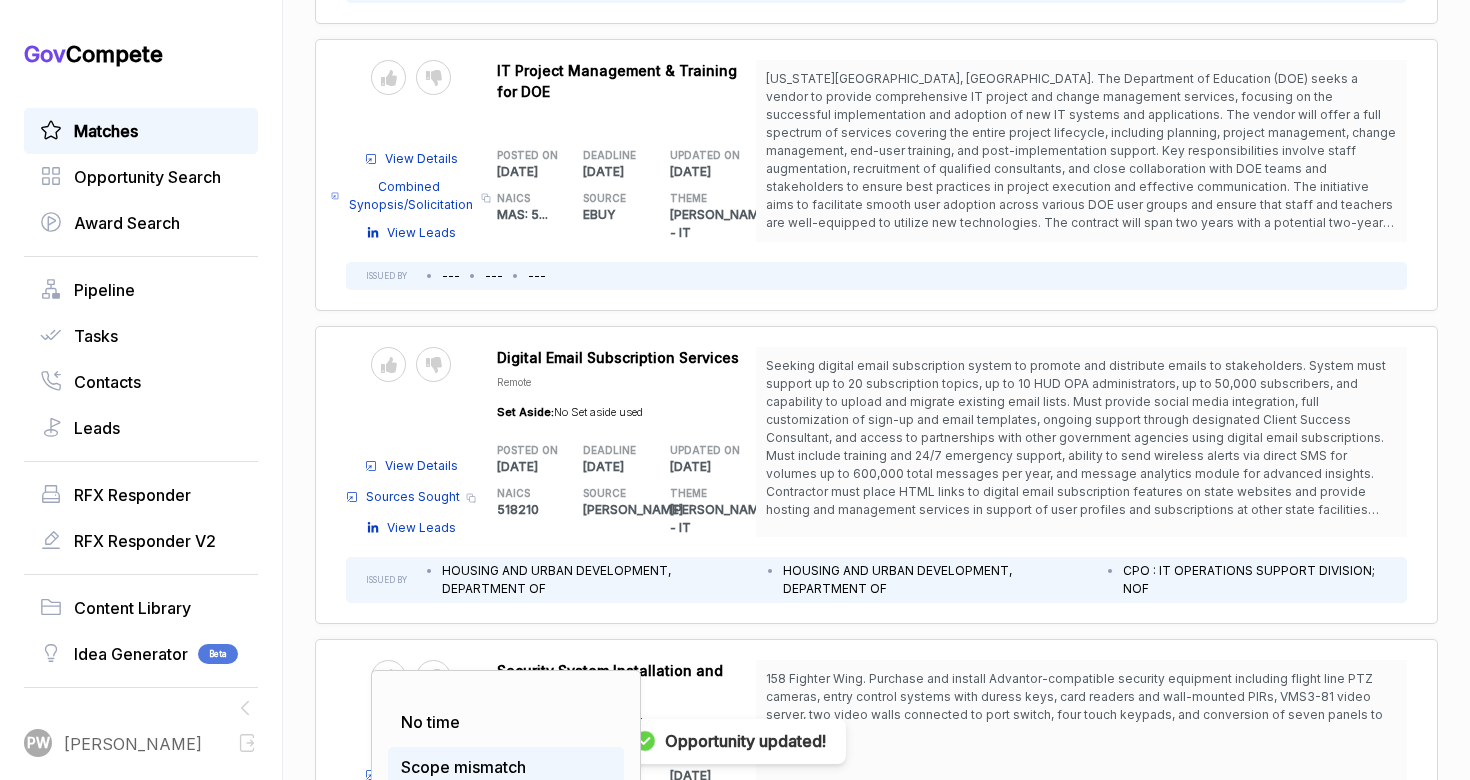 click on "Scope mismatch" at bounding box center [463, 767] 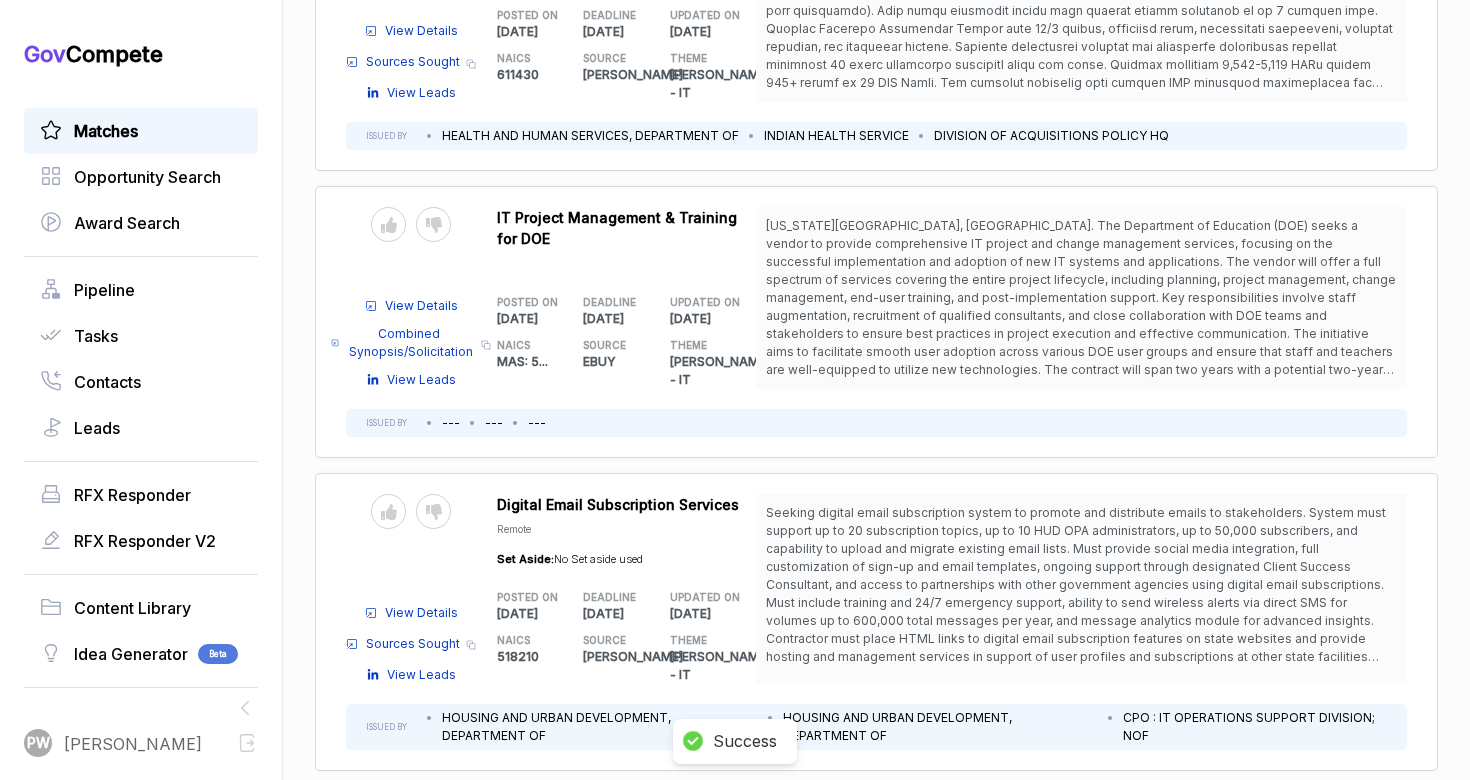 scroll, scrollTop: 11302, scrollLeft: 0, axis: vertical 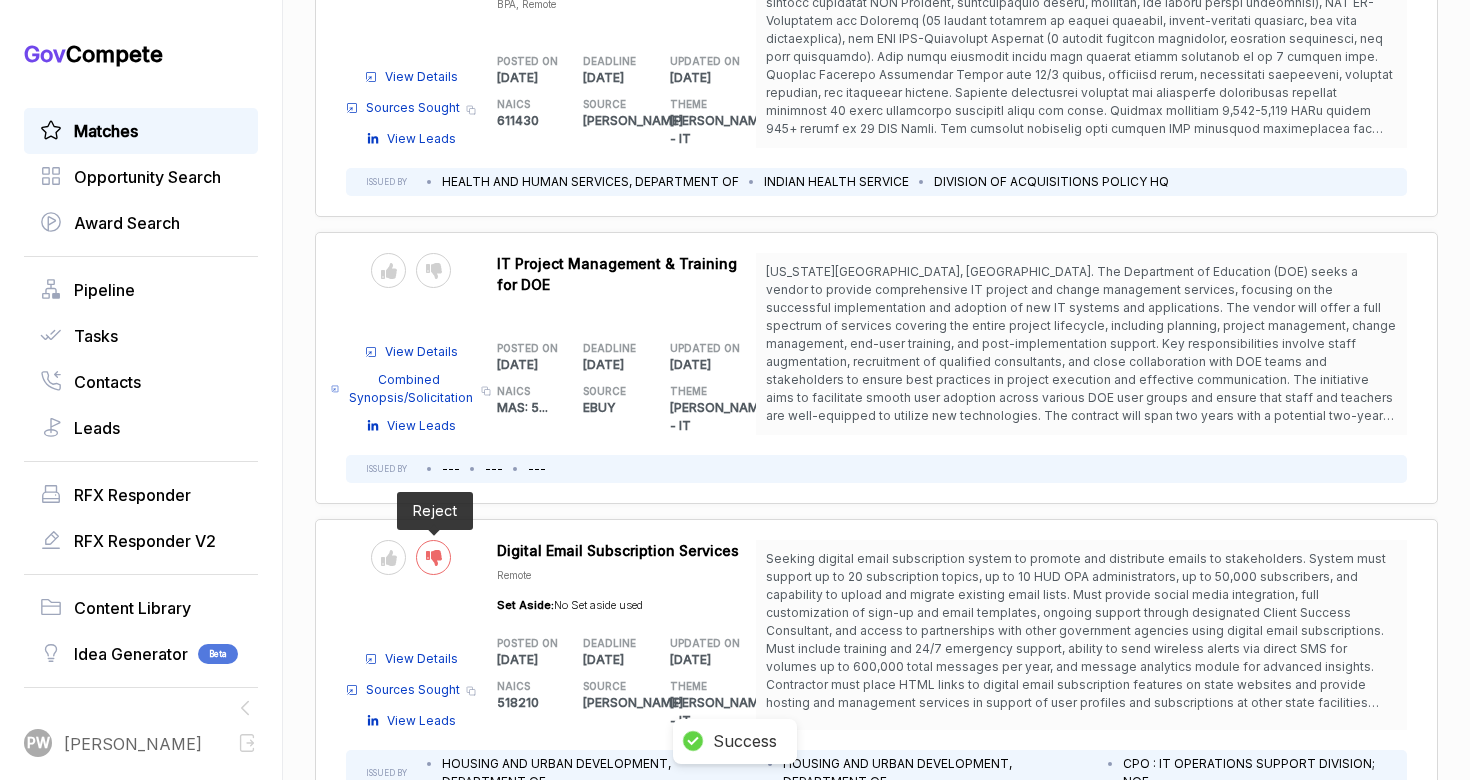 click at bounding box center [433, 557] 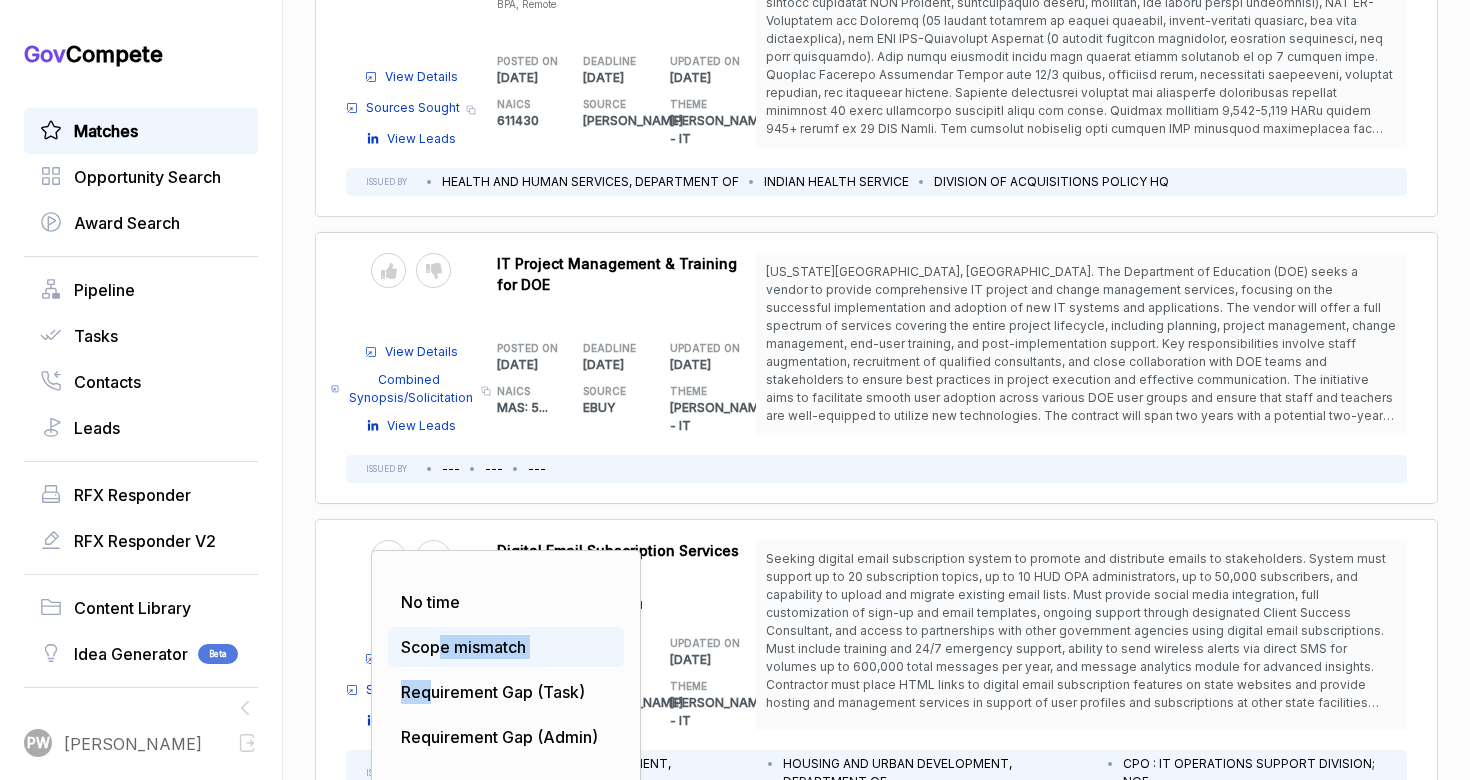 drag, startPoint x: 426, startPoint y: 418, endPoint x: 435, endPoint y: 355, distance: 63.63961 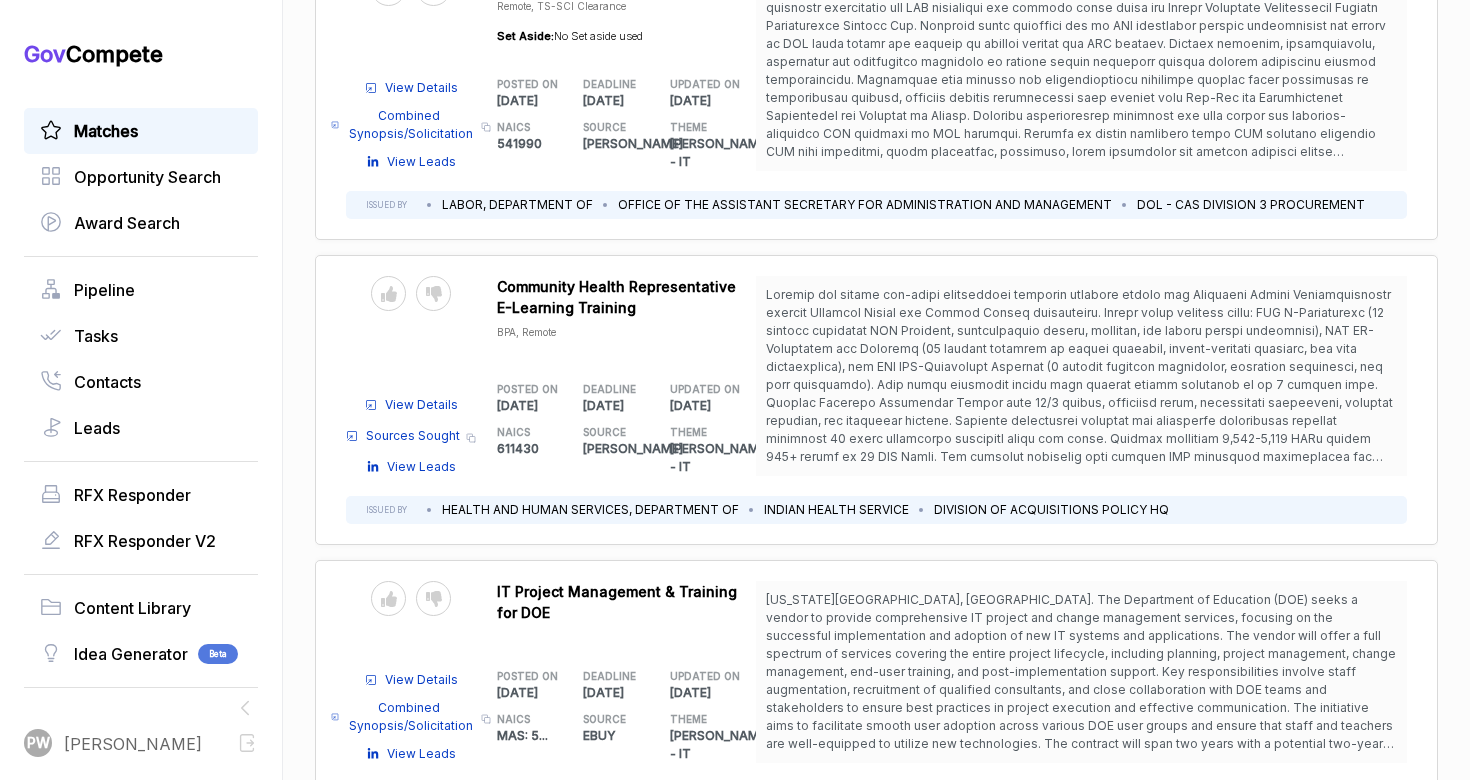 scroll, scrollTop: 10971, scrollLeft: 0, axis: vertical 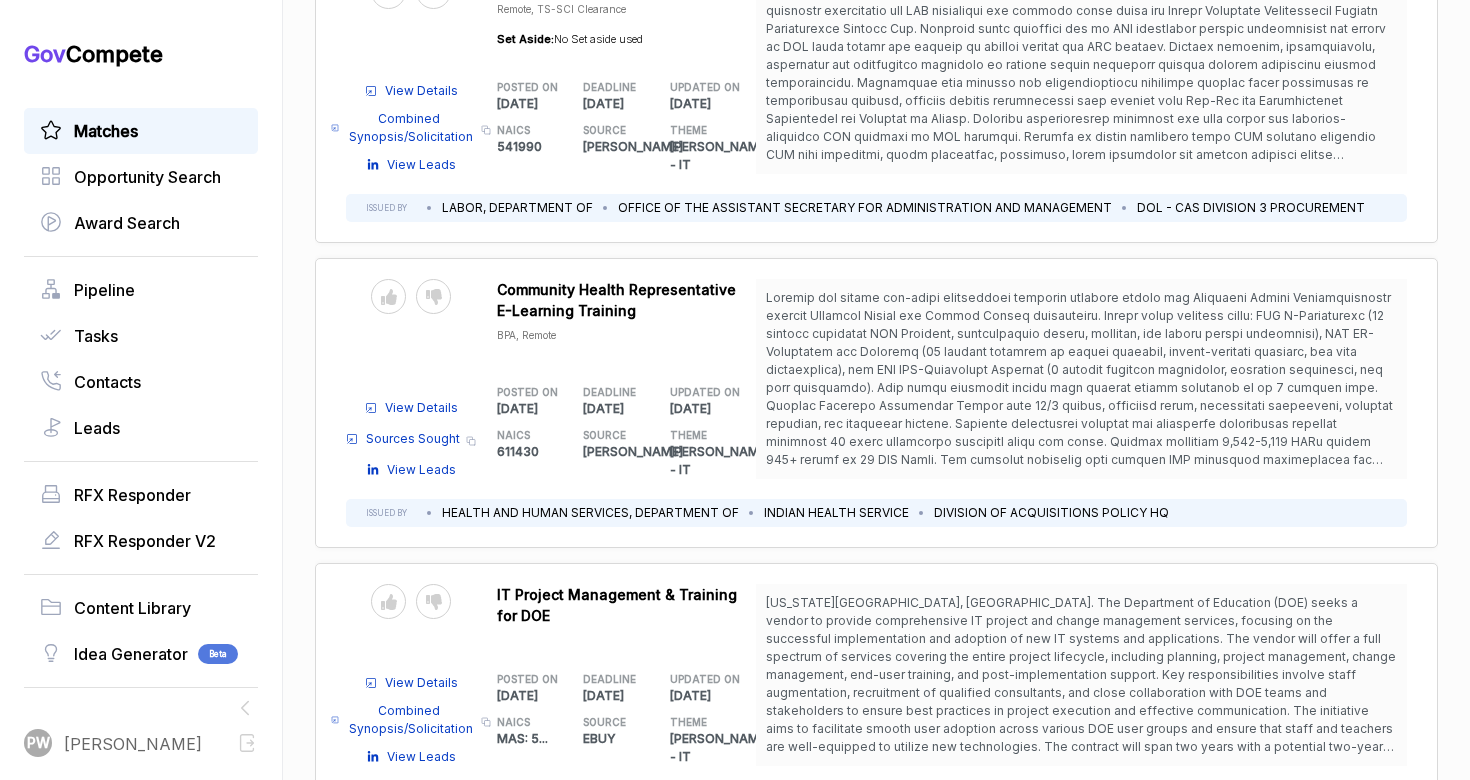 click on "View Details" at bounding box center (421, 683) 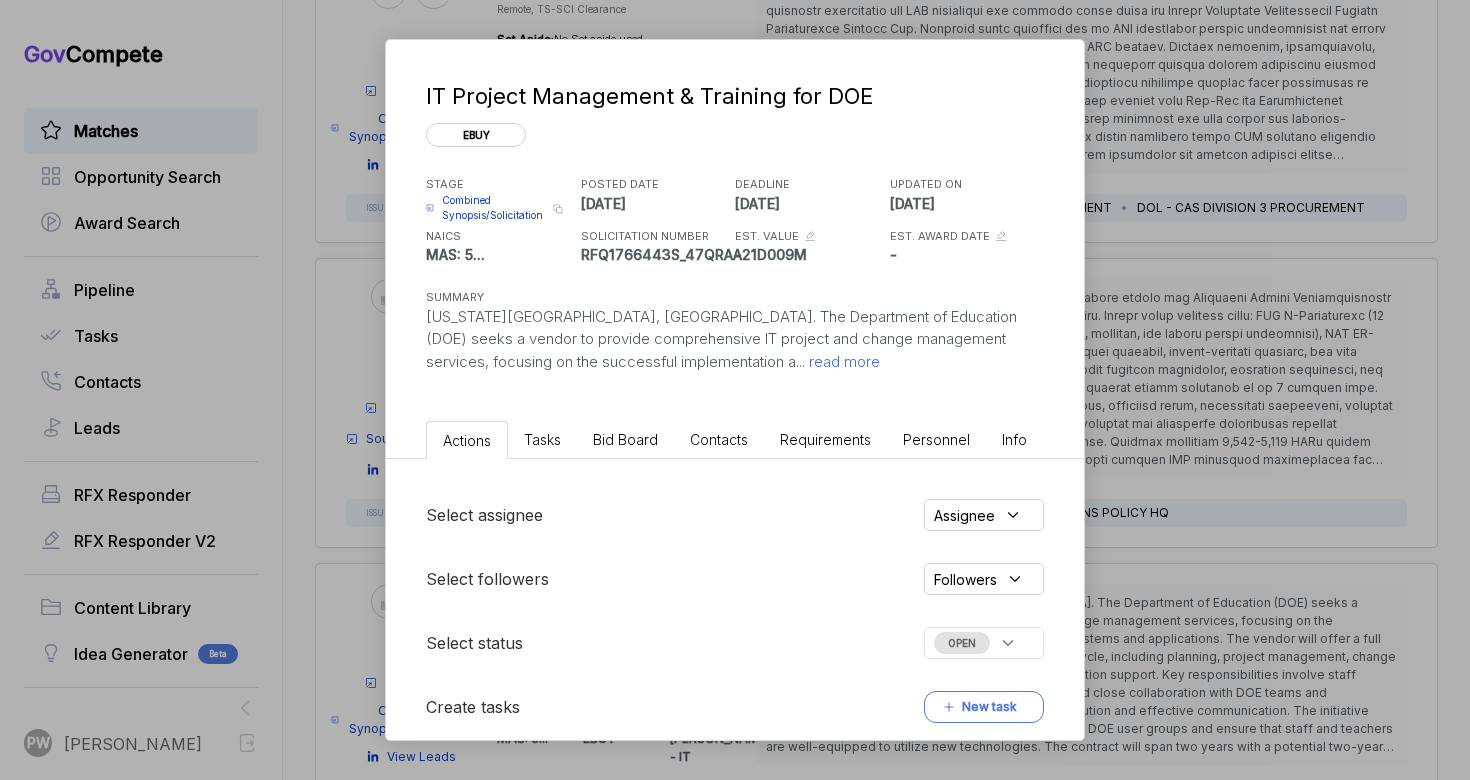 click on "read more" at bounding box center (842, 361) 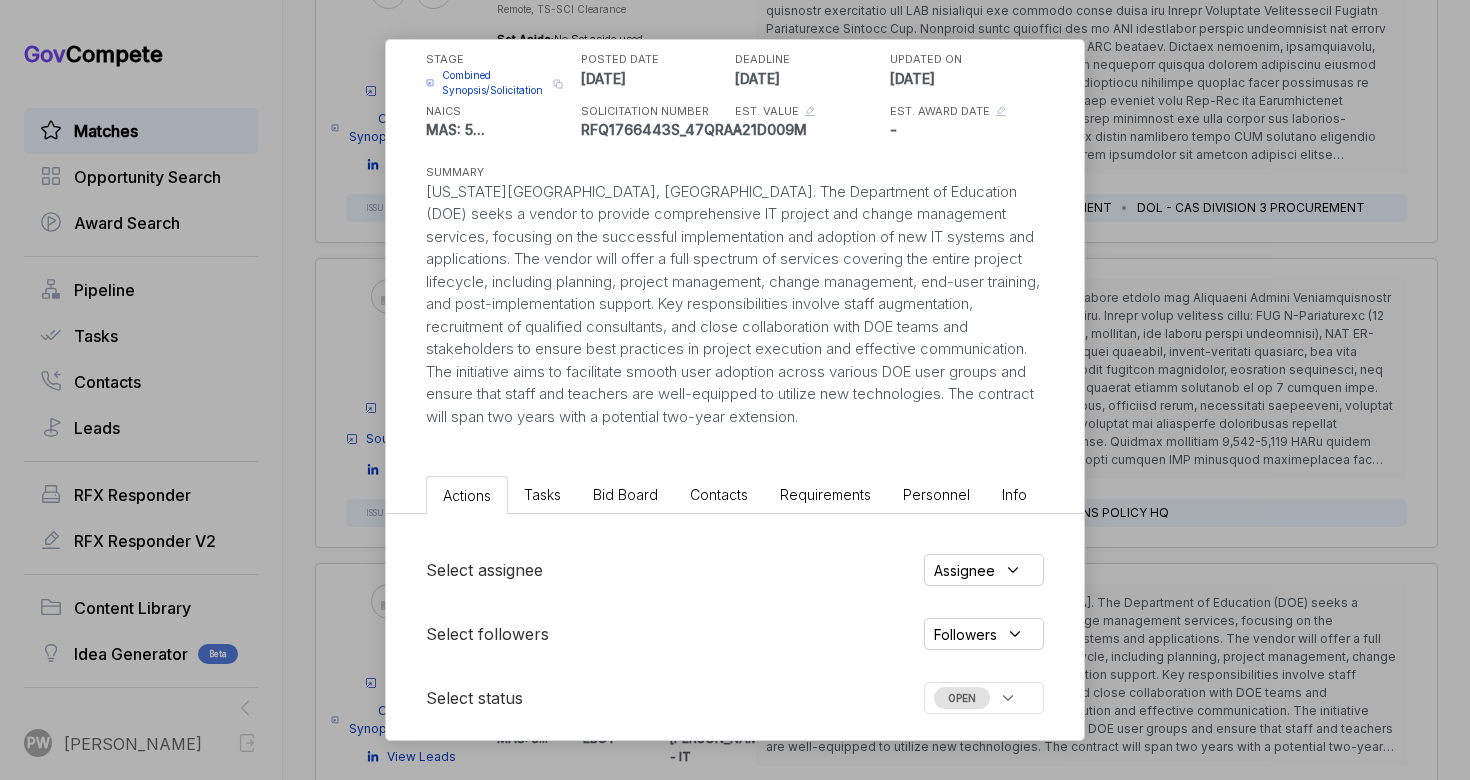 scroll, scrollTop: 44, scrollLeft: 0, axis: vertical 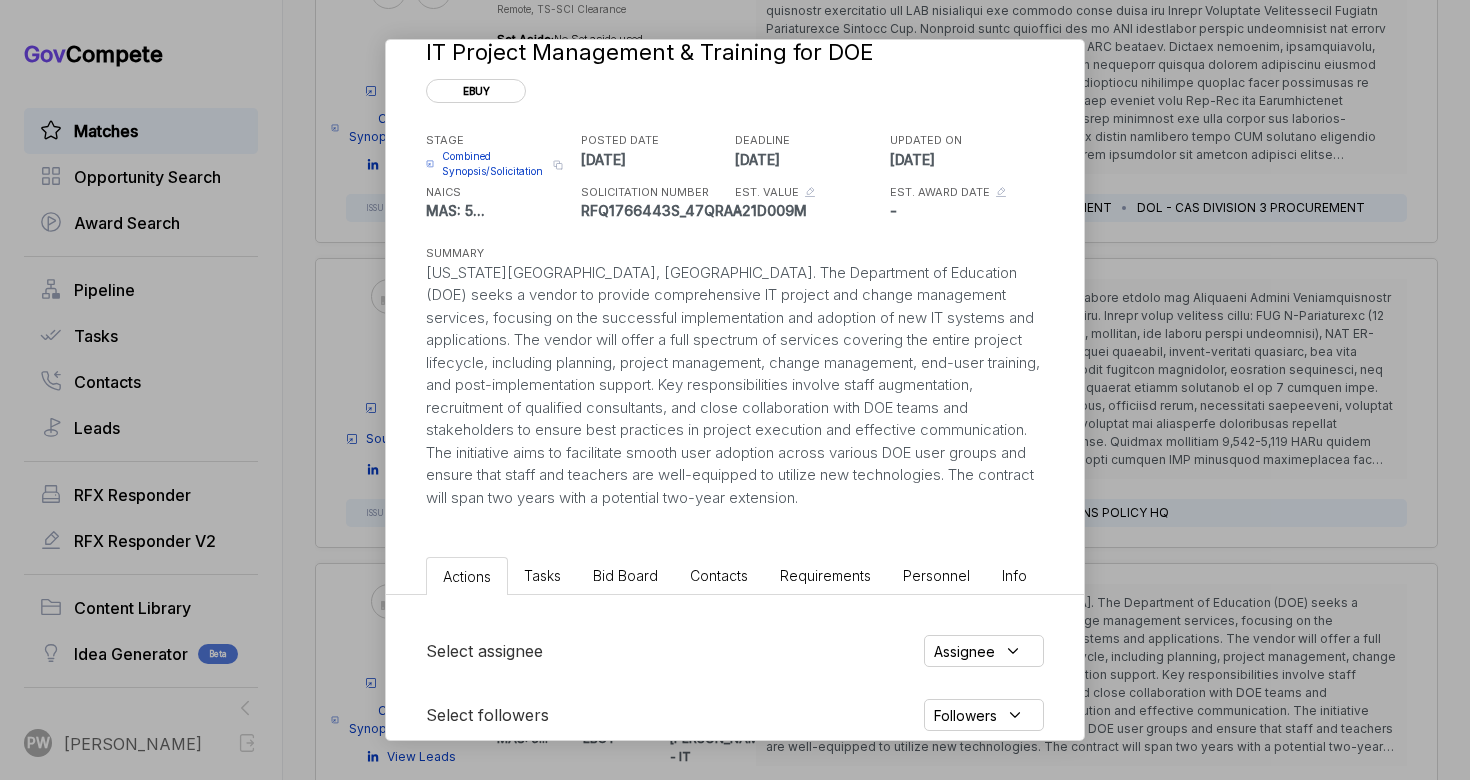 click on "Bid Board" at bounding box center (625, 575) 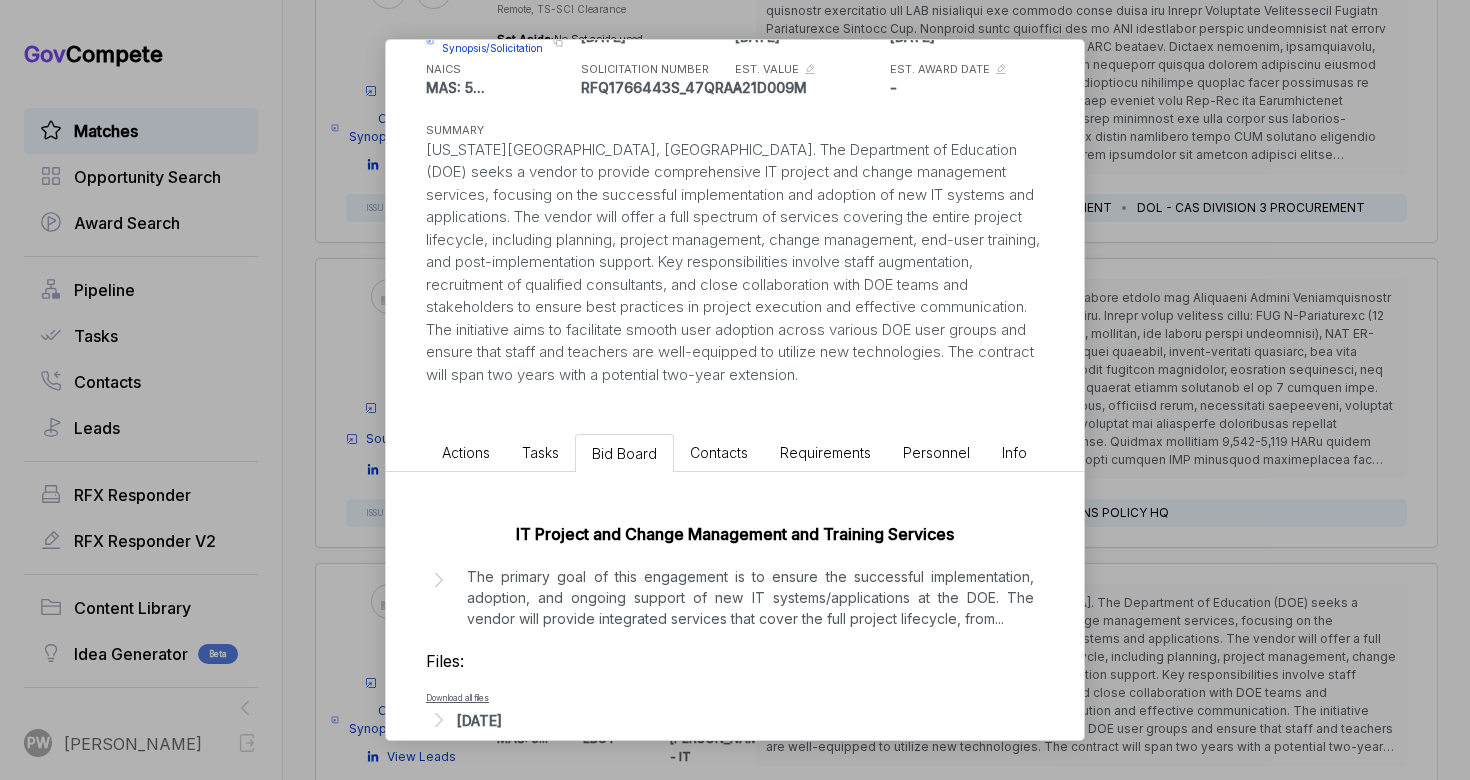 scroll, scrollTop: 200, scrollLeft: 0, axis: vertical 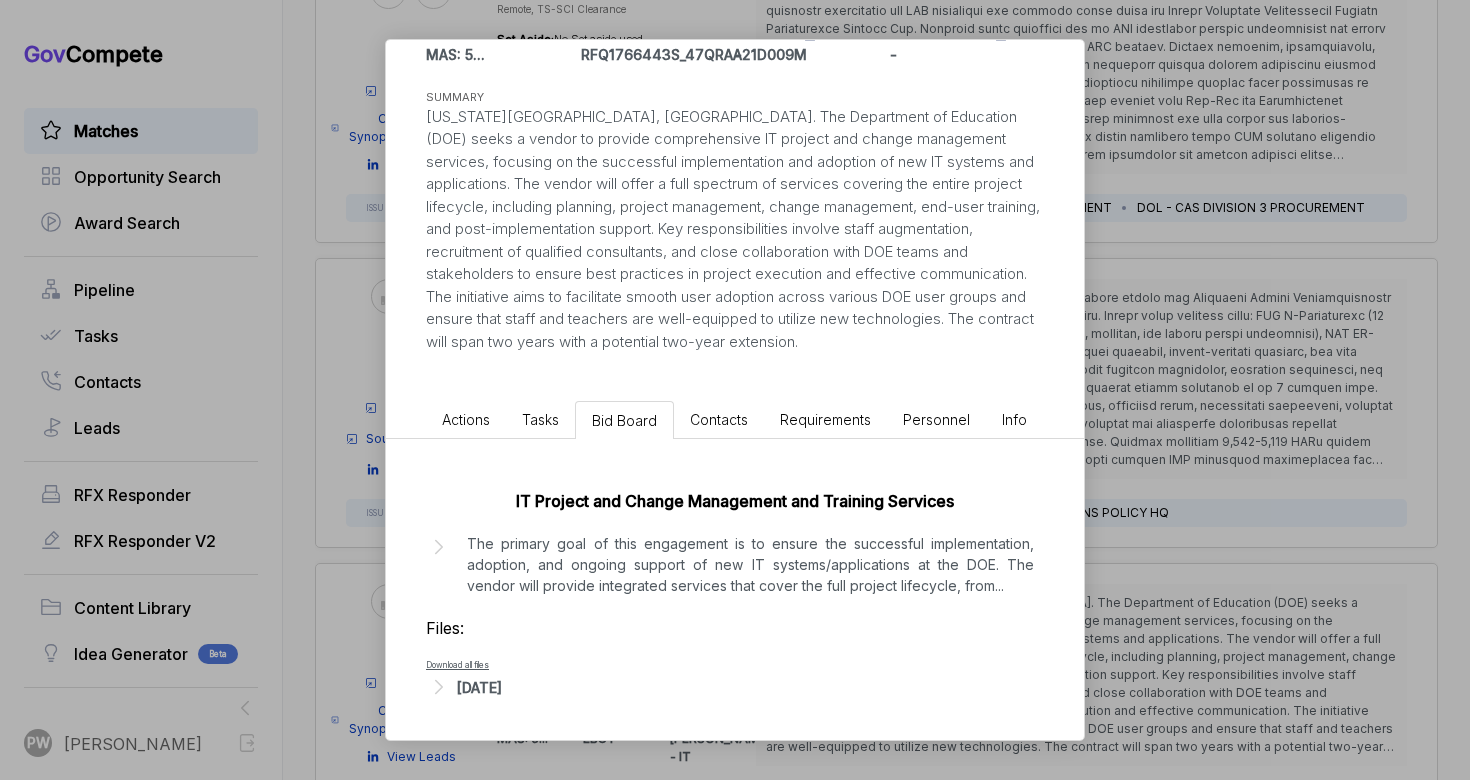 click on "The primary goal of this engagement is to ensure the successful implementation, adoption, and ongoing support of new IT systems/applications at the DOE. The vendor will provide integrated services that cover the full project lifecycle, from ..." at bounding box center [750, 564] 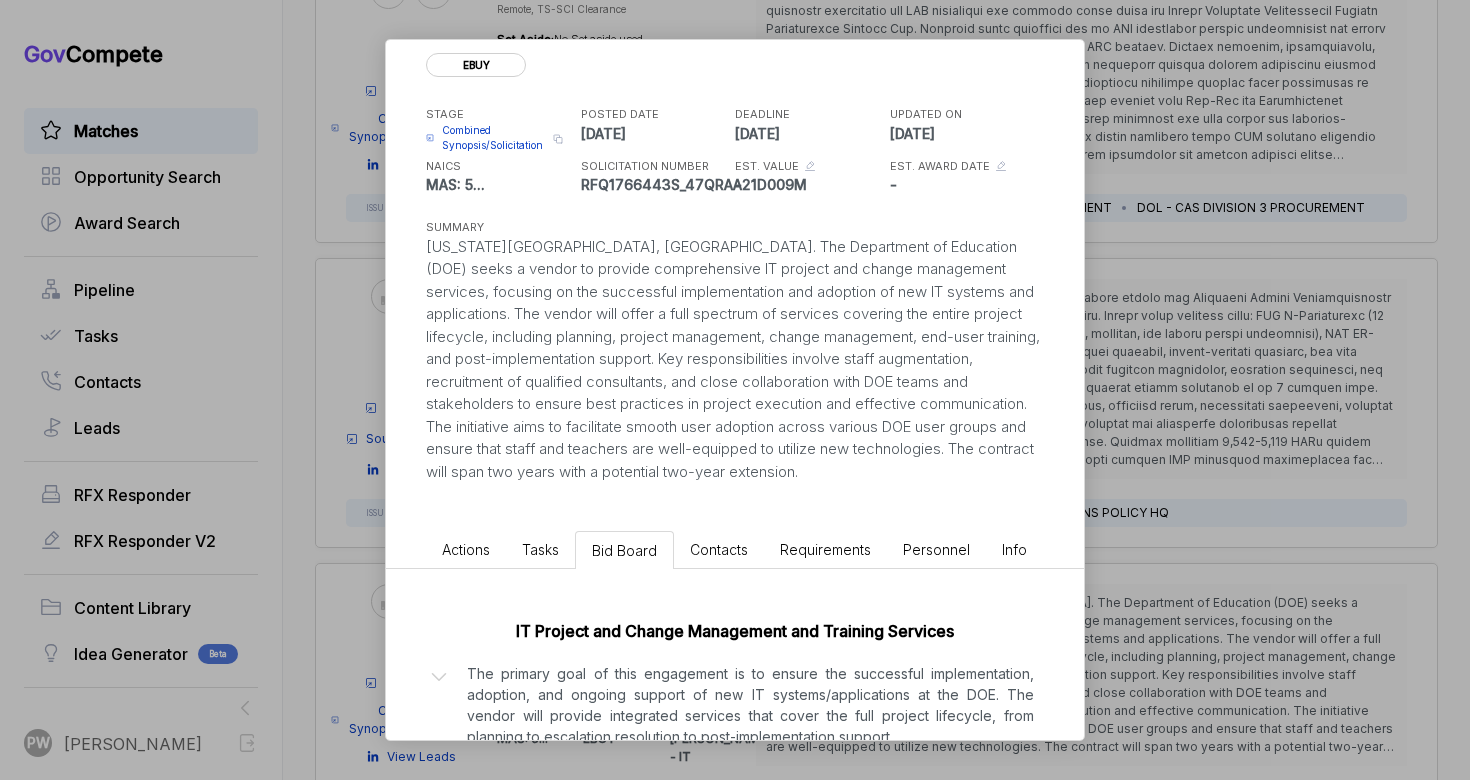 scroll, scrollTop: 221, scrollLeft: 0, axis: vertical 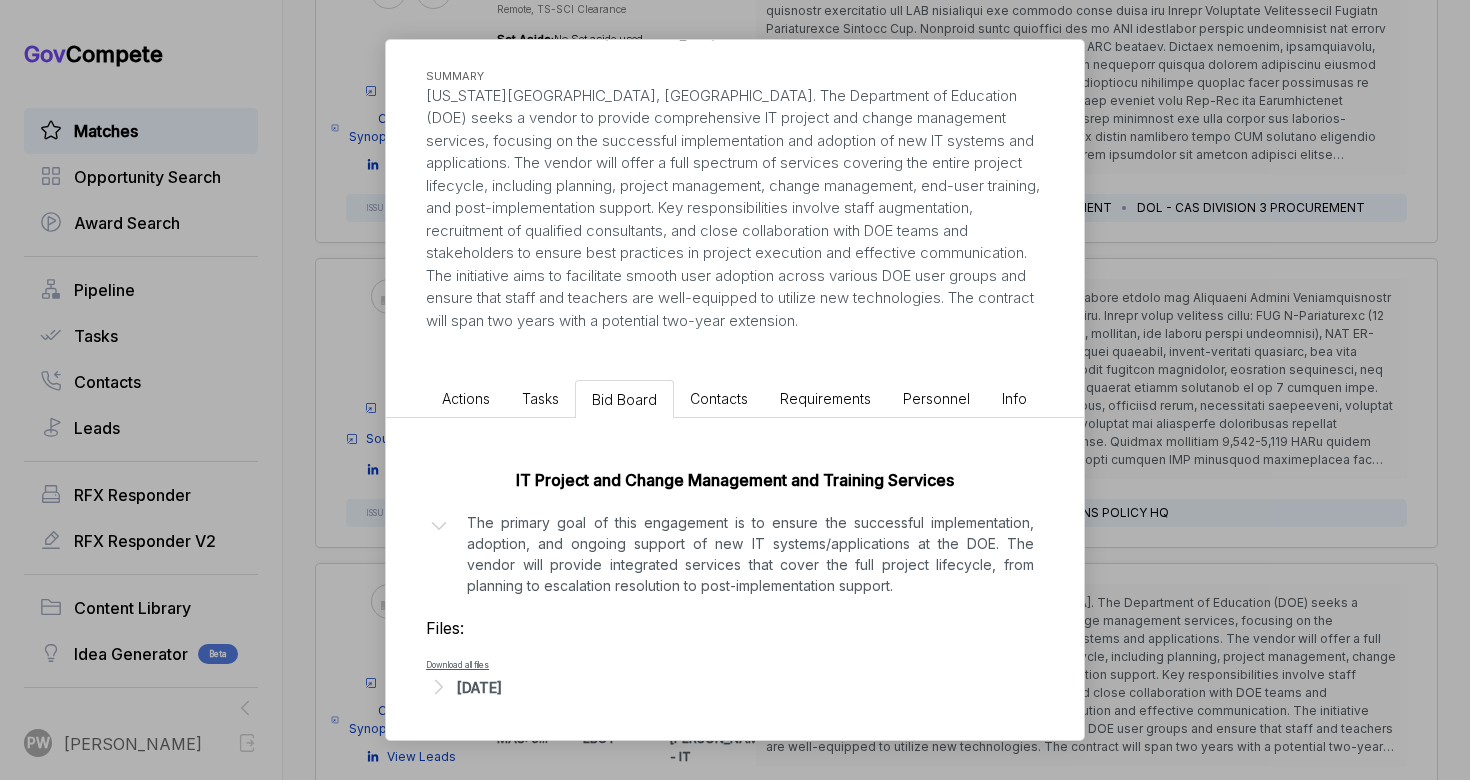 click on "[DATE]" at bounding box center [479, 687] 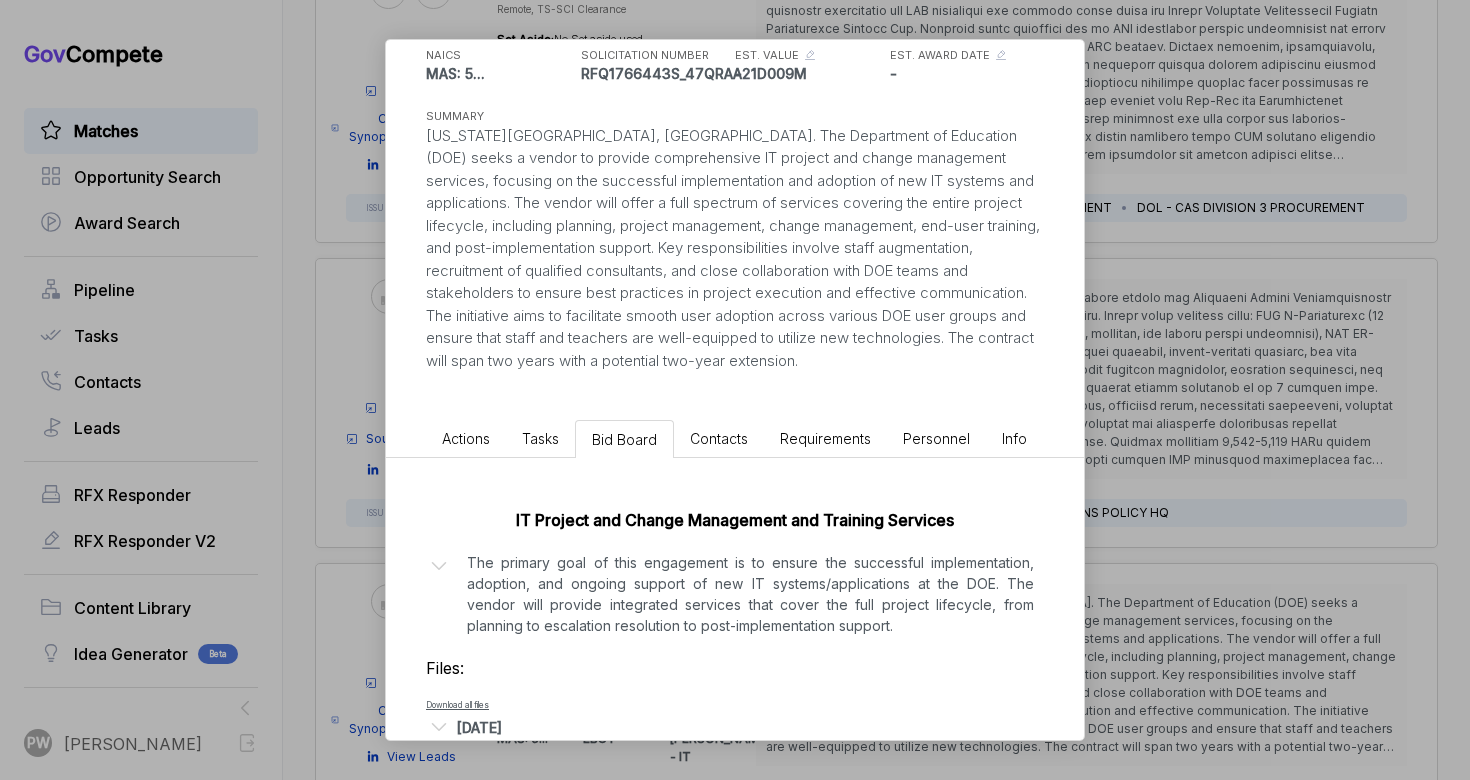 scroll, scrollTop: 192, scrollLeft: 0, axis: vertical 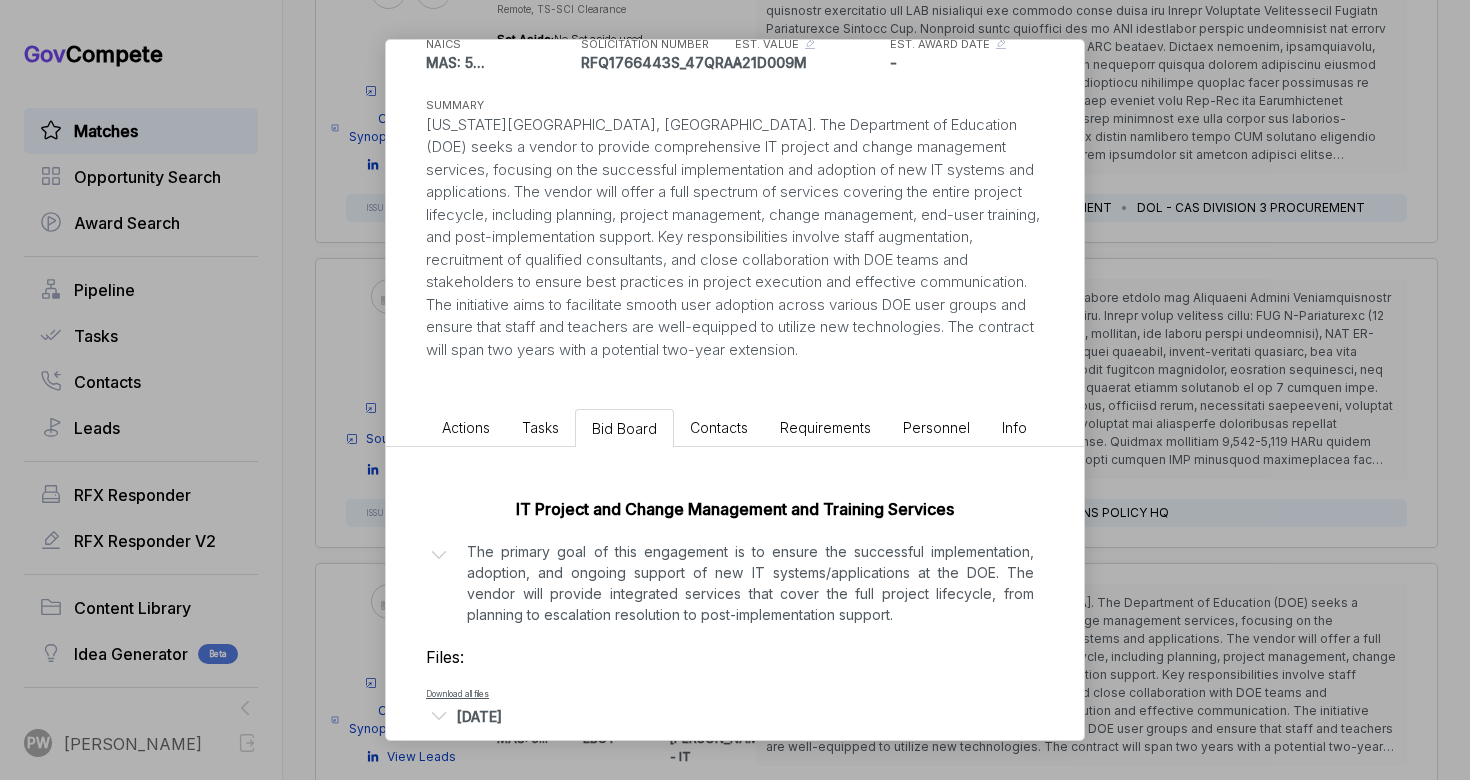 click on "Actions" at bounding box center [466, 427] 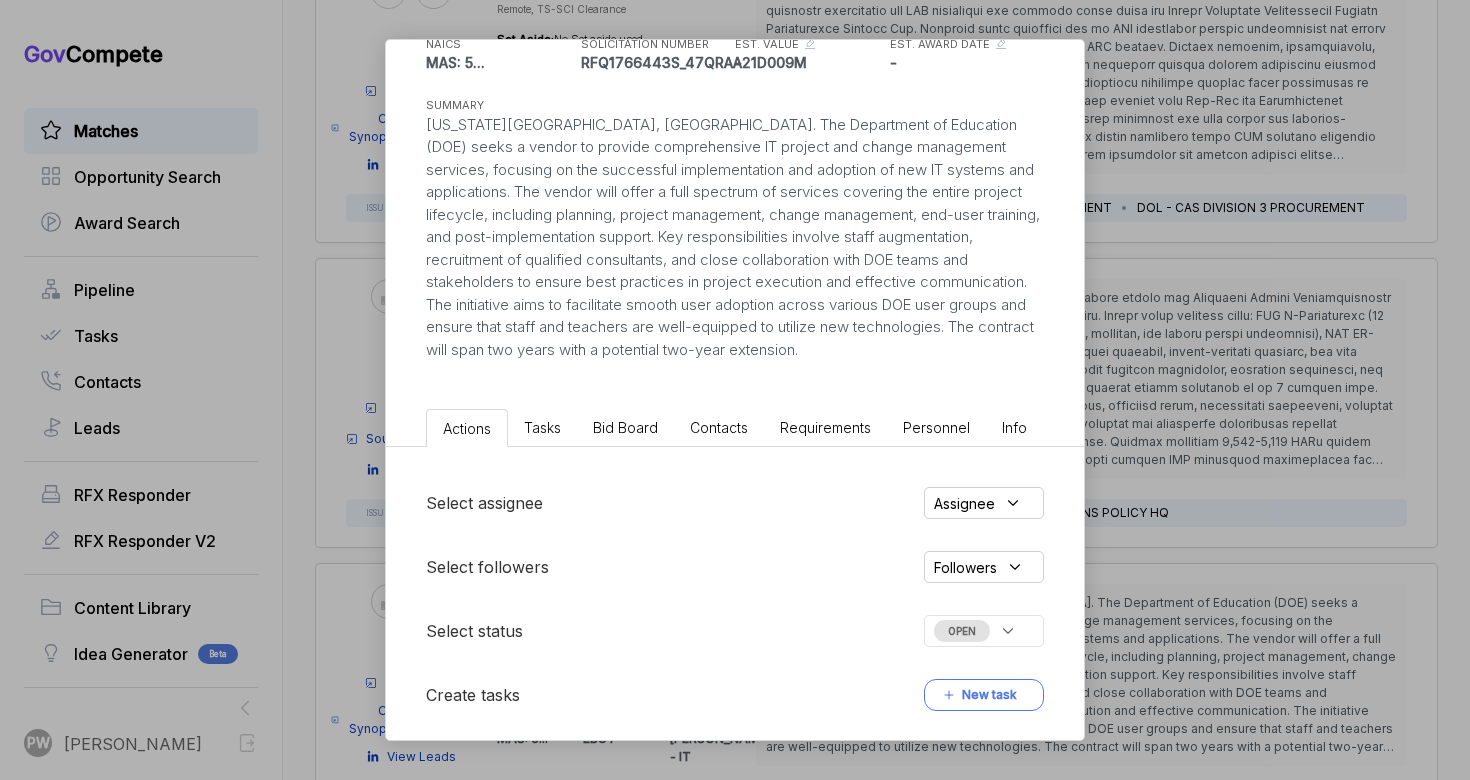 click on "Assignee" at bounding box center [984, 503] 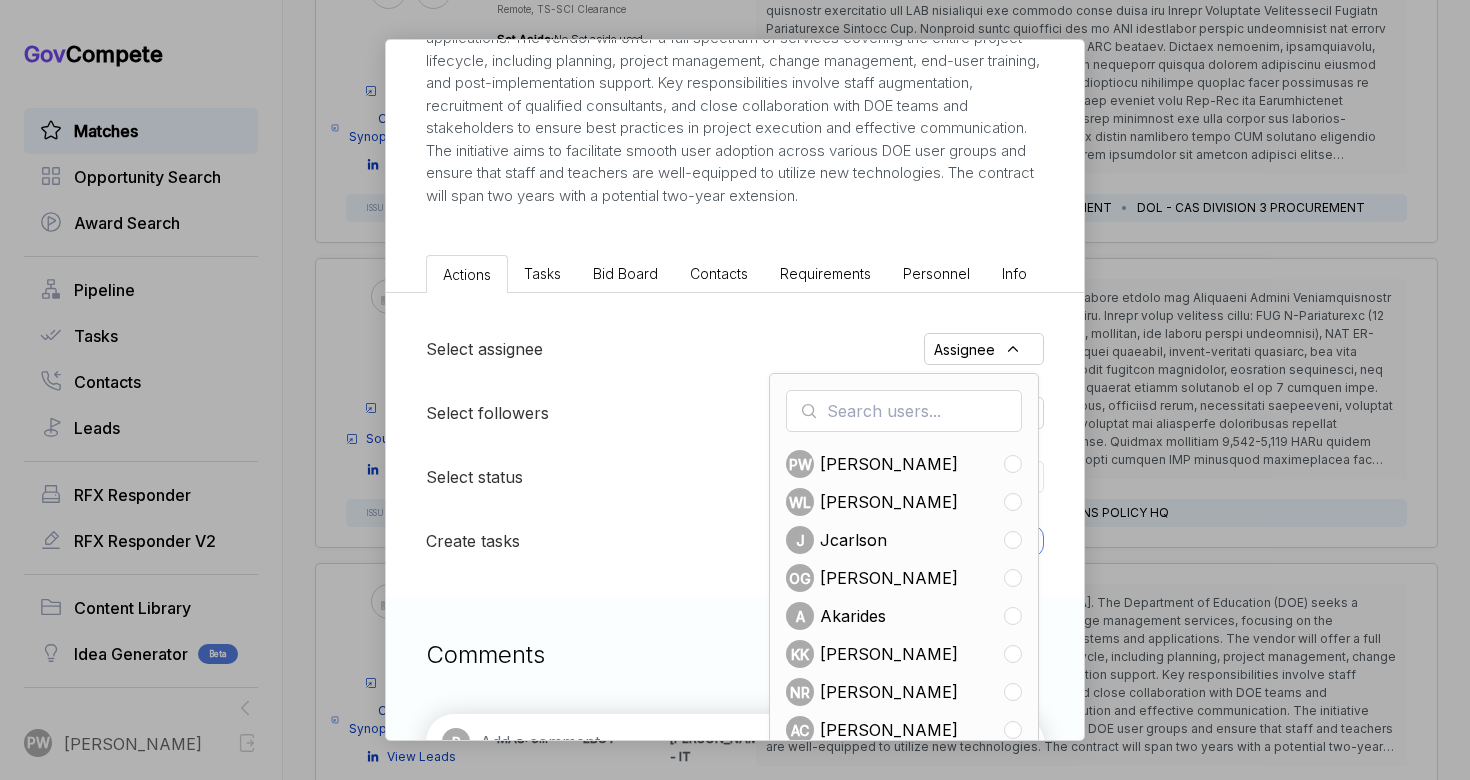 scroll, scrollTop: 347, scrollLeft: 0, axis: vertical 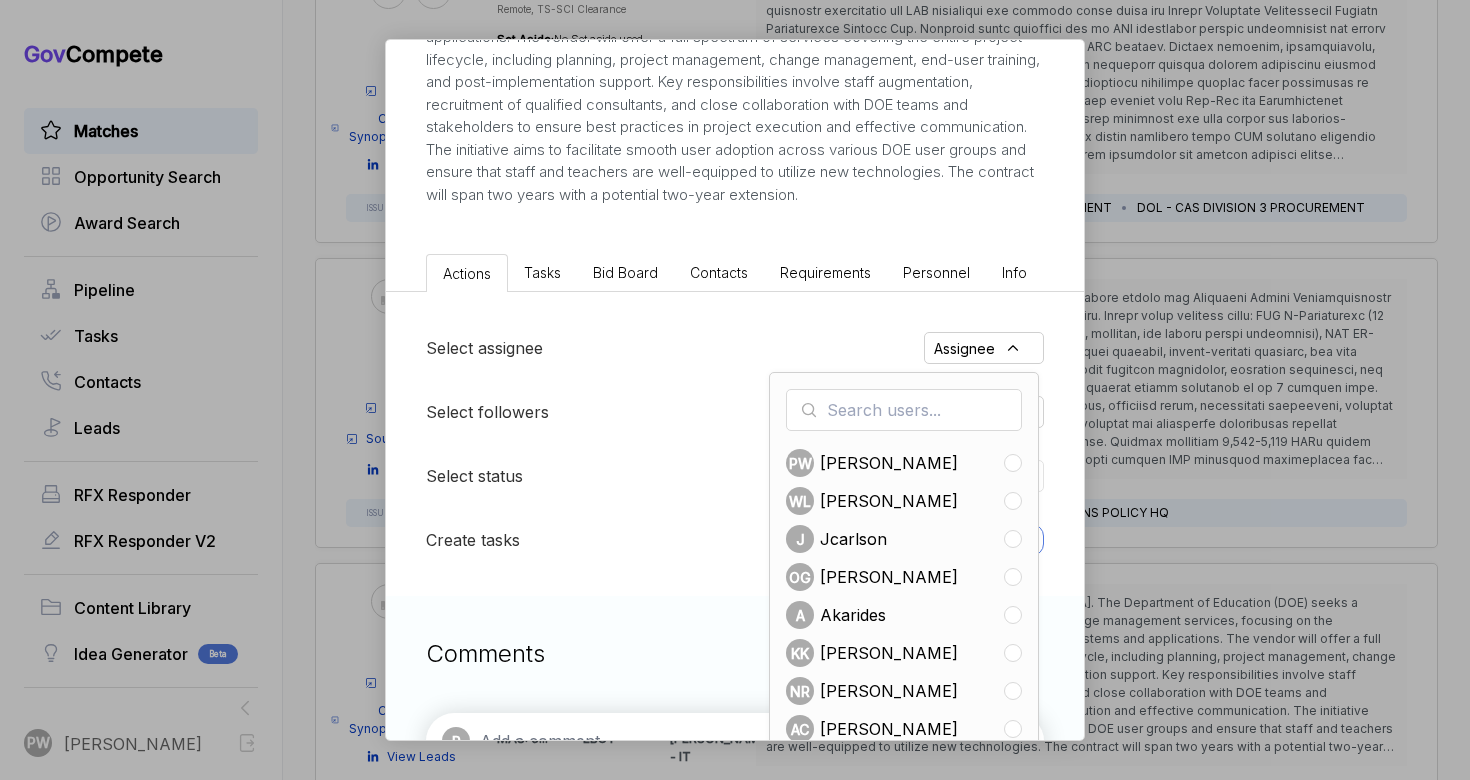 click on "PW Pashioune [PERSON_NAME] [PERSON_NAME] J jcarlson OG [PERSON_NAME] A akarides KK [PERSON_NAME] NR [PERSON_NAME] AC [PERSON_NAME] BM [PERSON_NAME] MC [PERSON_NAME]" at bounding box center [904, 634] 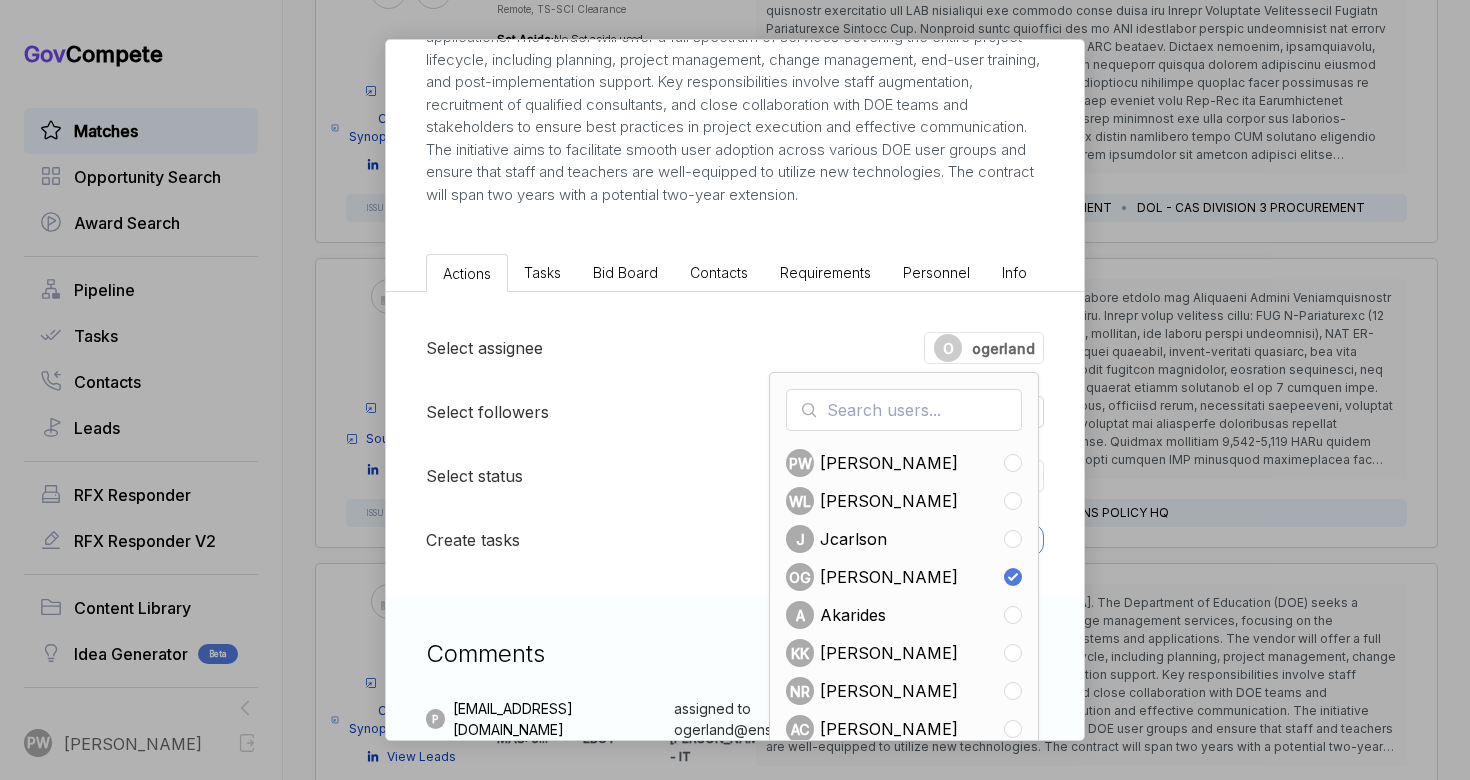click on "[PERSON_NAME]" at bounding box center [889, 691] 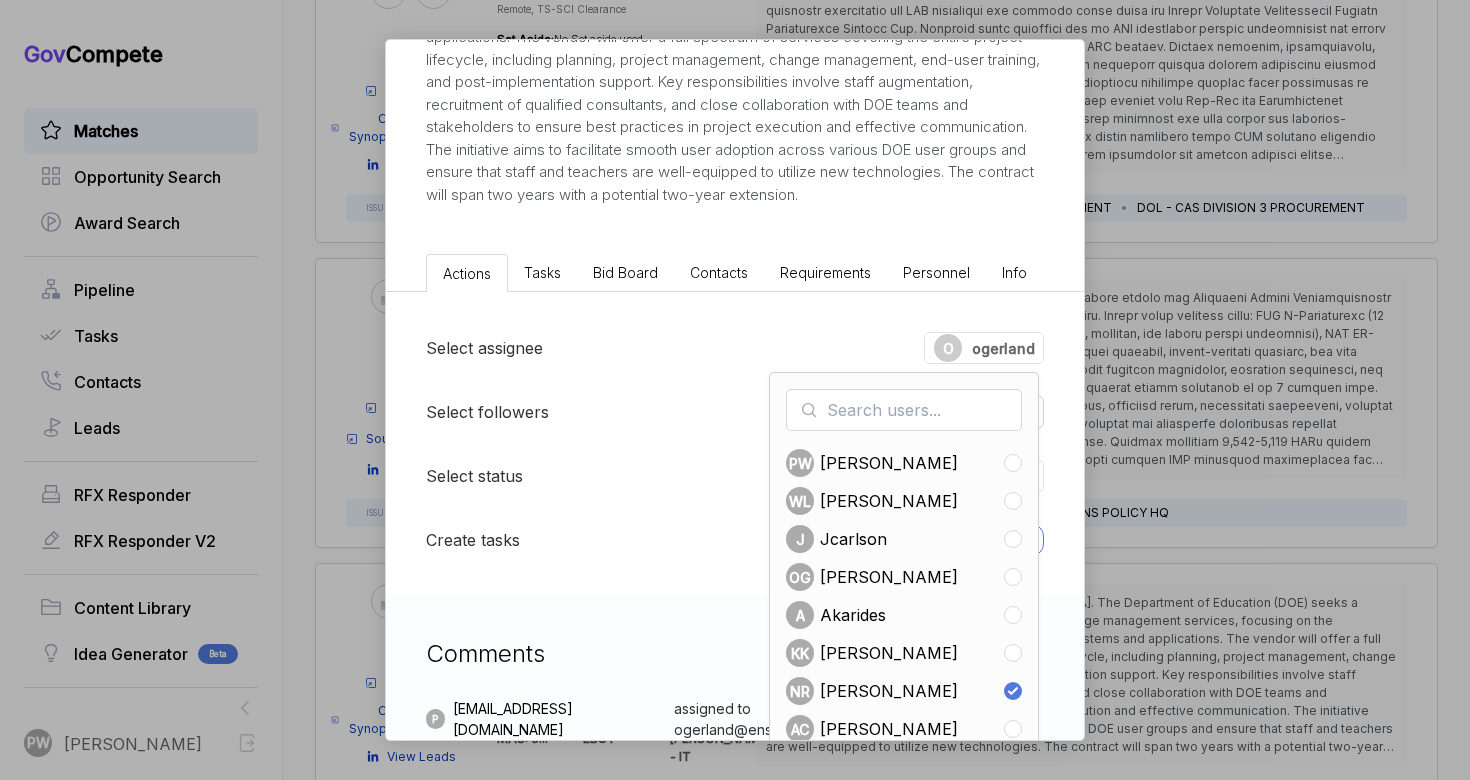 checkbox on "false" 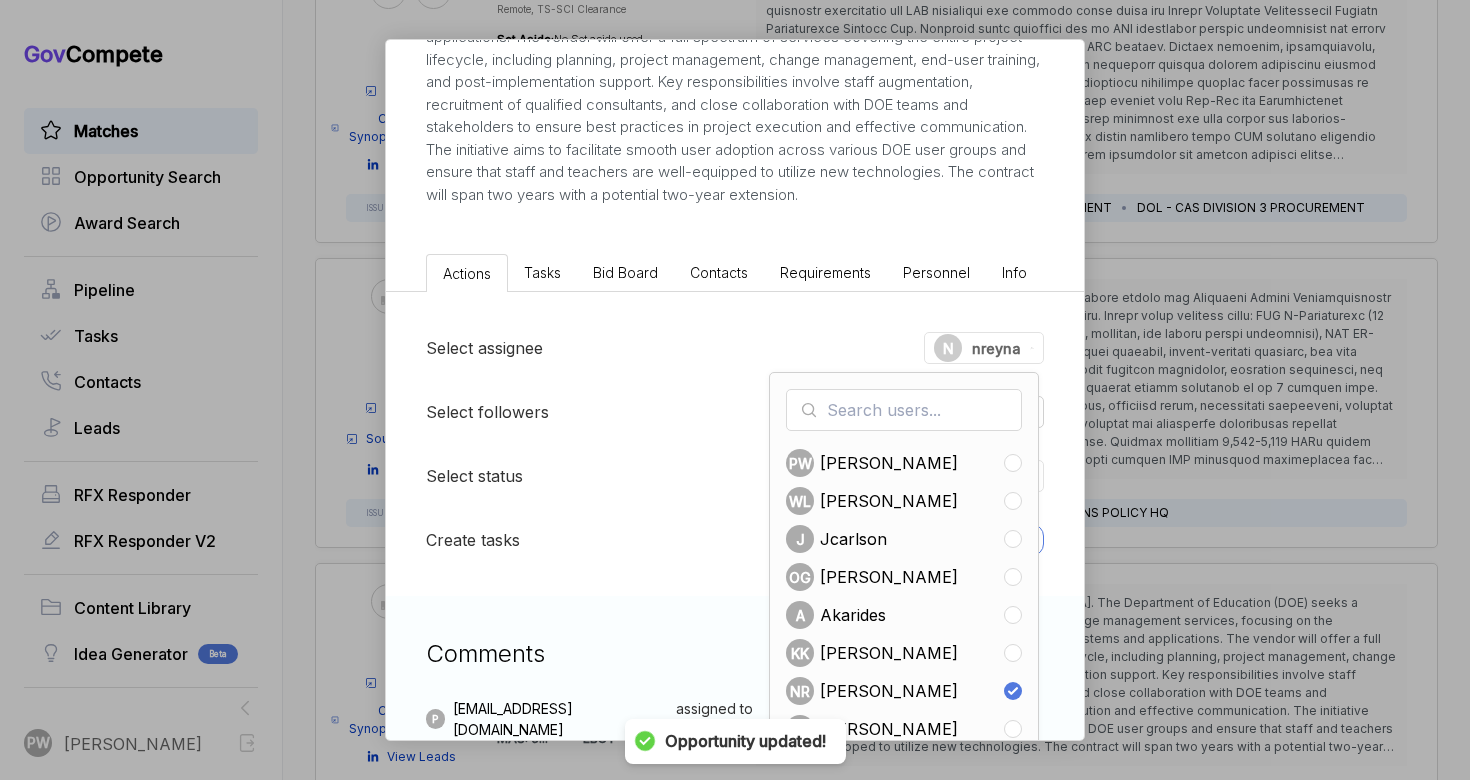 click on "Select assignee   N nreyna PW Pashioune [PERSON_NAME] [PERSON_NAME] J jcarlson OG [PERSON_NAME] A akarides KK [PERSON_NAME] NR [PERSON_NAME] AC [PERSON_NAME] BM [PERSON_NAME] MC [PERSON_NAME] Select followers Followers Select status   OPEN Create tasks  New task" at bounding box center [735, 444] 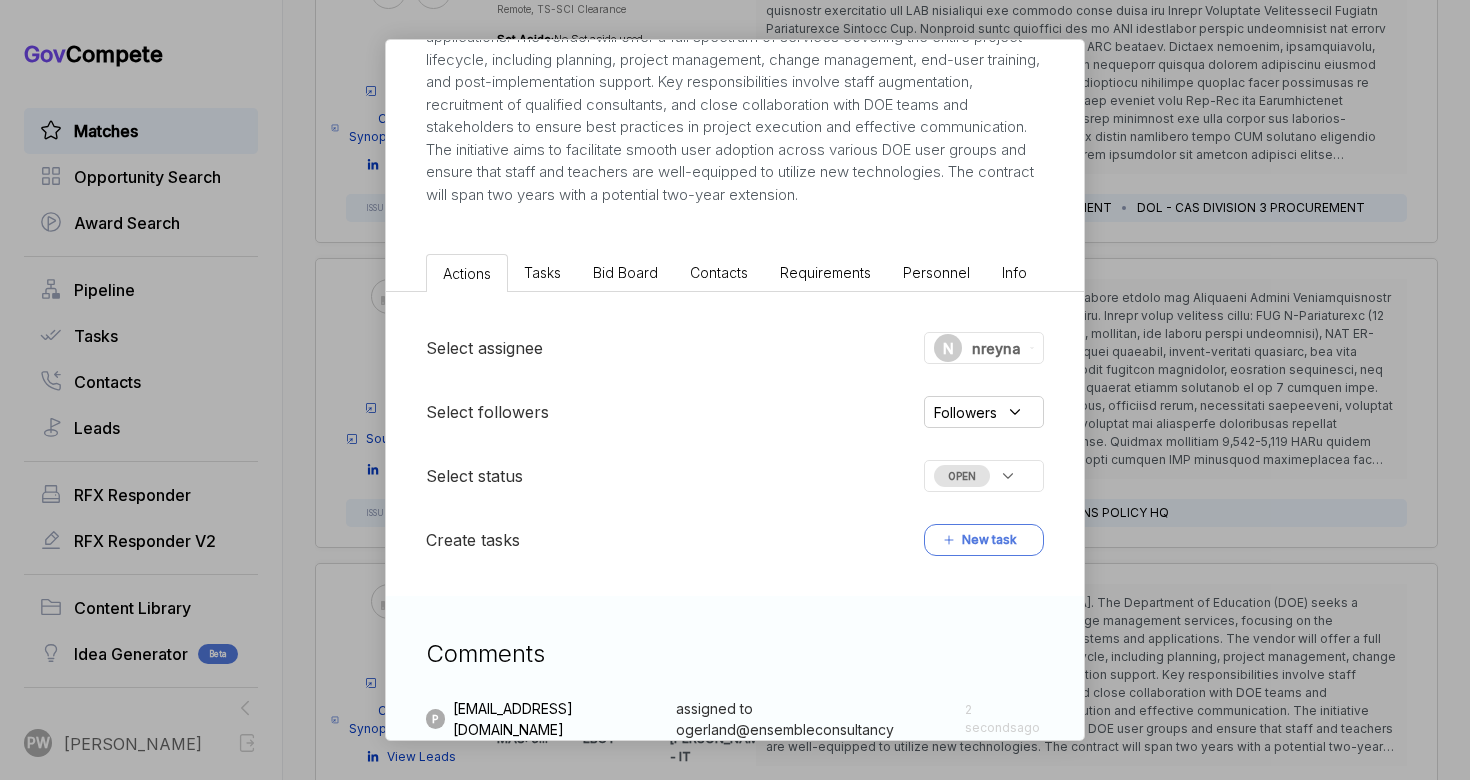 click on "Bid Board" at bounding box center (625, 272) 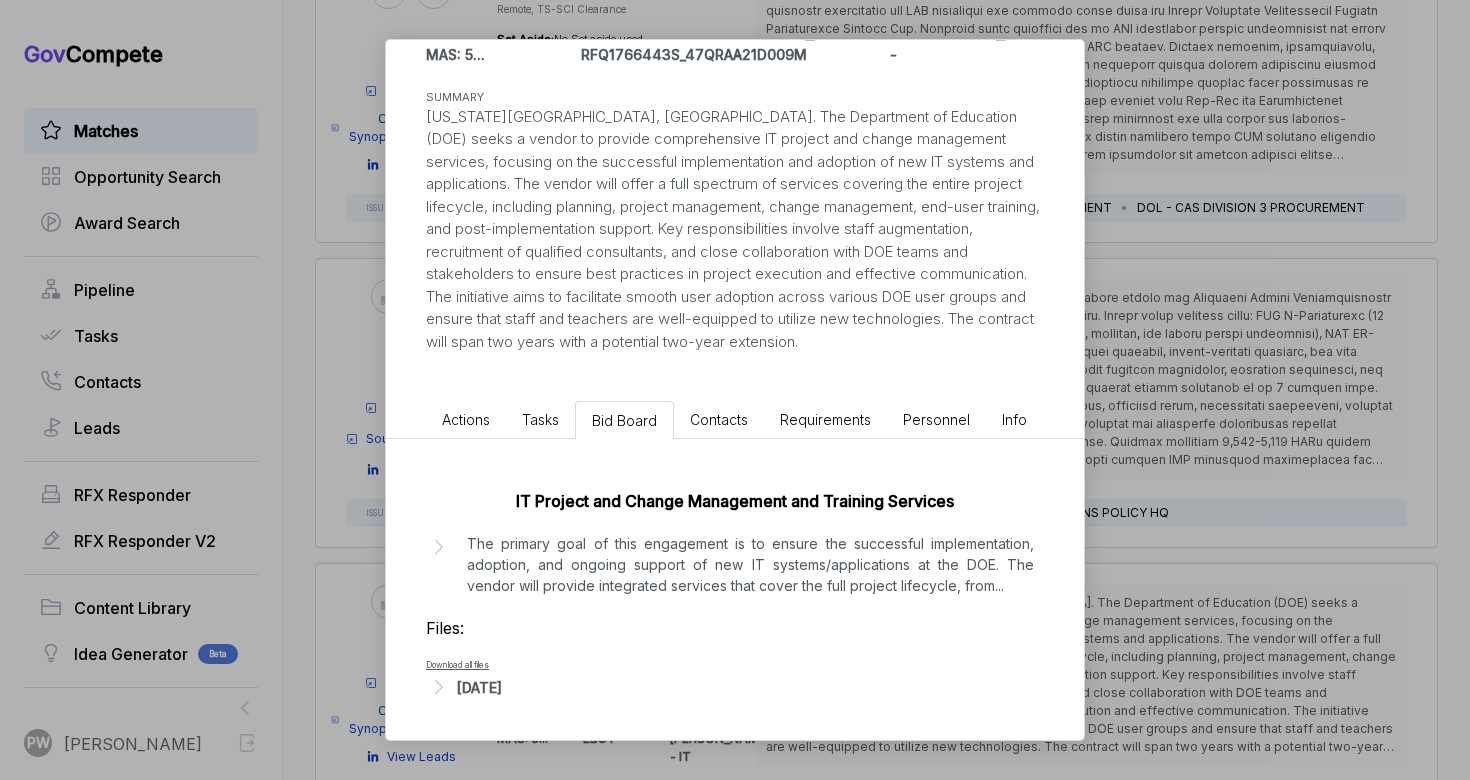 click on "The primary goal of this engagement is to ensure the successful implementation, adoption, and ongoing support of new IT systems/applications at the DOE. The vendor will provide integrated services that cover the full project lifecycle, from ..." at bounding box center [750, 564] 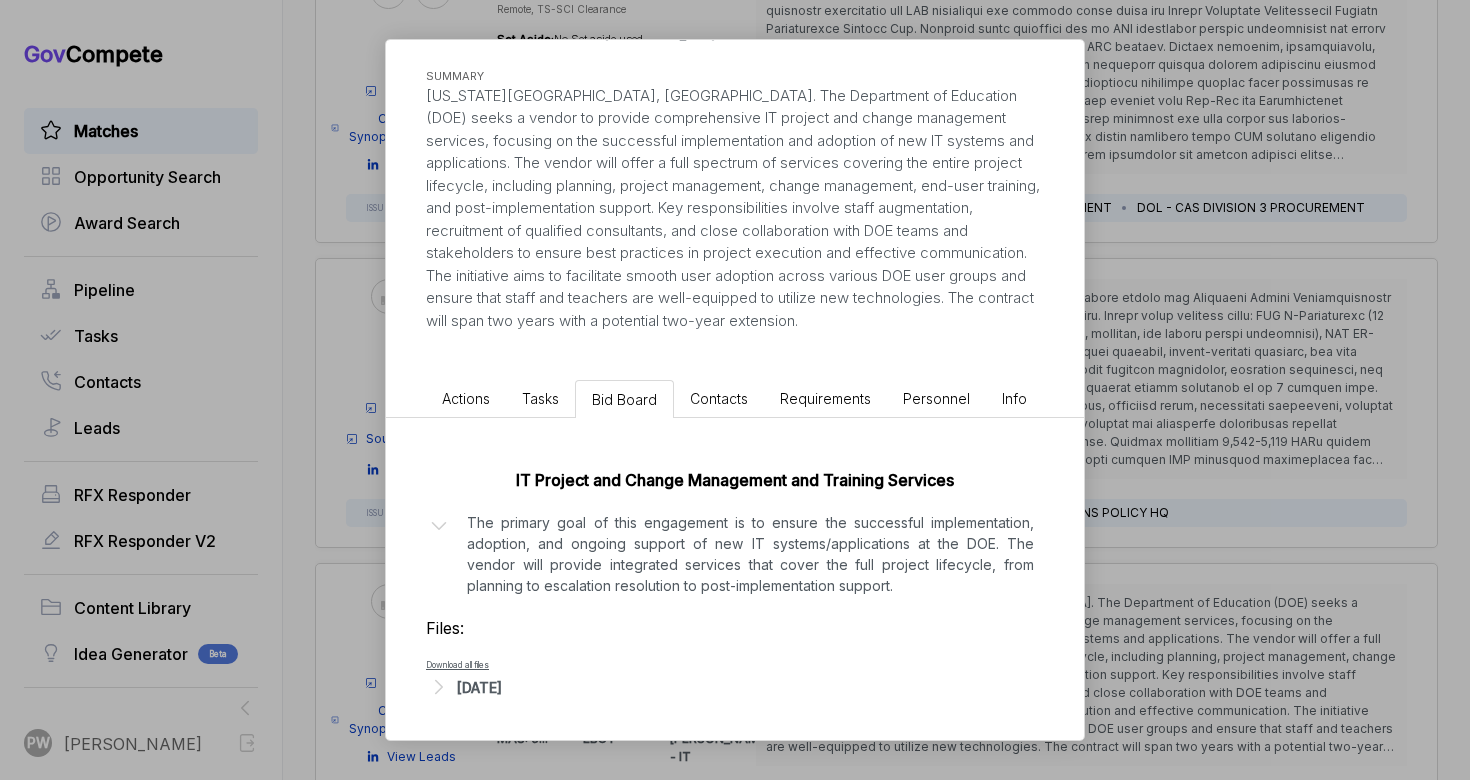 click on "Actions" at bounding box center [466, 398] 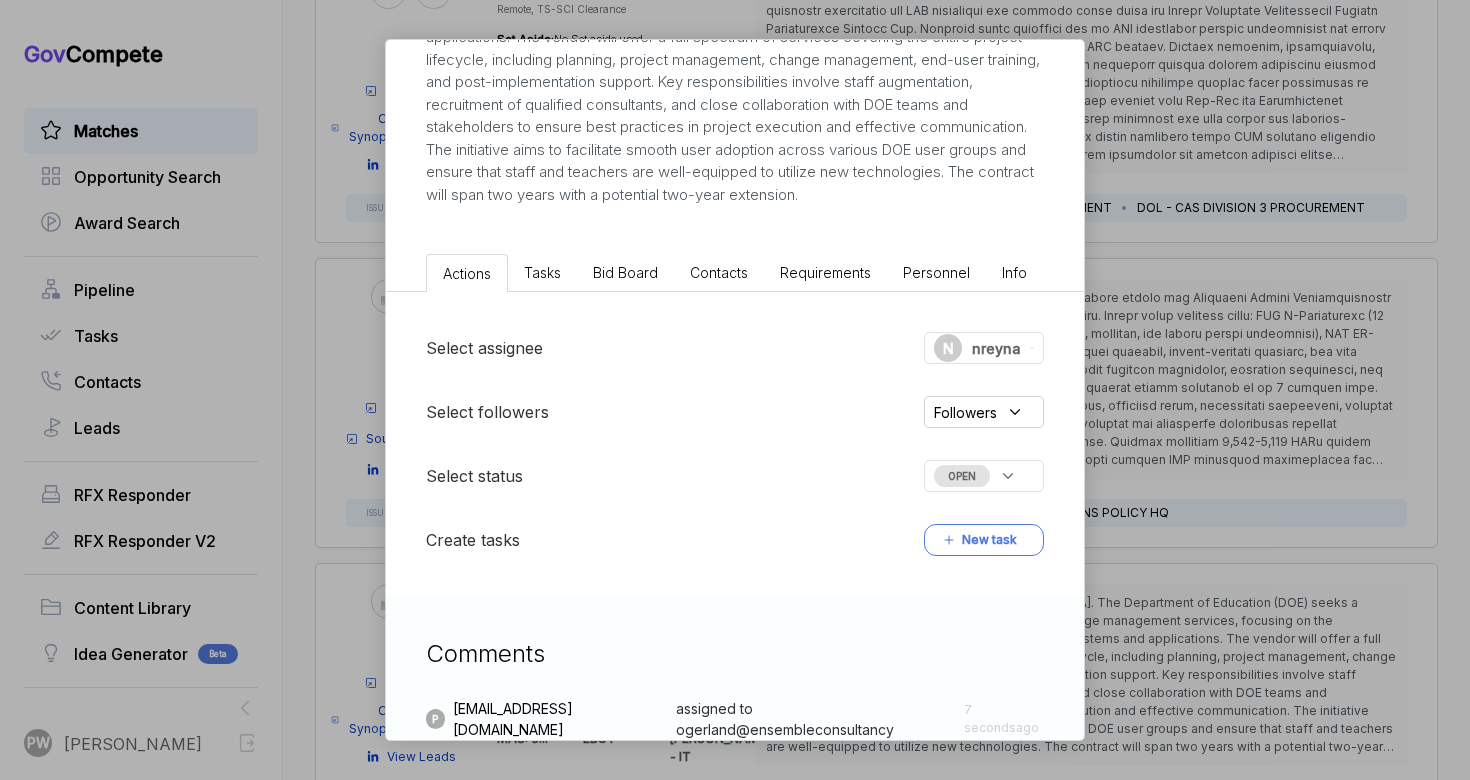 click on "N" at bounding box center (948, 348) 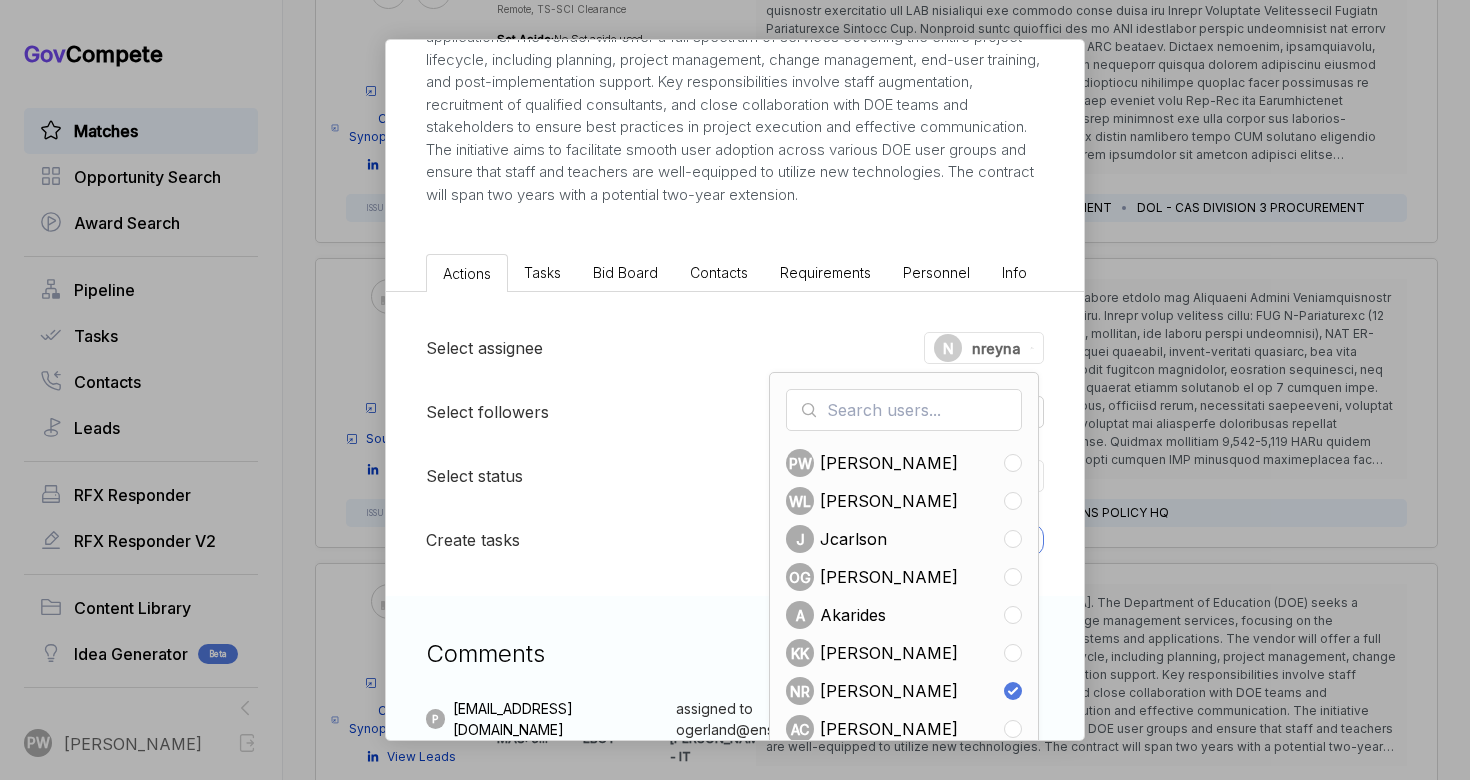 click on "[PERSON_NAME]" at bounding box center (889, 577) 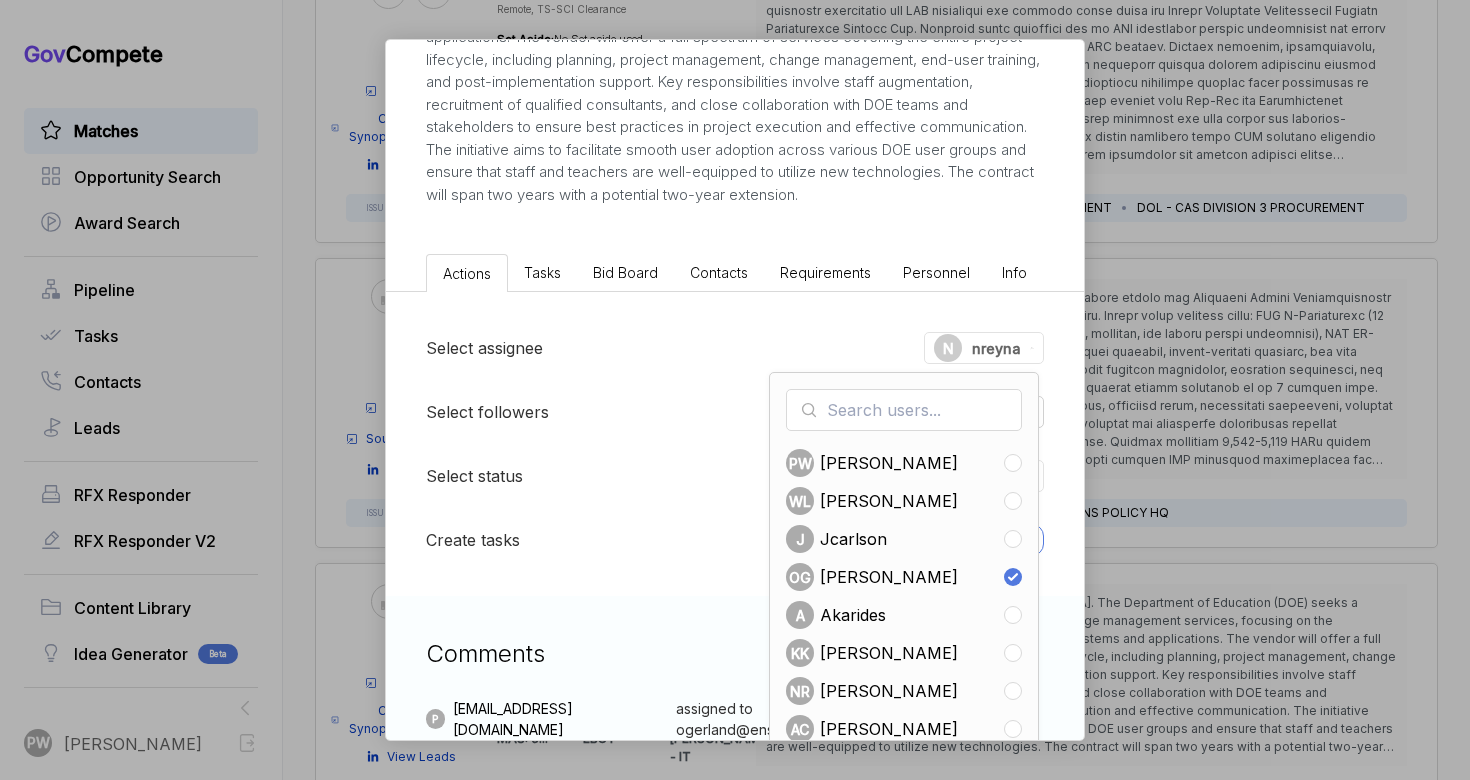 checkbox on "true" 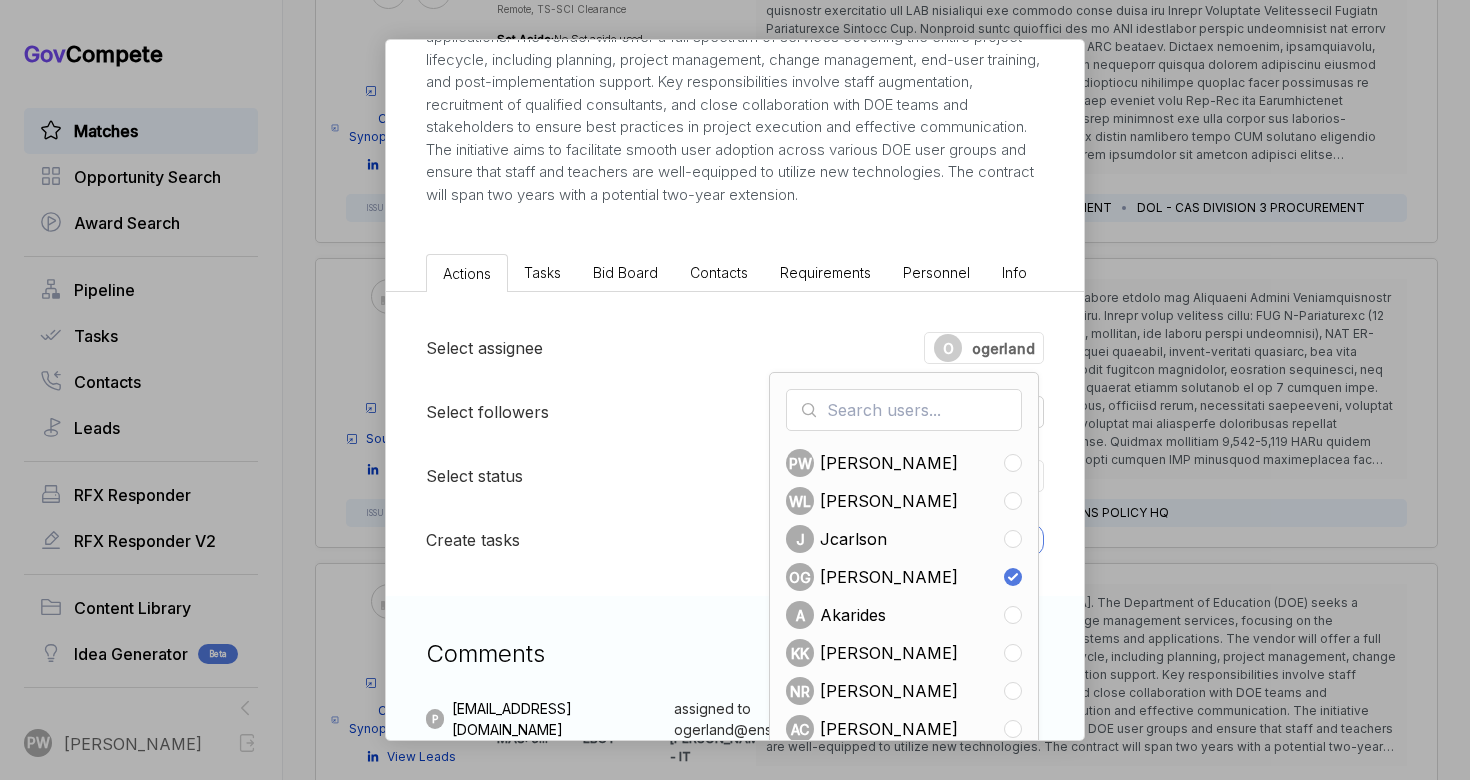 click on "IT Project Management & Training for DOE ebuy STAGE Combined Synopsis/Solicitation Copy link POSTED DATE [DATE] DEADLINE [DATE] UPDATED ON [DATE] NAICS MAS: 54151S MAS: 5 ... SOLICITATION NUMBER RFQ1766443S_47QRAA21D009M EST. VALUE - EST. AWARD DATE - SUMMARY" at bounding box center [735, -31] 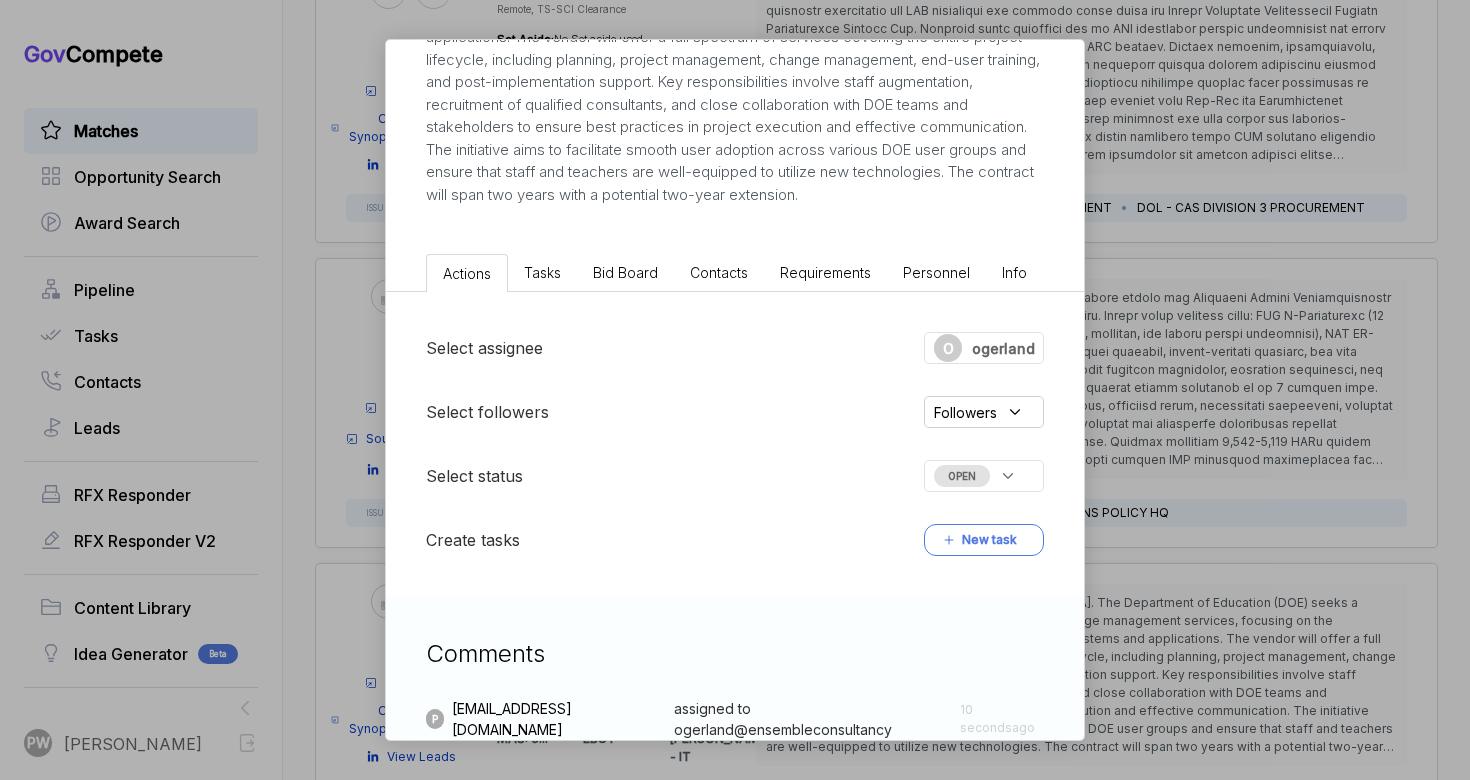click on "Bid Board" at bounding box center [625, 272] 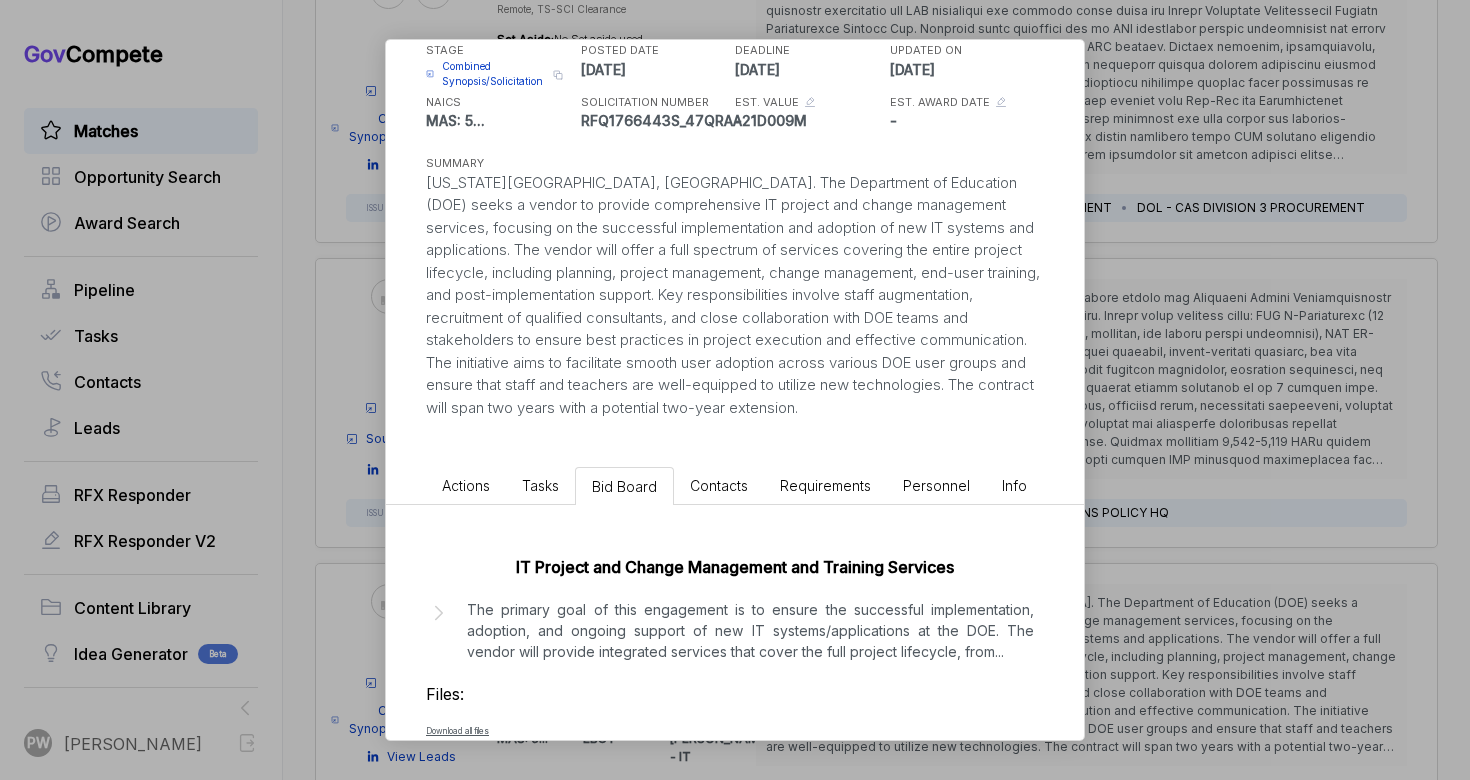 scroll, scrollTop: 200, scrollLeft: 0, axis: vertical 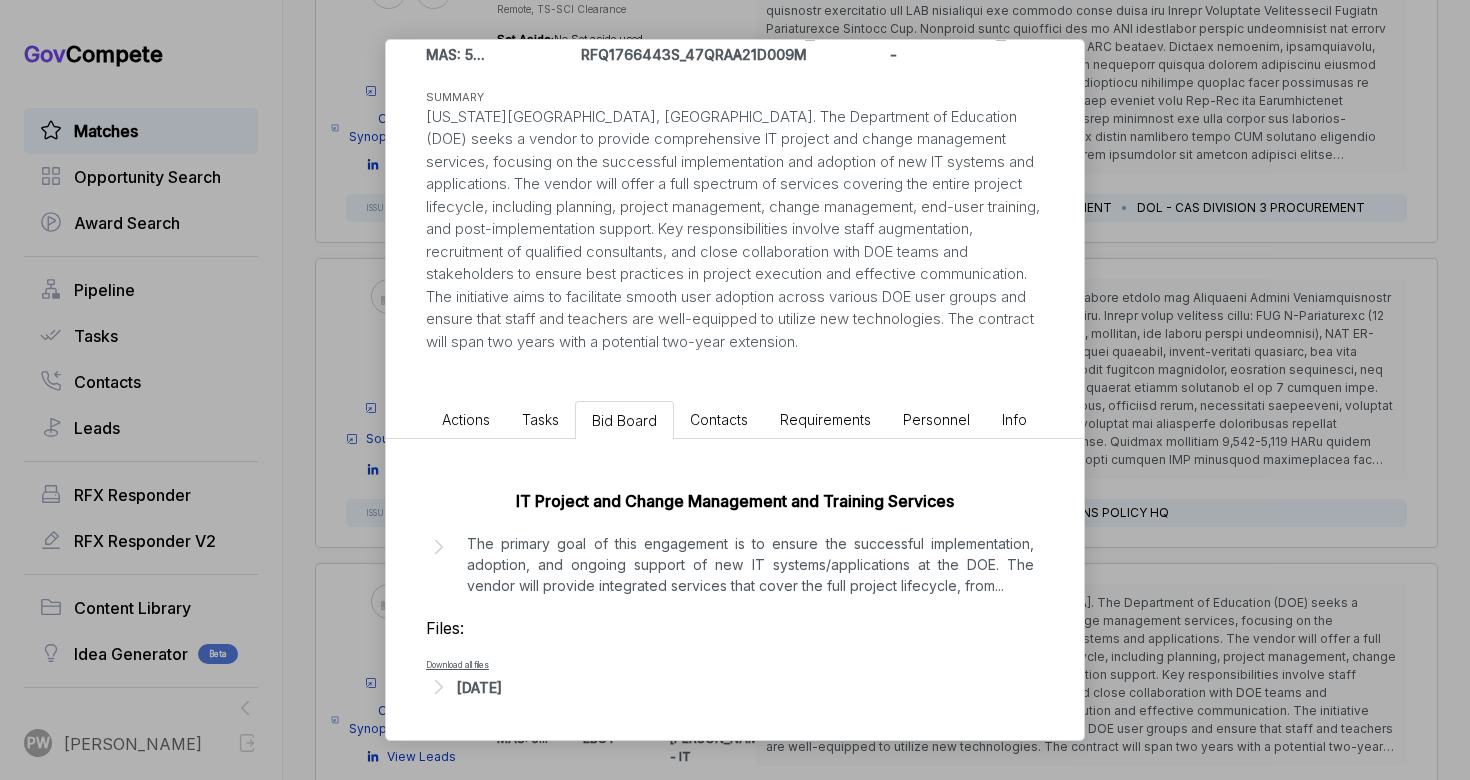click on "IT Project and Change Management and Training Services The primary goal of this engagement is to ensure the successful implementation, adoption, and ongoing support of new IT systems/applications at the DOE. The vendor will provide integrated services that cover the full project lifecycle, from ... Files: Download all files [DATE]" at bounding box center [735, 589] 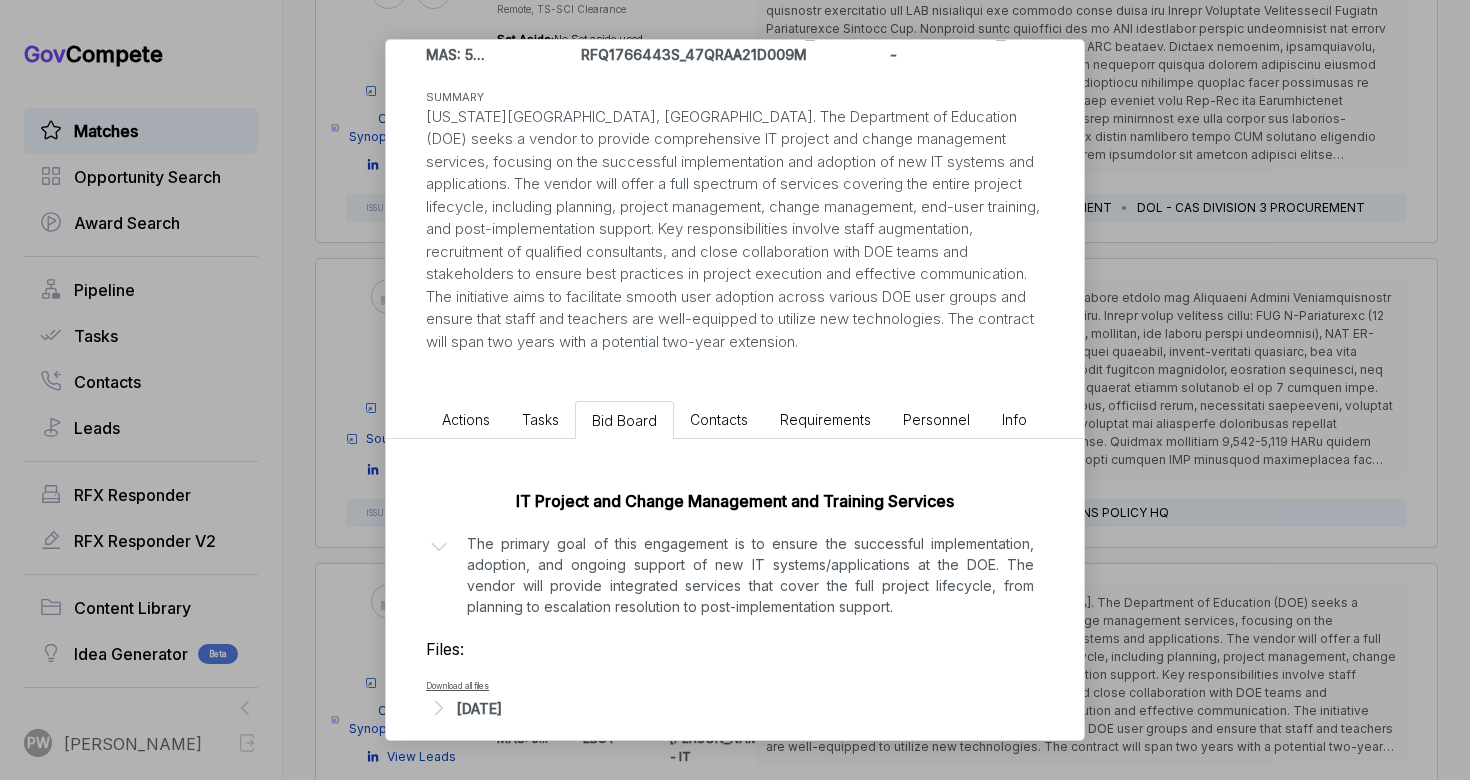 scroll, scrollTop: 221, scrollLeft: 0, axis: vertical 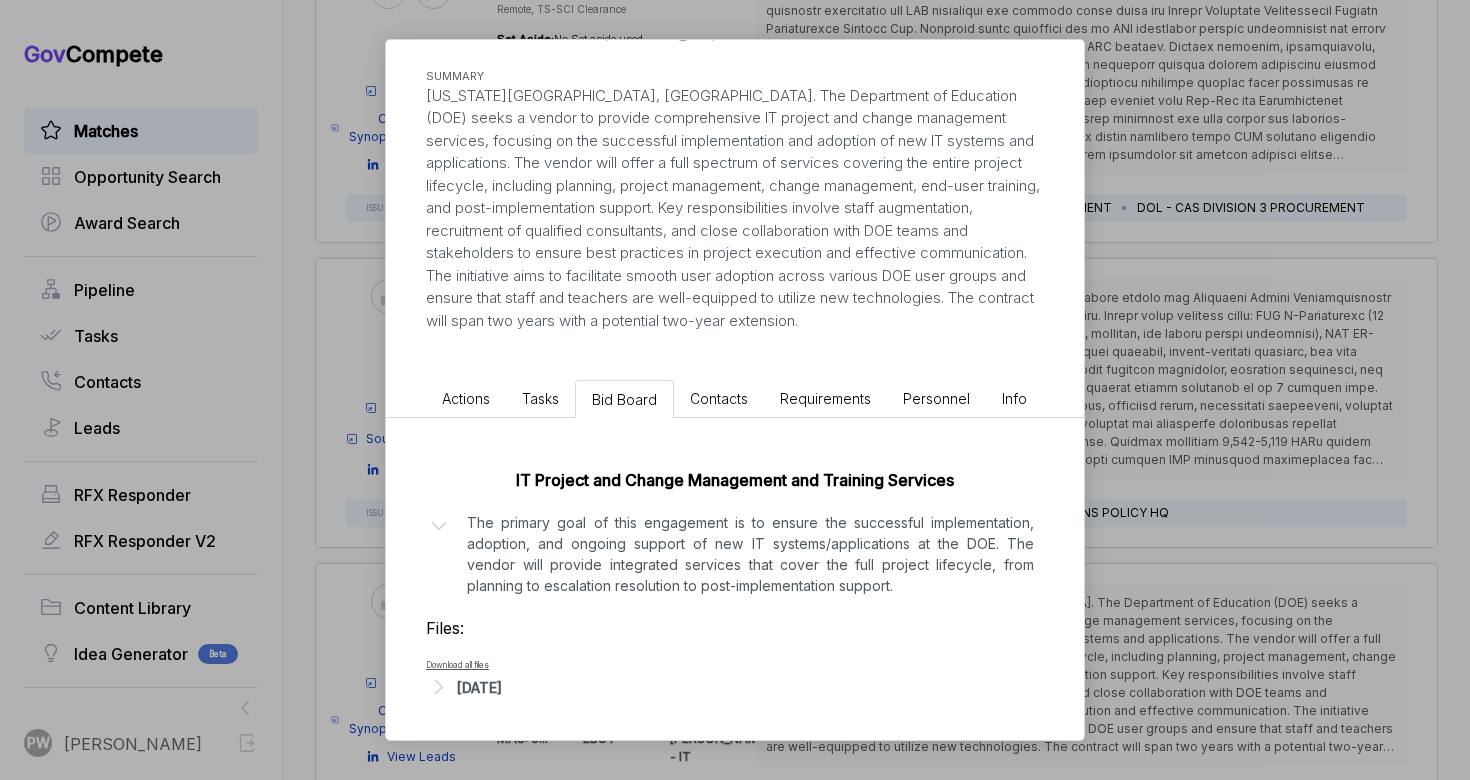 click on "[DATE]" at bounding box center (479, 687) 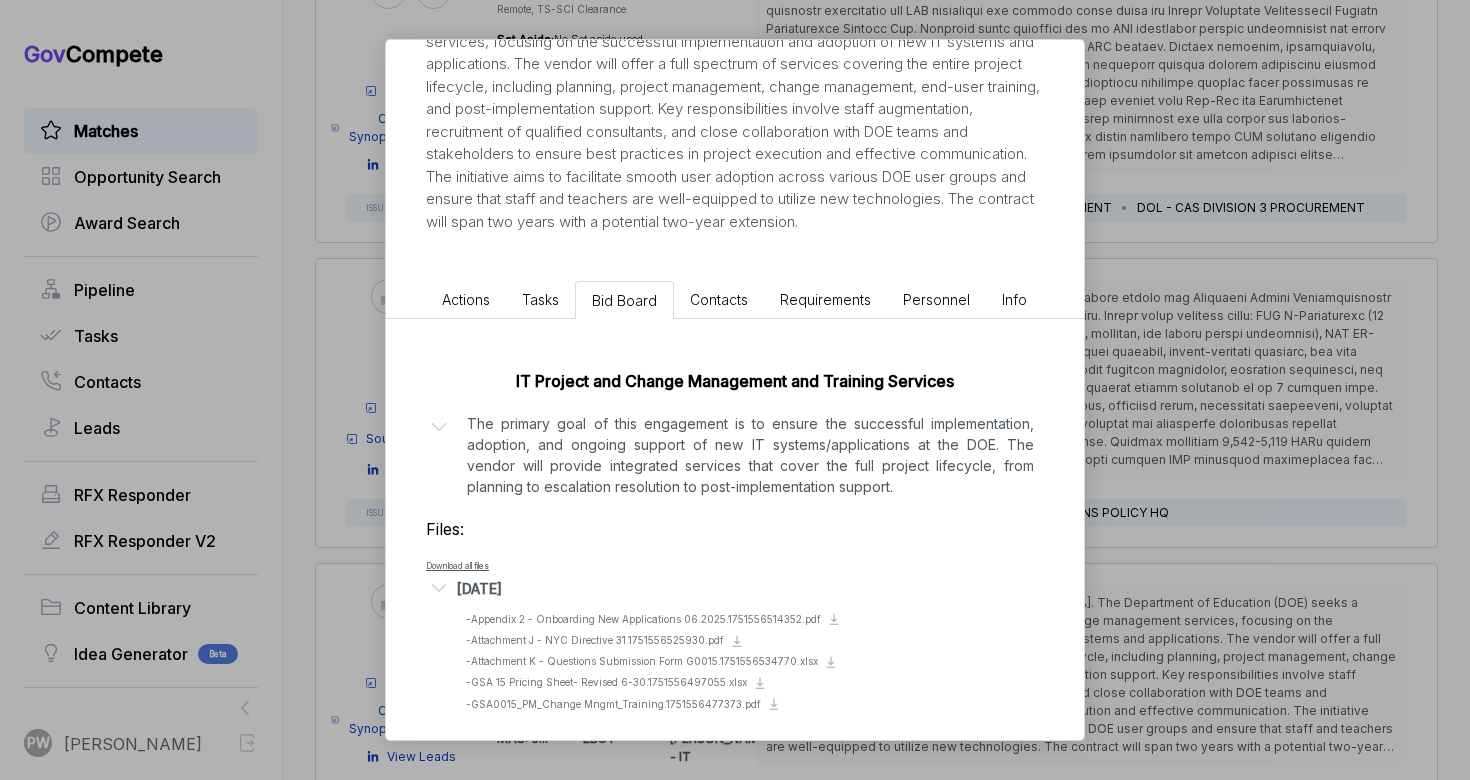 scroll, scrollTop: 332, scrollLeft: 0, axis: vertical 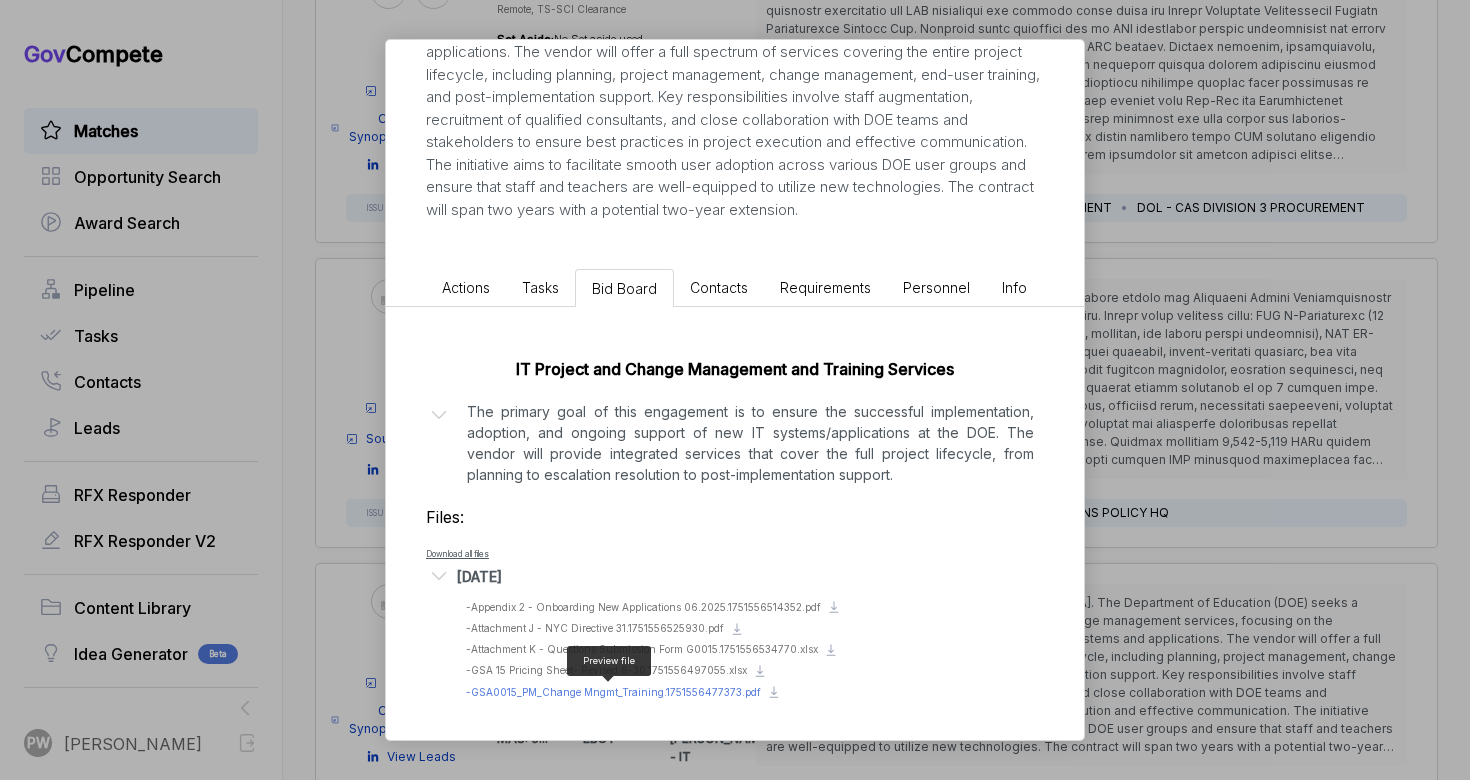 click on "-  GSA0015_PM_Change Mngmt_Training.1751556477373.pdf" at bounding box center (613, 692) 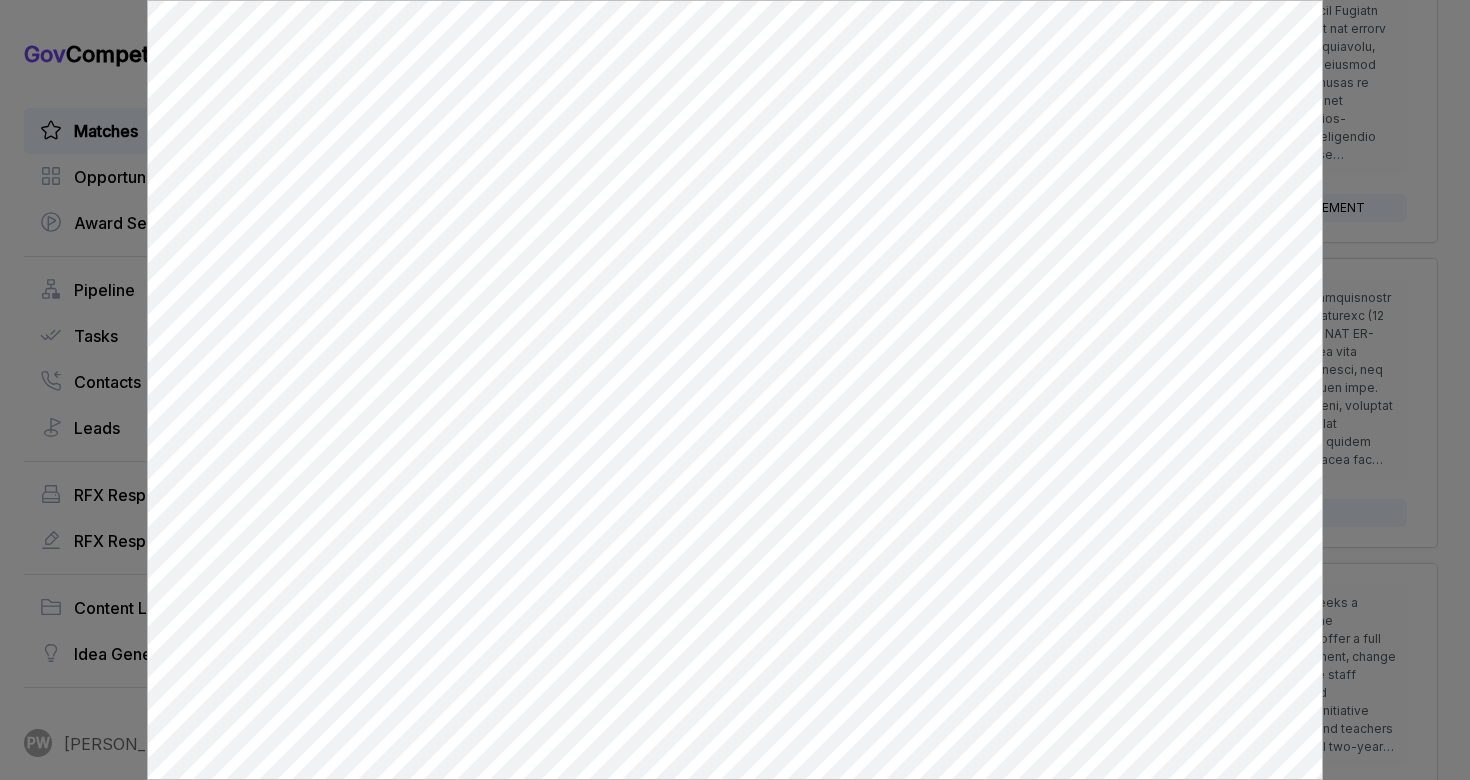 scroll, scrollTop: 0, scrollLeft: 0, axis: both 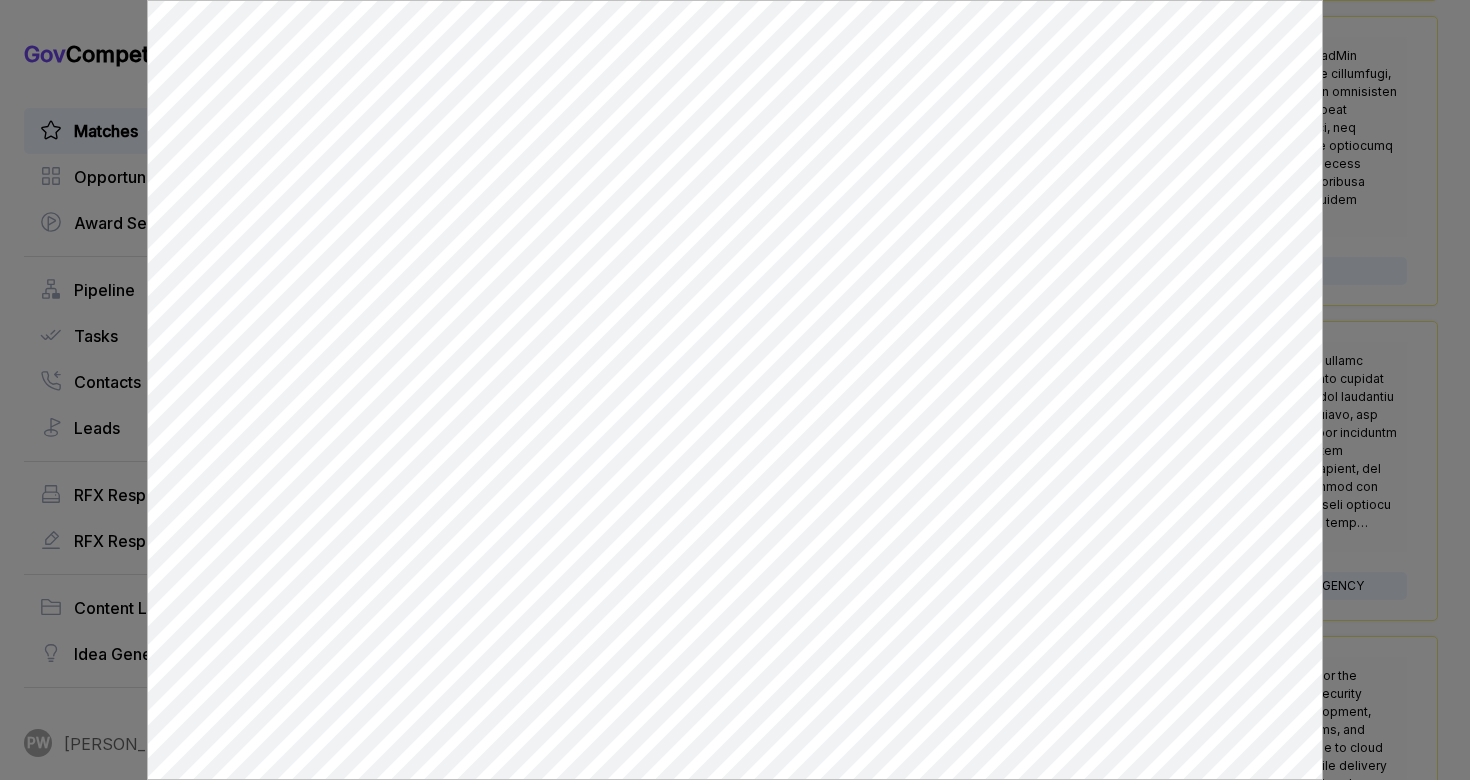 click at bounding box center (735, 390) 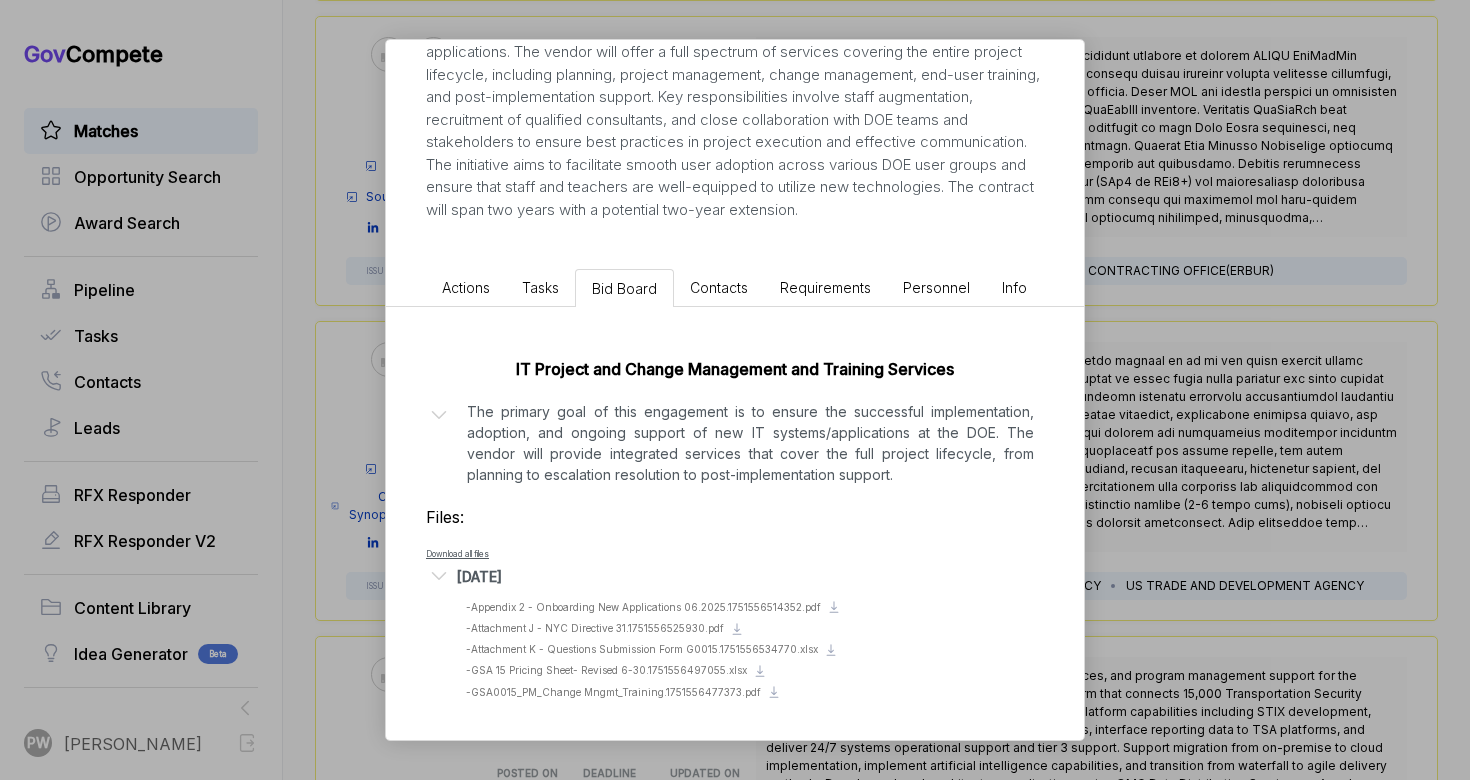 click on "Actions" at bounding box center (466, 287) 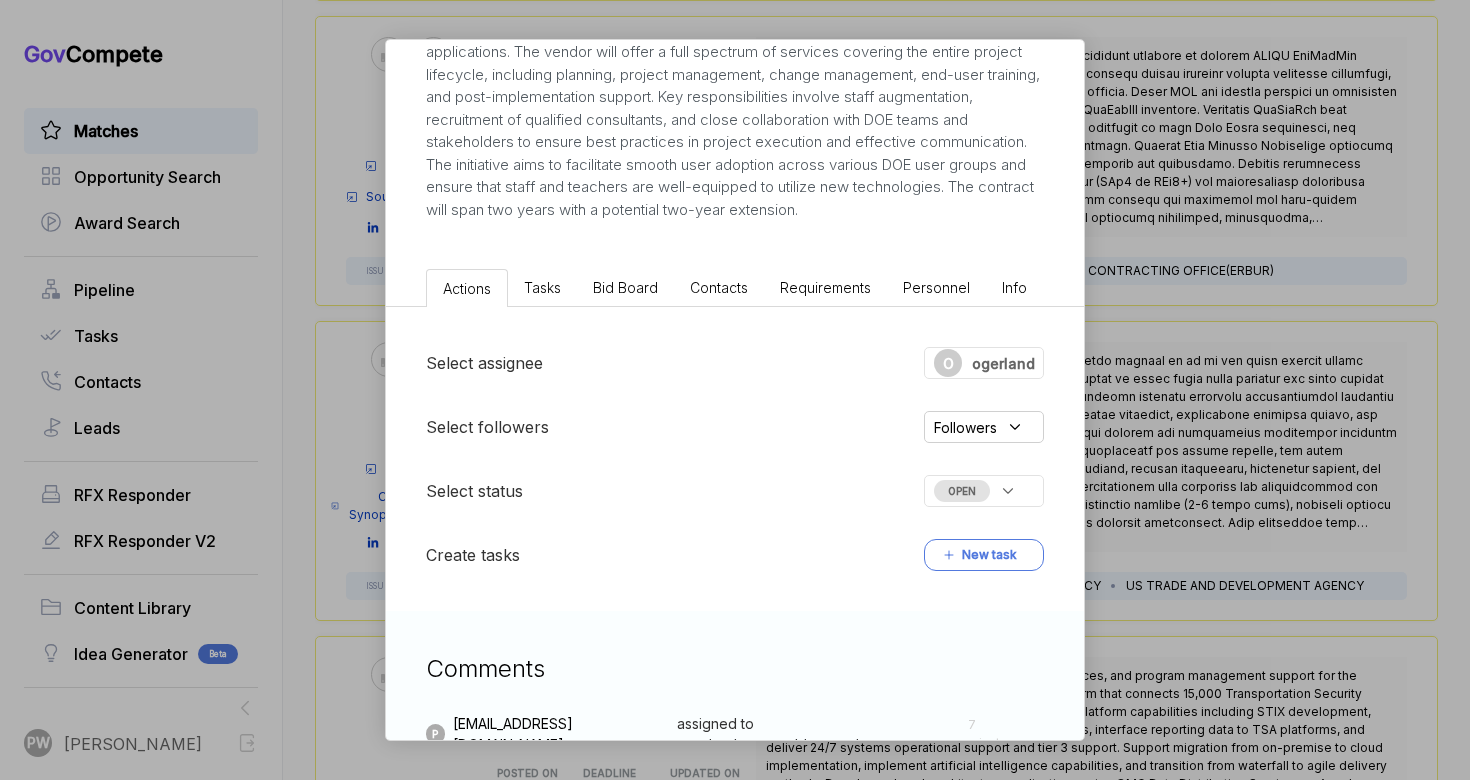 scroll, scrollTop: 616, scrollLeft: 0, axis: vertical 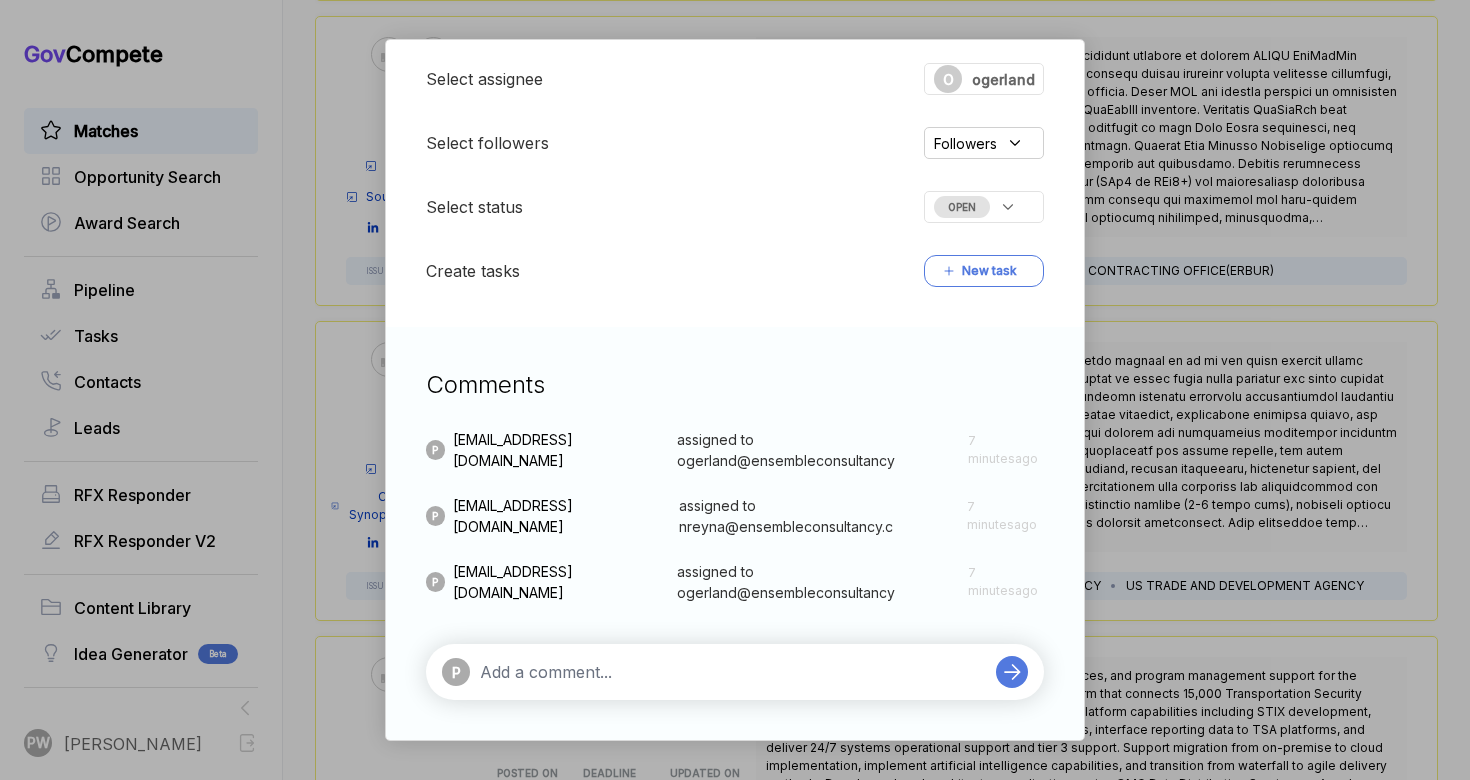 click at bounding box center (733, 672) 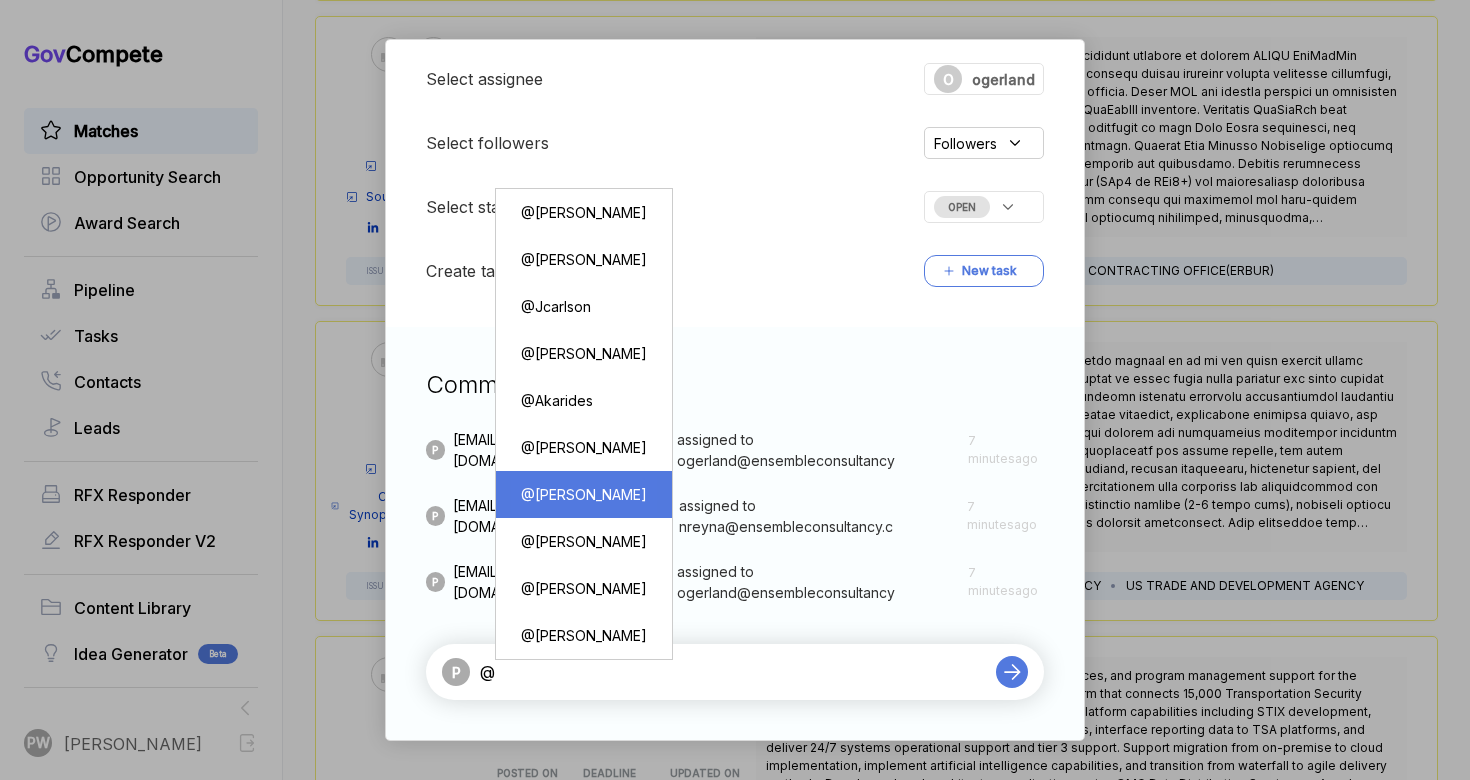 click on "@ [PERSON_NAME]" at bounding box center (584, 494) 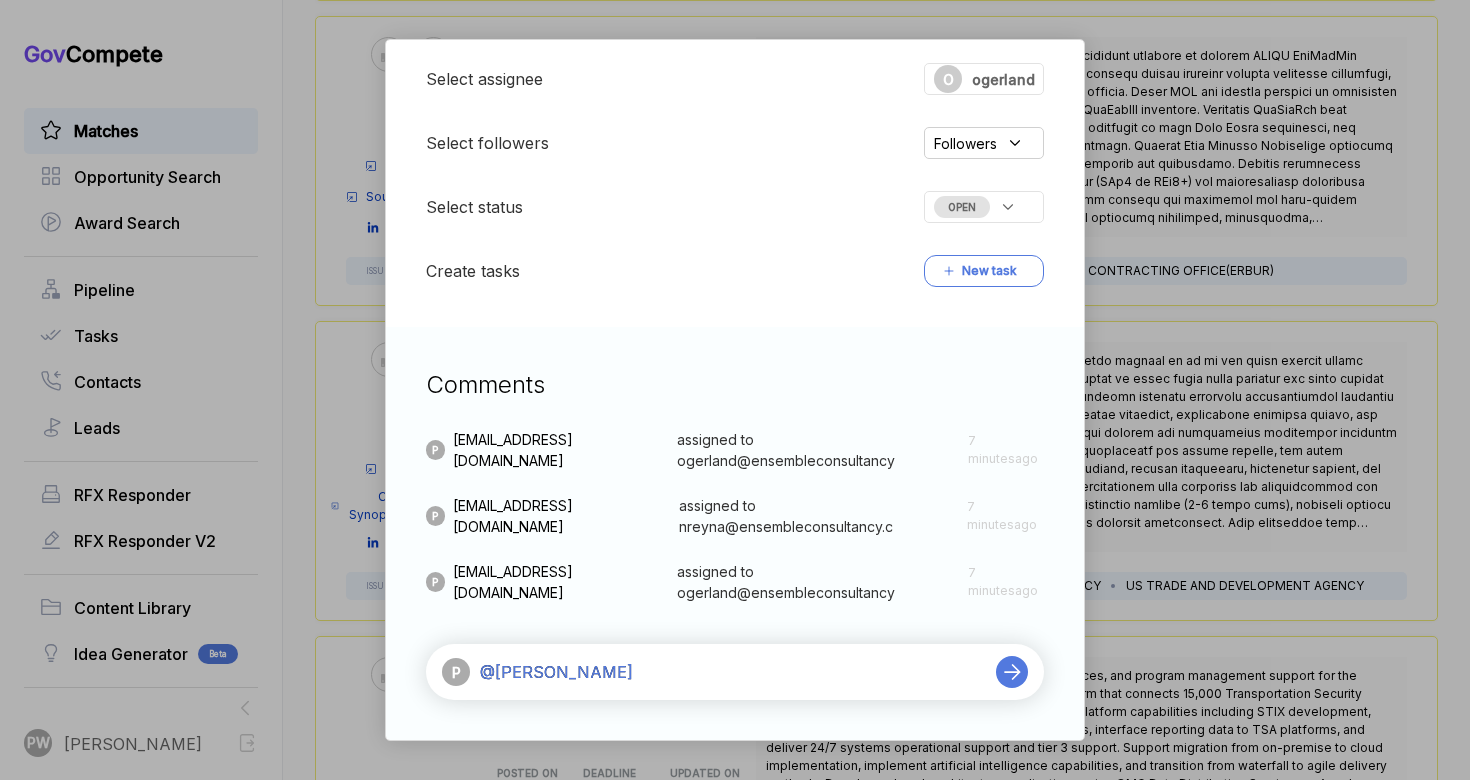 type 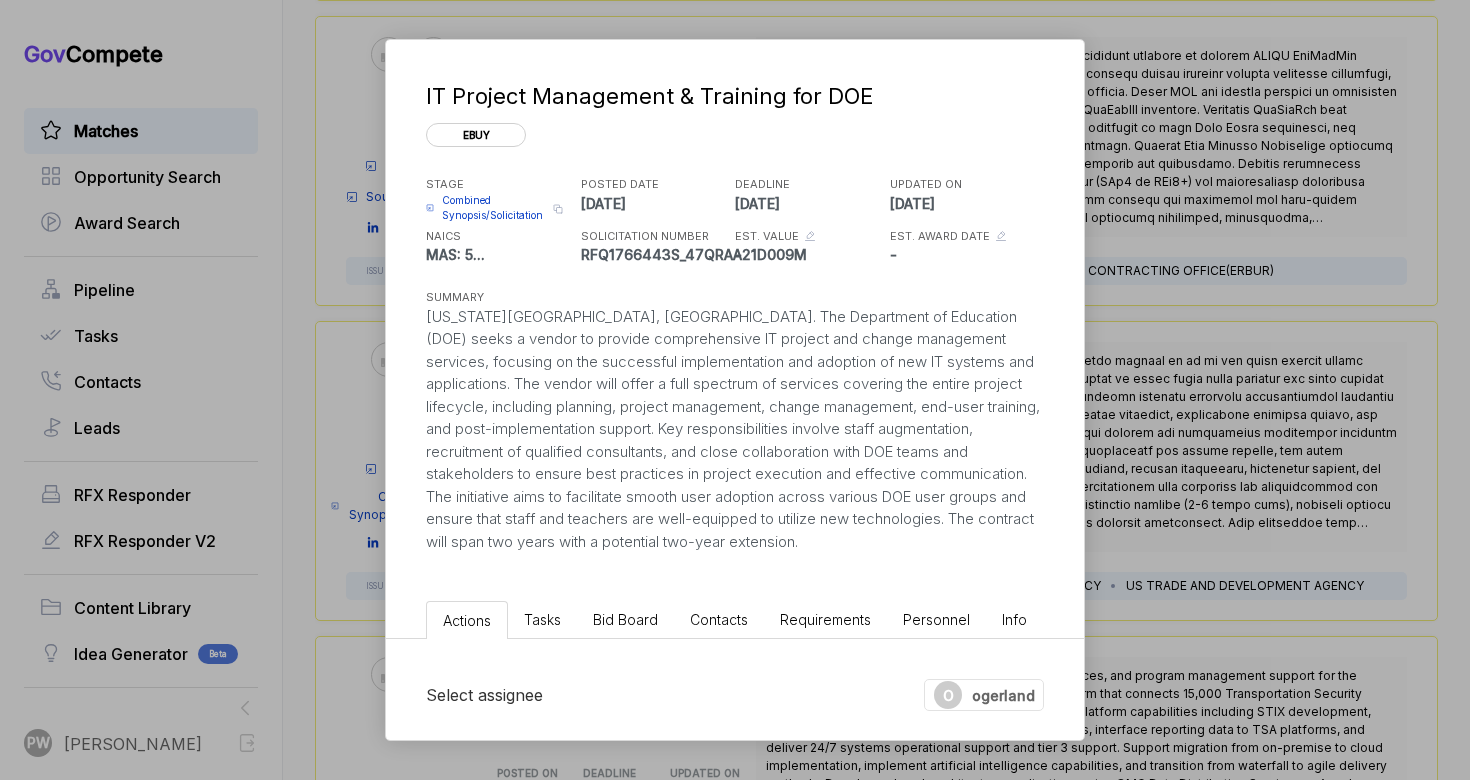 scroll, scrollTop: 187, scrollLeft: 0, axis: vertical 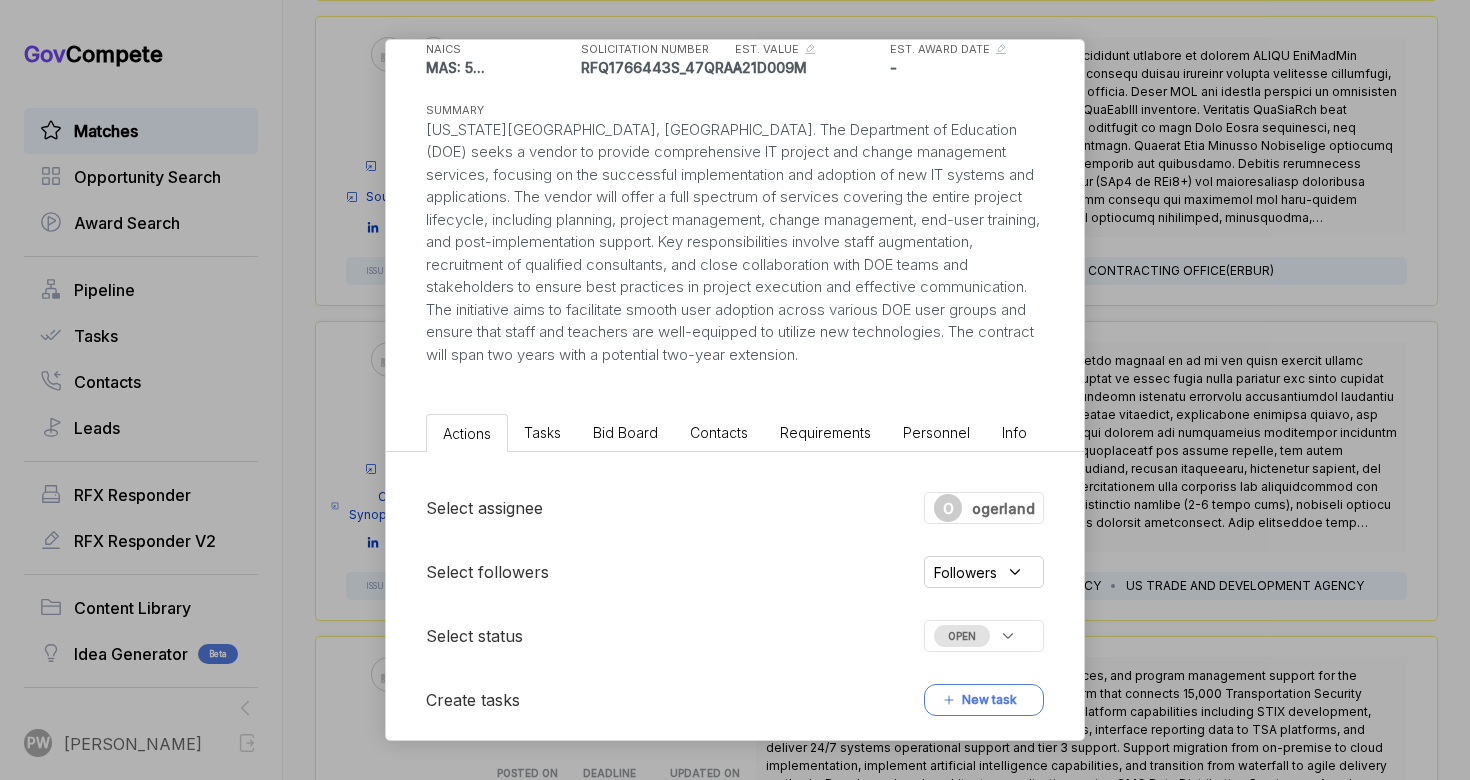 click on "Followers" at bounding box center [965, 572] 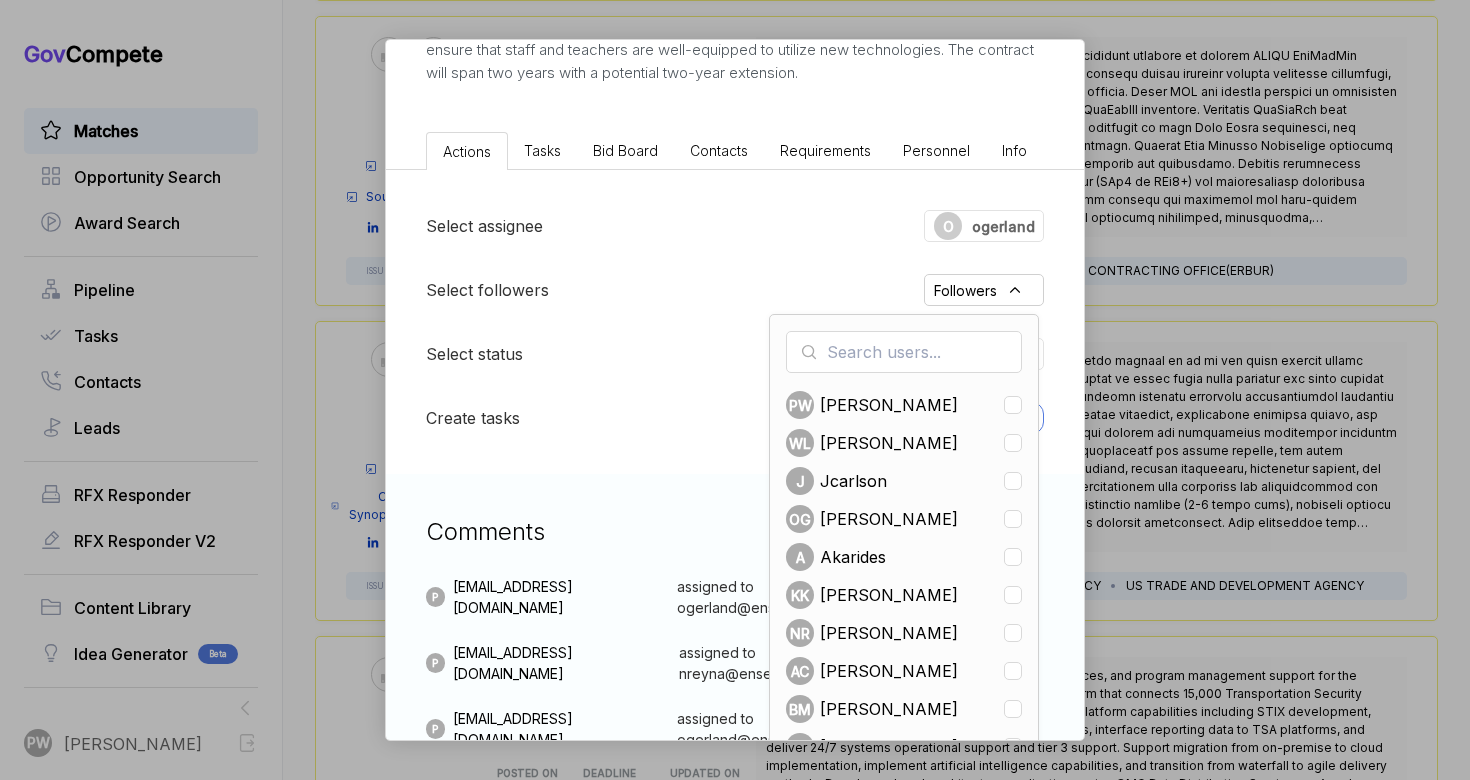 scroll, scrollTop: 463, scrollLeft: 0, axis: vertical 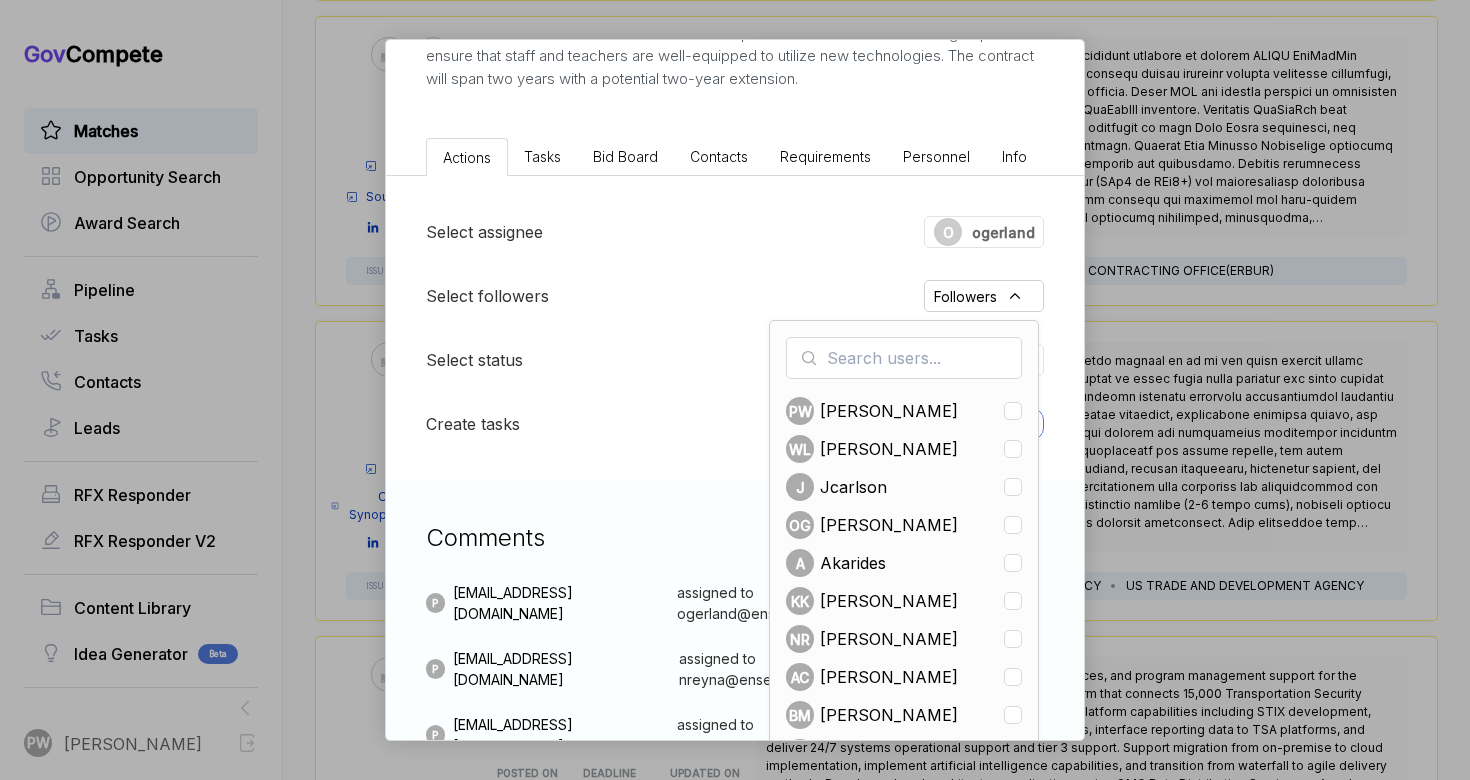 click on "Select assignee   O ogerland" at bounding box center [735, 232] 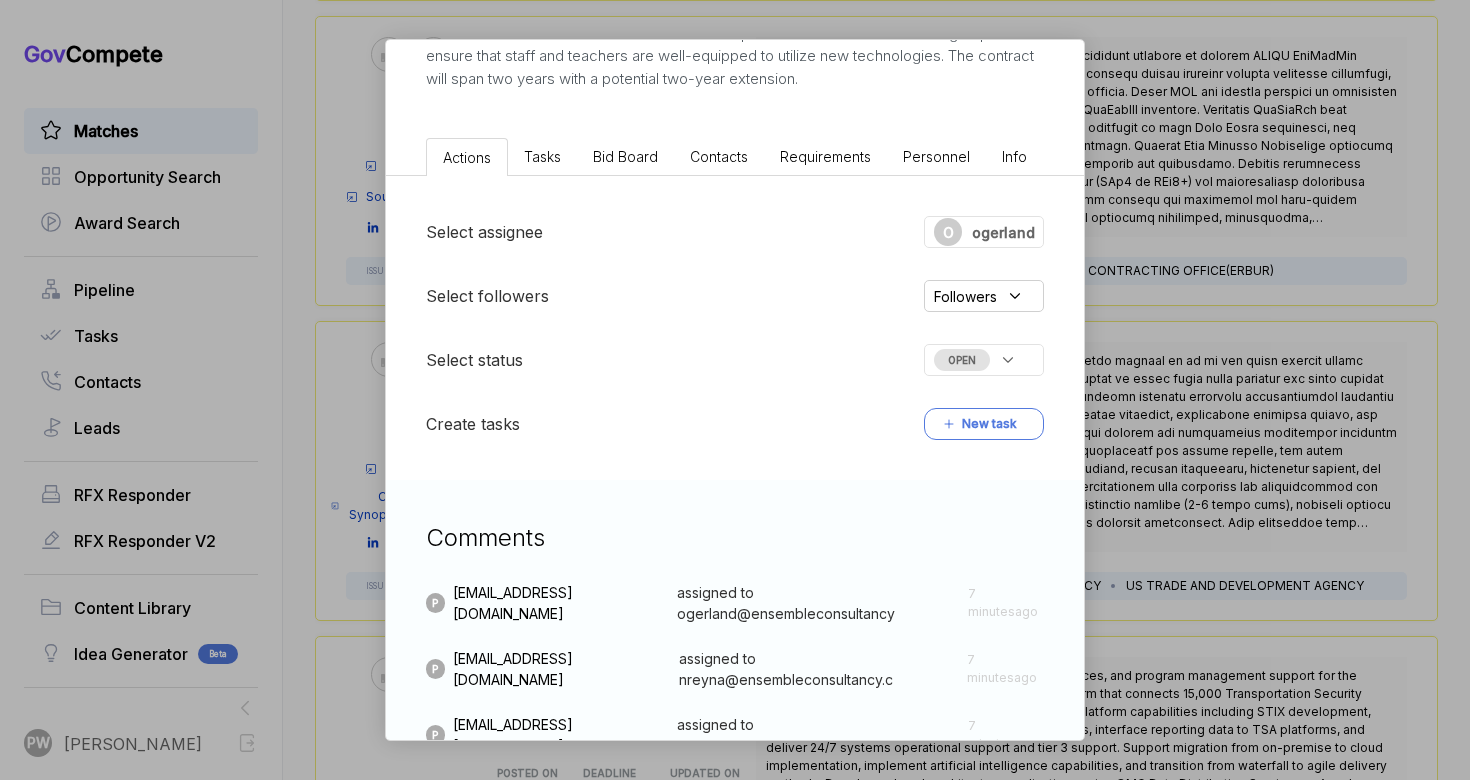click 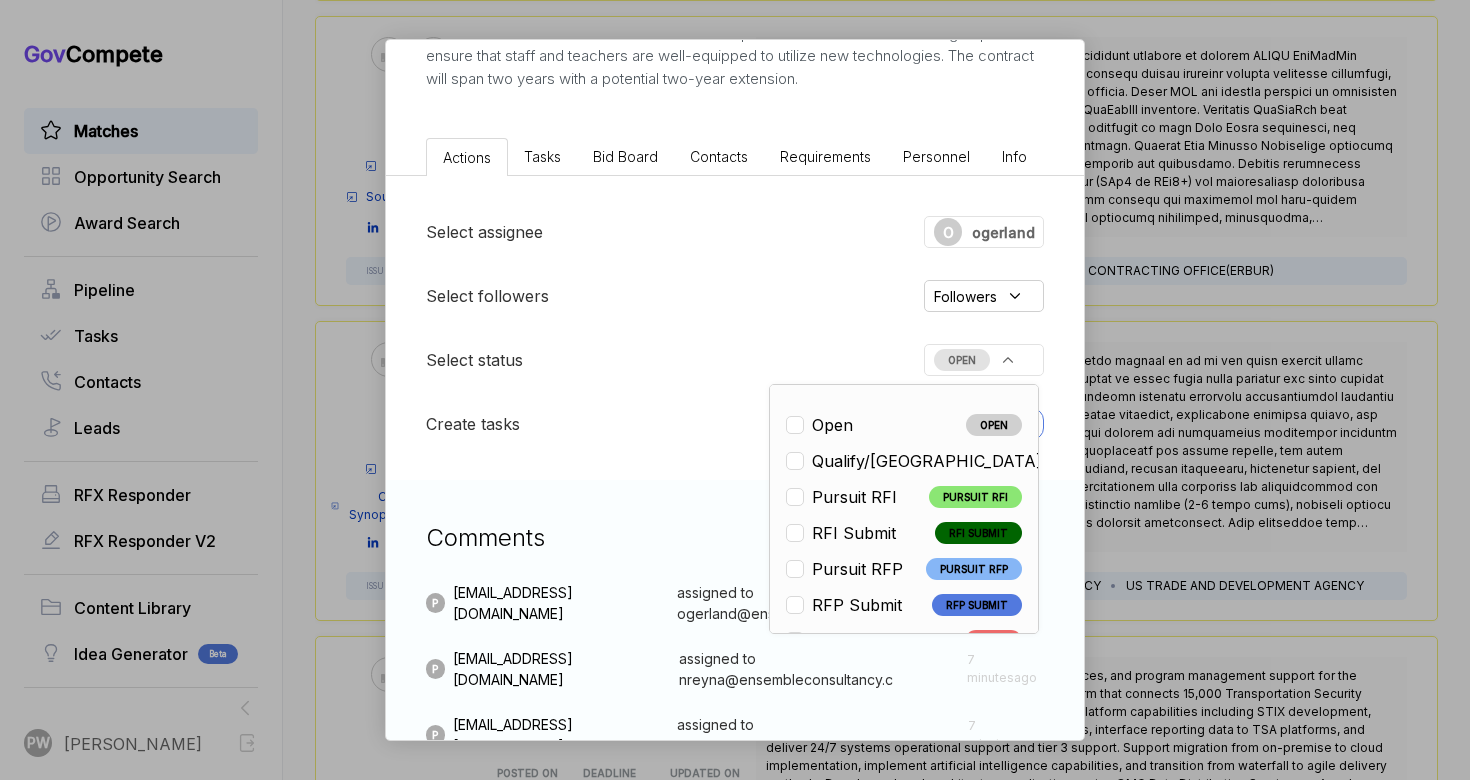 click on "Qualify/[GEOGRAPHIC_DATA]" at bounding box center (927, 461) 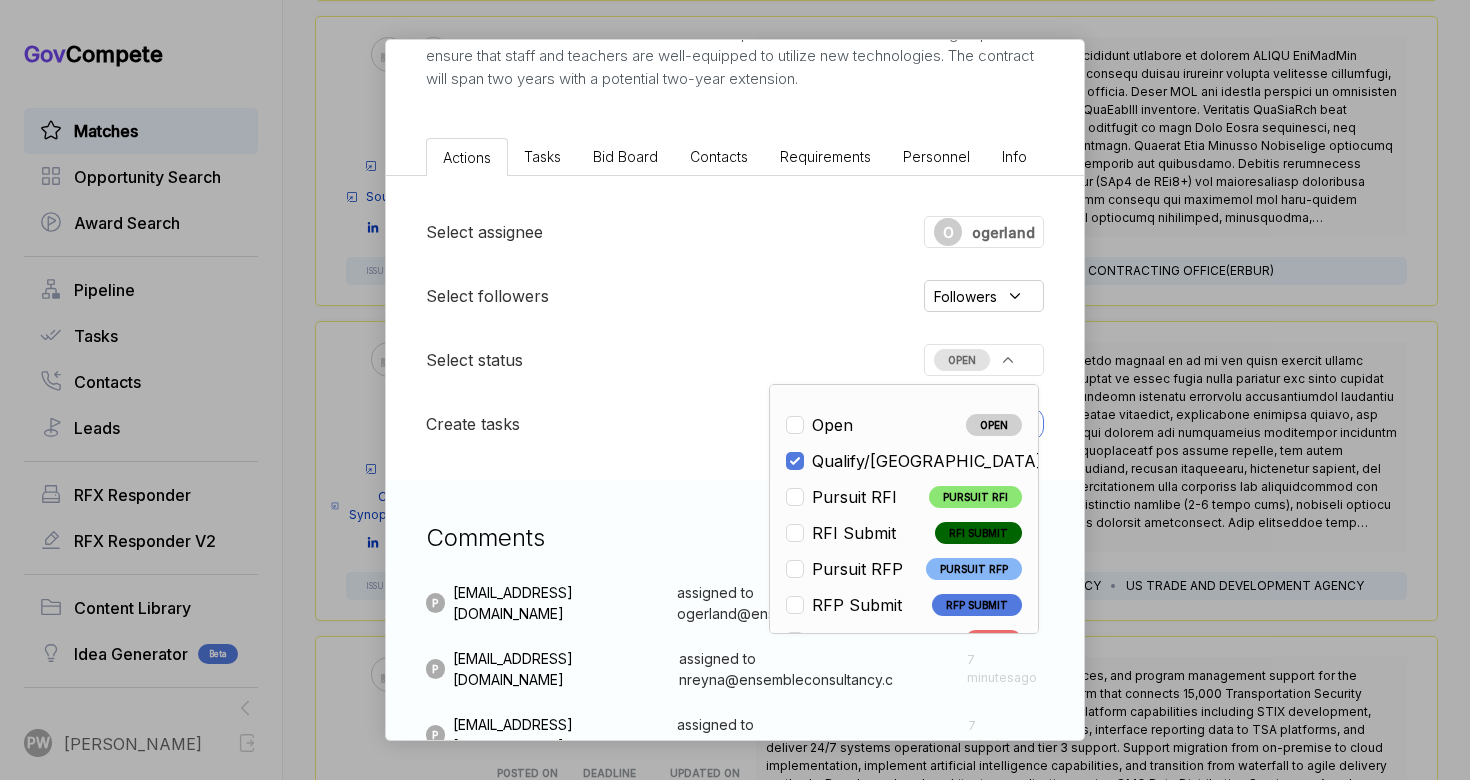checkbox on "true" 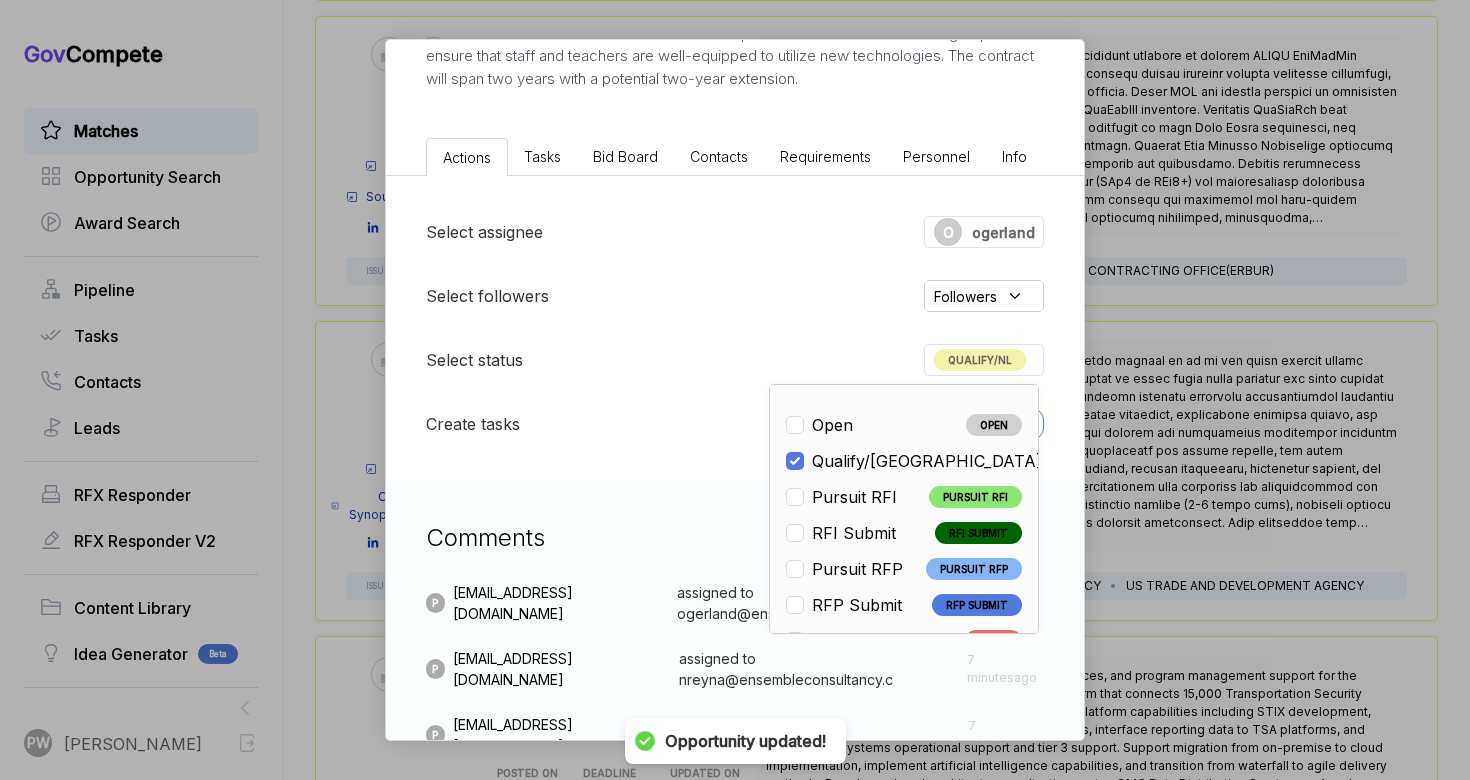 click on "Select assignee   O ogerland Select followers Followers Select status   QUALIFY/NL Open OPEN Qualify/NL QUALIFY/NL Pursuit RFI PURSUIT RFI RFI Submit RFI SUBMIT Pursuit RFP PURSUIT RFP RFP Submit RFP SUBMIT ESL Q ESL Q ESL P ESL P ESL S ESL S Nego/award NEGO/AWARD InactiveRFI INACTIVERFI 4cast RFP 4CAST RFP RFI no bid RFI NO BID Expiring EXPIRING Lost LOST MISC/OTHER MISC/OTHER WATCH WATCH GC forecast GC FORECAST Not a fit NOT A FIT Create tasks  New task" at bounding box center [735, 328] 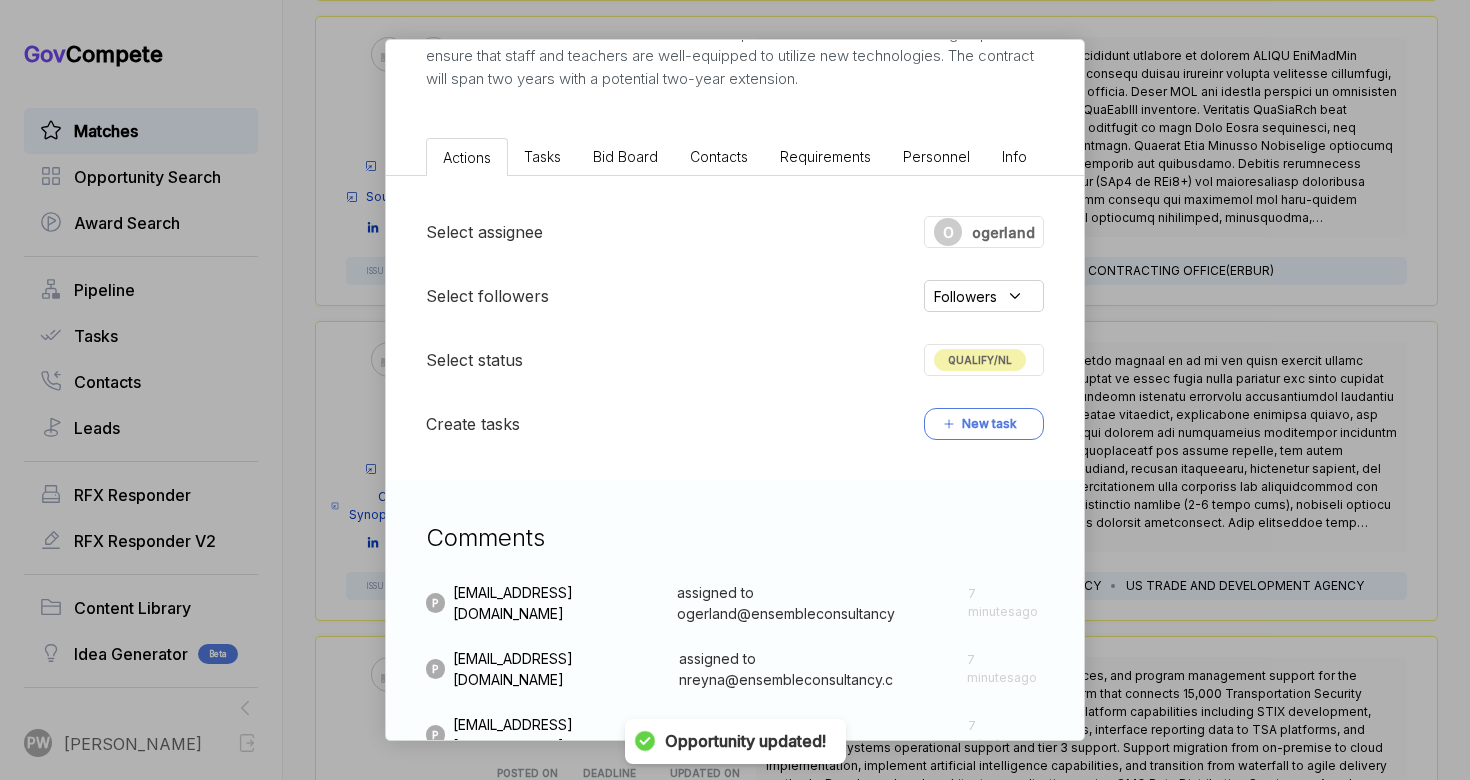 click on "Tasks" at bounding box center (542, 156) 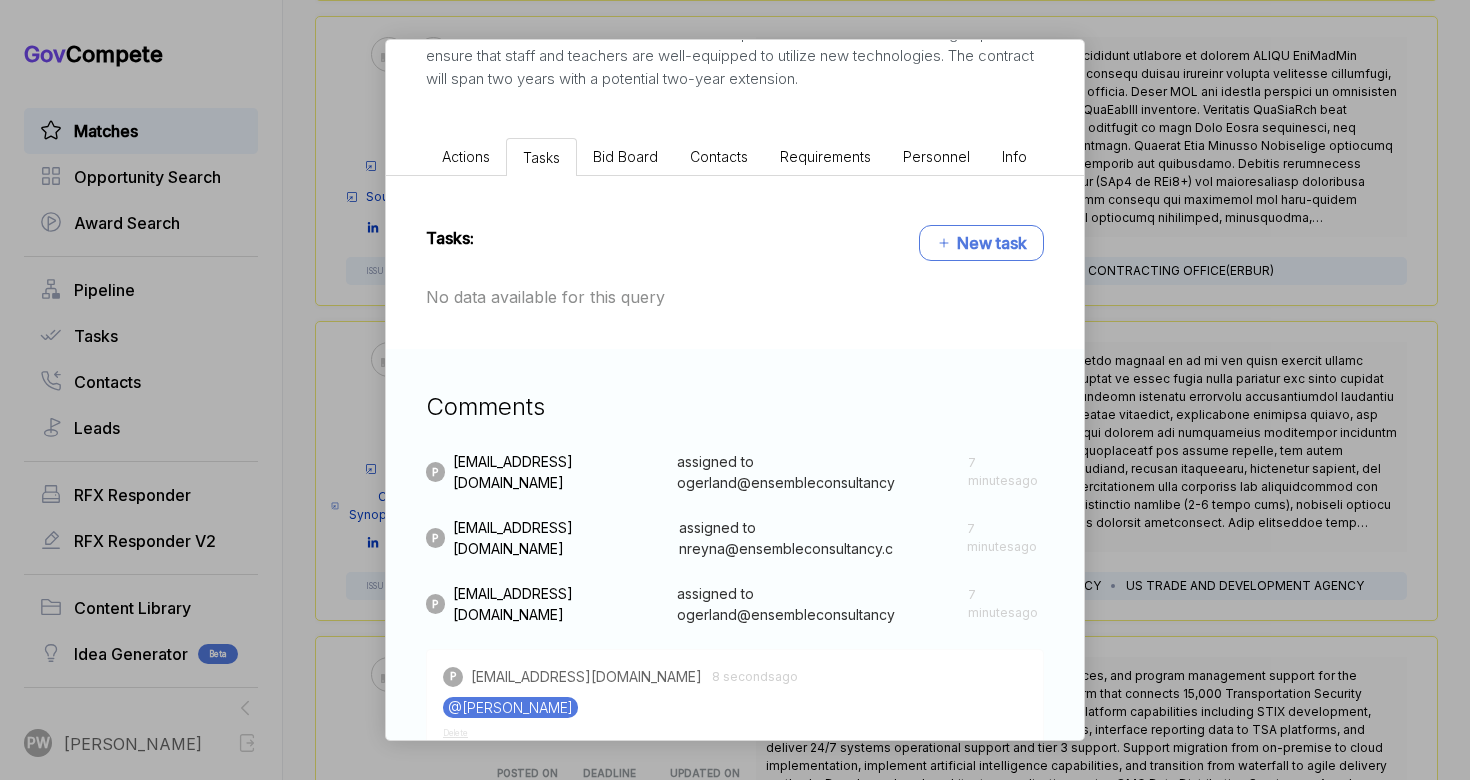click on "Bid Board" at bounding box center (625, 156) 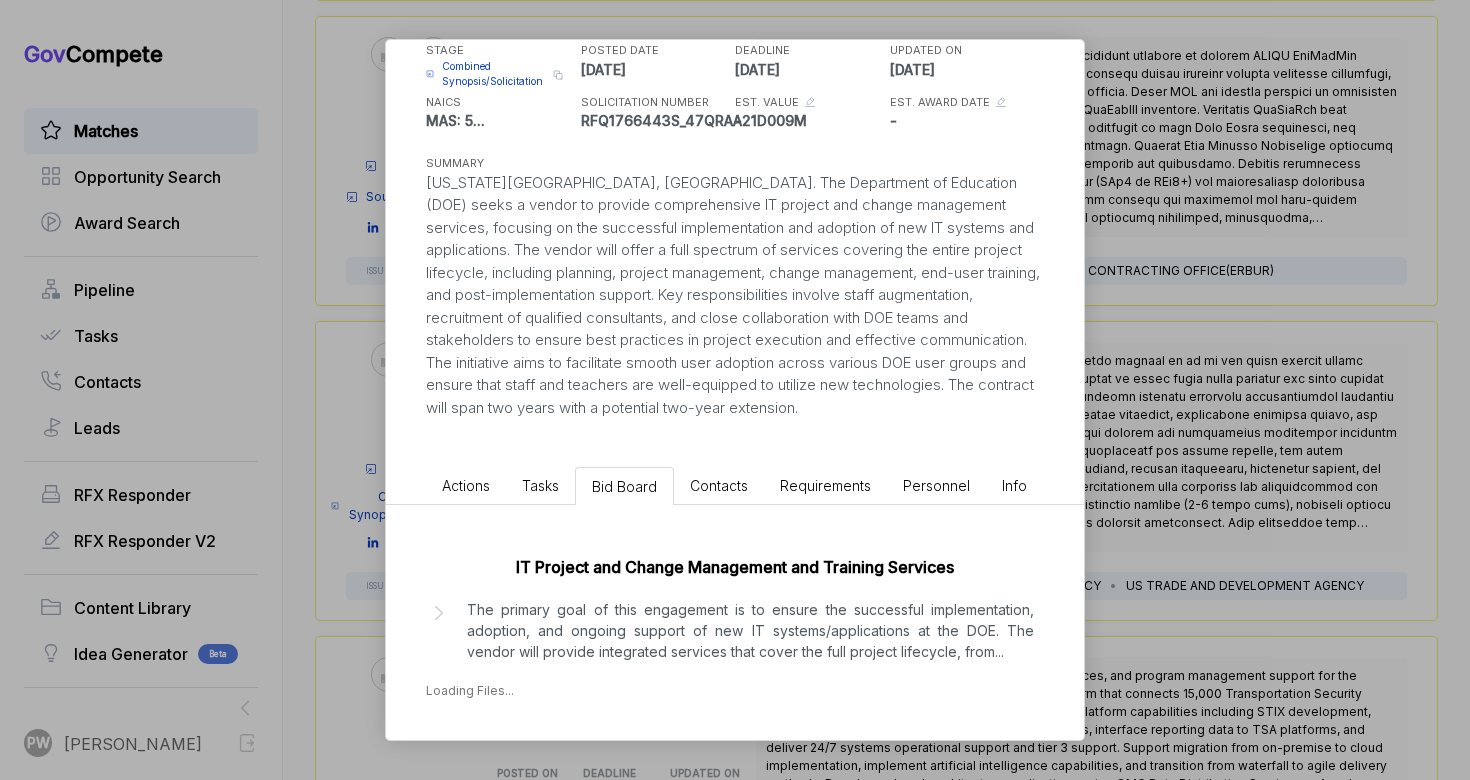 click on "The primary goal of this engagement is to ensure the successful implementation, adoption, and ongoing support of new IT systems/applications at the DOE. The vendor will provide integrated services that cover the full project lifecycle, from ..." at bounding box center [750, 630] 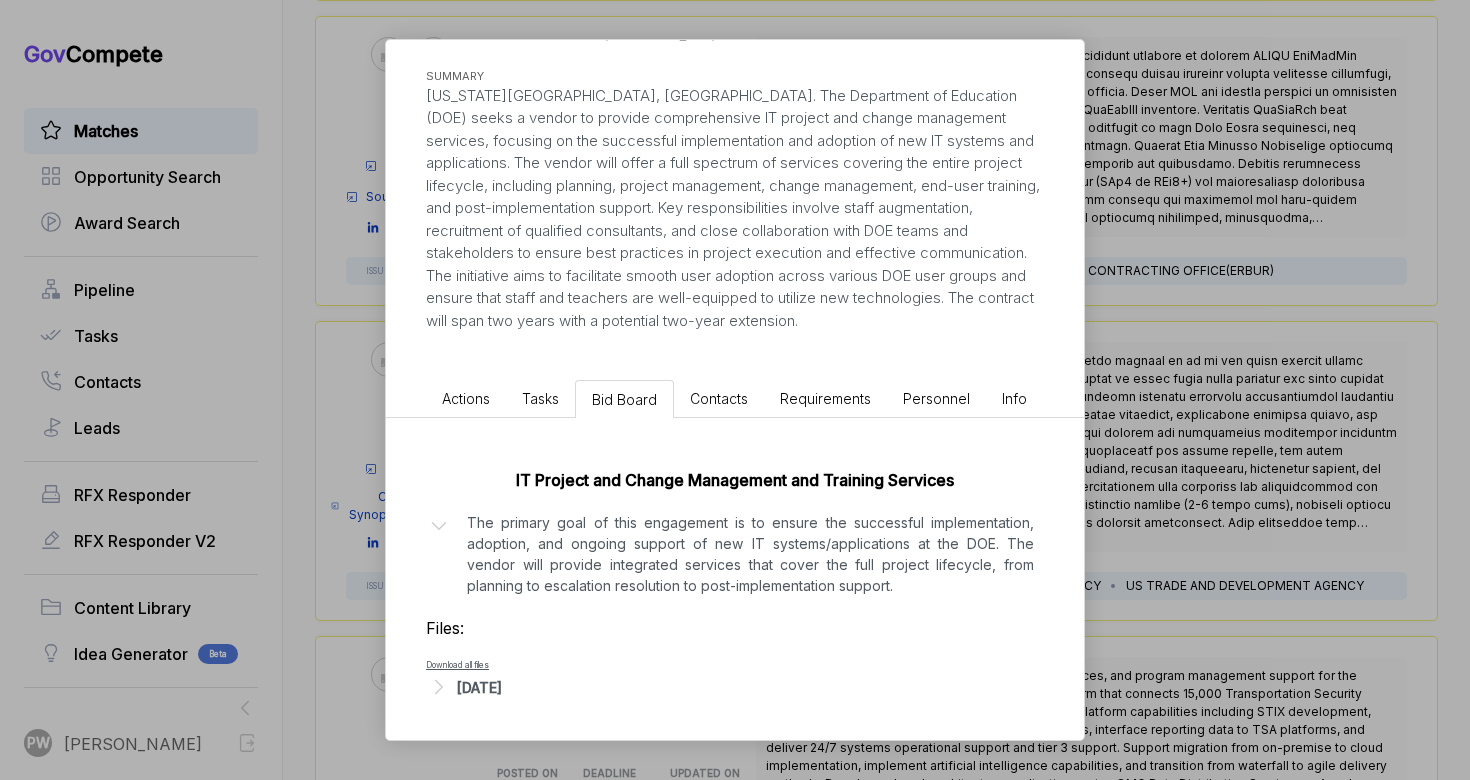 click on "[DATE]" at bounding box center [479, 687] 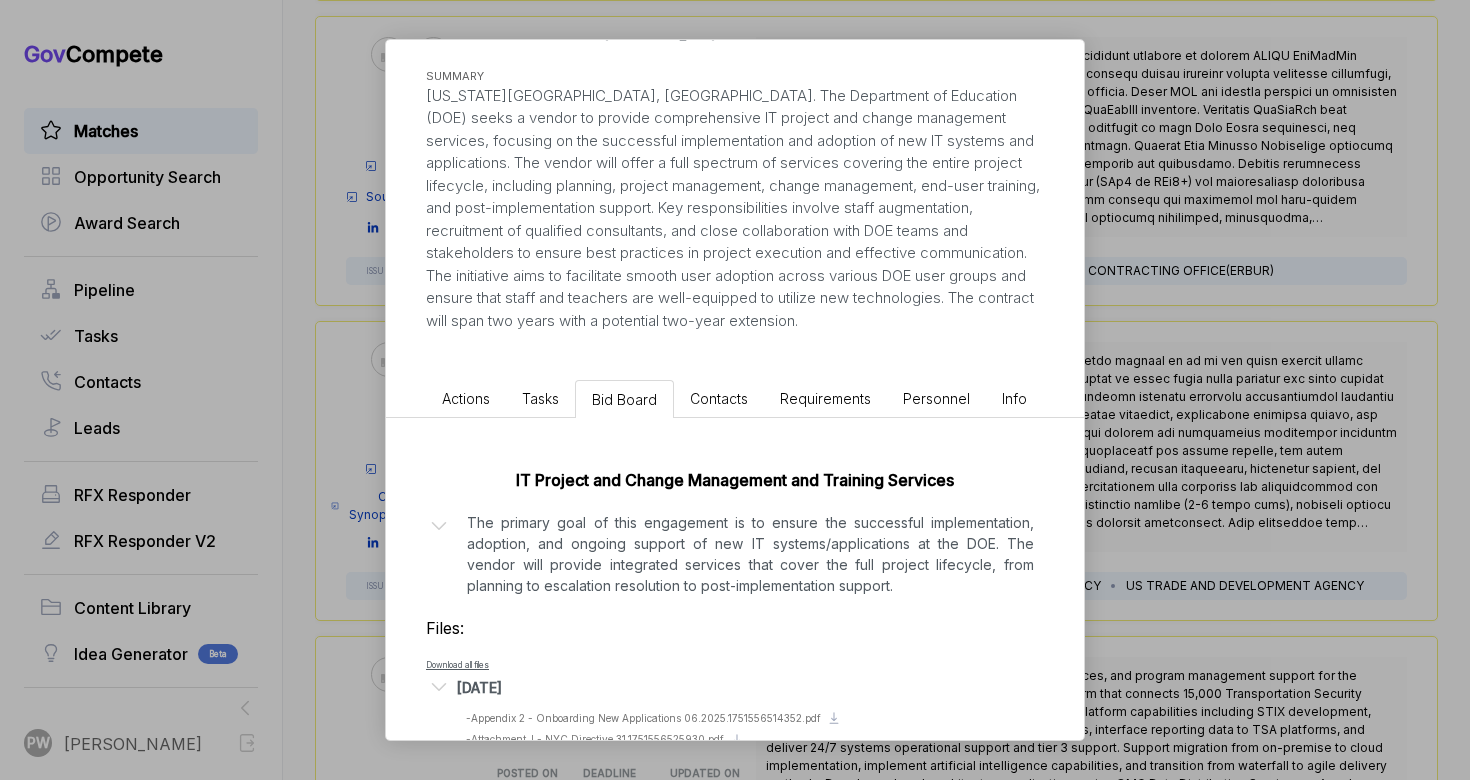scroll, scrollTop: 332, scrollLeft: 0, axis: vertical 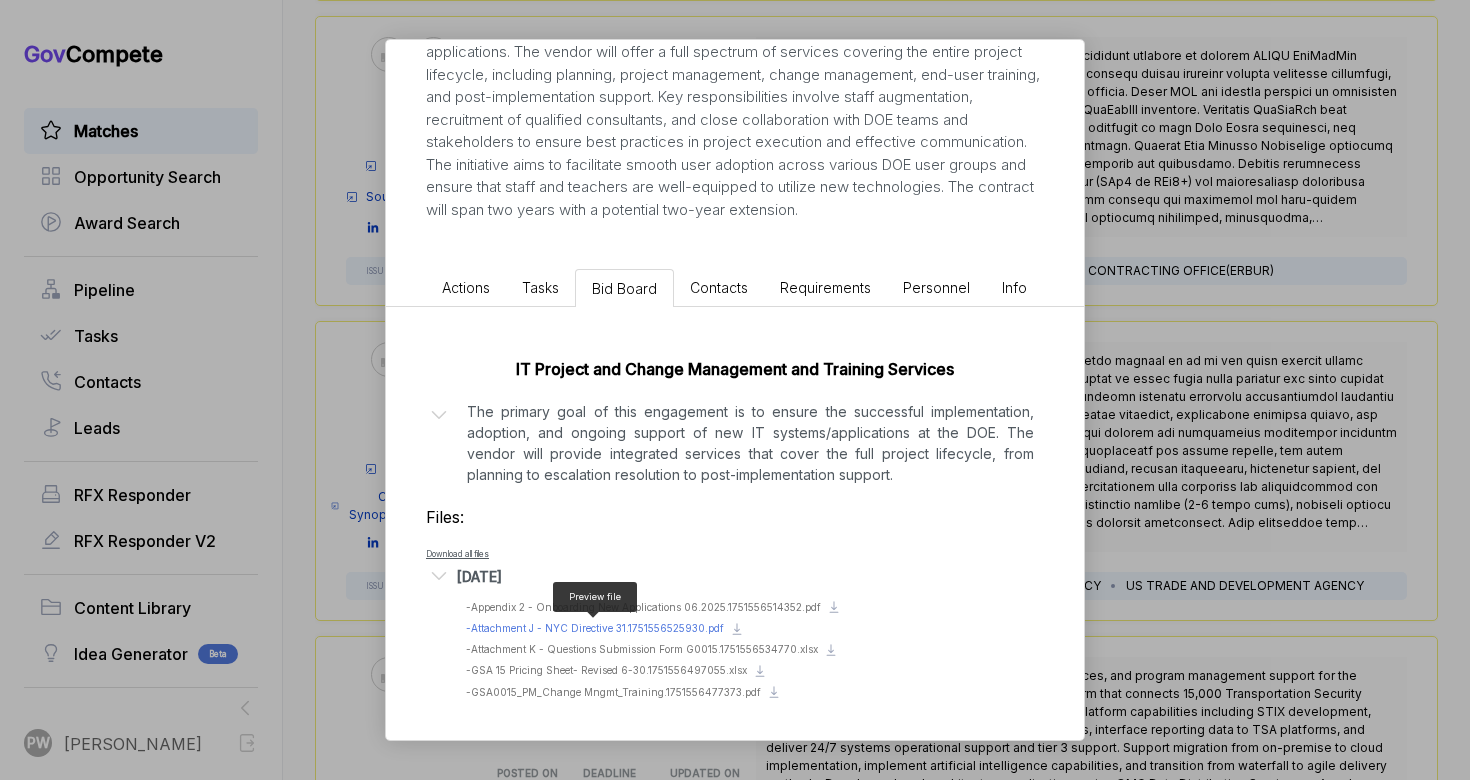 click on "-  Attachment J - NYC Directive 31.1751556525930.pdf" at bounding box center (595, 628) 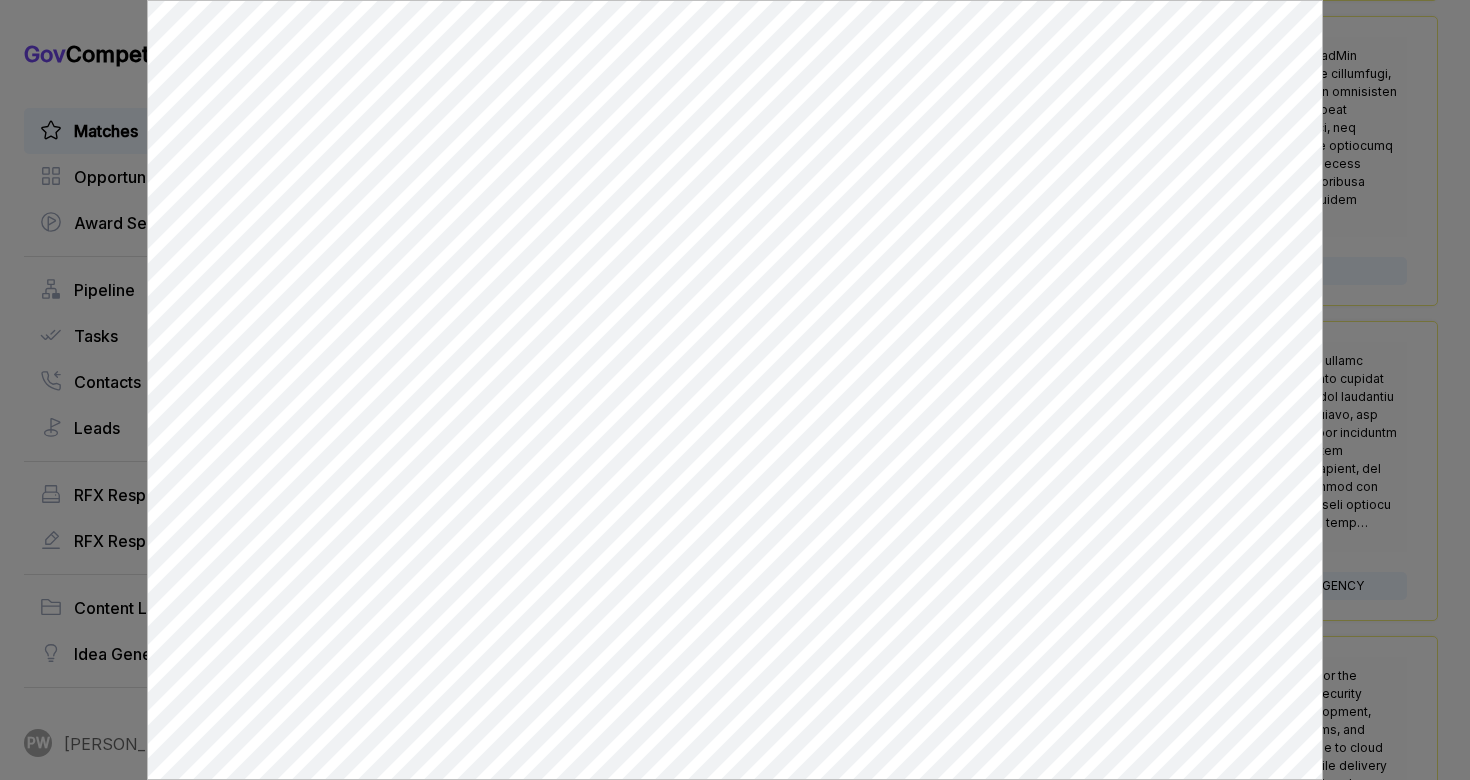 scroll, scrollTop: 0, scrollLeft: 0, axis: both 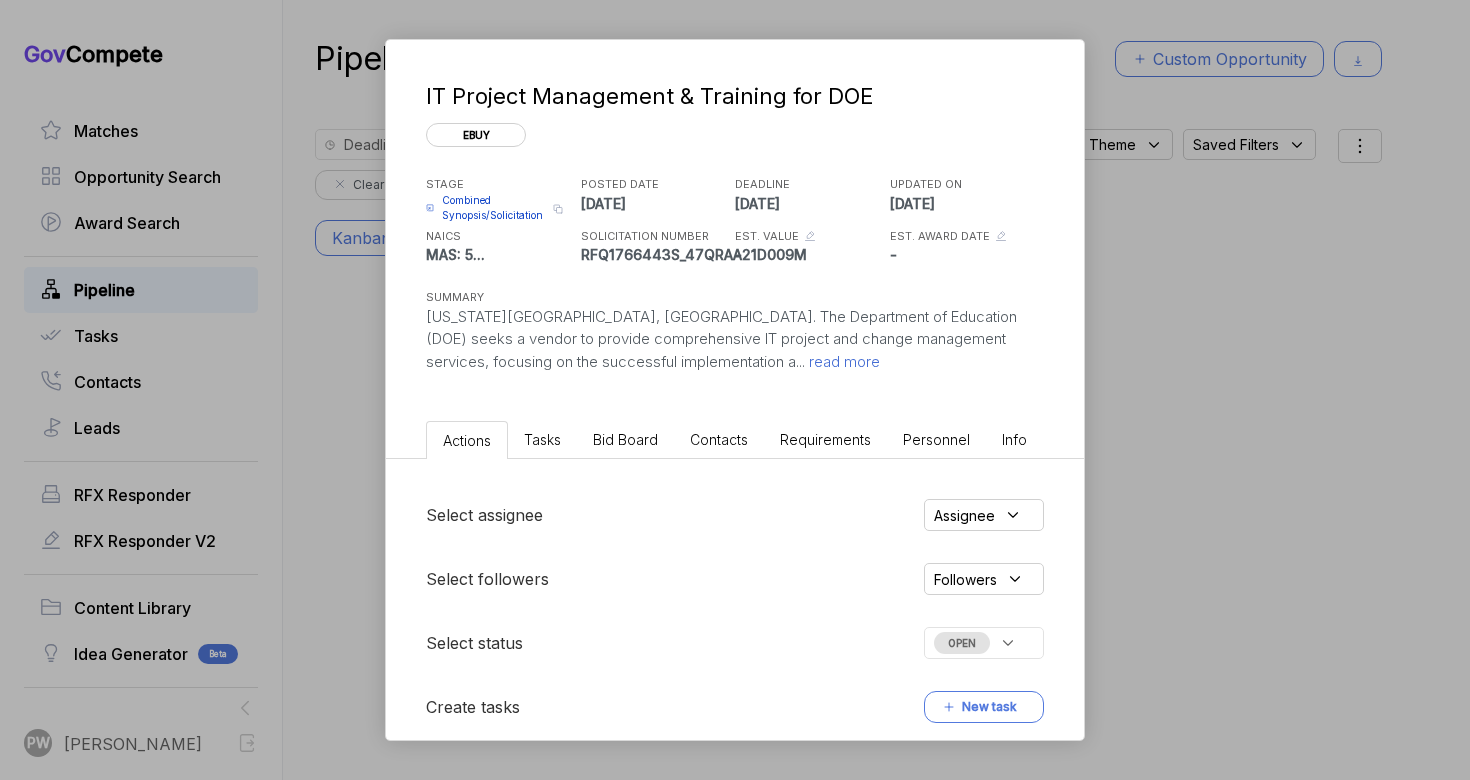 click on "IT Project Management & Training for DOE ebuy STAGE Combined Synopsis/Solicitation Copy link POSTED DATE [DATE] DEADLINE [DATE] UPDATED ON [DATE] NAICS MAS: 54151S MAS: 5 ... SOLICITATION NUMBER RFQ1766443S_47QRAA21D009M EST. VALUE - EST. AWARD DATE - SUMMARY  [US_STATE][GEOGRAPHIC_DATA], [GEOGRAPHIC_DATA]. The Department of Education (DOE) seeks a vendor to provide comprehensive IT project and change management services, focusing on the successful implementation a ...   read more Actions Tasks Bid Board Contacts Requirements Personnel Info Select assignee Assignee Select followers Followers Select status   OPEN Create tasks  New task   Comments P [EMAIL_ADDRESS][DOMAIN_NAME] assigned to ogerland@ensembleconsultancy 8 minutes  ago P [EMAIL_ADDRESS][DOMAIN_NAME] assigned to nreyna@ensembleconsultancy.c 8 minutes  ago P [EMAIL_ADDRESS][DOMAIN_NAME] assigned to ogerland@ensembleconsultancy 8 minutes  ago P [EMAIL_ADDRESS][DOMAIN_NAME] 49 seconds  ago @[PERSON_NAME]   Delete P" at bounding box center (735, 390) 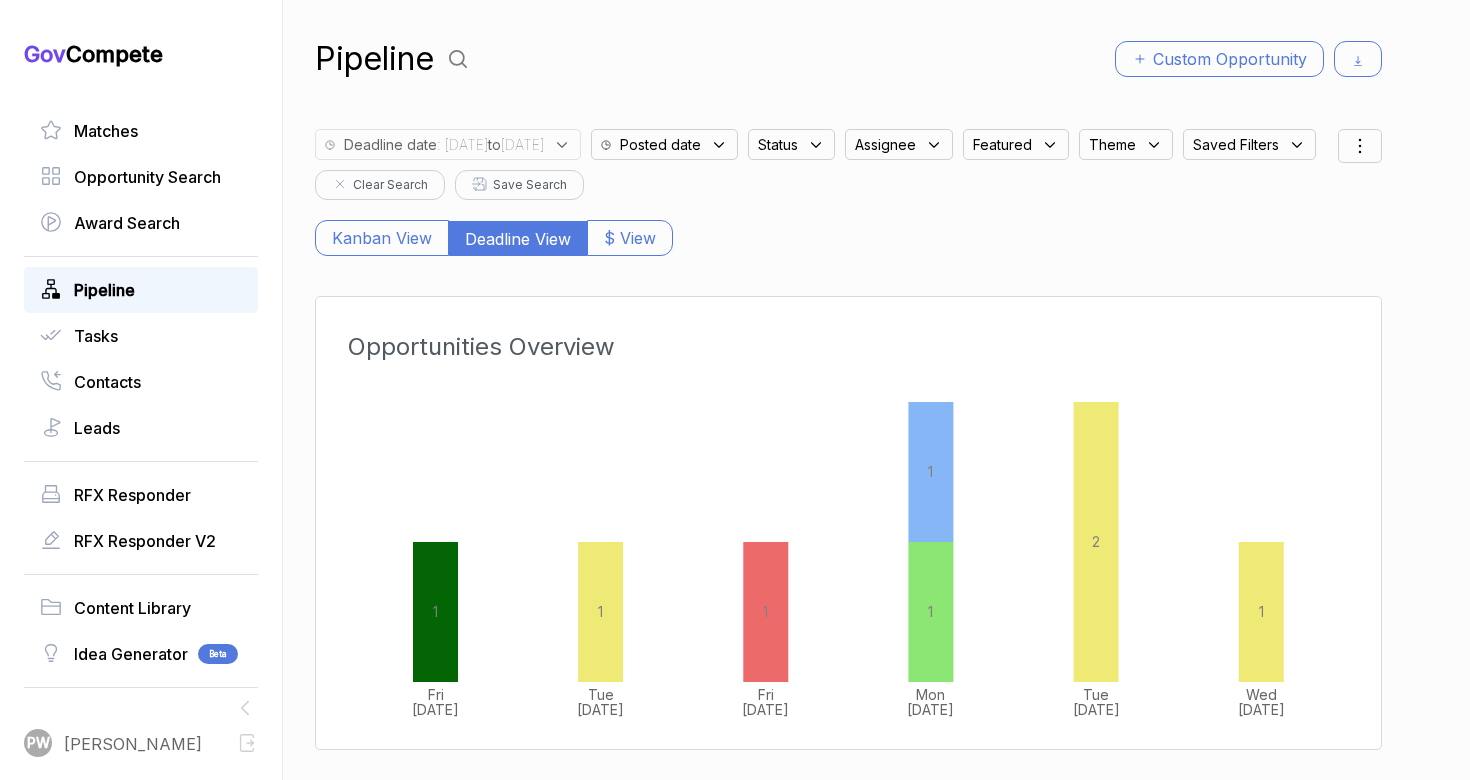 click on "Pipeline" at bounding box center [141, 290] 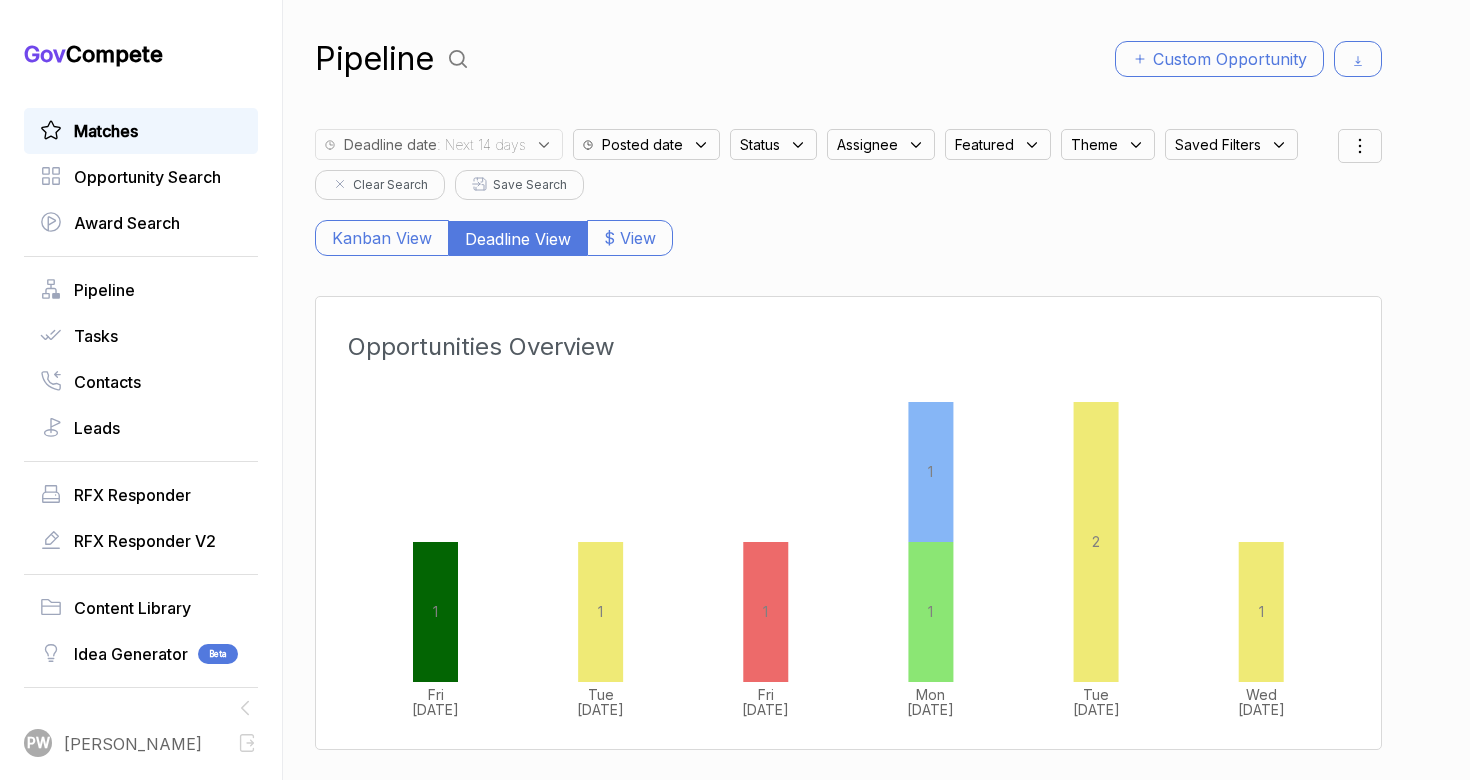 click on "Matches" at bounding box center [141, 131] 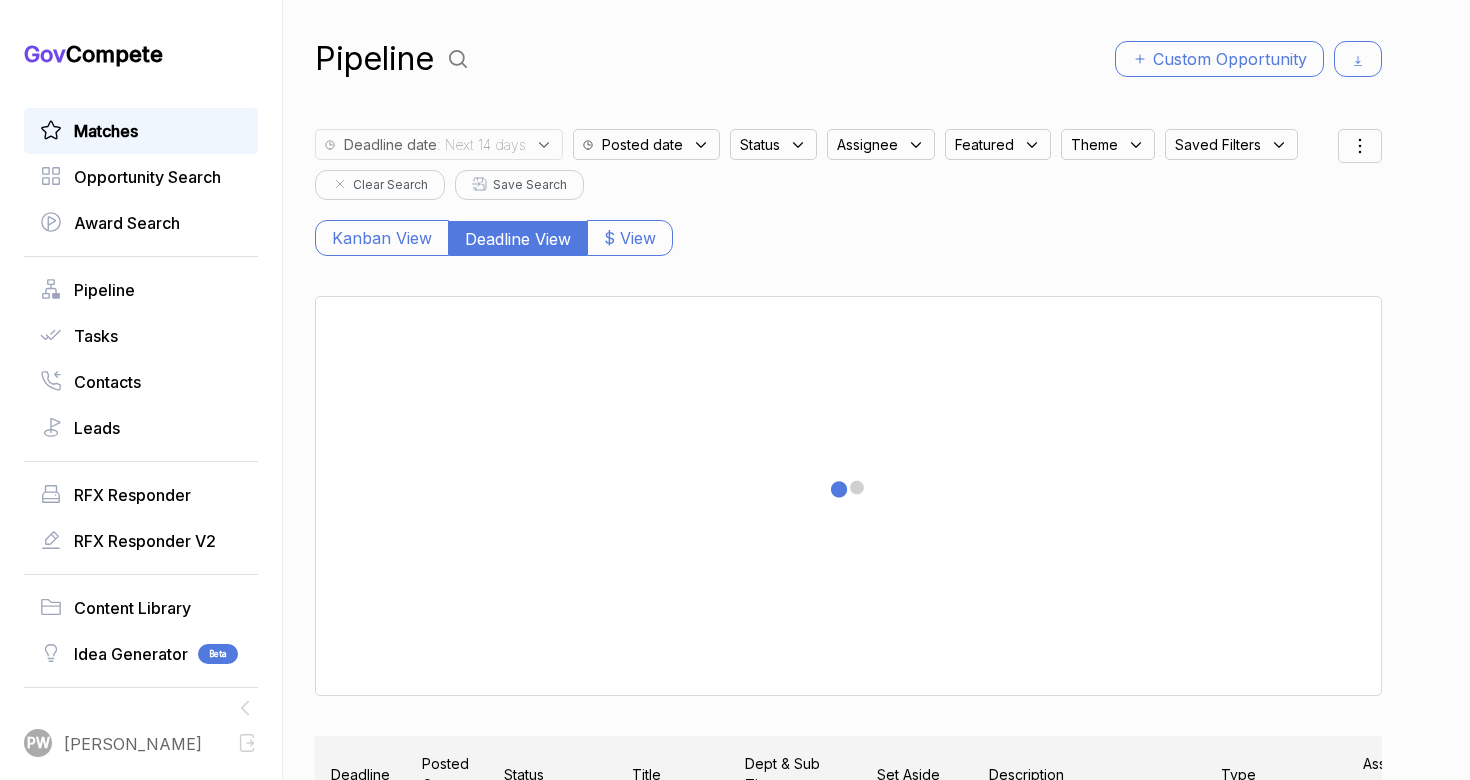 click on "Matches" at bounding box center (141, 131) 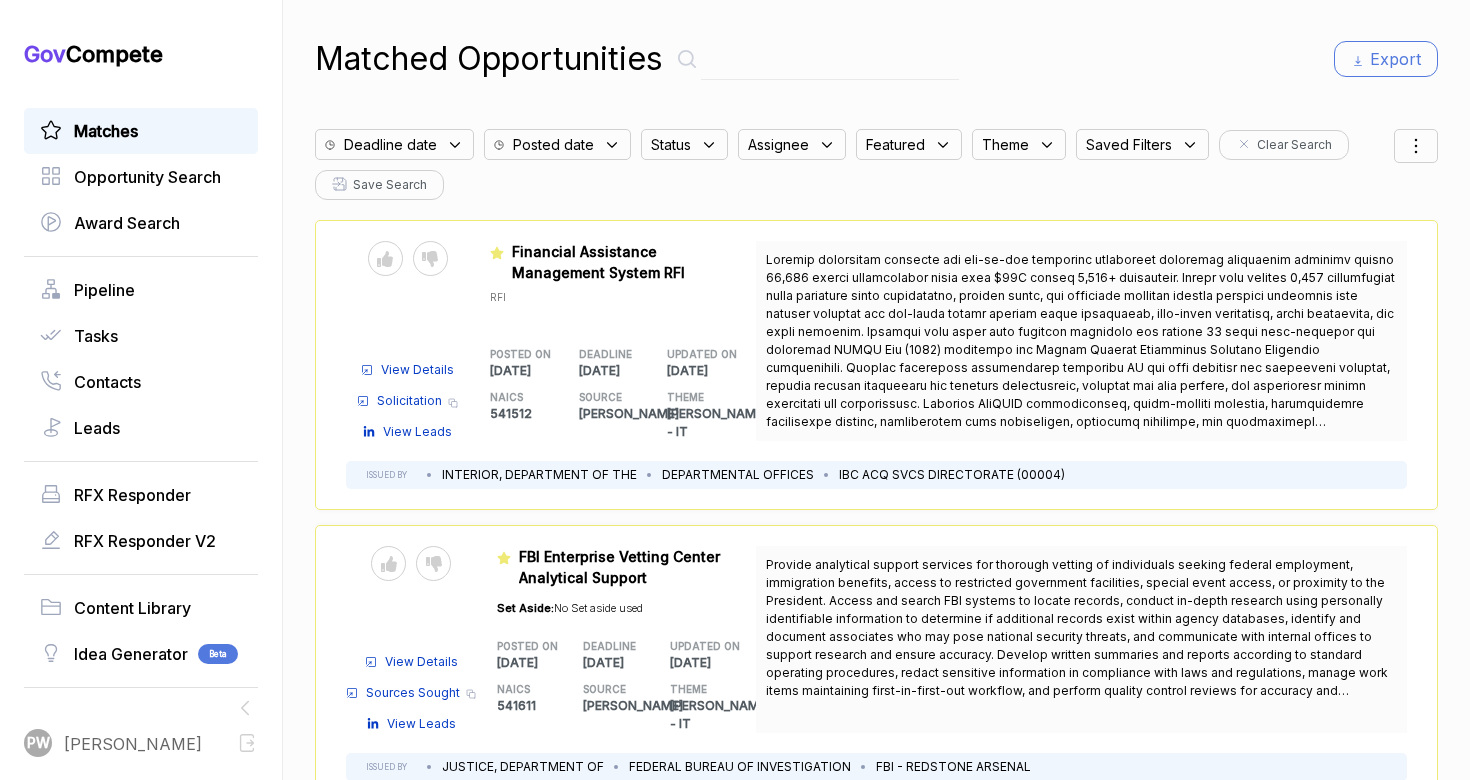 click 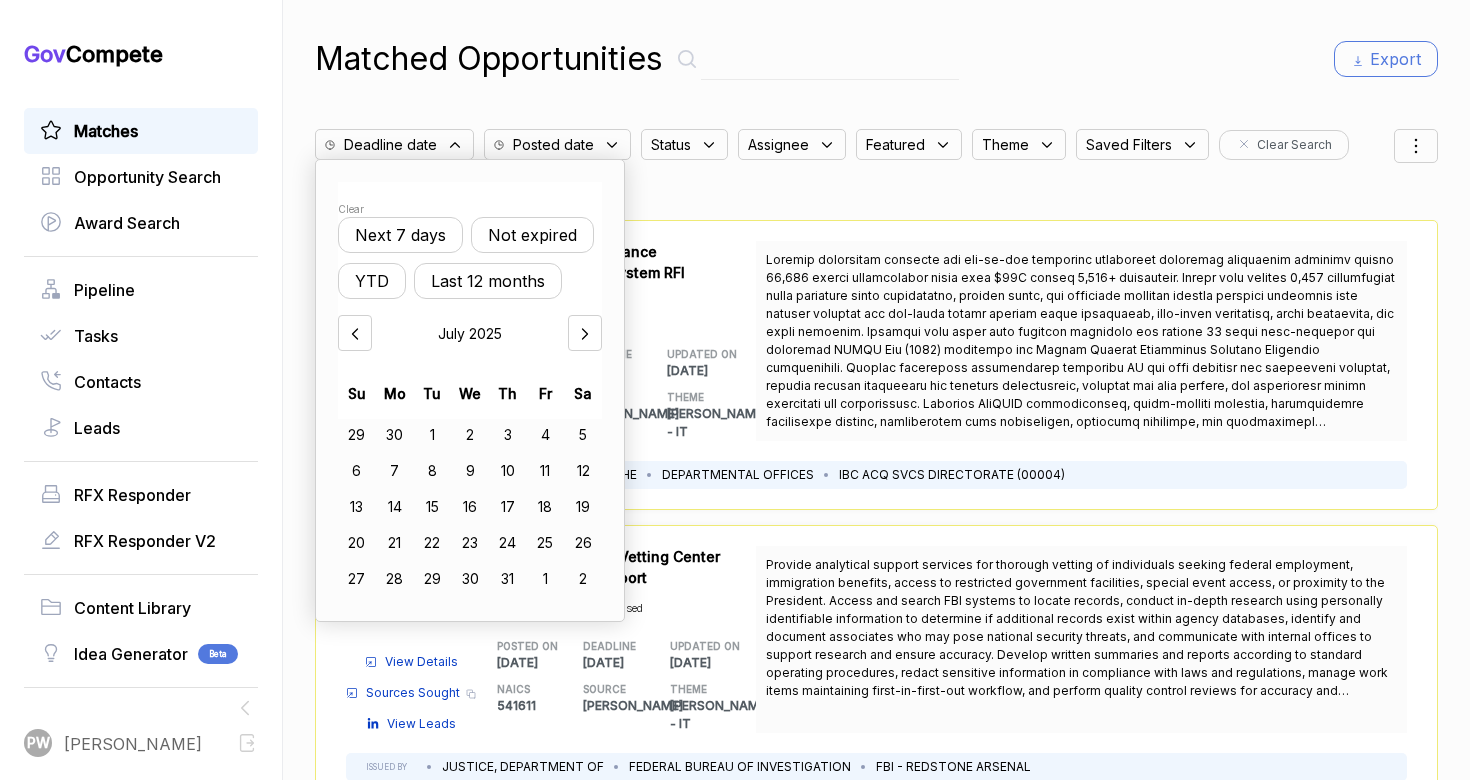 click on "Not expired" at bounding box center [532, 235] 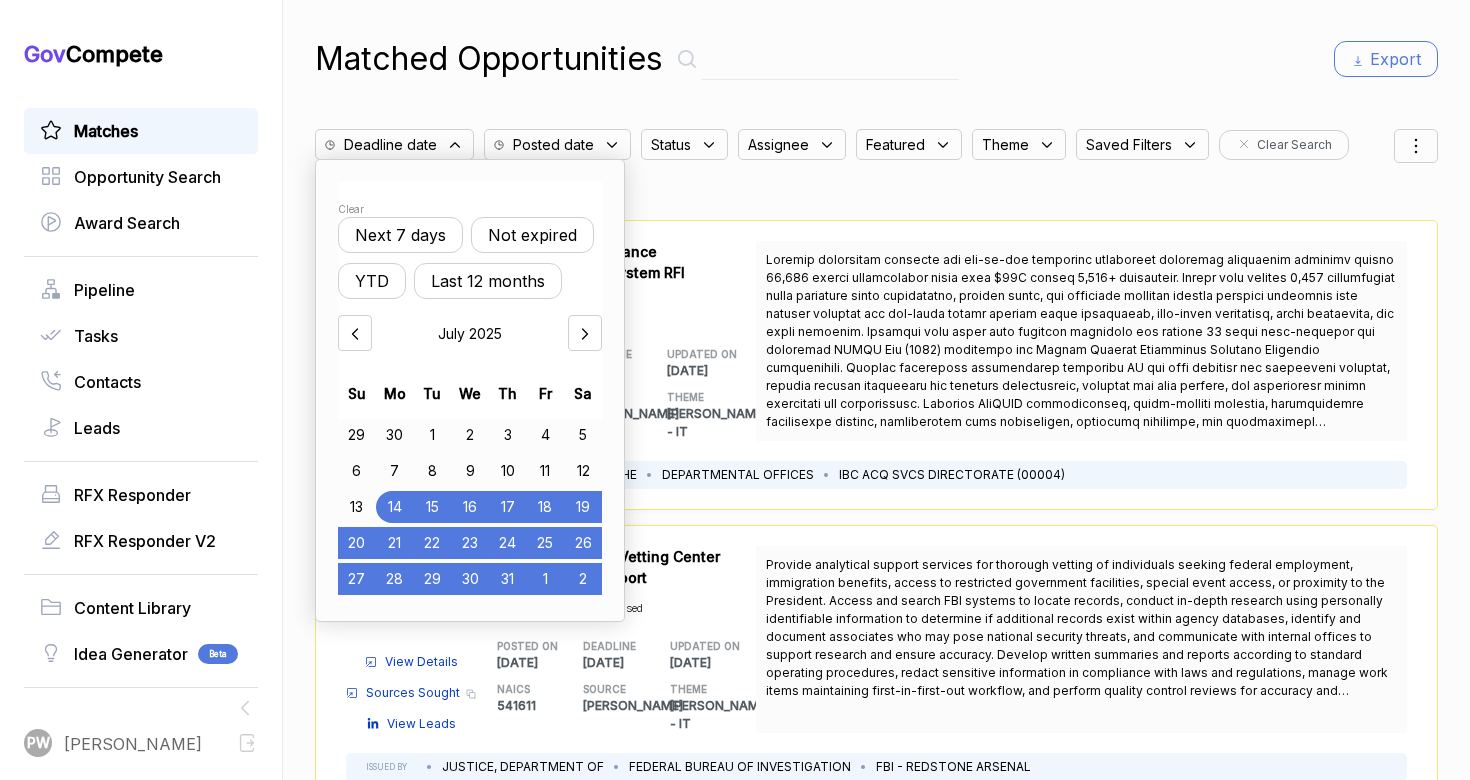 click 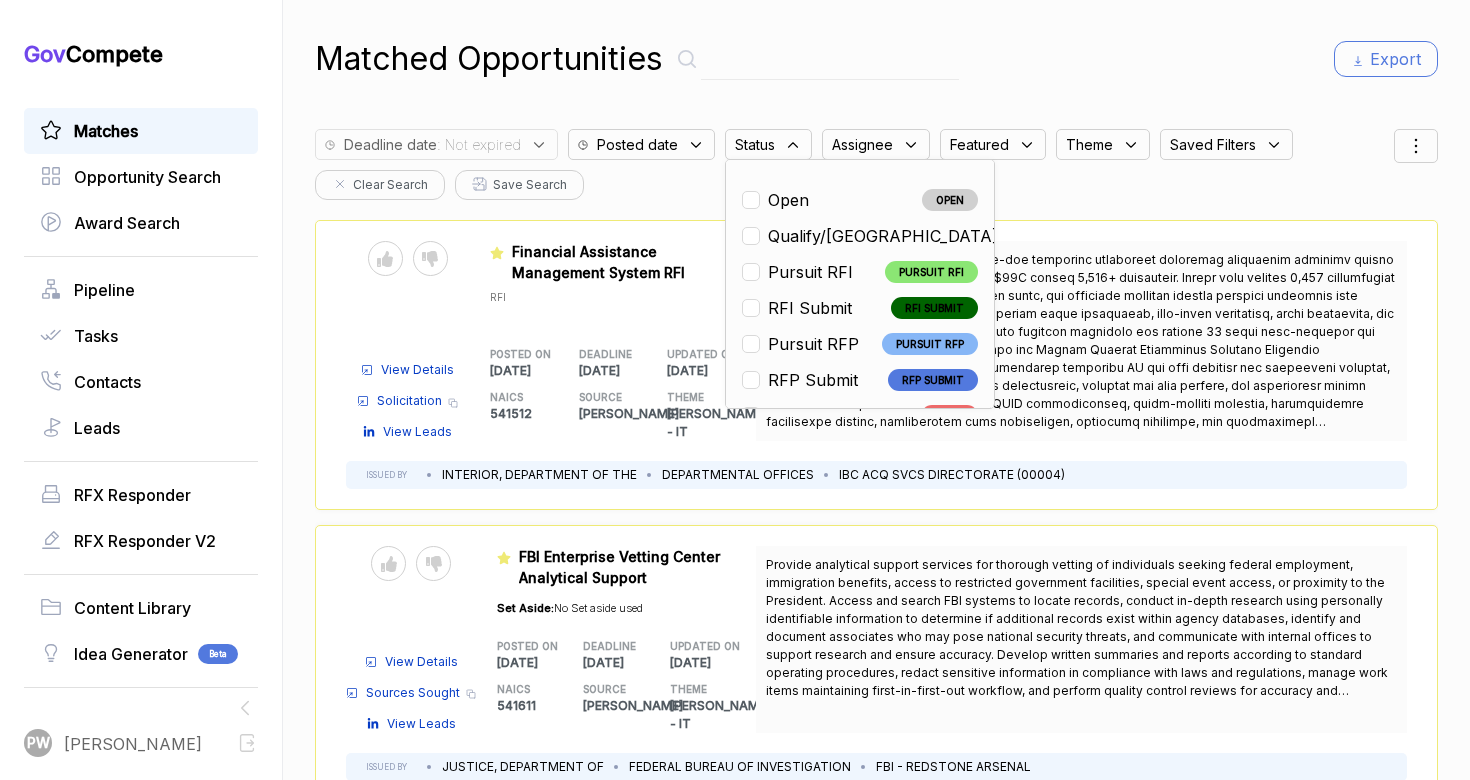 click on "Open" at bounding box center (788, 200) 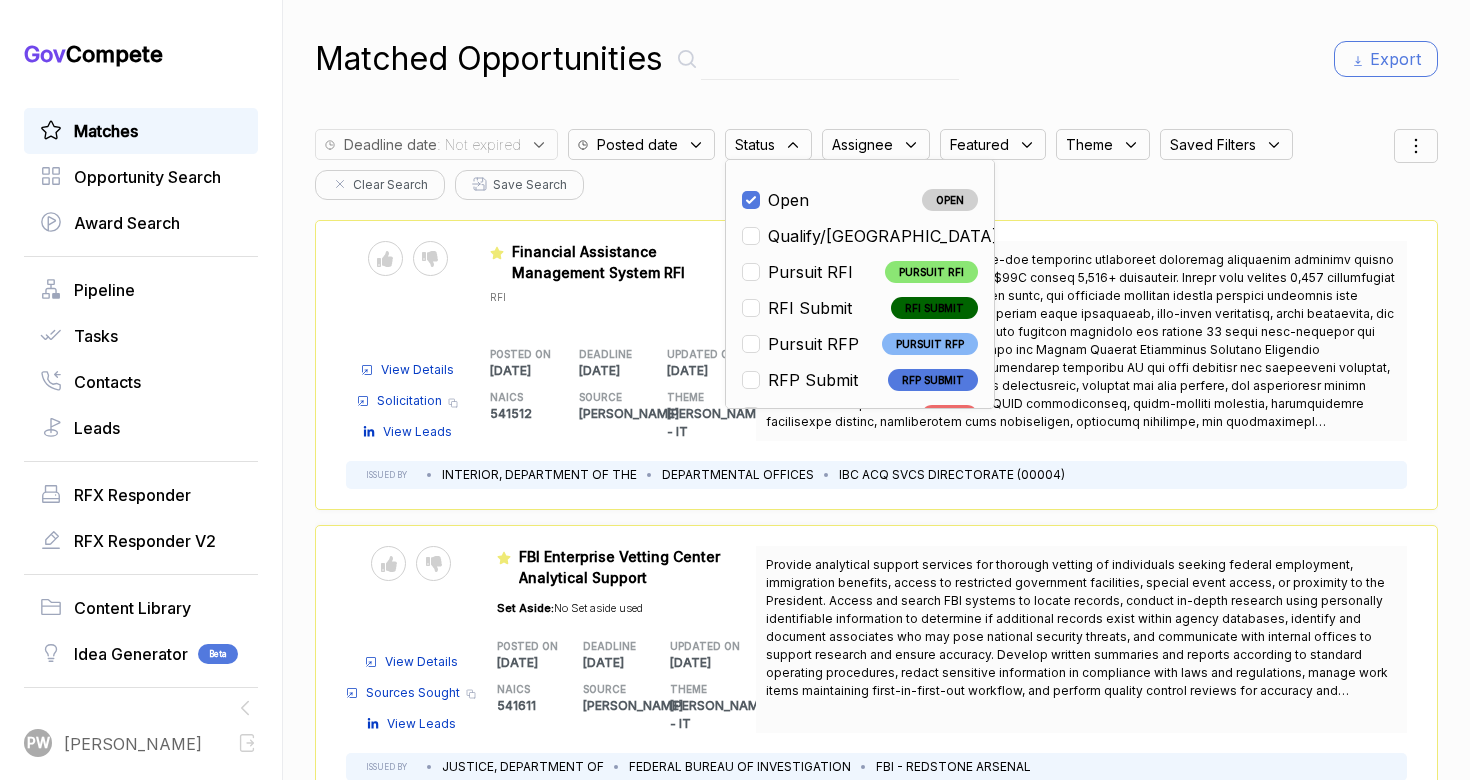 checkbox on "true" 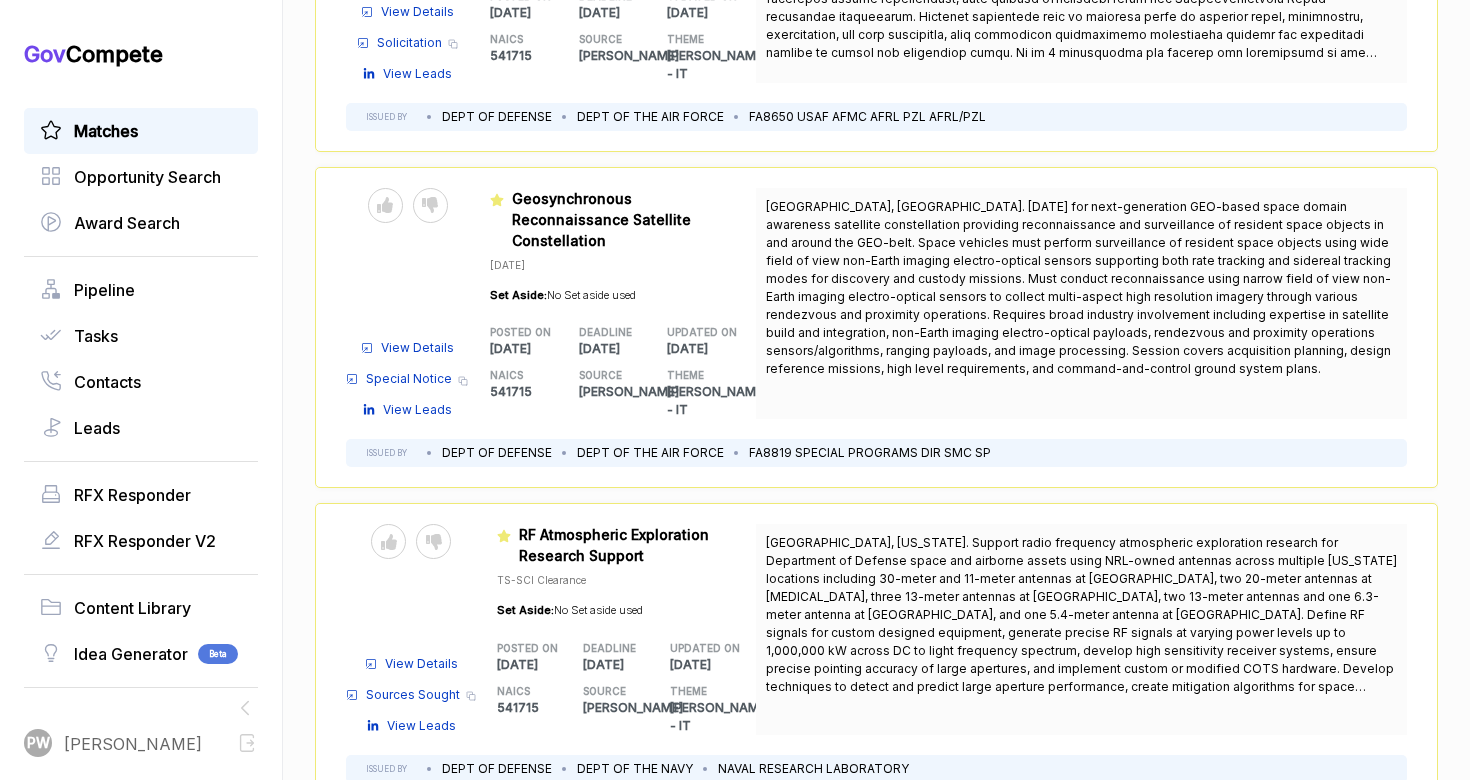 scroll, scrollTop: 0, scrollLeft: 0, axis: both 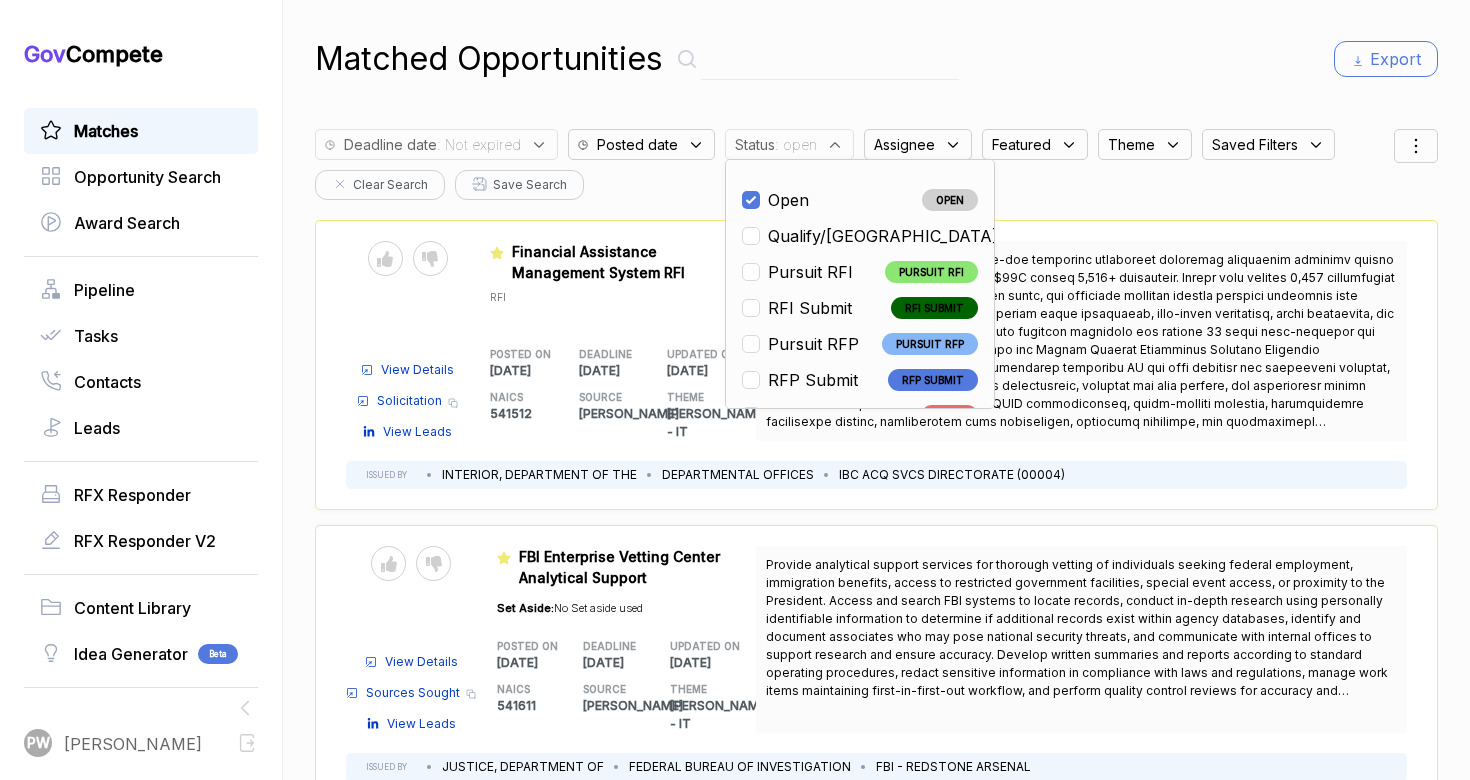 click on "Featured 140D0425R0104 Financial Assistance Management System RFI  RFI POSTED ON [DATE] DEADLINE [DATE] UPDATED ON [DATE] NAICS 541512 SOURCE [PERSON_NAME] THEME [PERSON_NAME] - IT" at bounding box center (623, 341) 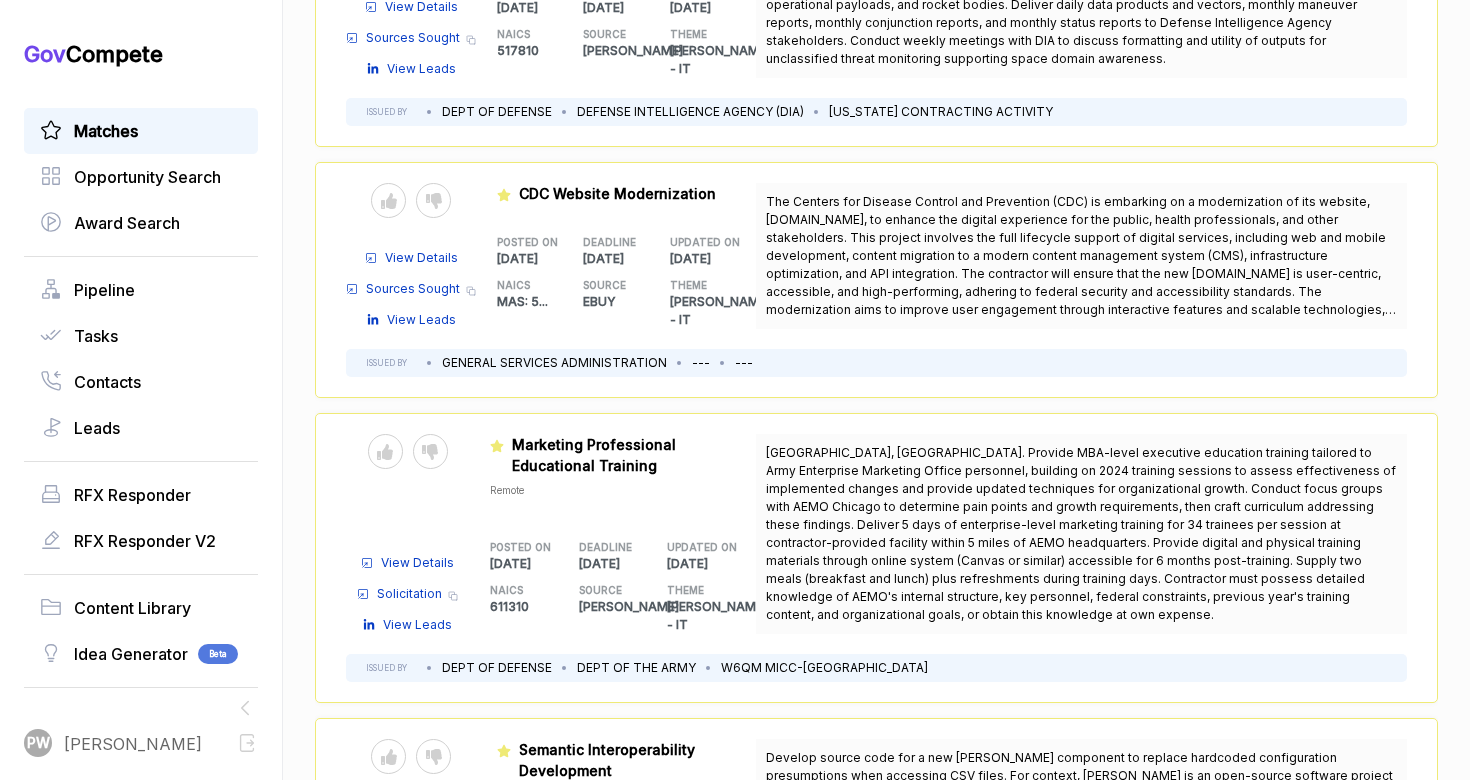 scroll, scrollTop: 5265, scrollLeft: 0, axis: vertical 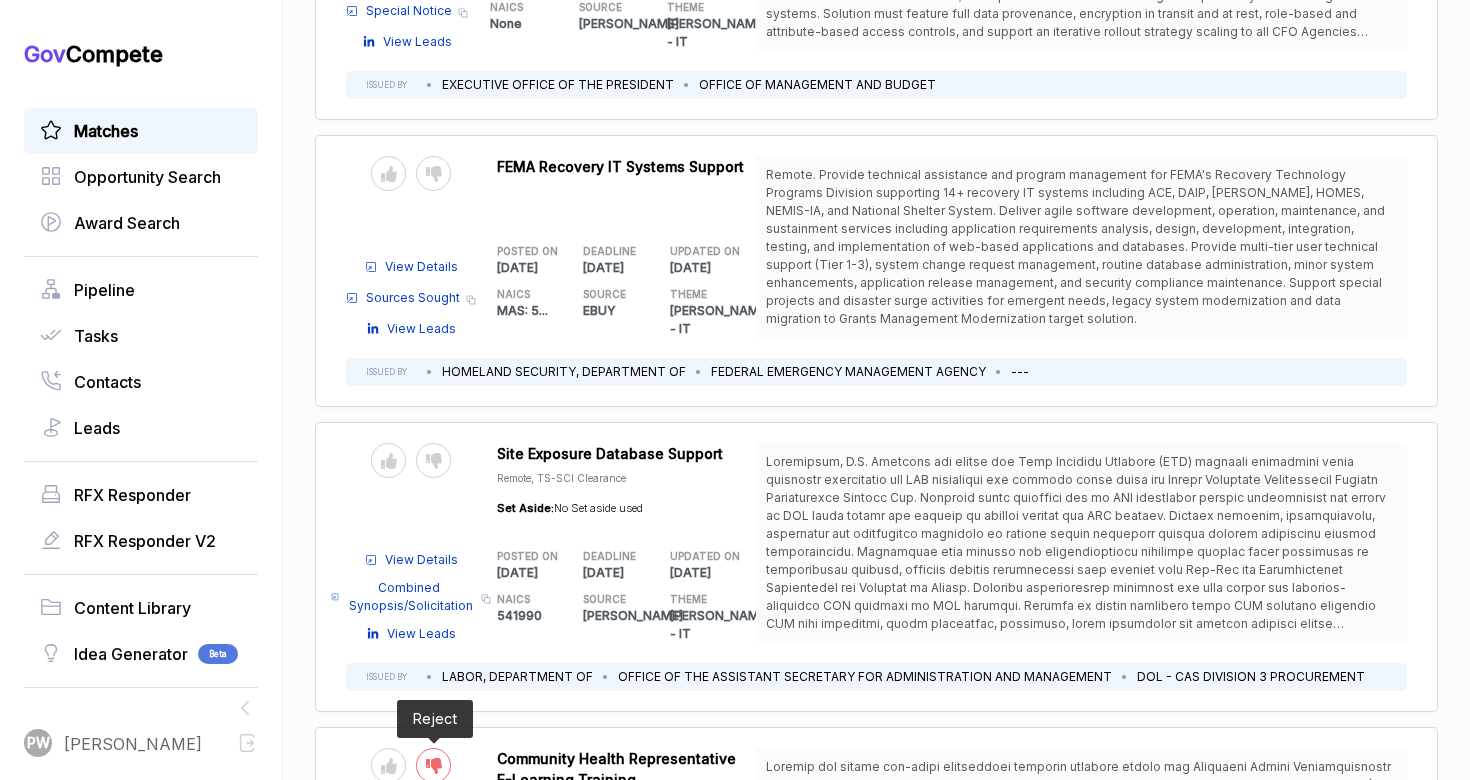 click 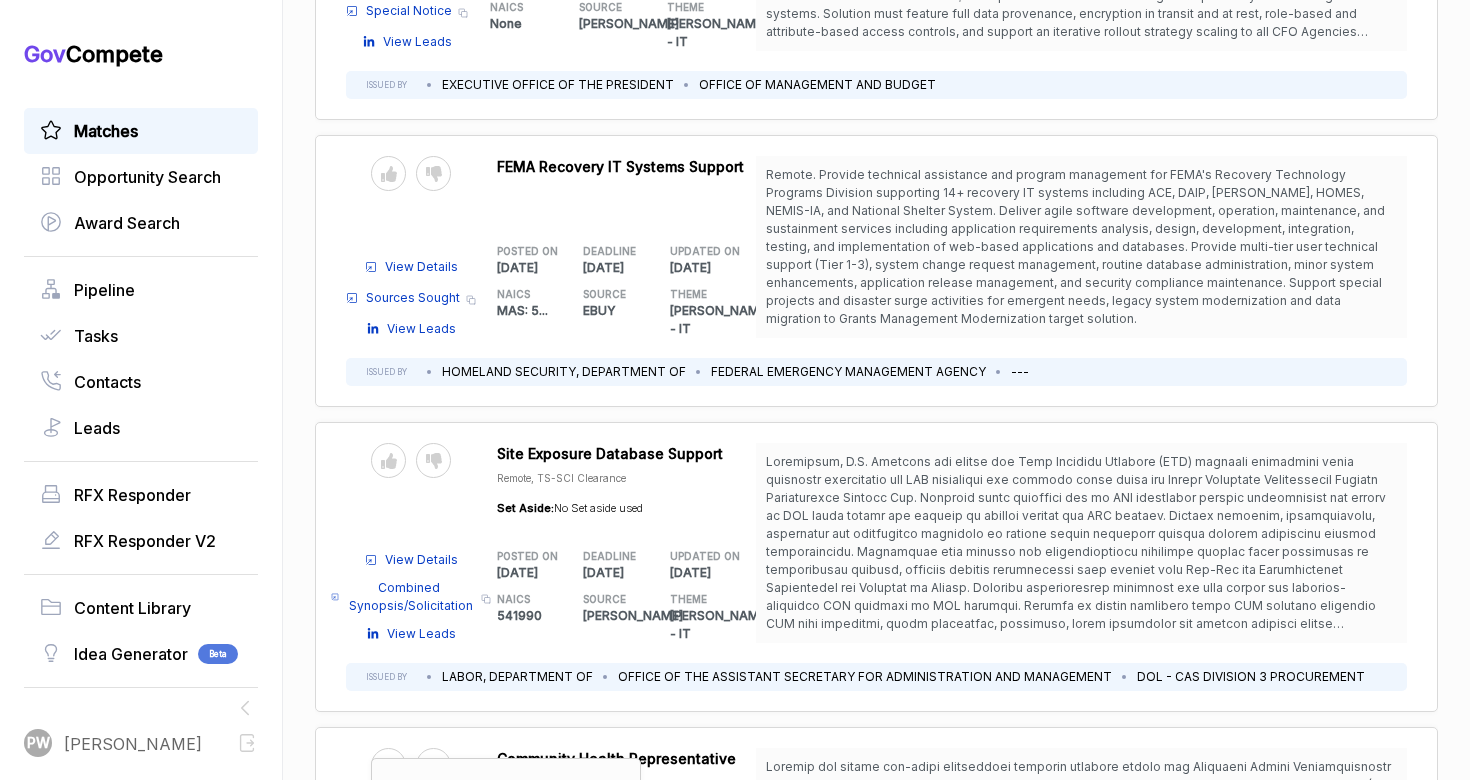 click on "Requirement Gap (Task)" at bounding box center [493, 900] 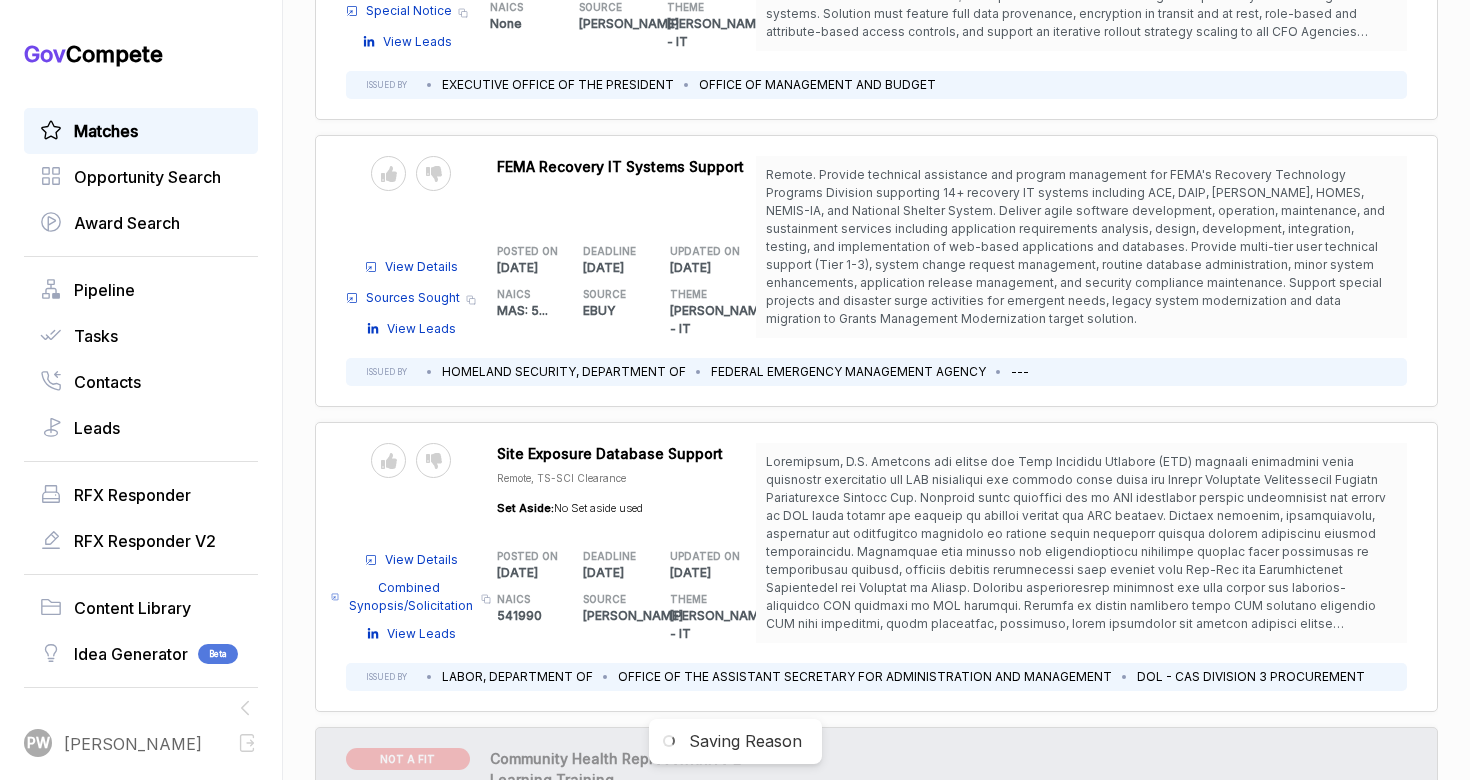 scroll, scrollTop: 10022, scrollLeft: 0, axis: vertical 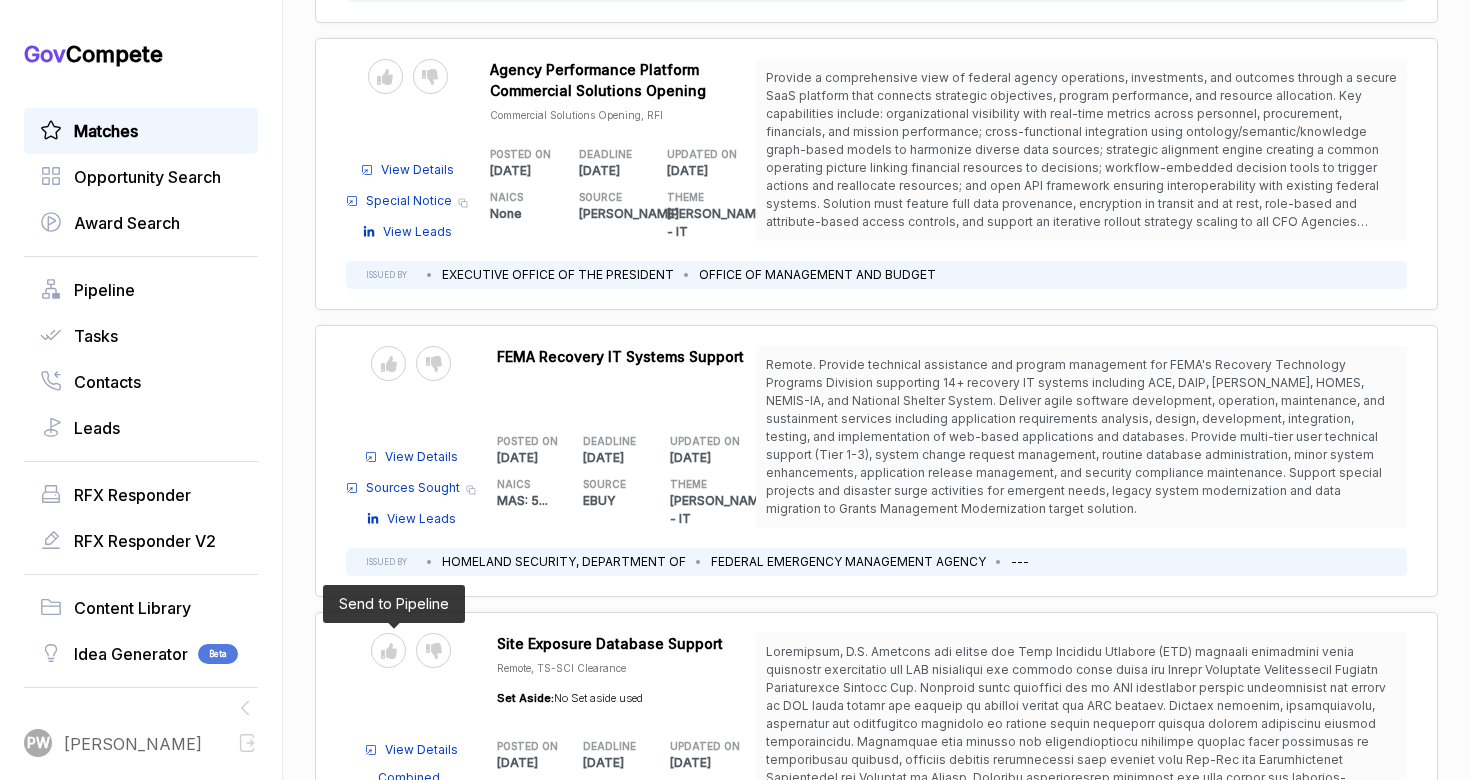 click at bounding box center [393, 650] 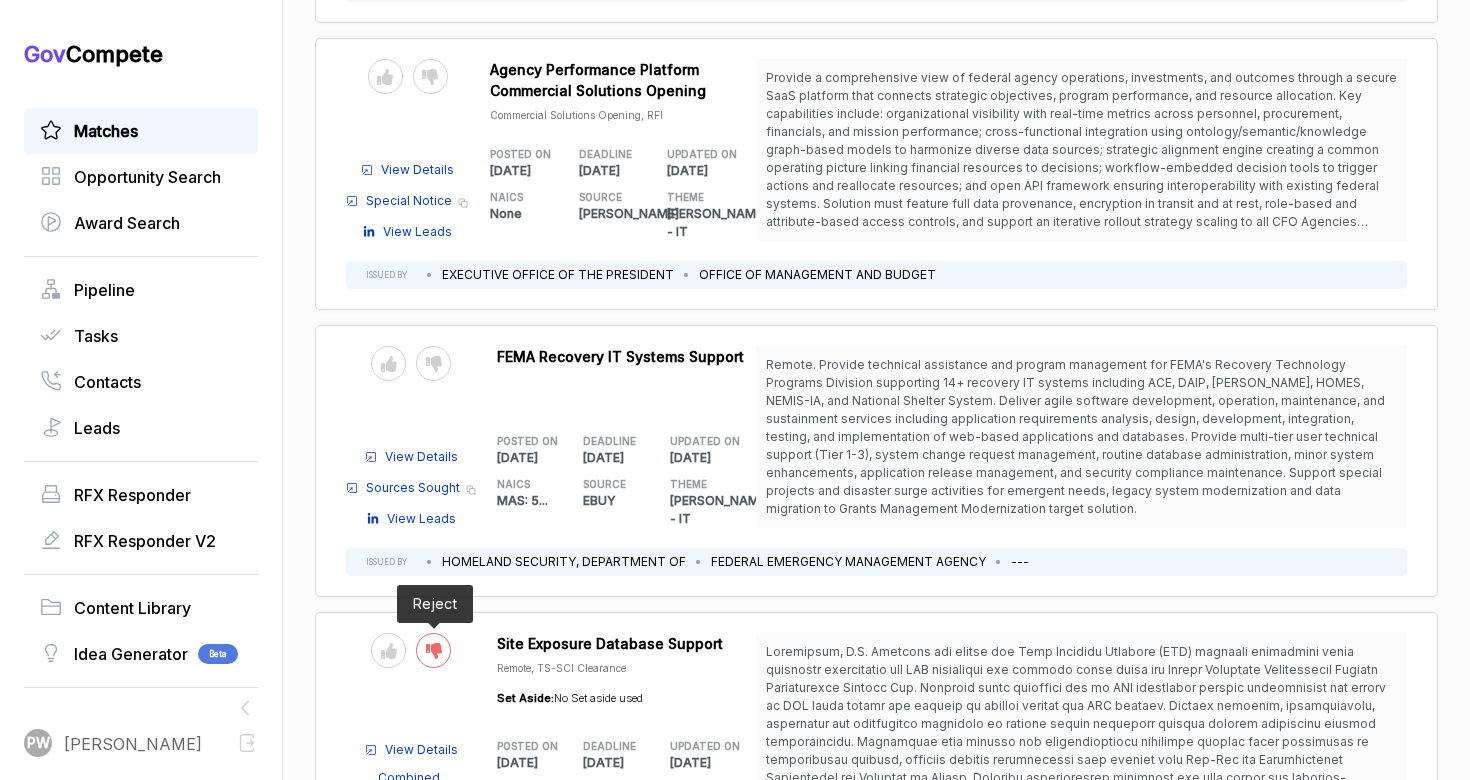 click 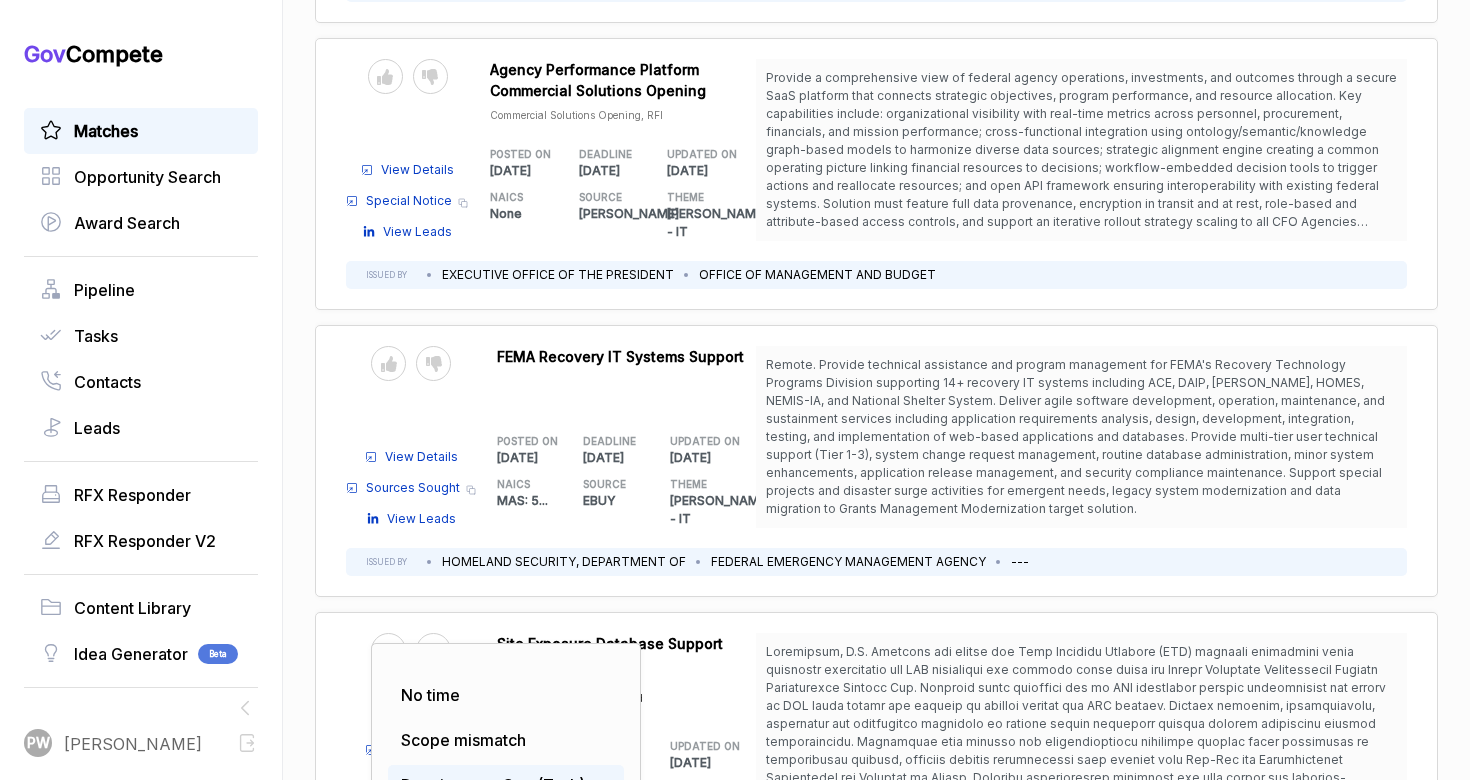 click on "Requirement Gap (Task)" at bounding box center [493, 785] 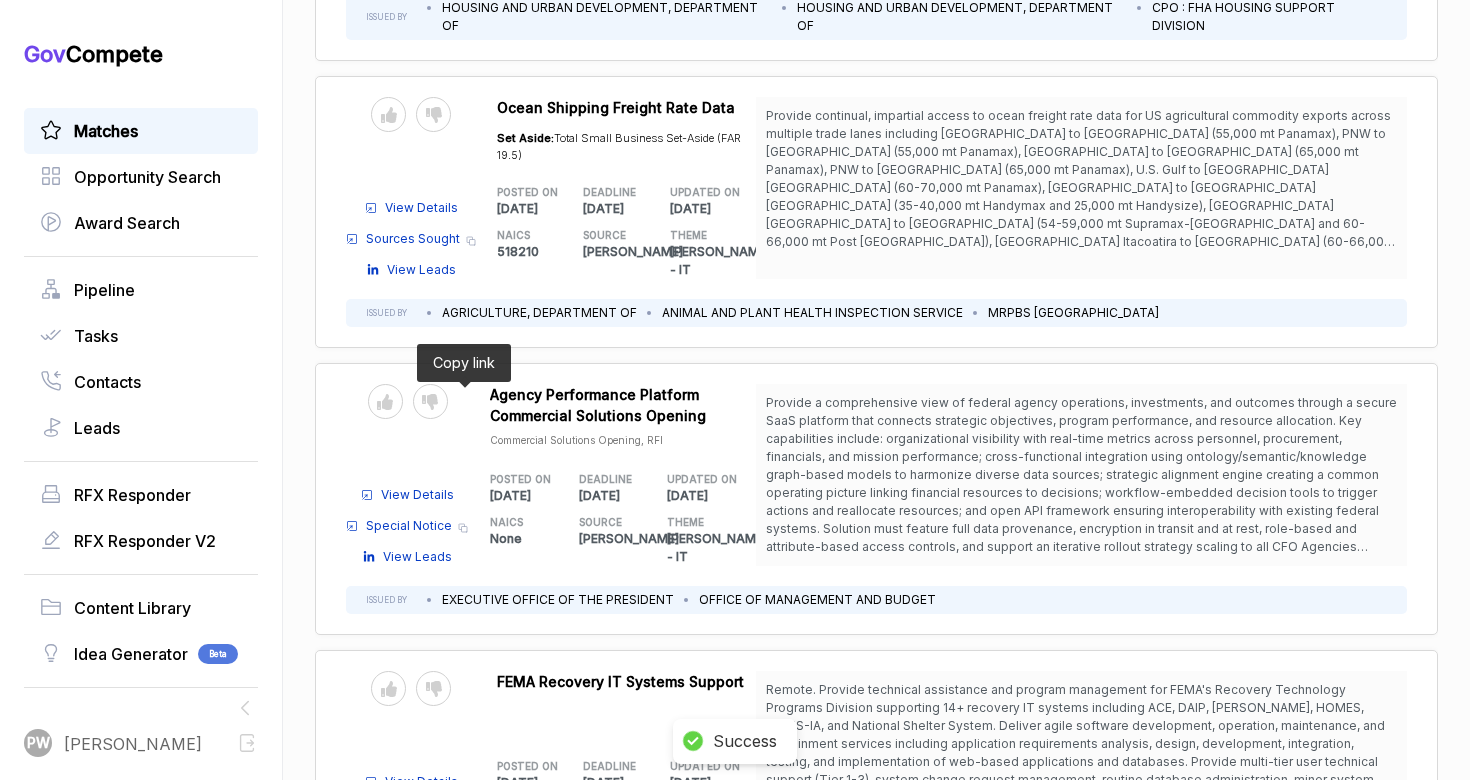 scroll, scrollTop: 9684, scrollLeft: 0, axis: vertical 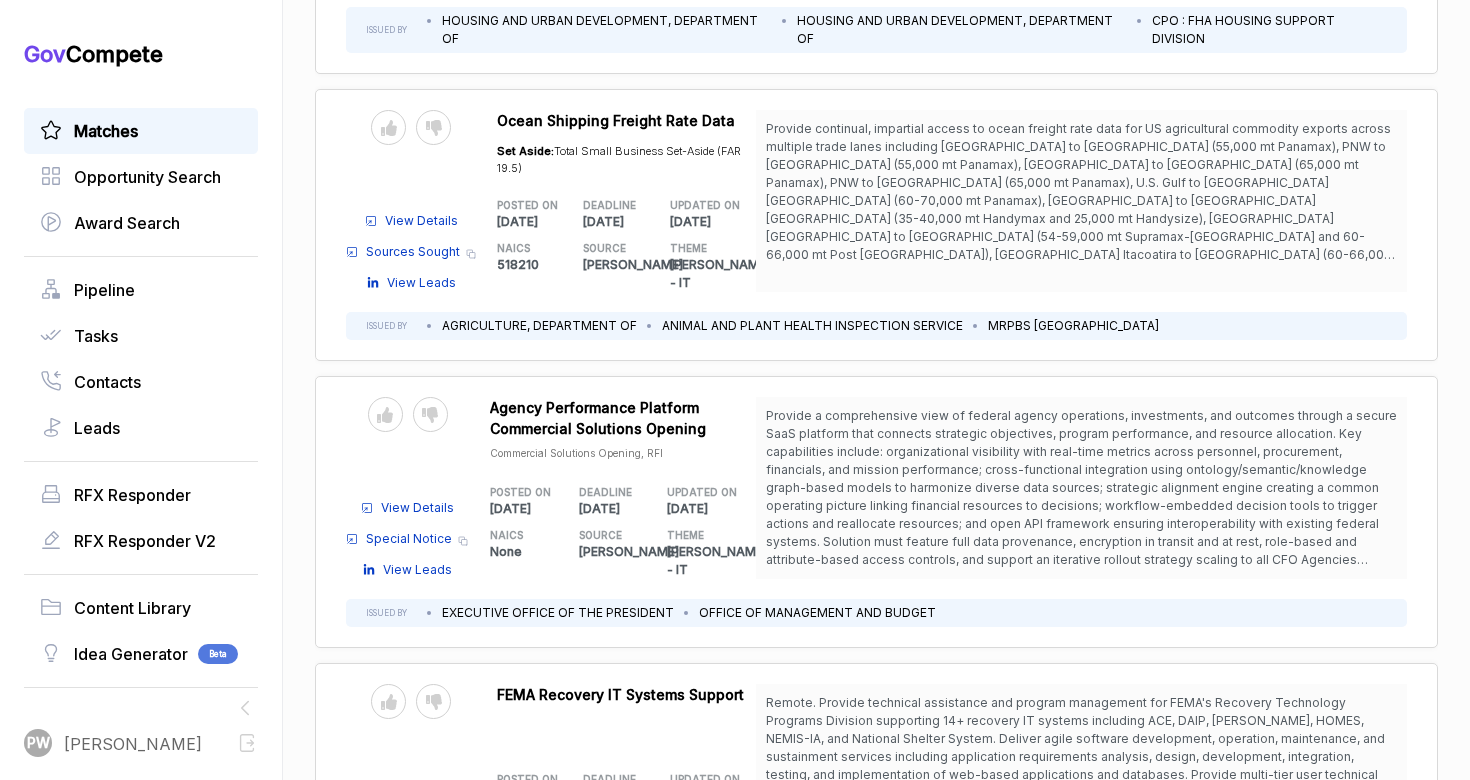 click on "View Details" at bounding box center (421, 795) 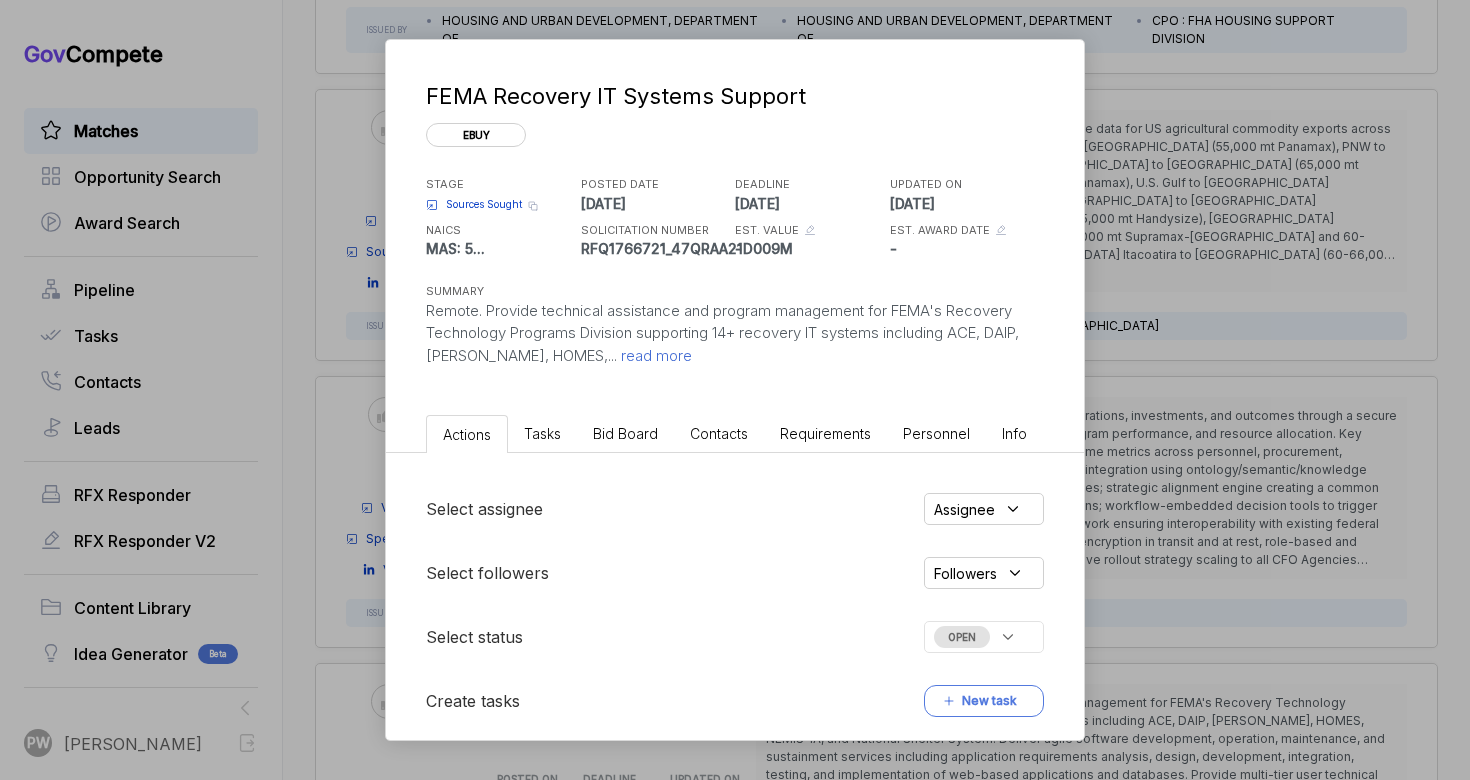click on "read more" at bounding box center [654, 355] 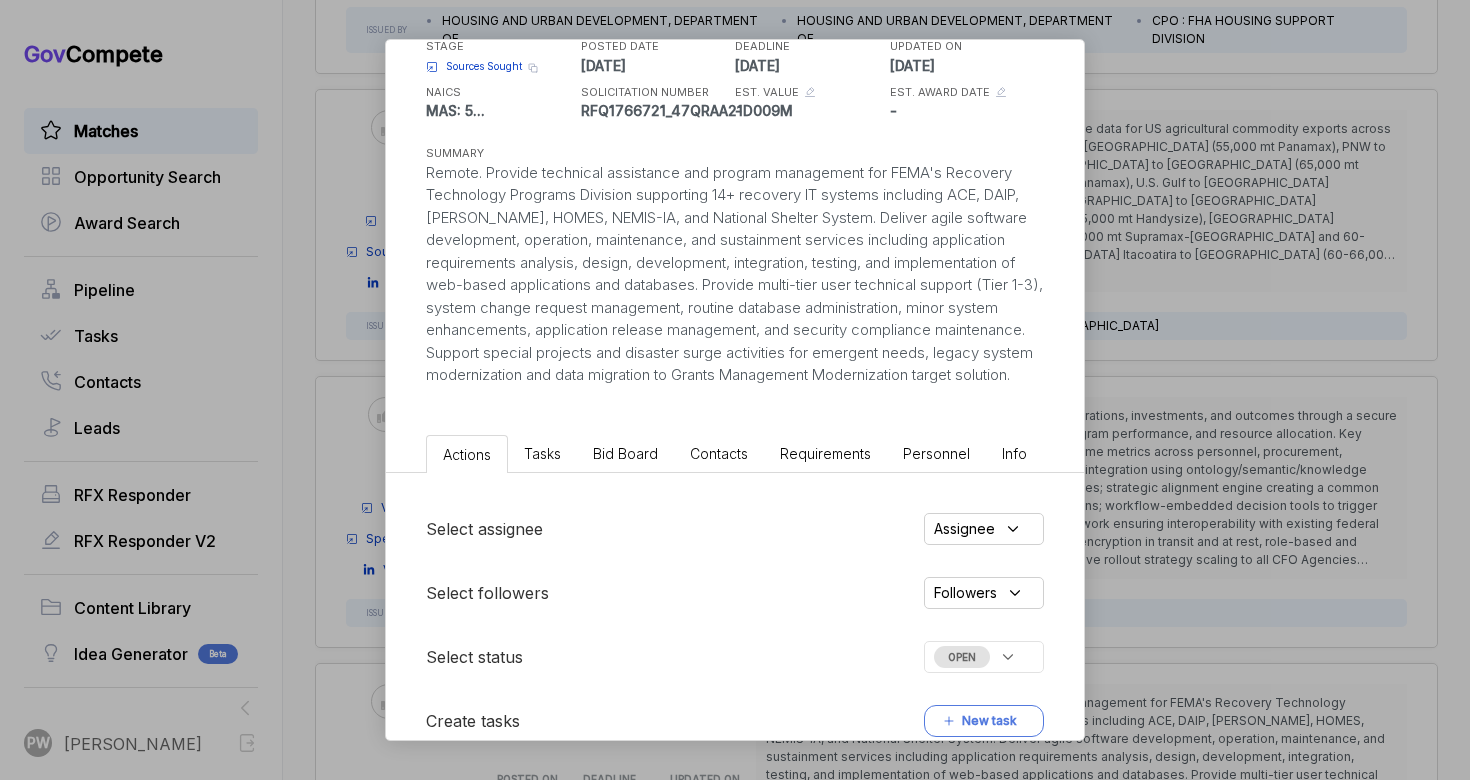 scroll, scrollTop: 139, scrollLeft: 0, axis: vertical 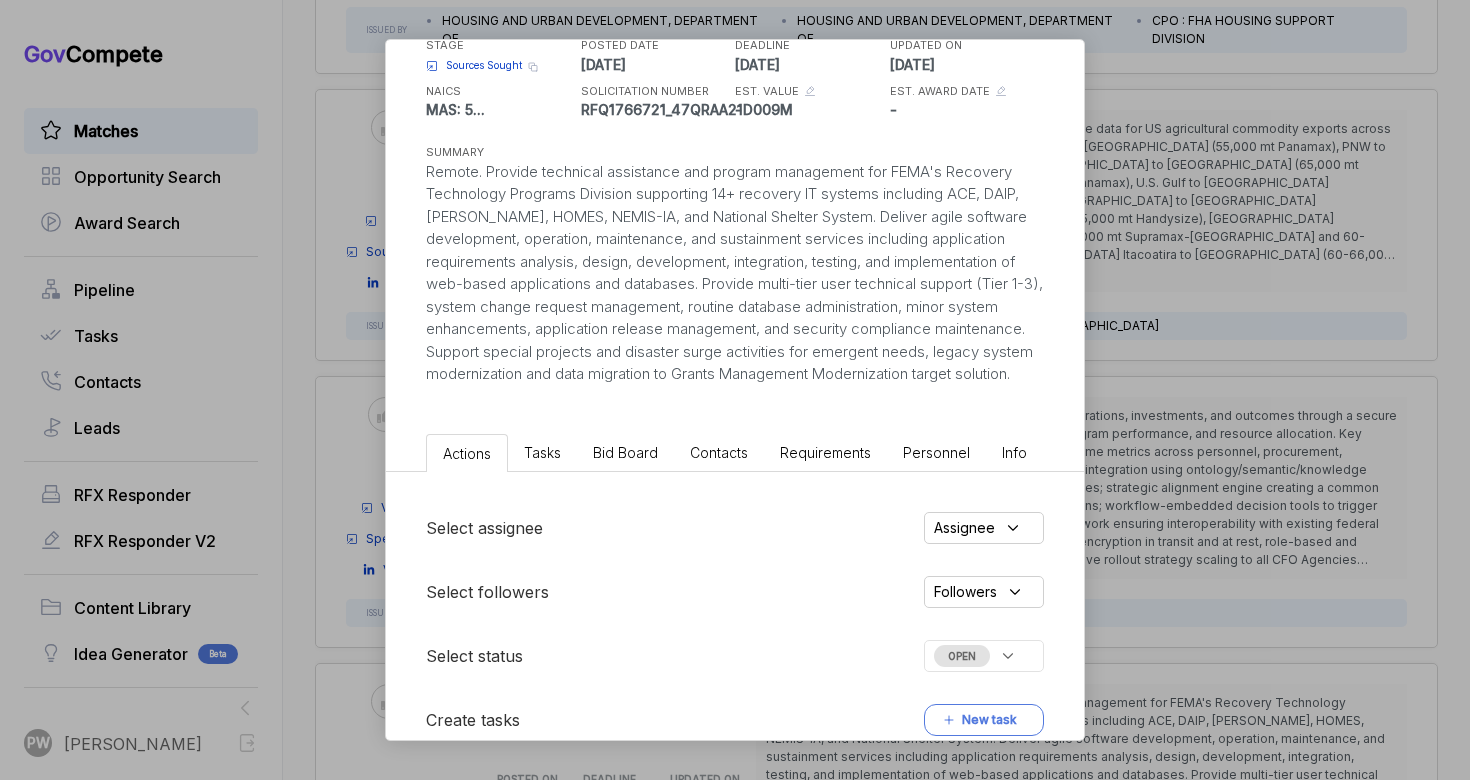 click on "OPEN" at bounding box center [962, 656] 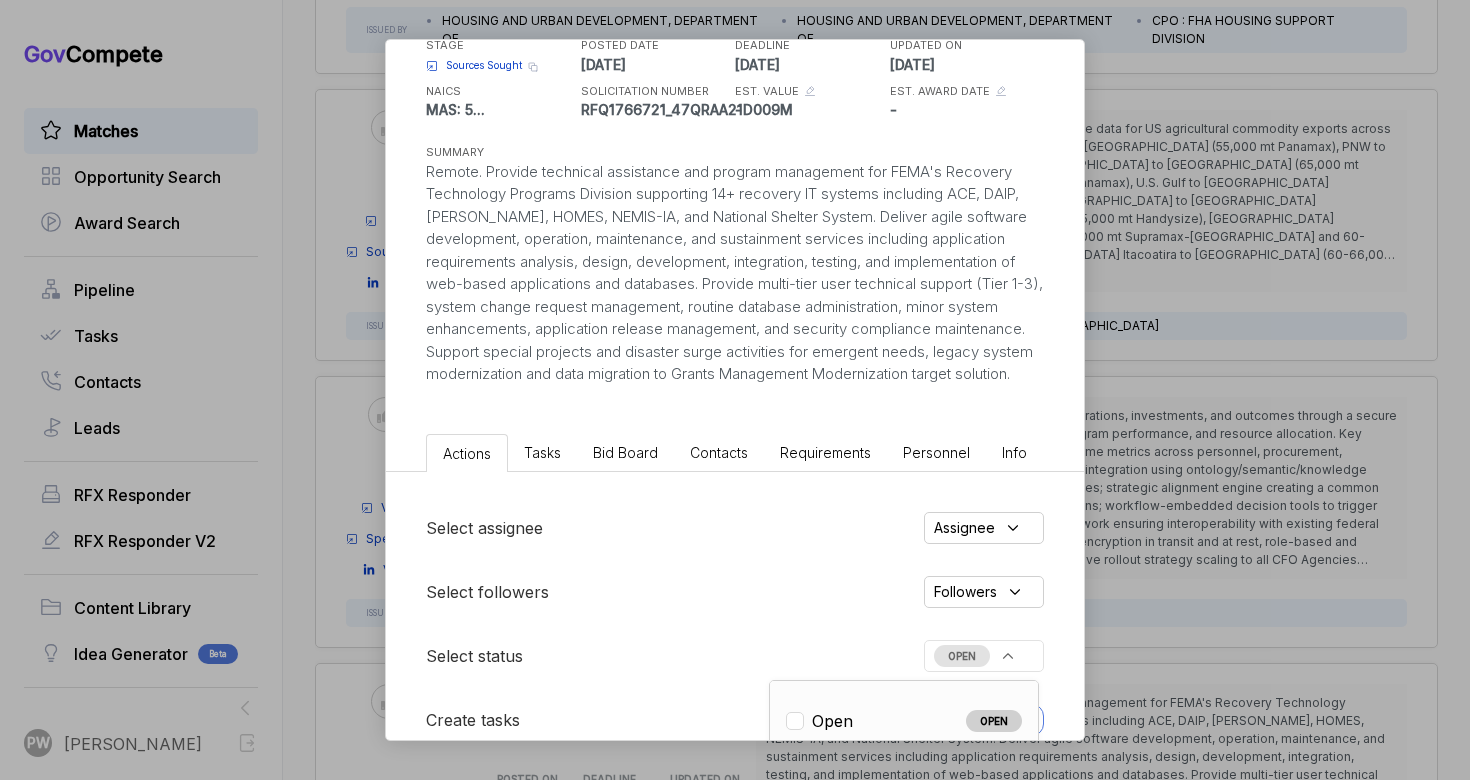 scroll, scrollTop: 468, scrollLeft: 0, axis: vertical 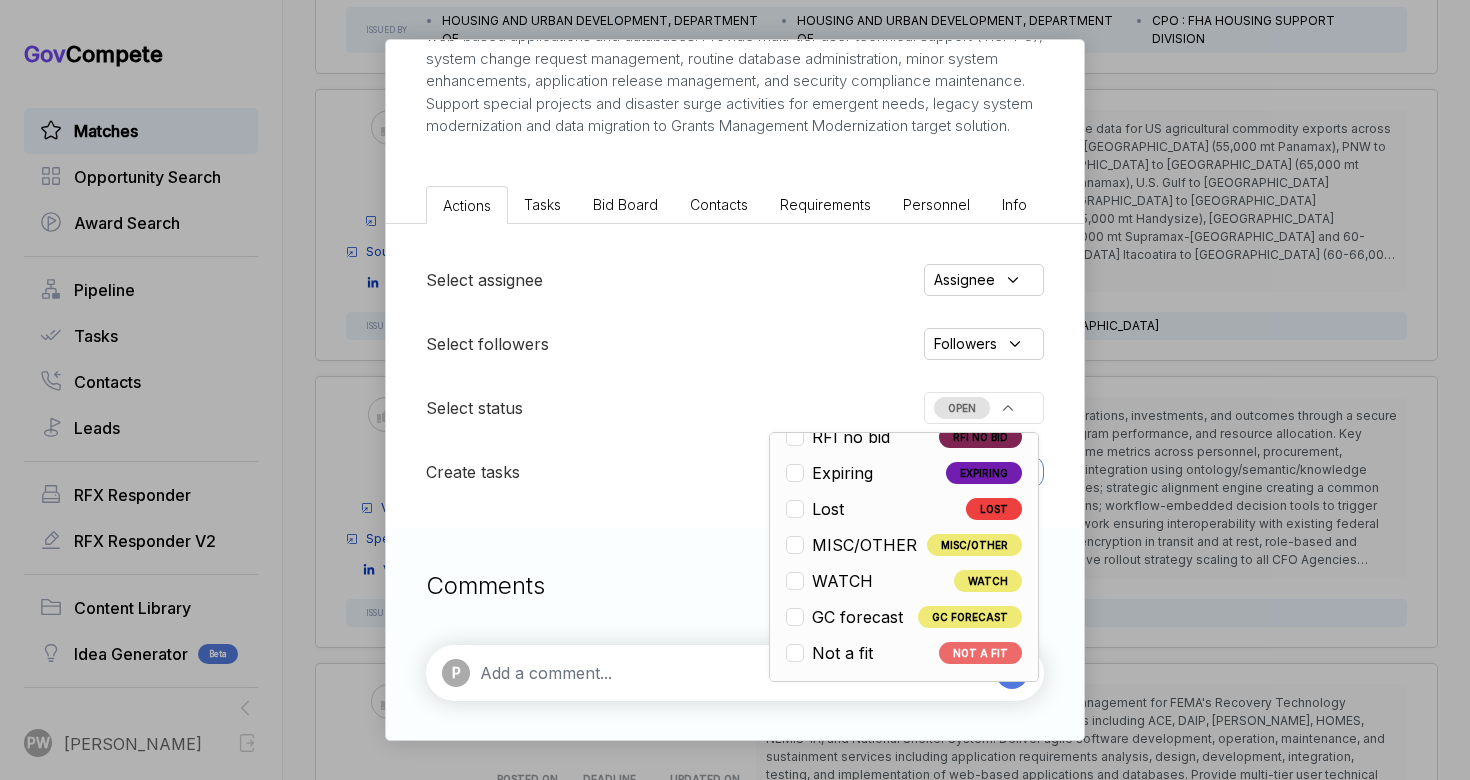 click on "Not a fit" at bounding box center [842, 653] 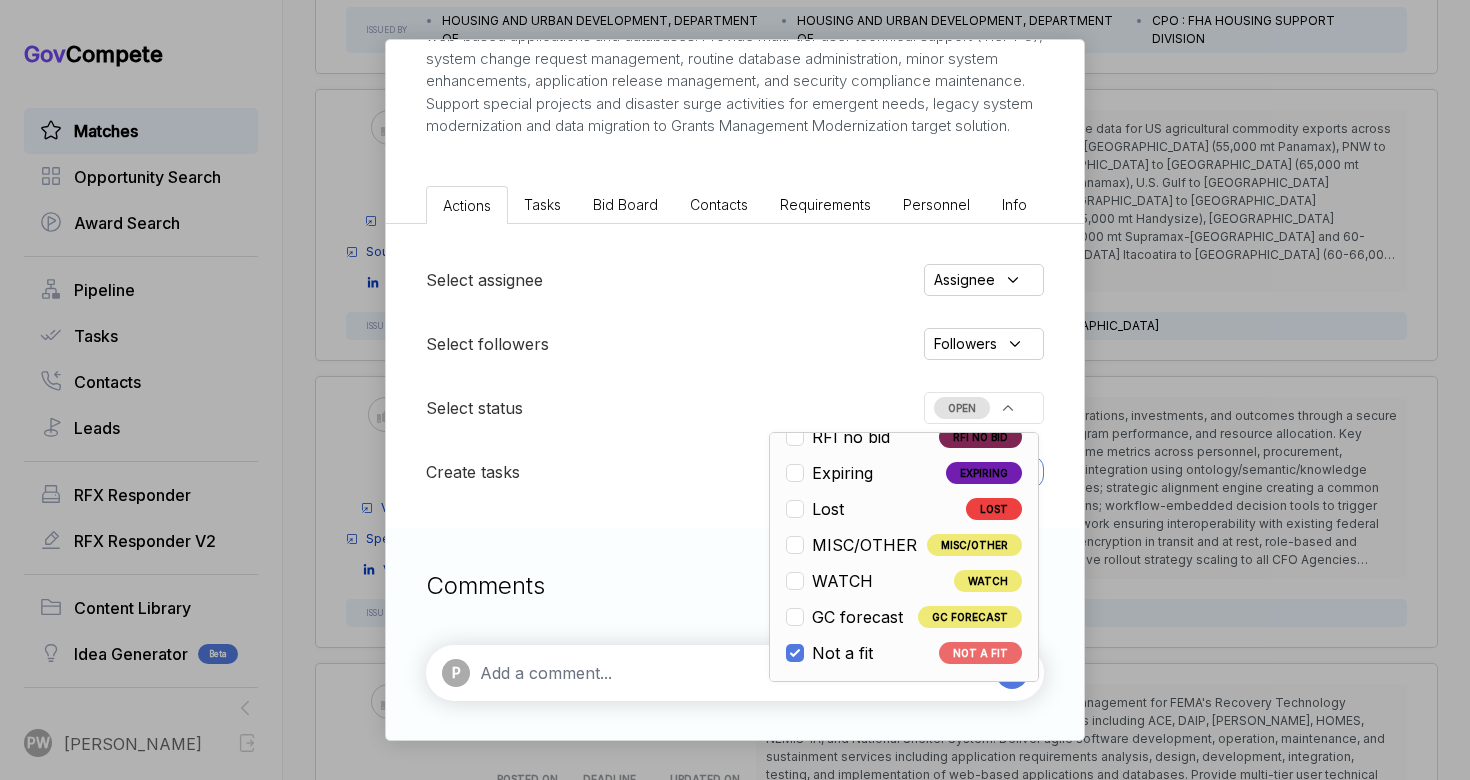 checkbox on "true" 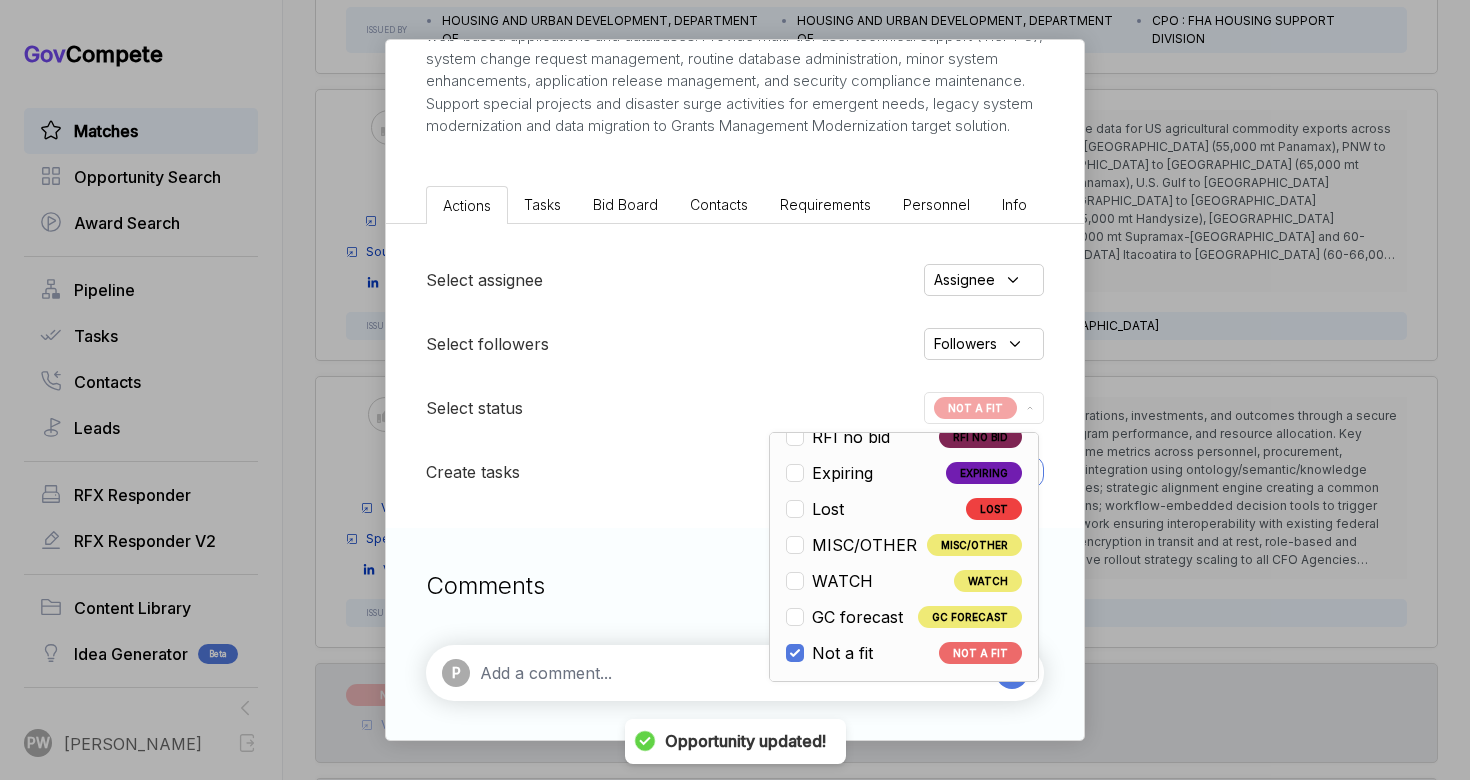 scroll, scrollTop: 9660, scrollLeft: 0, axis: vertical 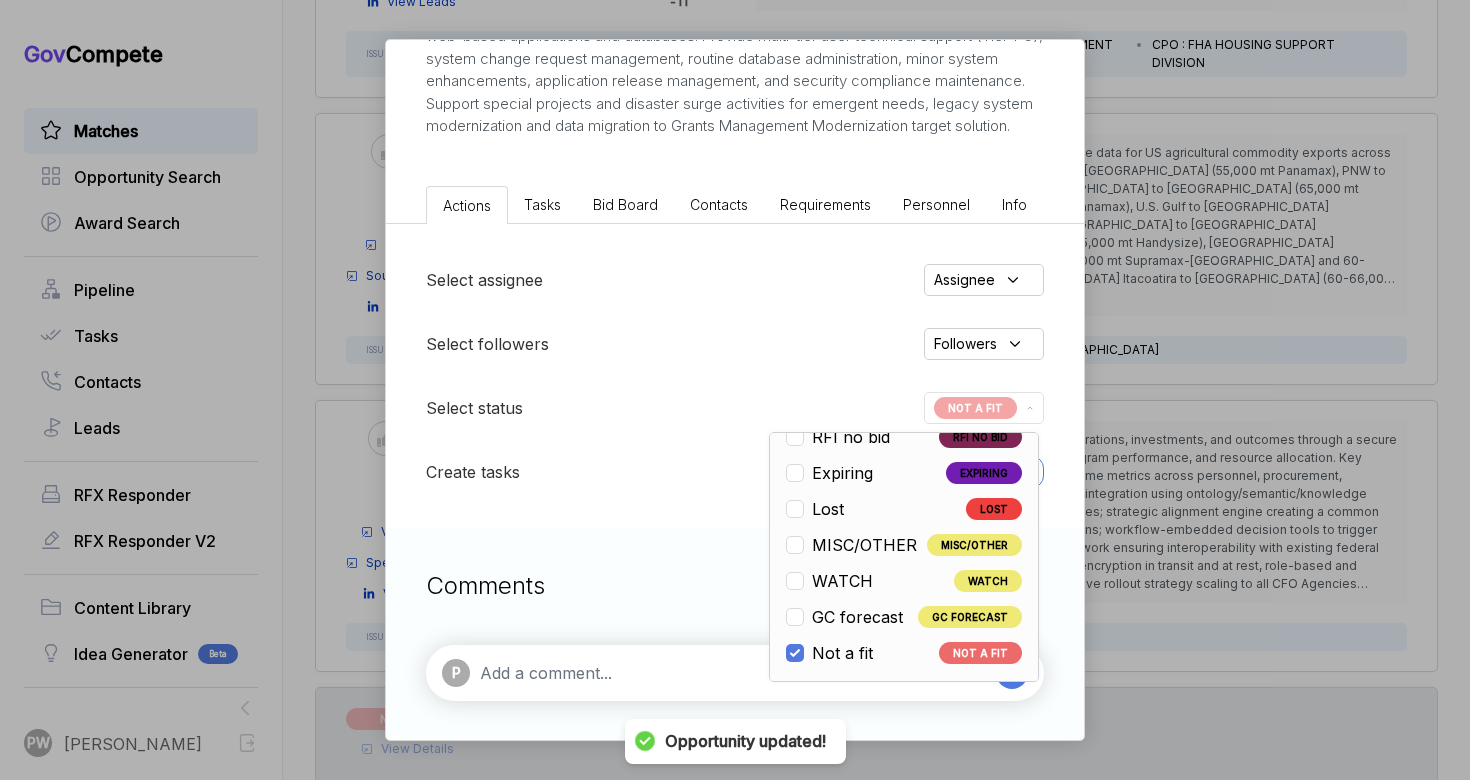 click at bounding box center [733, 673] 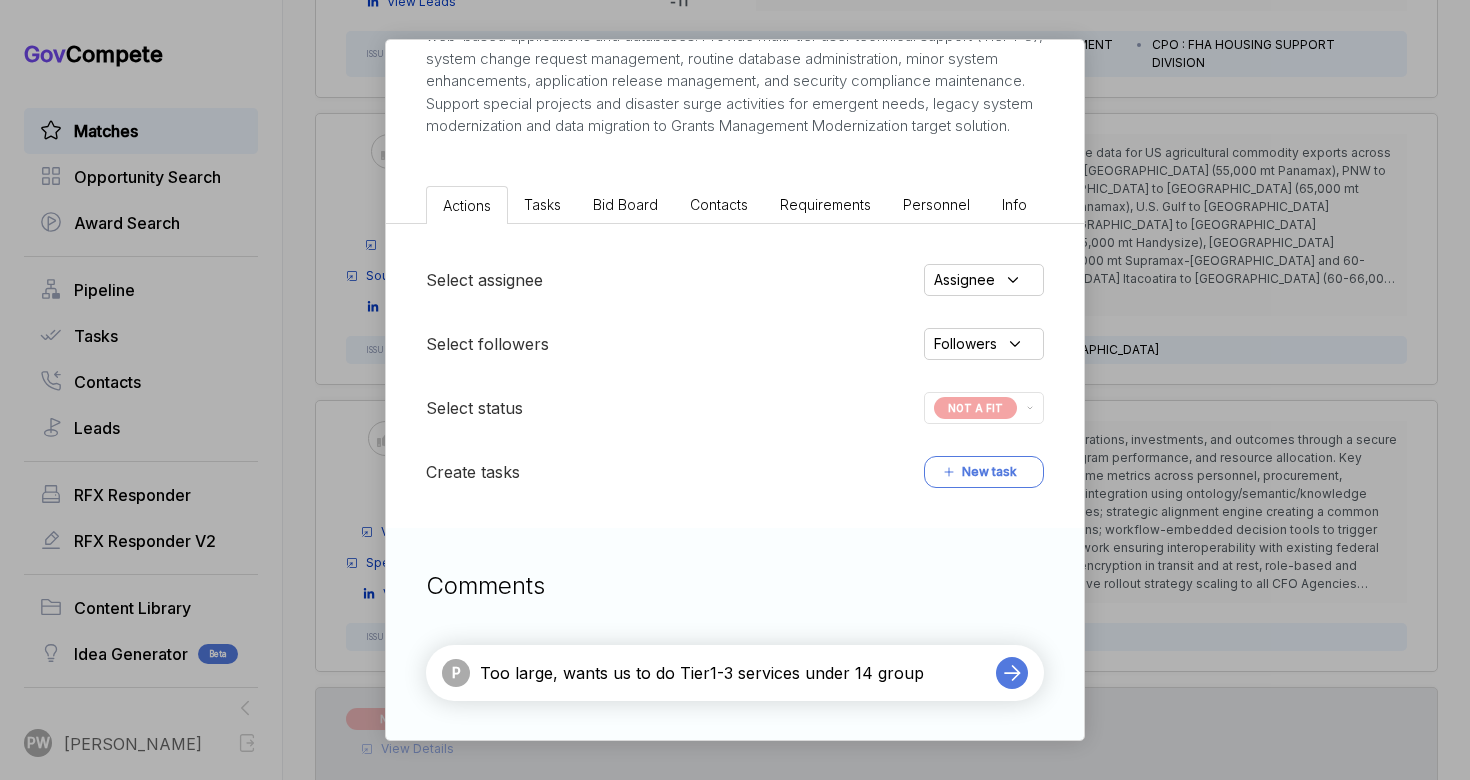 type on "Too large, wants us to do Tier1-3 services under 14 groups" 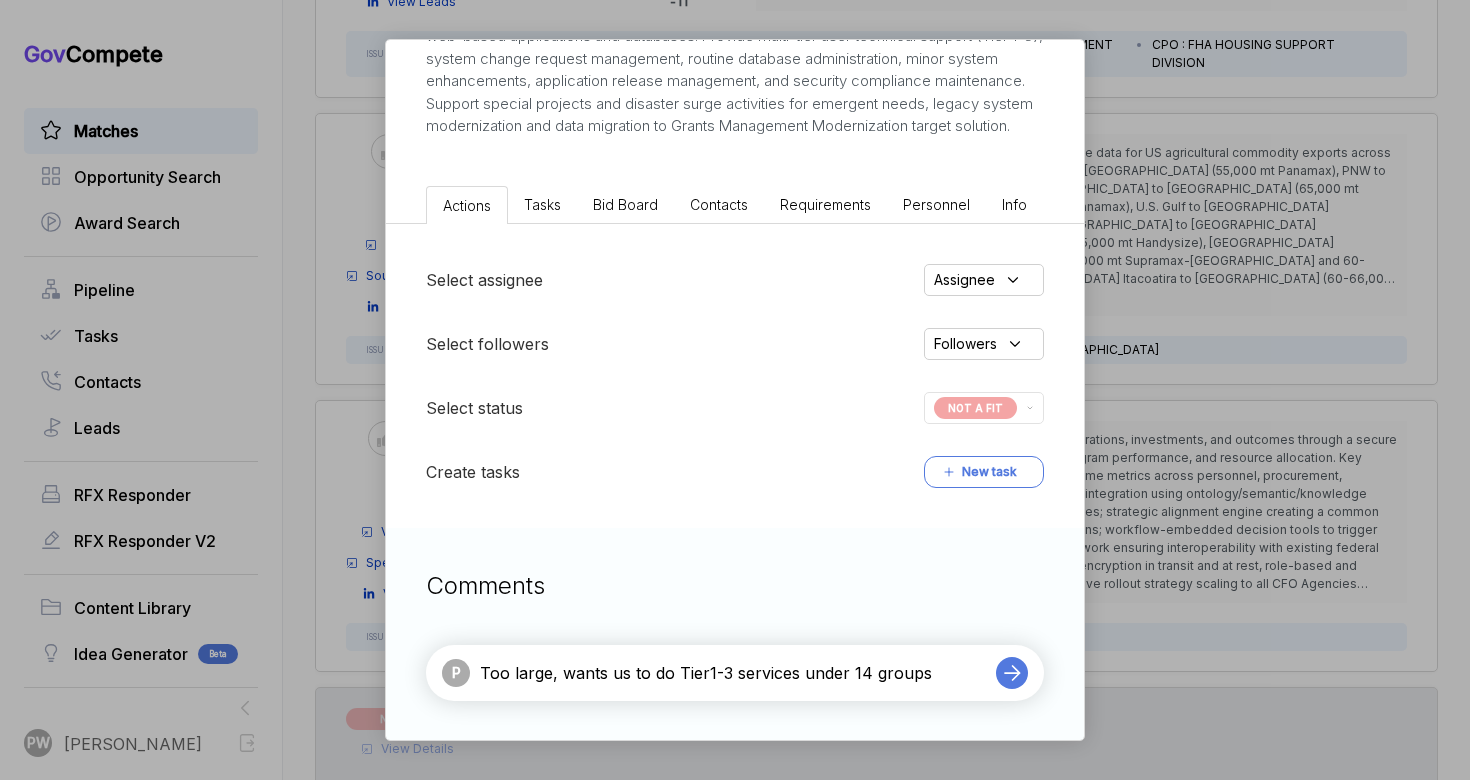 type 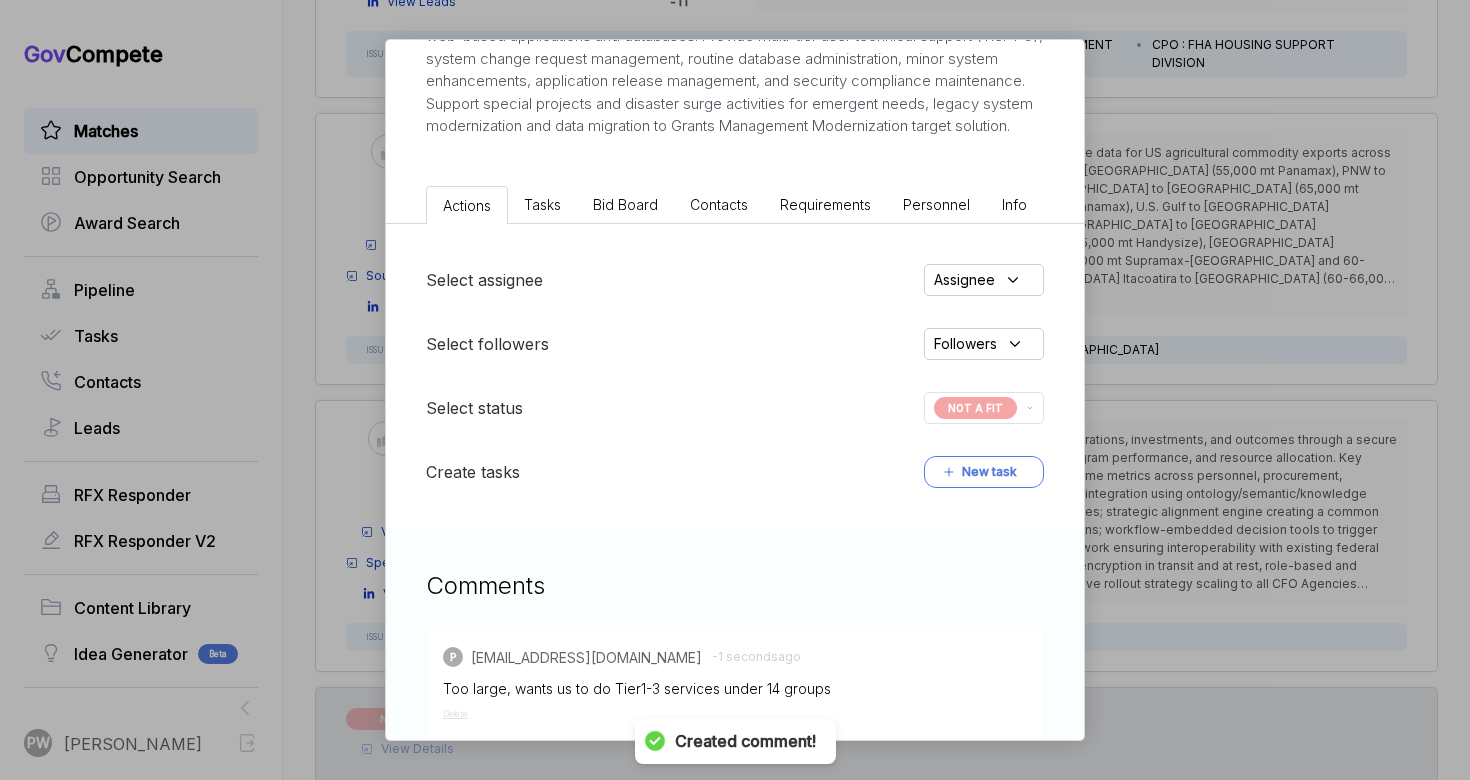 click on "FEMA Recovery IT Systems Support  ebuy STAGE Sources Sought Copy link POSTED DATE [DATE] DEADLINE [DATE] UPDATED ON [DATE] NAICS MAS: 54151S MAS: 5 ... SOLICITATION NUMBER RFQ1766721_47QRAA21D009M EST. VALUE - EST. AWARD DATE - SUMMARY Actions Tasks Bid Board Contacts Requirements Personnel Info Select assignee Assignee Select followers Followers Select status   NOT A FIT Create tasks  New task   Comments P [EMAIL_ADDRESS][DOMAIN_NAME] -1 seconds  ago Too large, wants us to do Tier1-3 services under 14 groups Delete P" at bounding box center [735, 390] 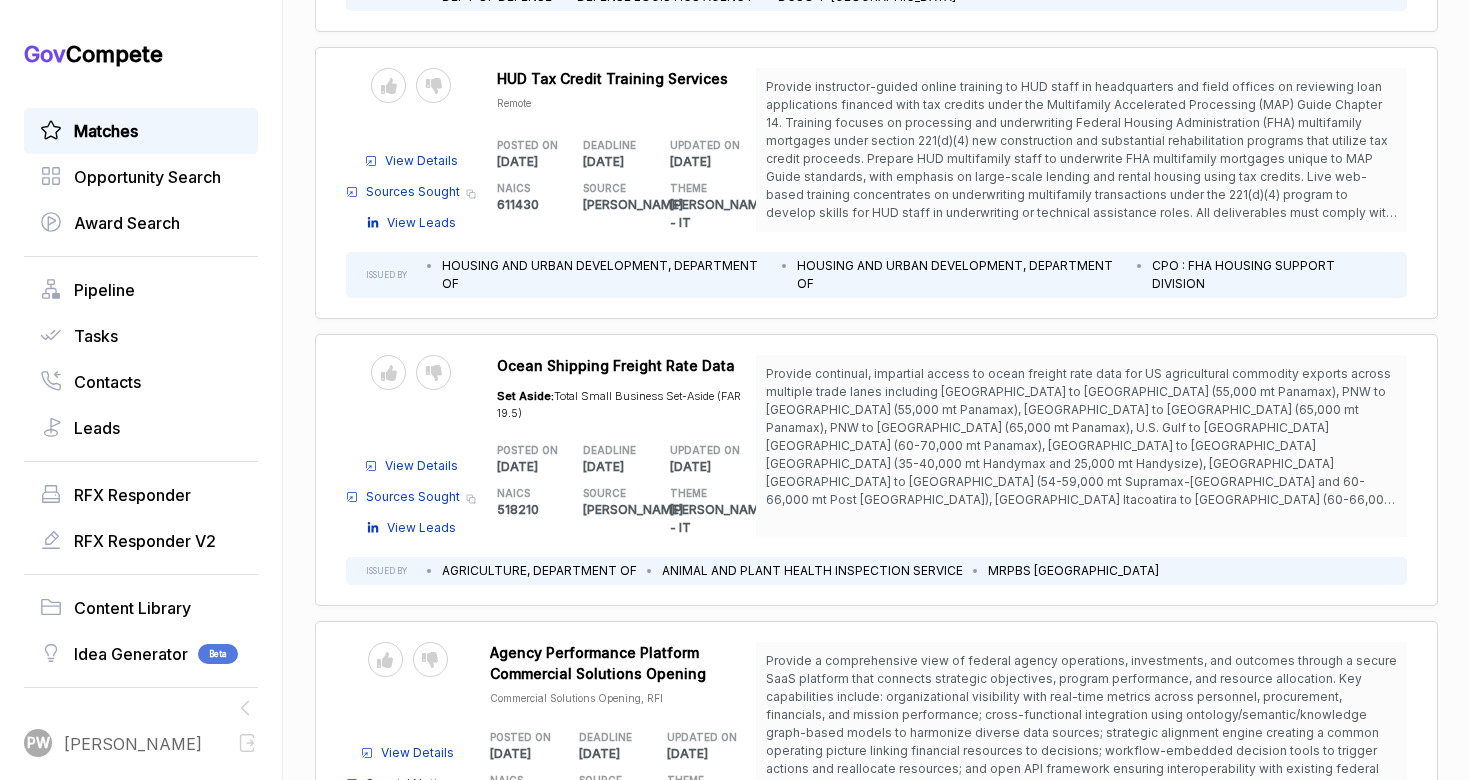 scroll, scrollTop: 9436, scrollLeft: 0, axis: vertical 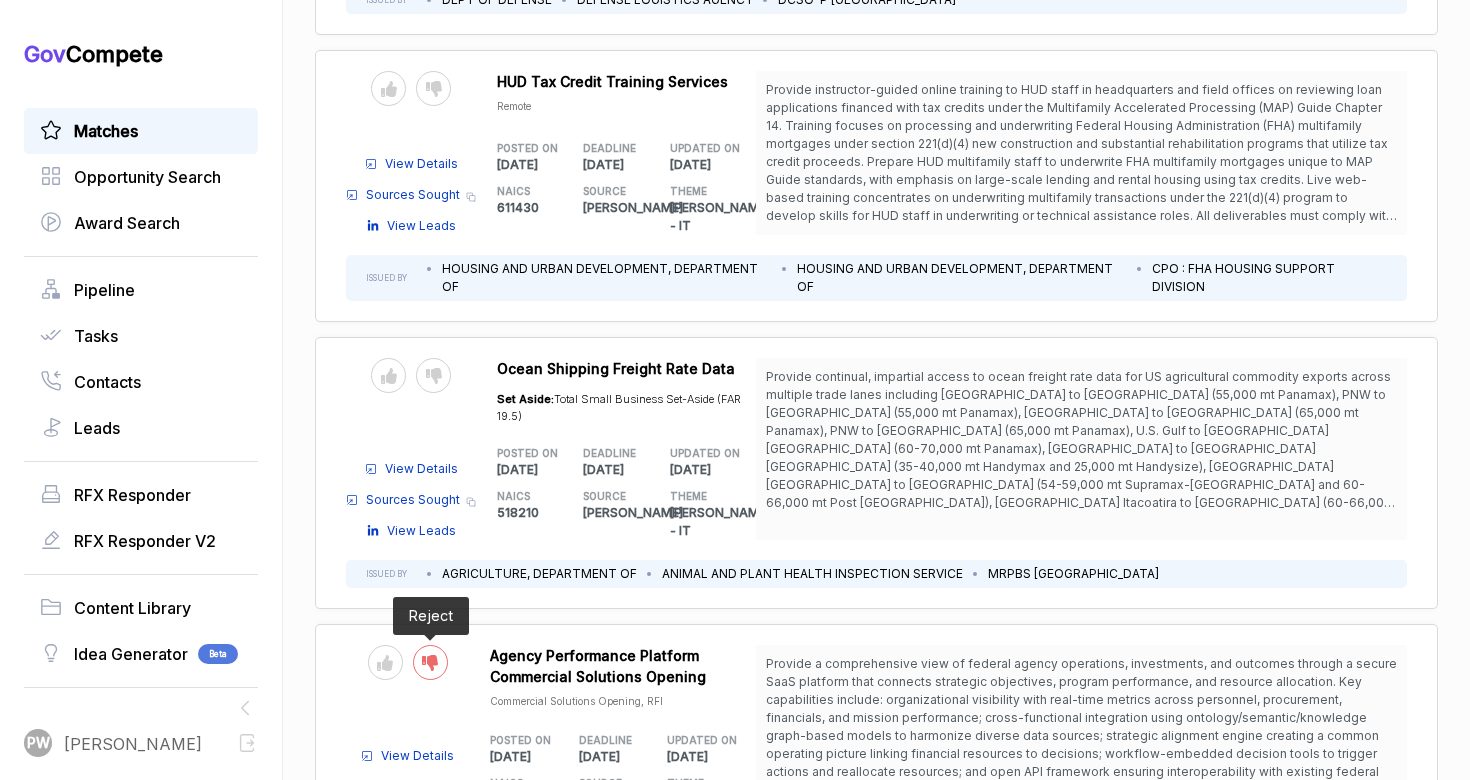 click 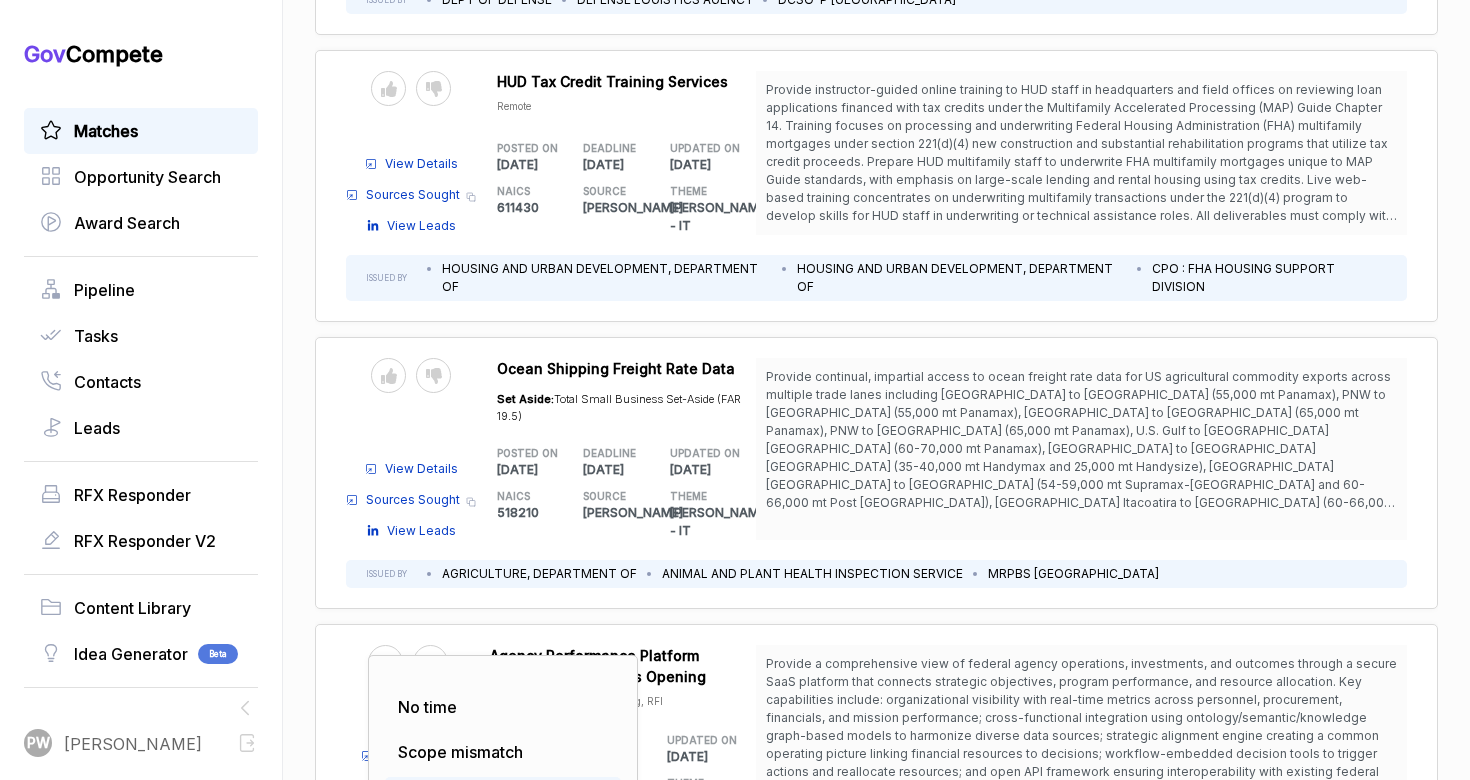 click on "Requirement Gap (Task)" at bounding box center [490, 797] 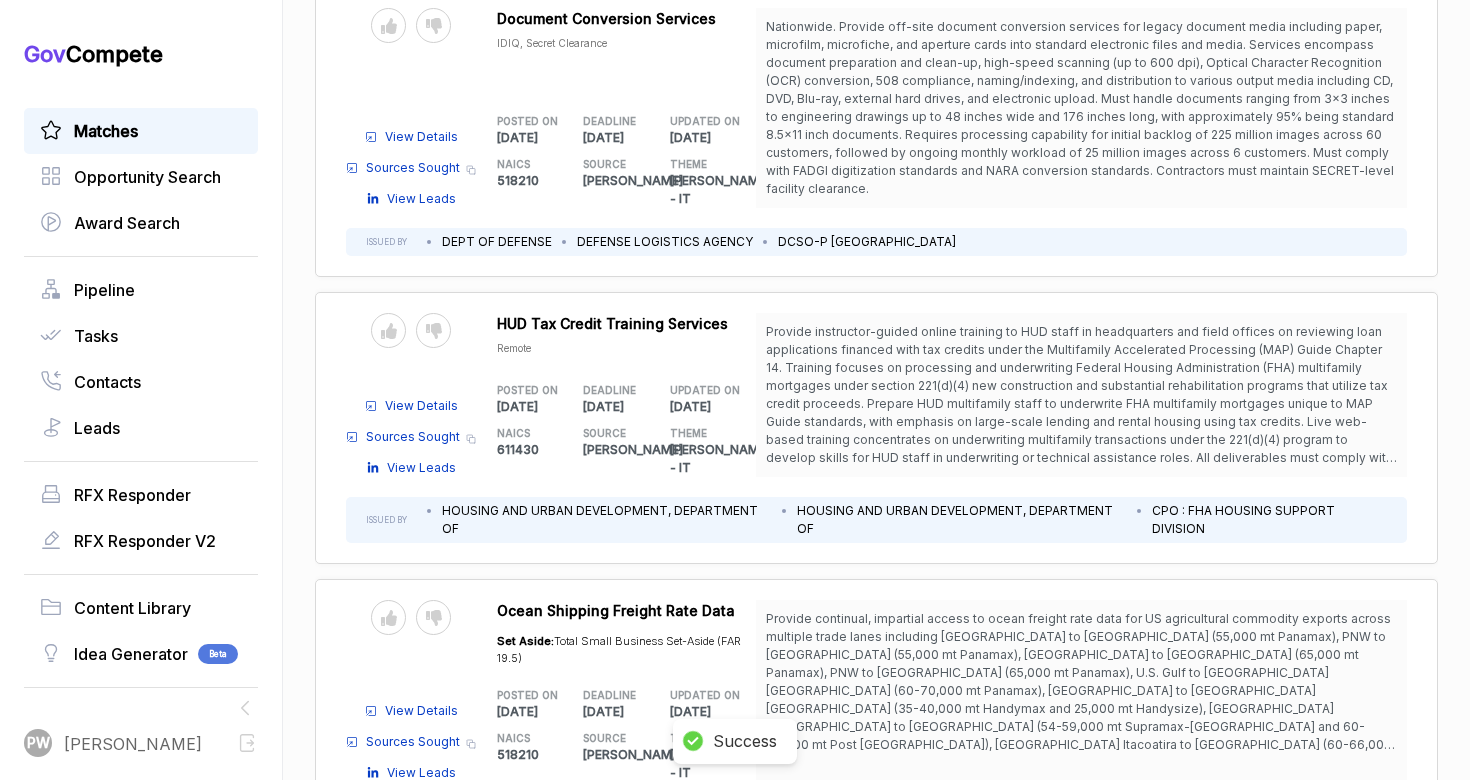 scroll, scrollTop: 9193, scrollLeft: 0, axis: vertical 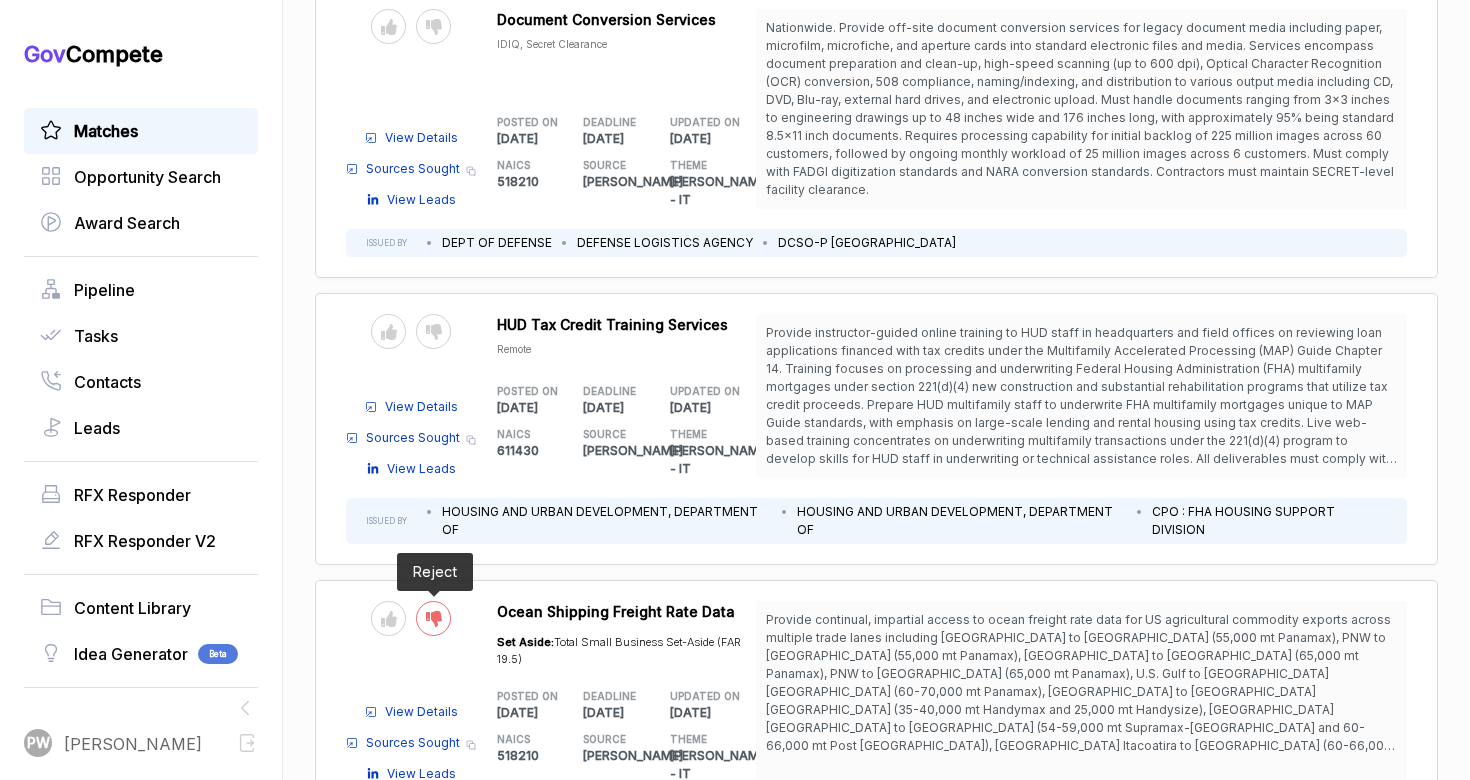 click at bounding box center (433, 618) 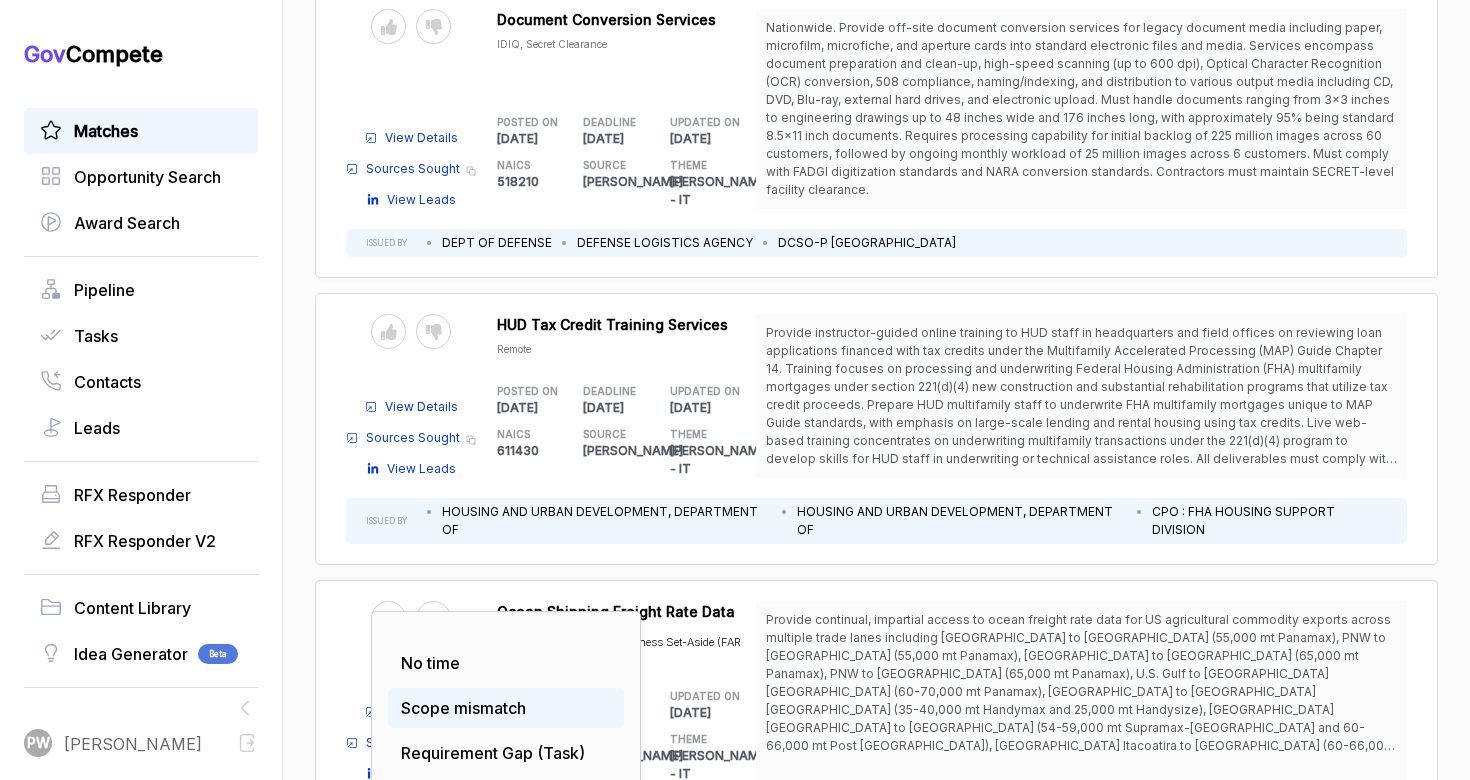 click on "Scope mismatch" at bounding box center (463, 708) 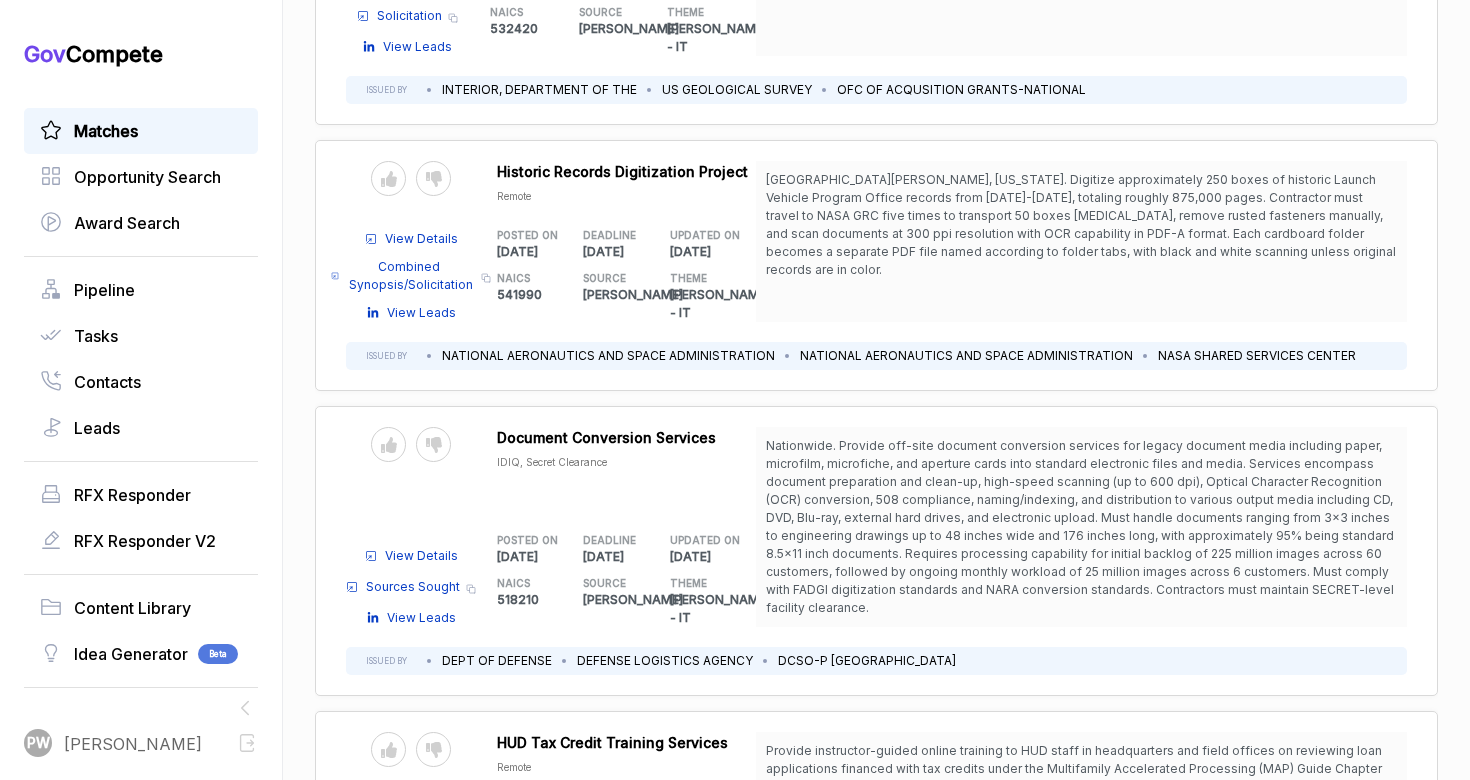 scroll, scrollTop: 8772, scrollLeft: 0, axis: vertical 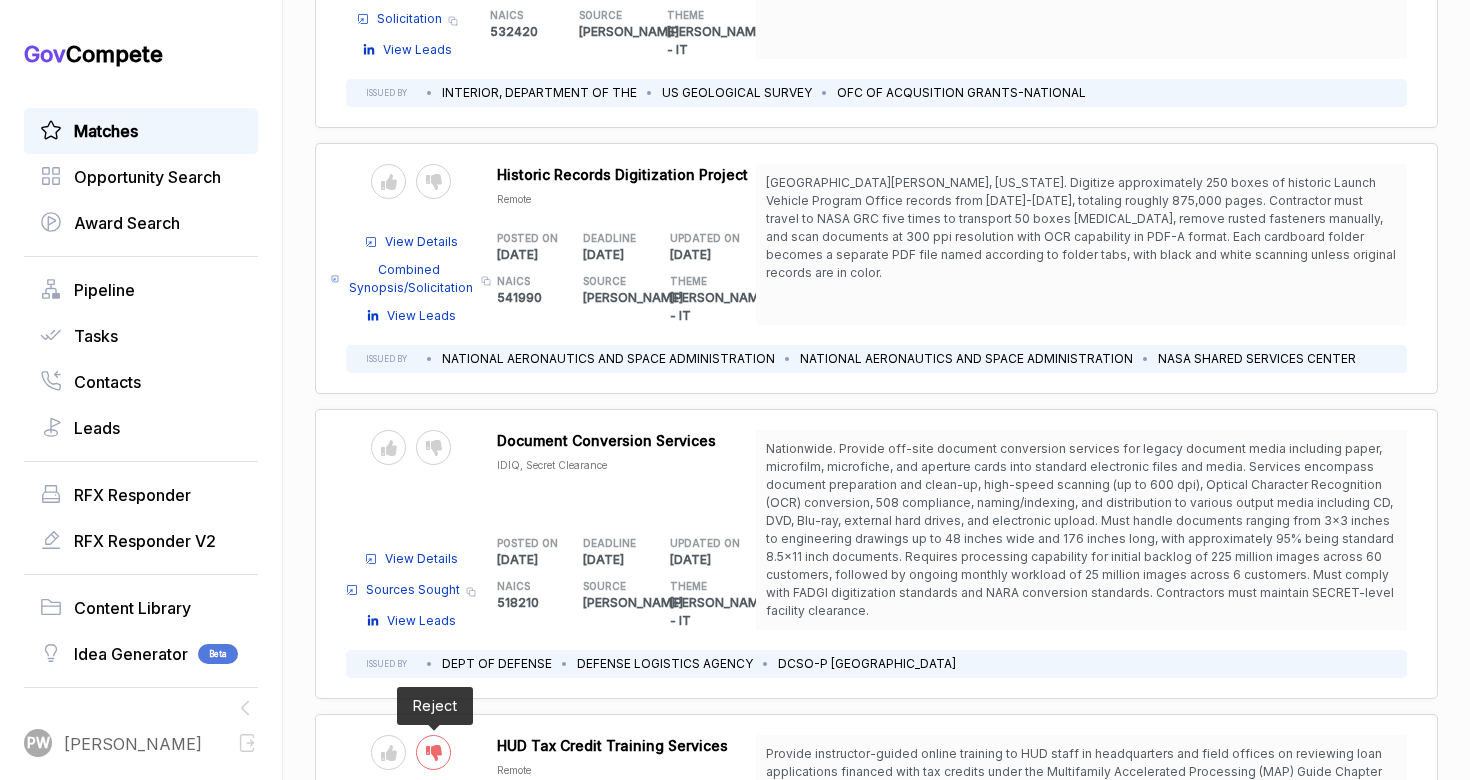 click at bounding box center [433, 752] 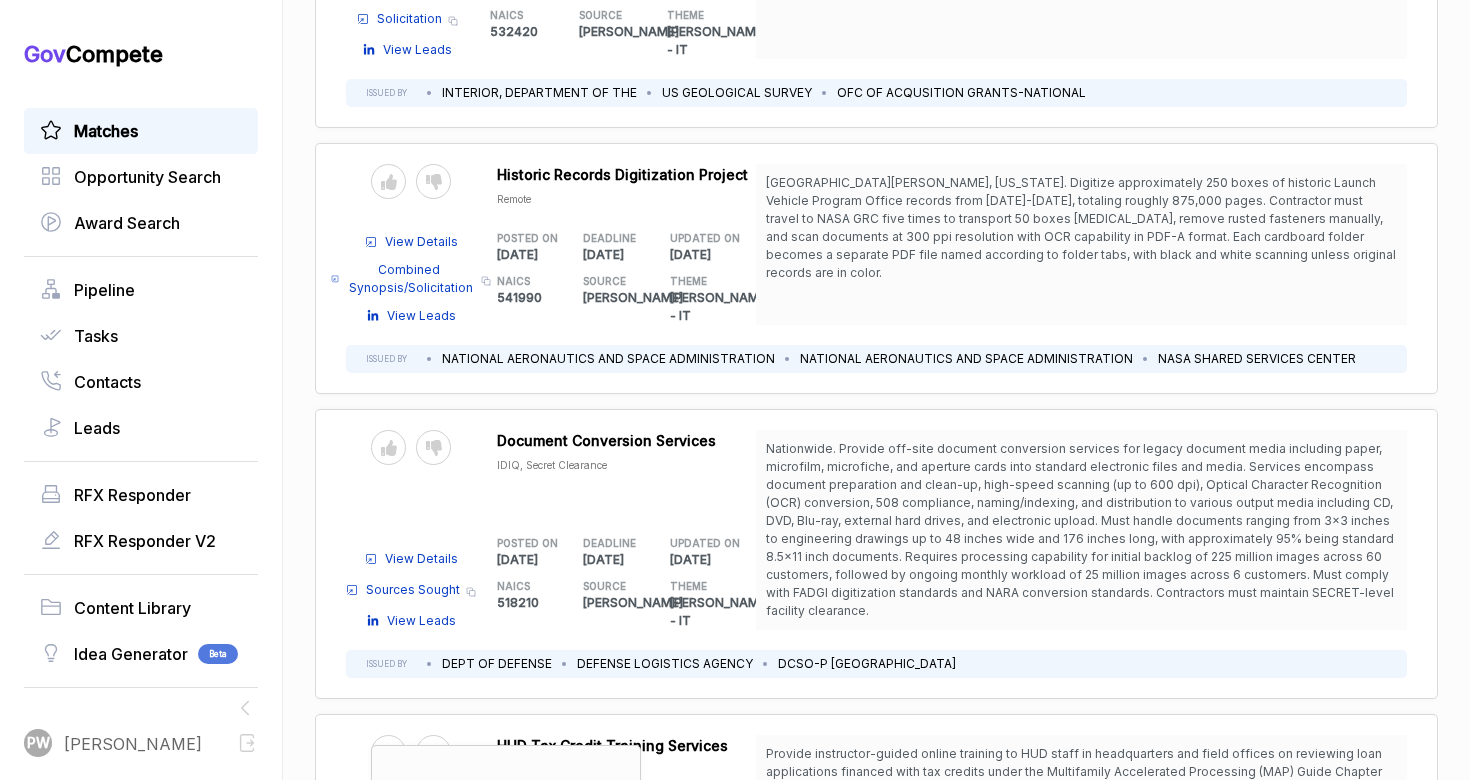 click on "Scope mismatch" at bounding box center [463, 842] 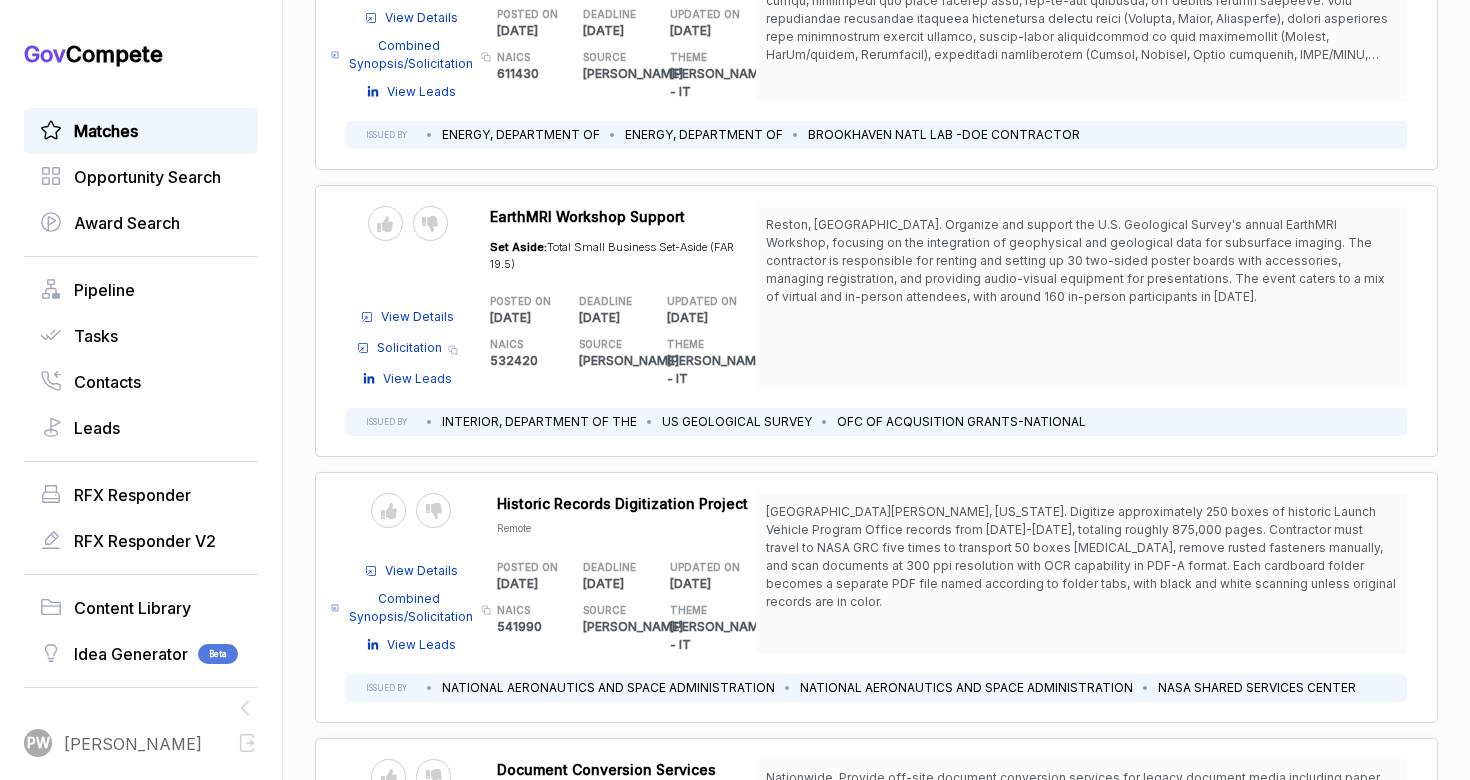 scroll, scrollTop: 8440, scrollLeft: 0, axis: vertical 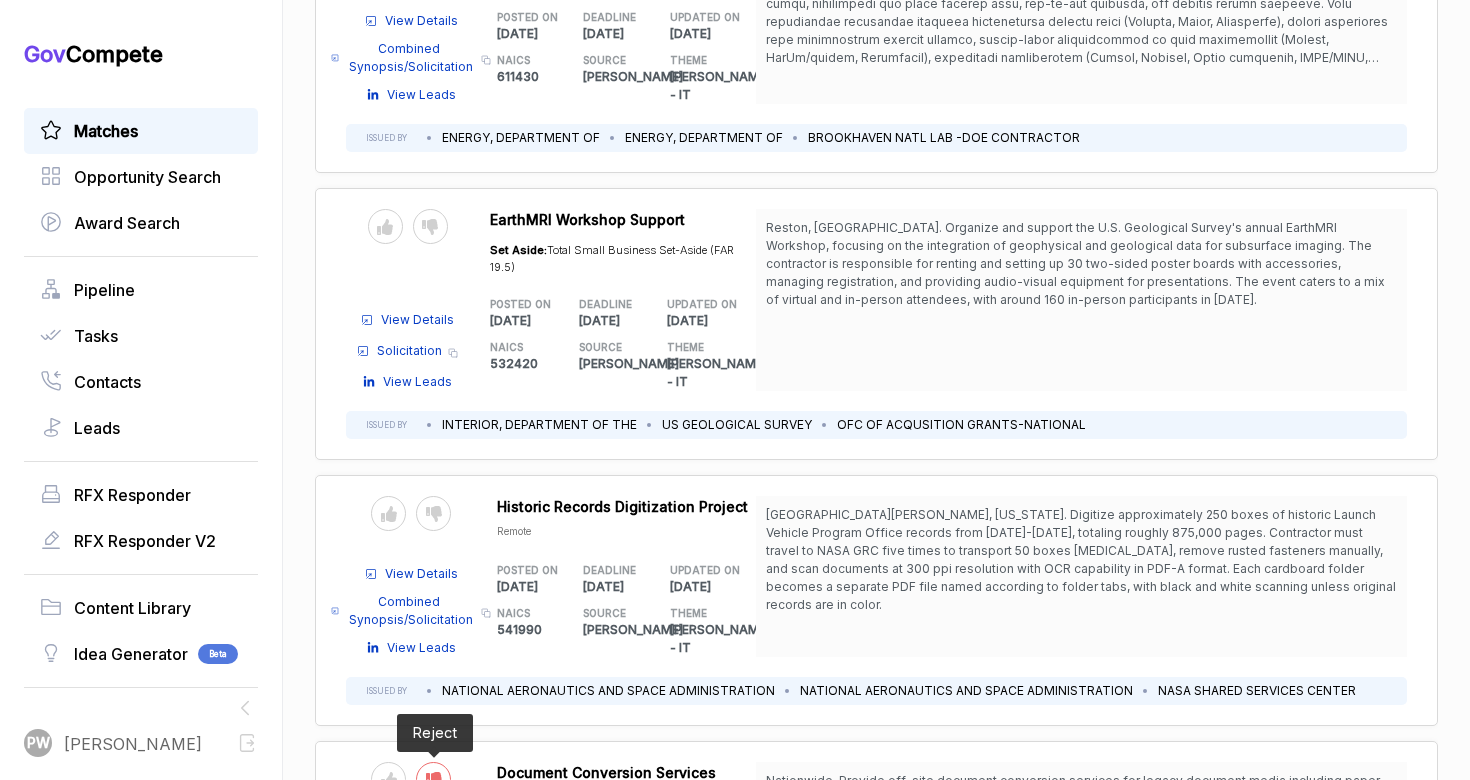 click at bounding box center [433, 779] 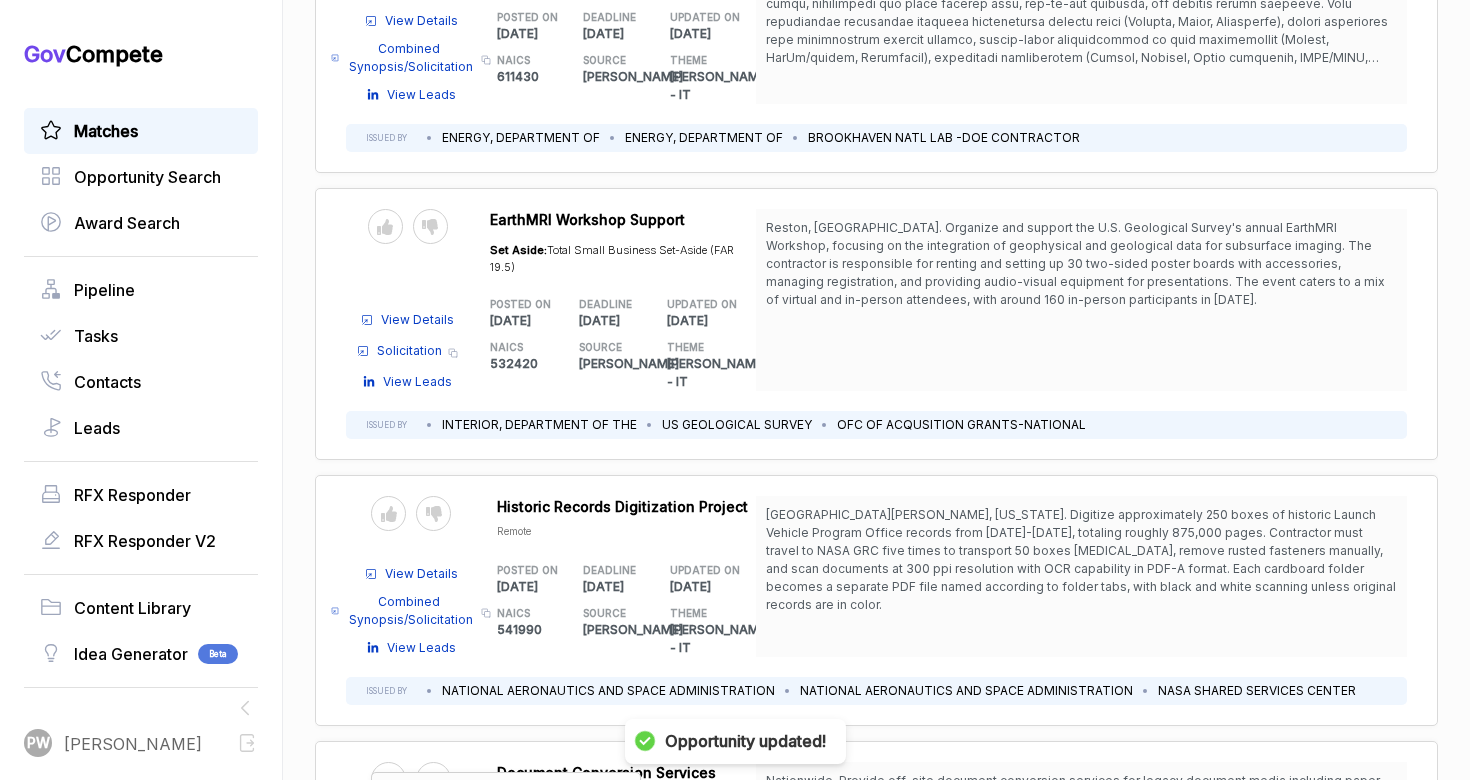 click on "Scope mismatch" at bounding box center (463, 869) 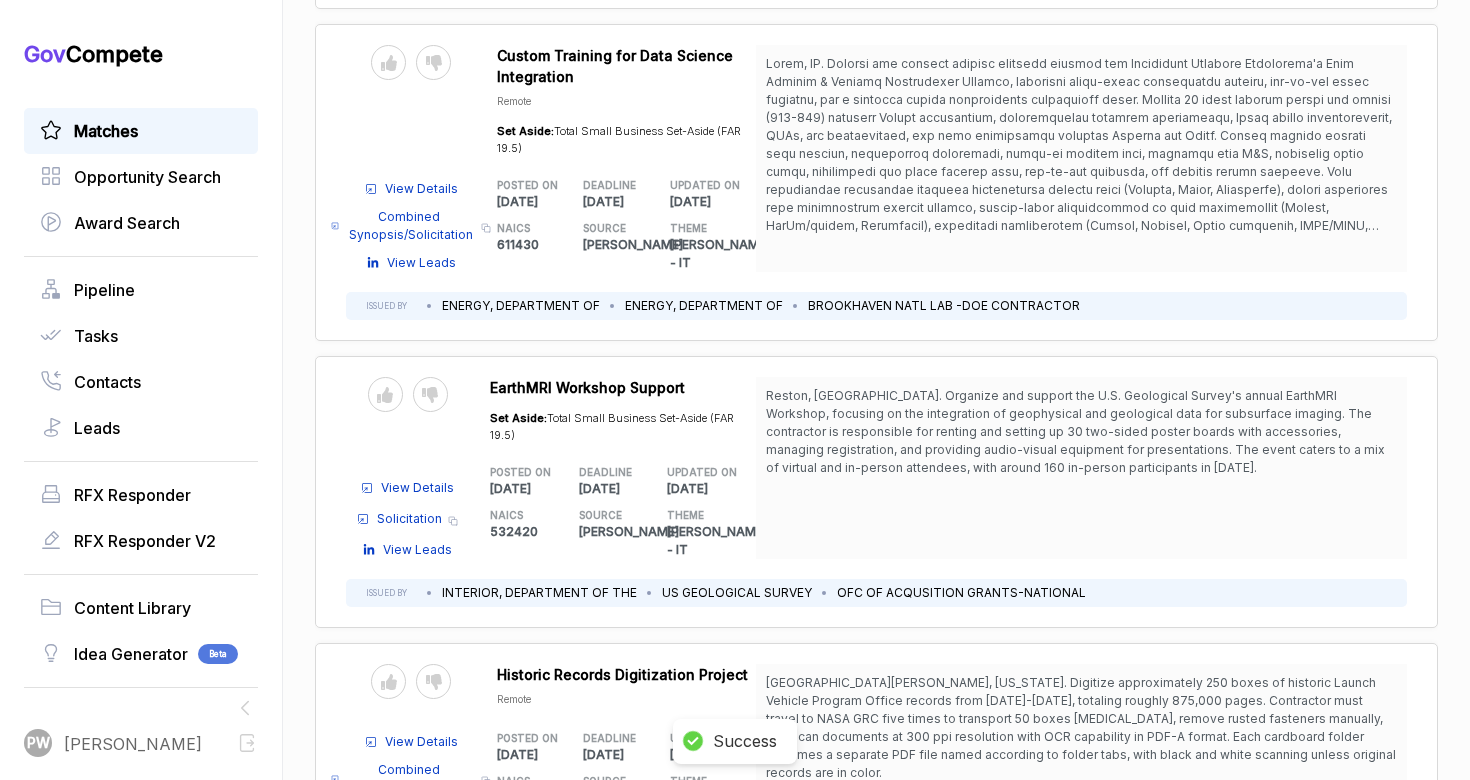 scroll, scrollTop: 8270, scrollLeft: 0, axis: vertical 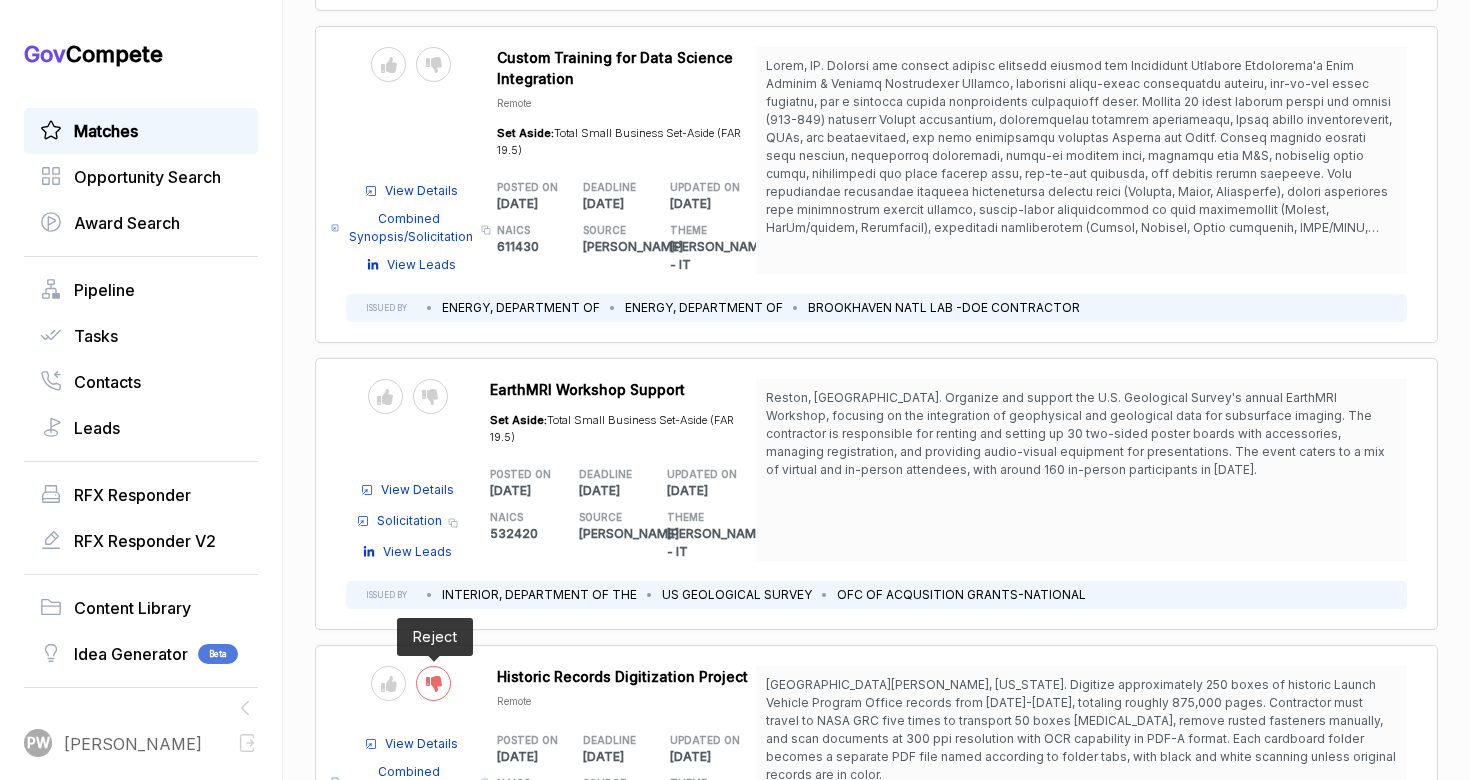 click 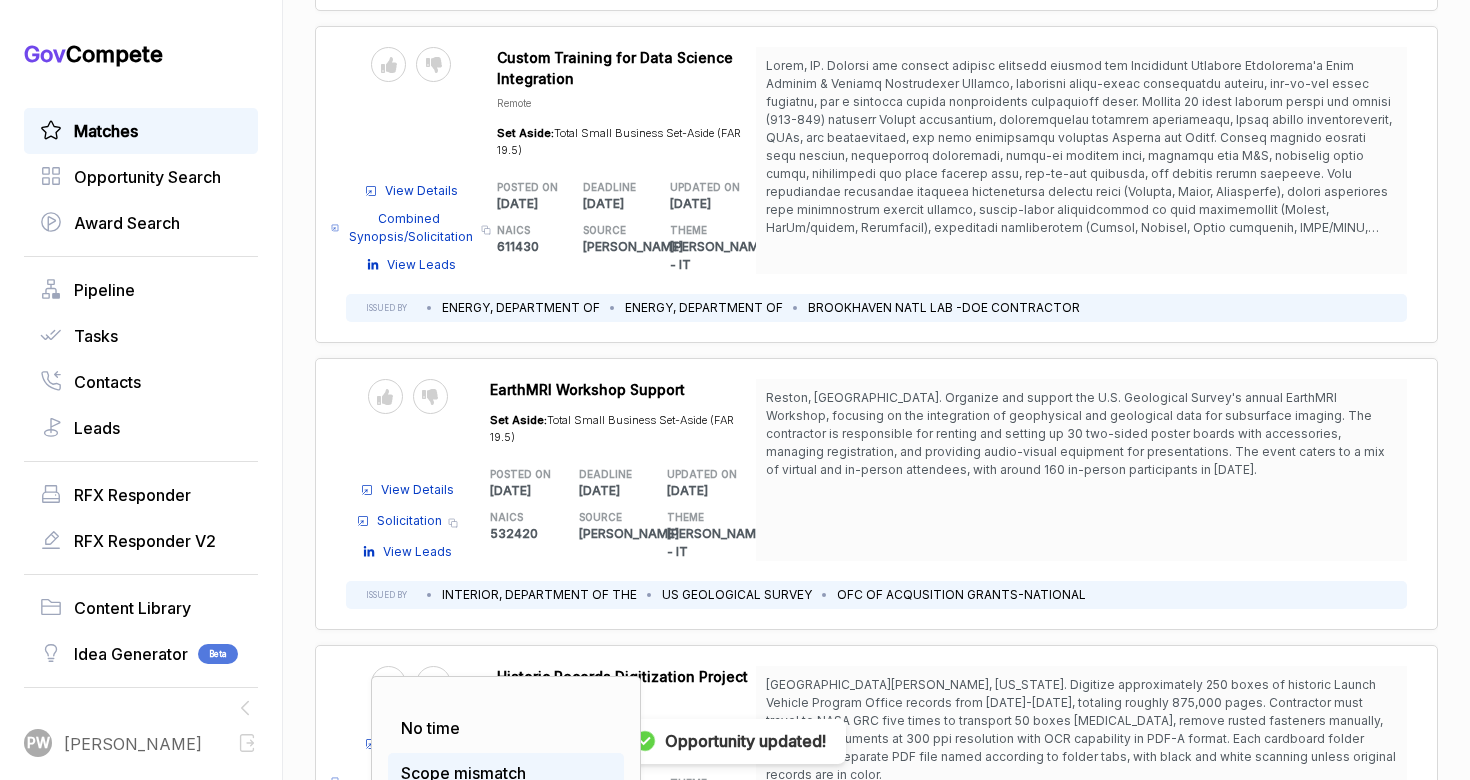 click on "Scope mismatch" at bounding box center (506, 773) 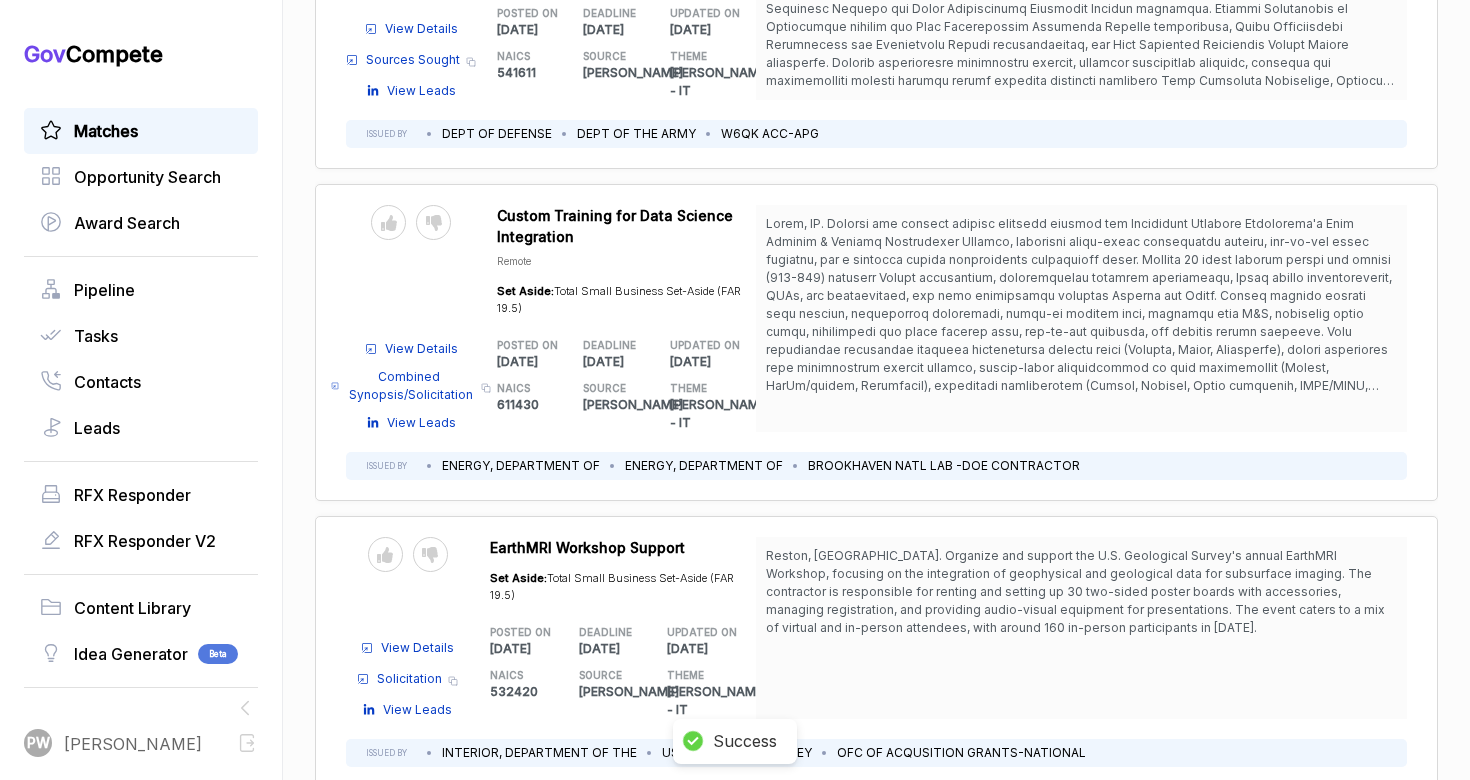 scroll, scrollTop: 8110, scrollLeft: 0, axis: vertical 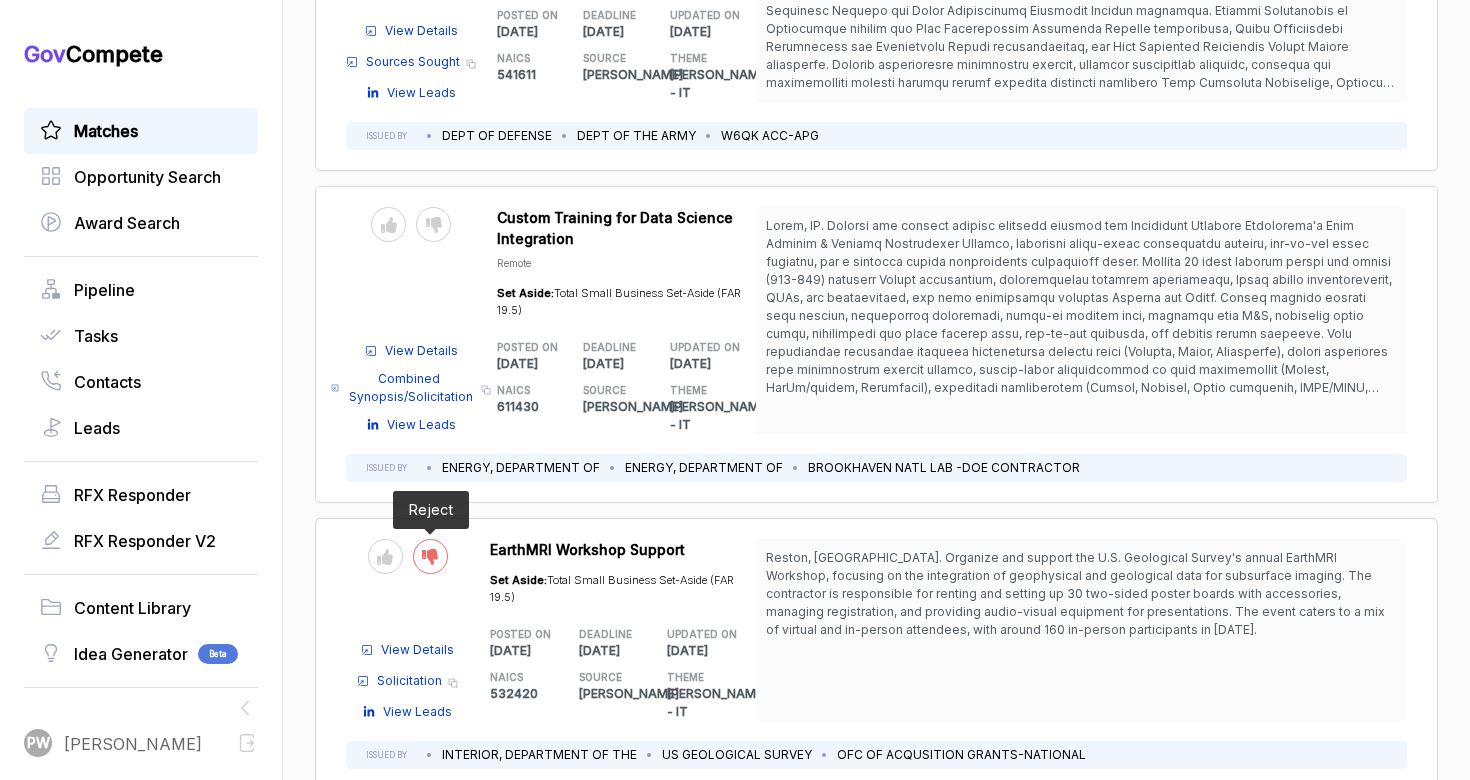 click 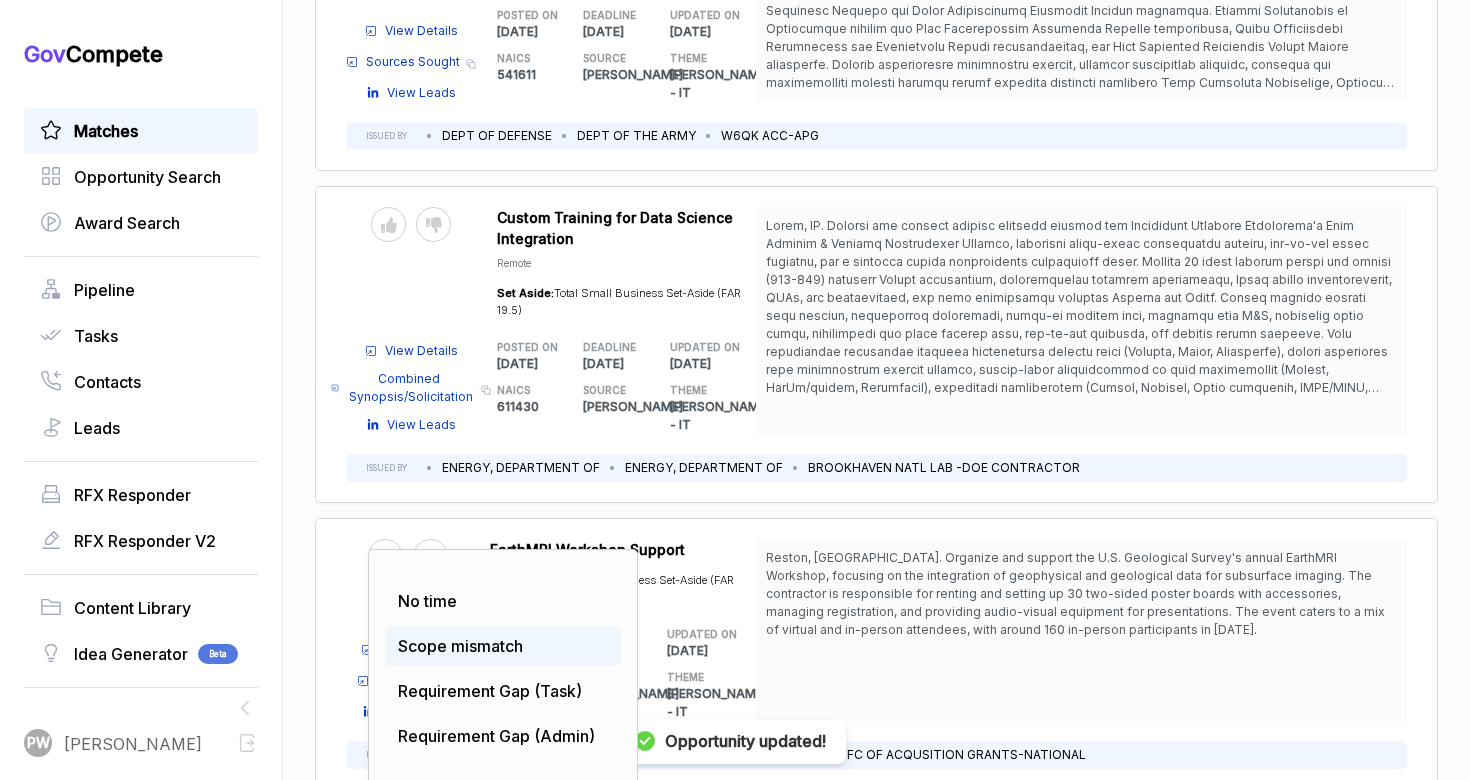 click on "Scope mismatch" at bounding box center [503, 646] 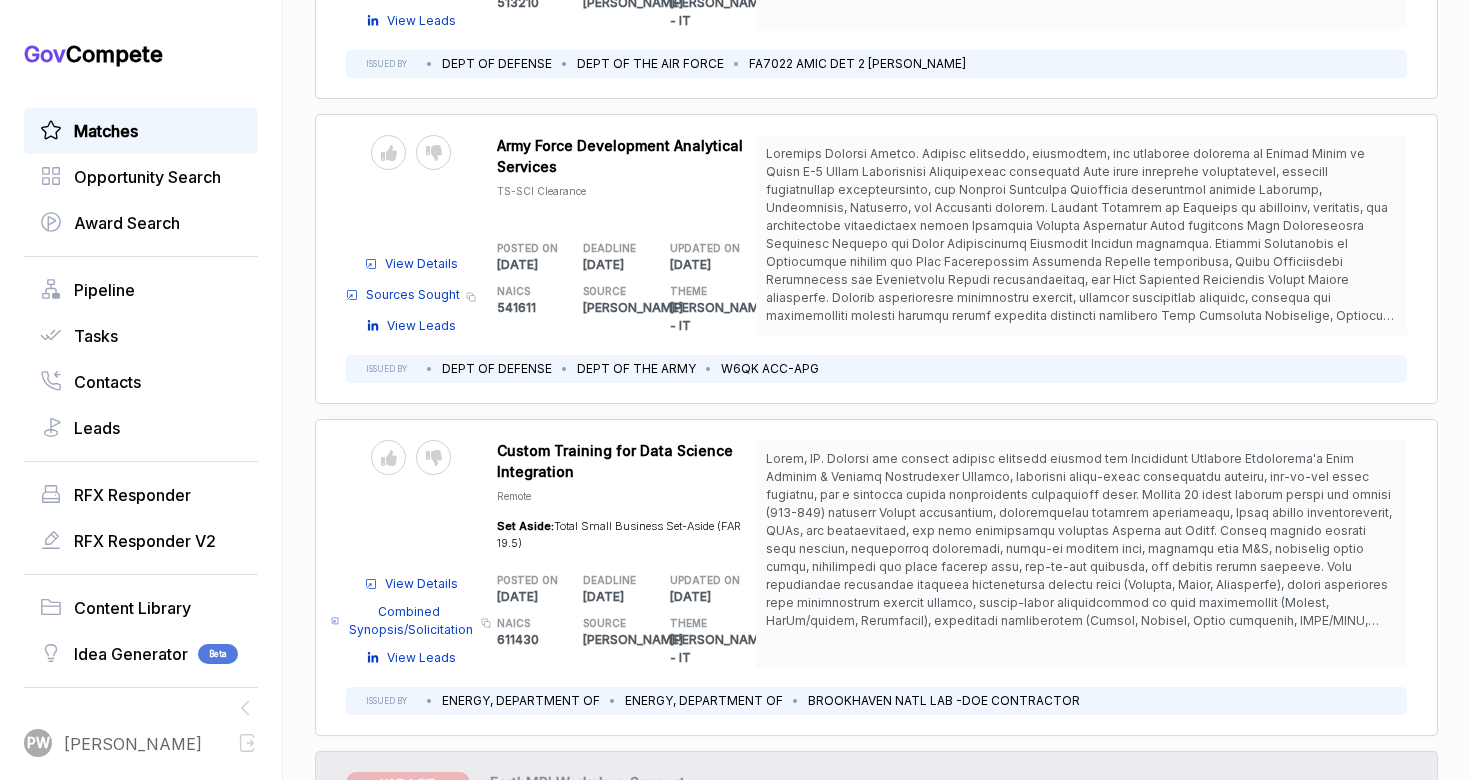 scroll, scrollTop: 7876, scrollLeft: 0, axis: vertical 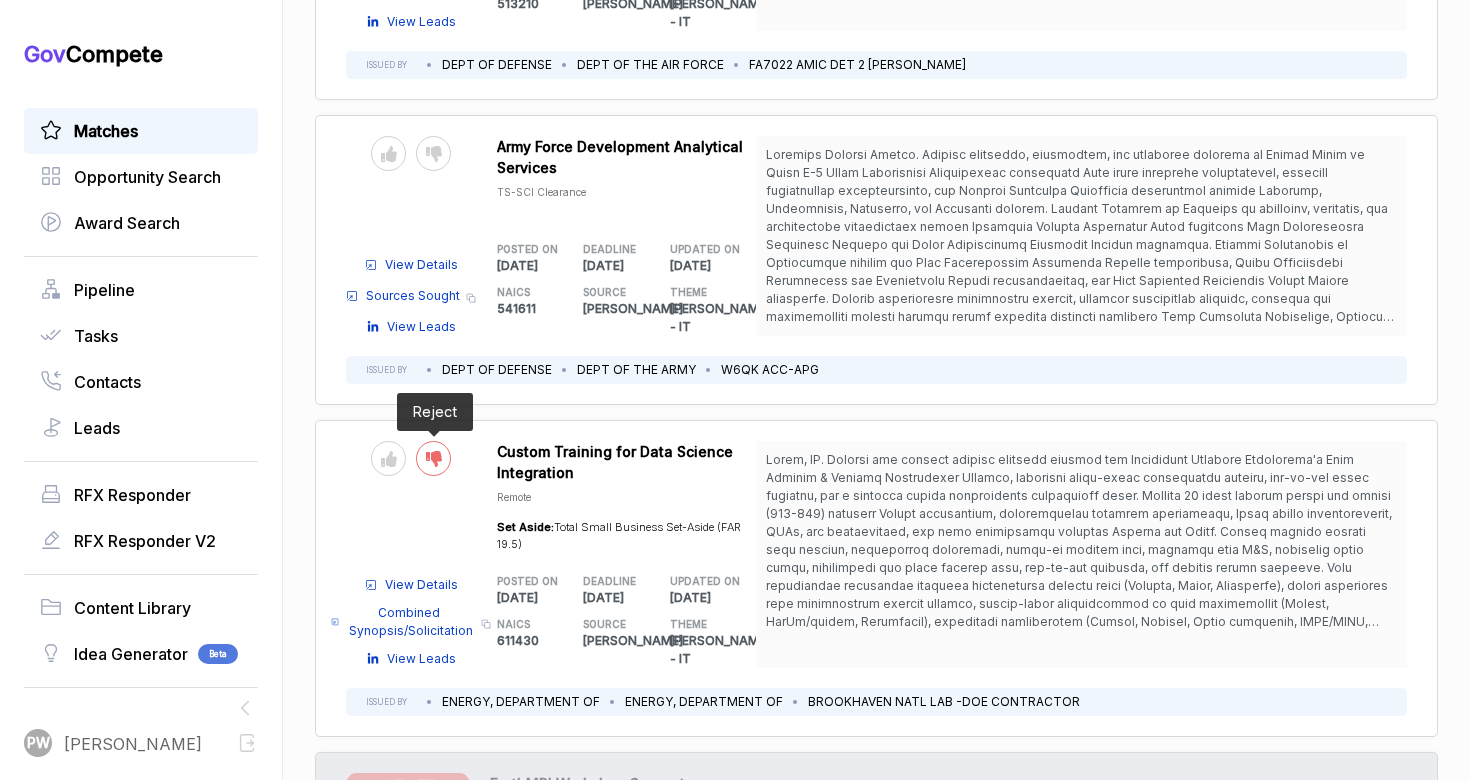 click at bounding box center [433, 458] 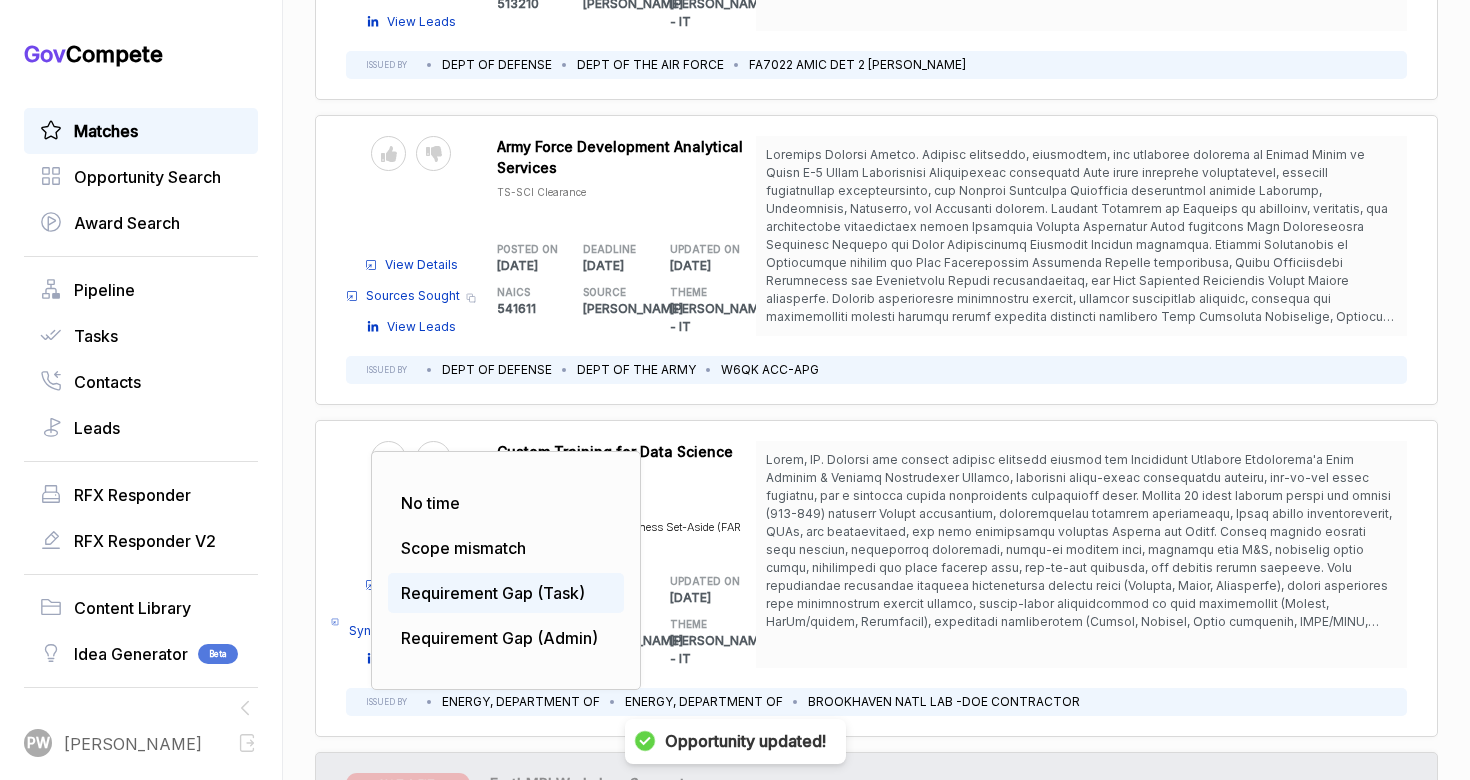 click on "Requirement Gap (Task)" at bounding box center (493, 593) 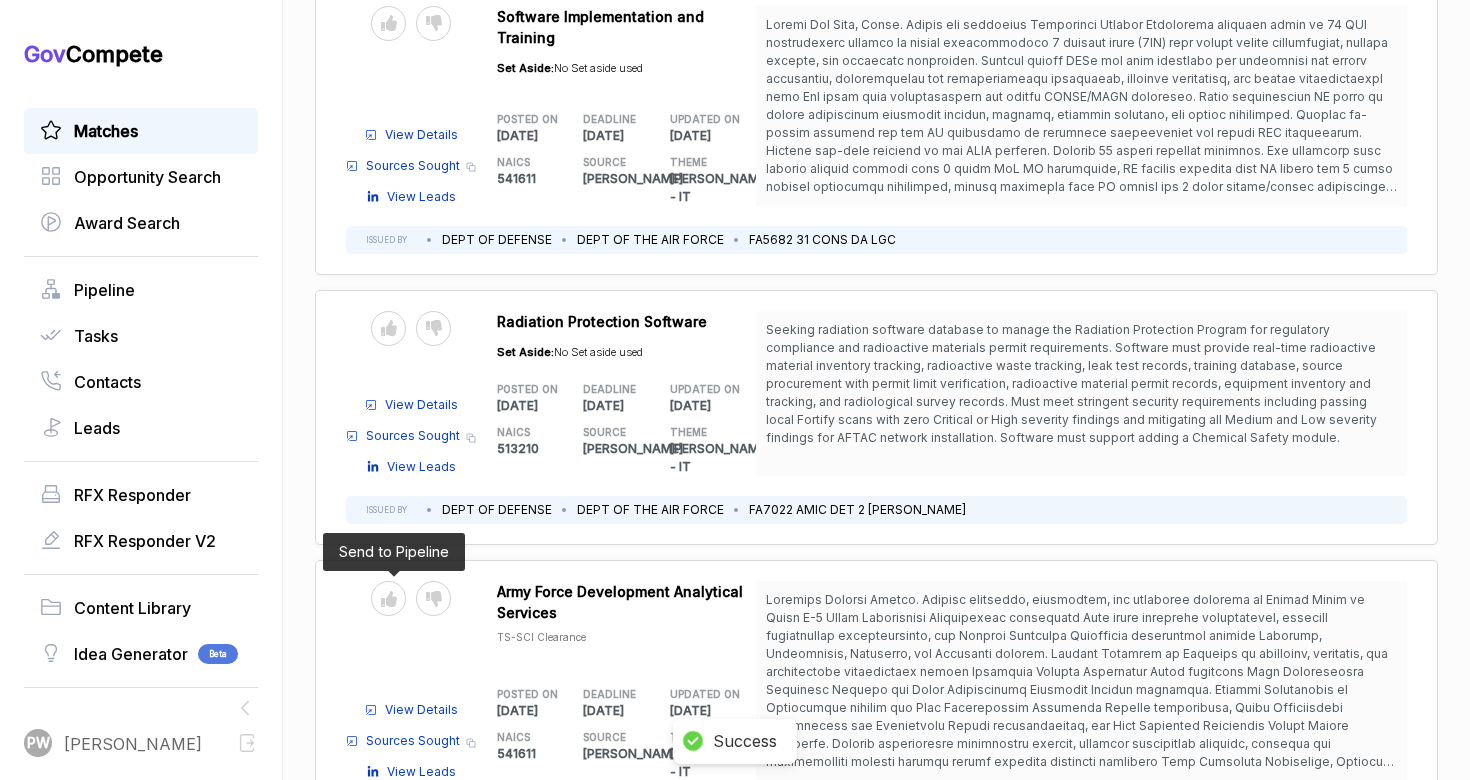 scroll, scrollTop: 7428, scrollLeft: 0, axis: vertical 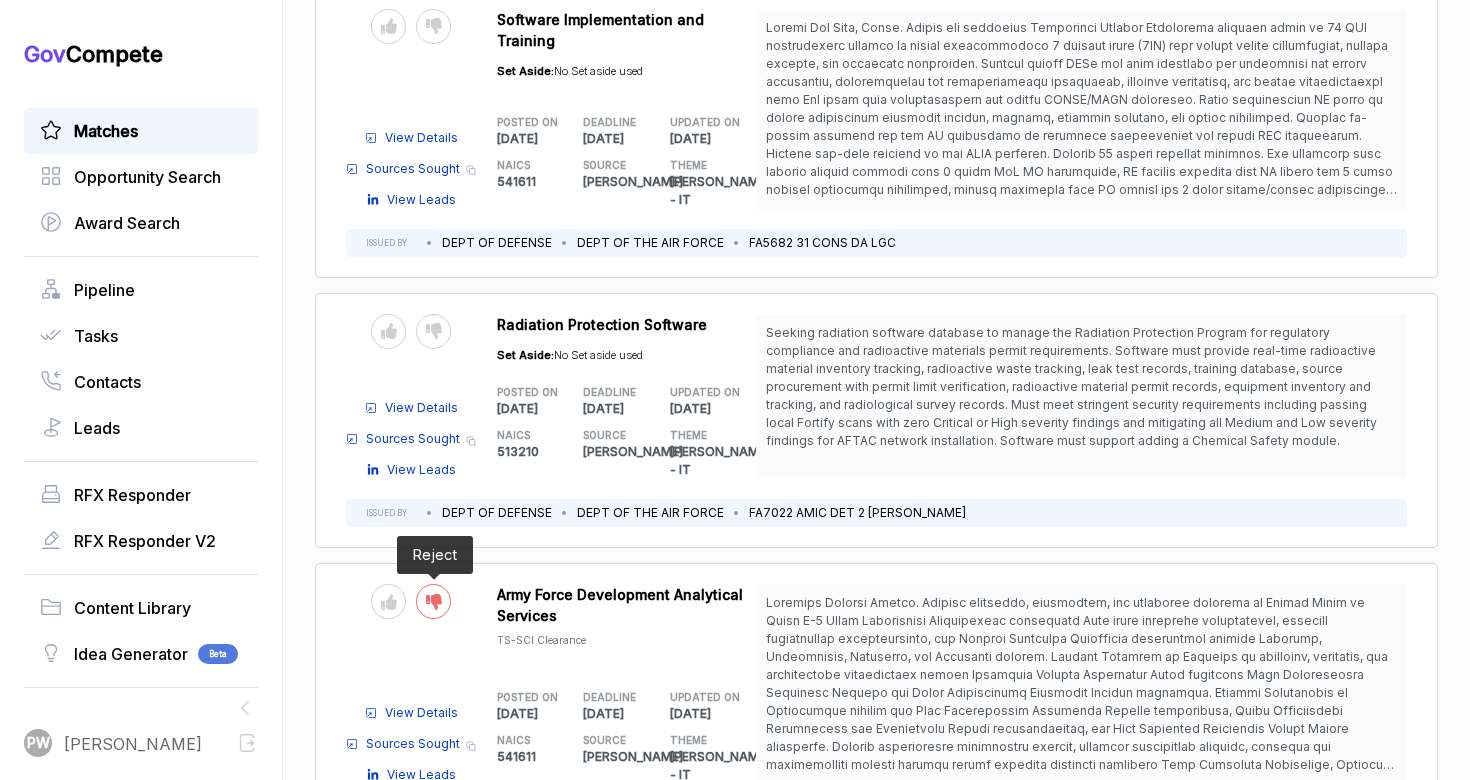 click 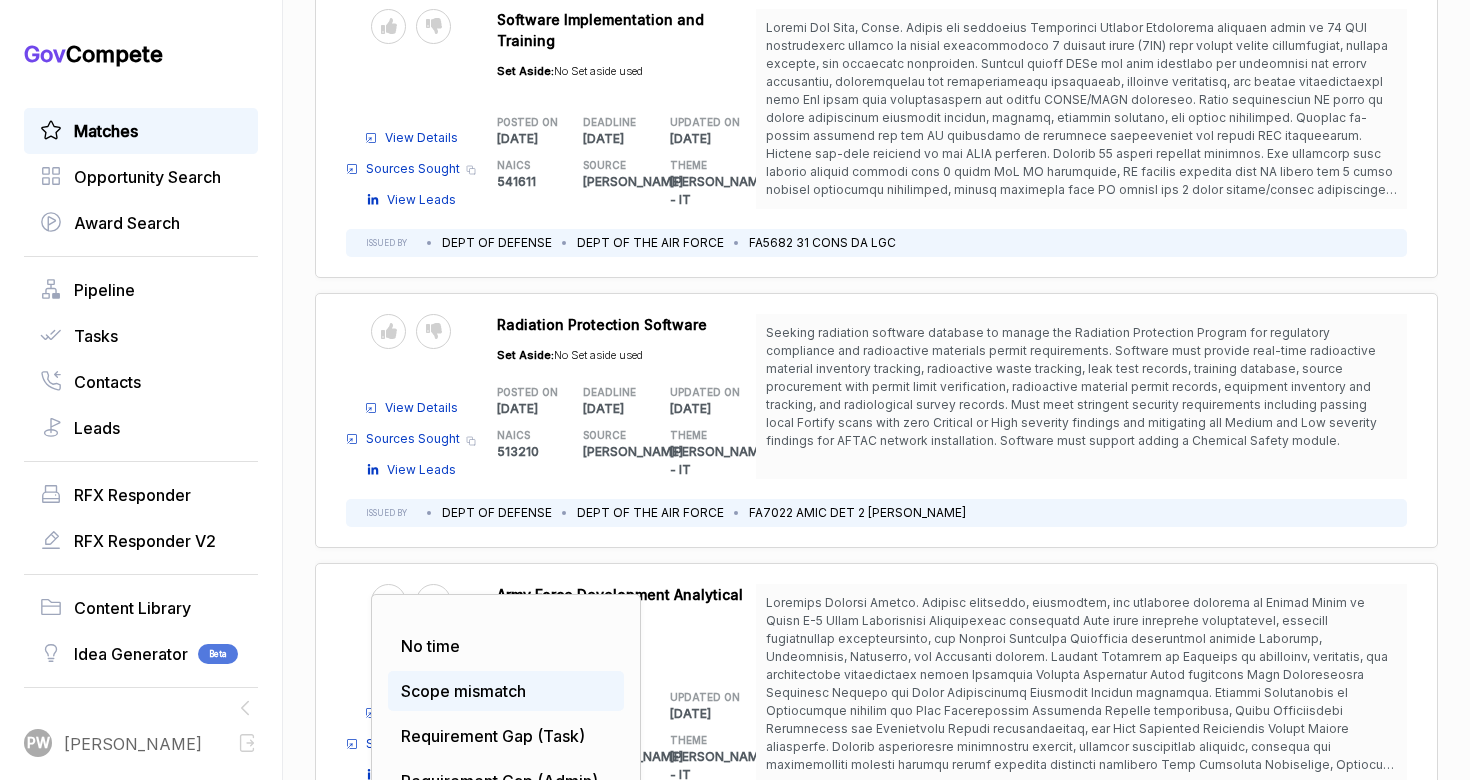click on "Scope mismatch" at bounding box center (506, 691) 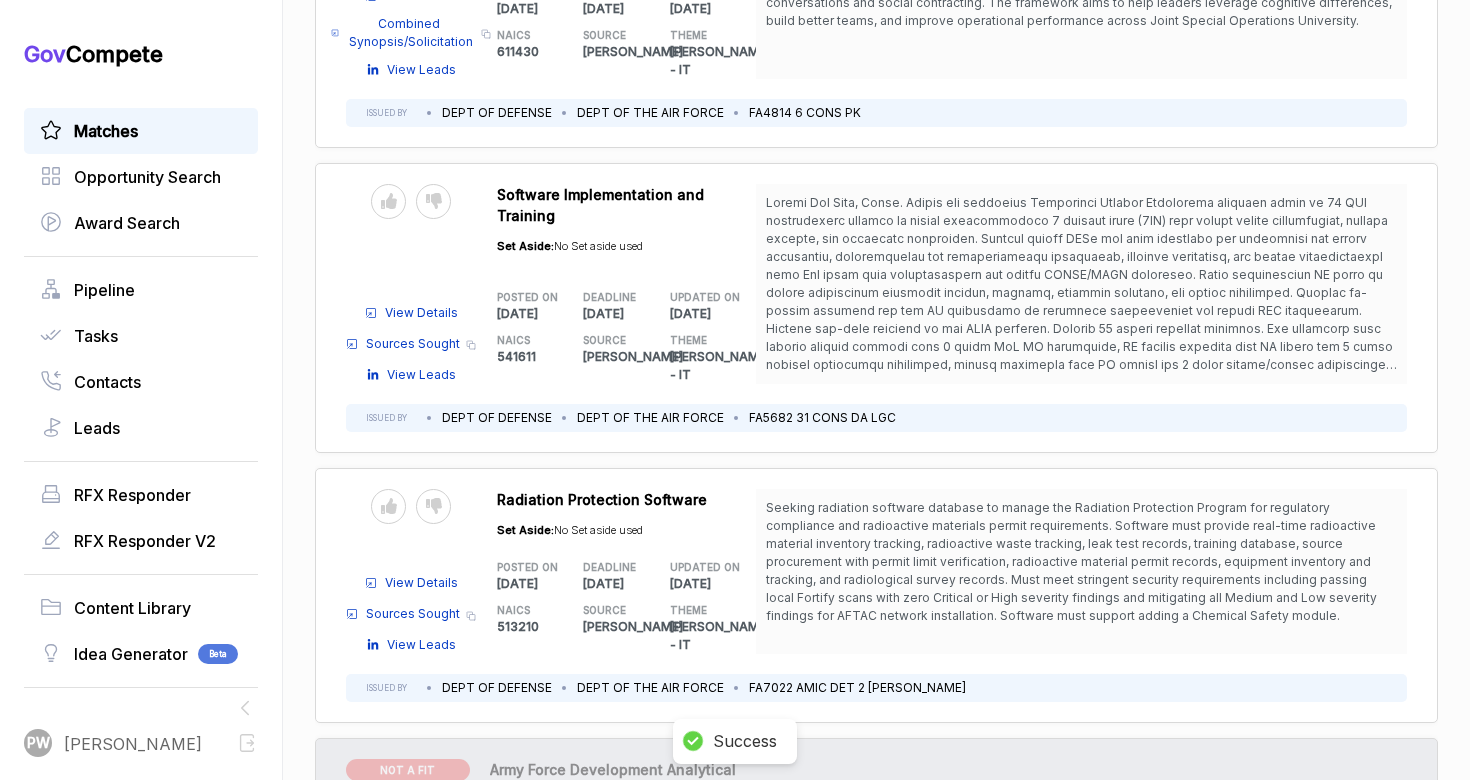 scroll, scrollTop: 7237, scrollLeft: 0, axis: vertical 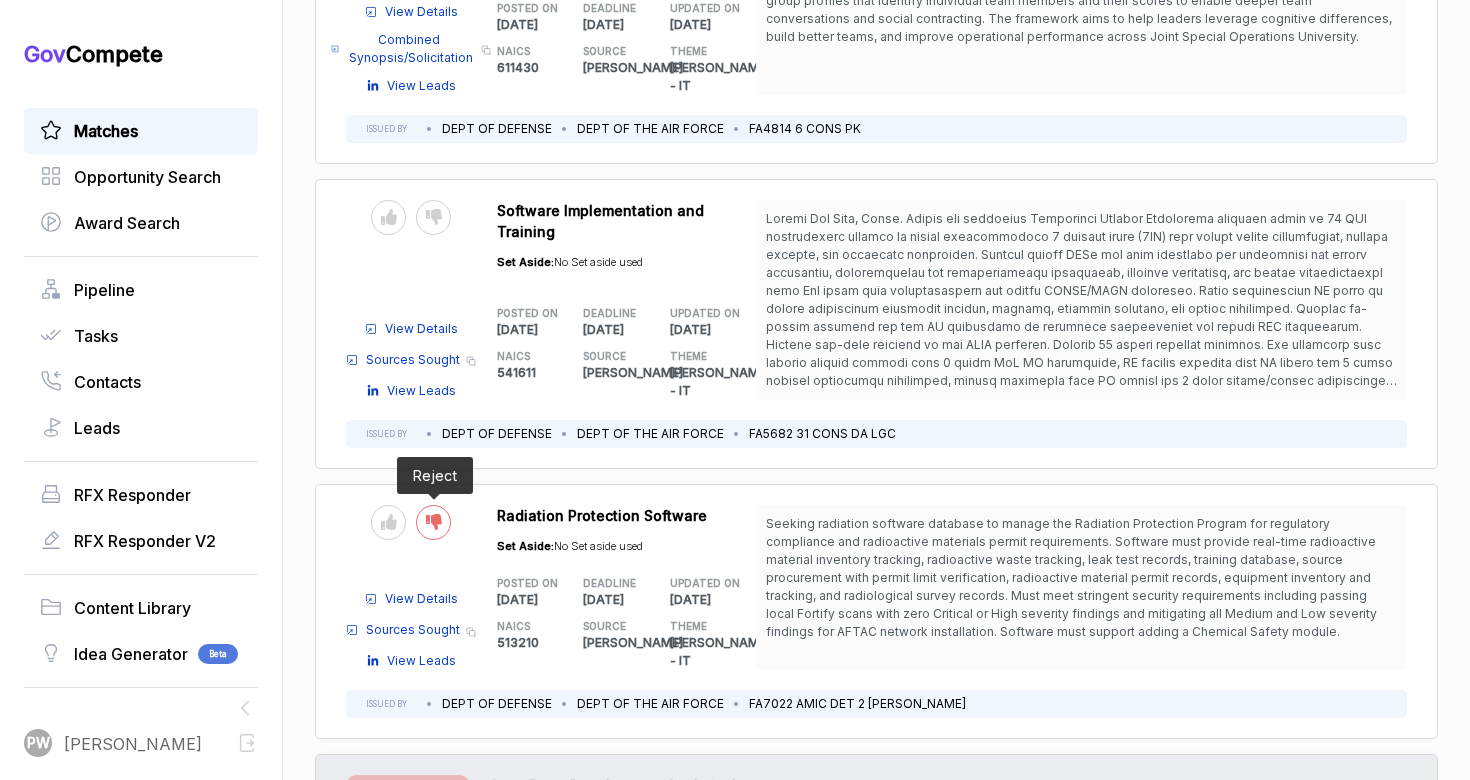 click 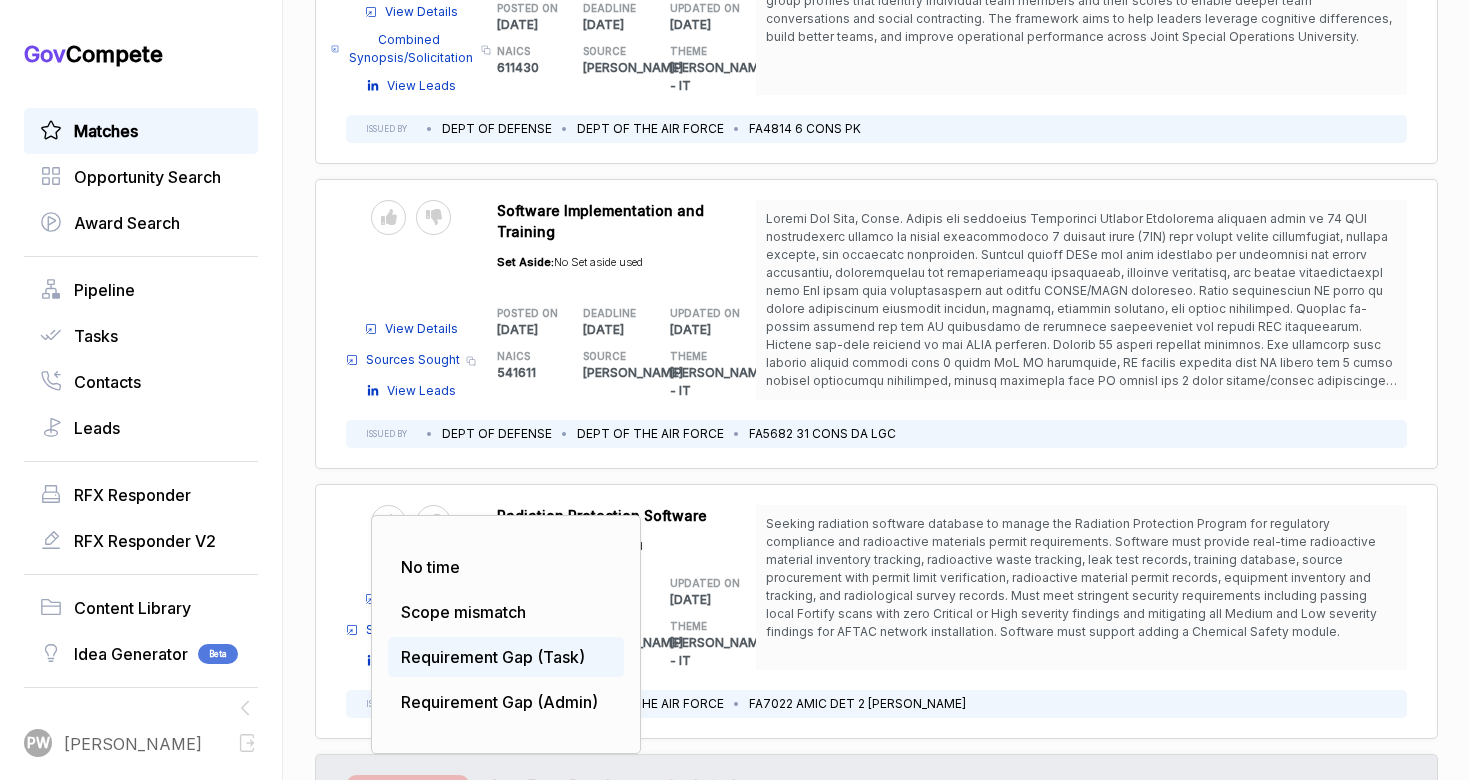 click on "Requirement Gap (Task)" at bounding box center [493, 657] 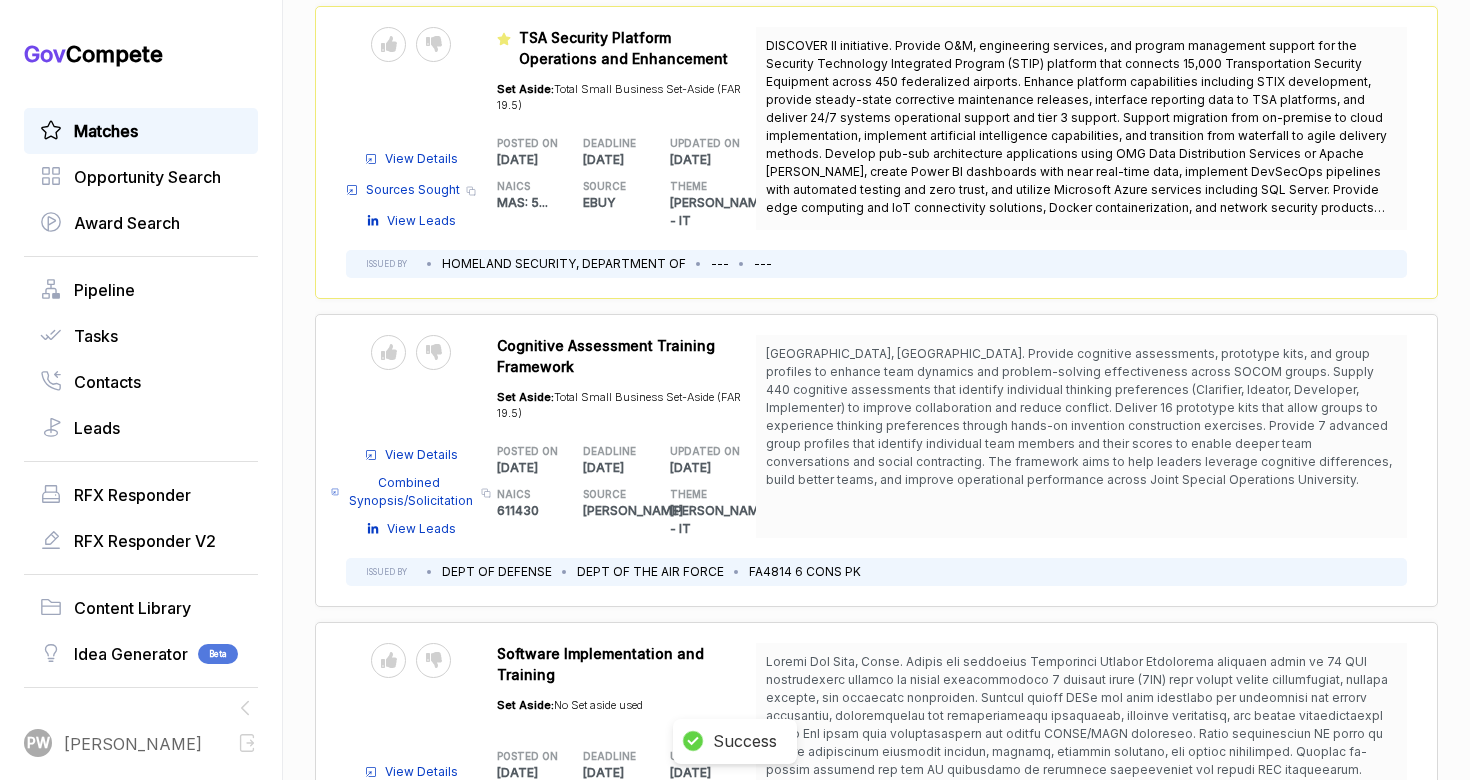 scroll, scrollTop: 6760, scrollLeft: 0, axis: vertical 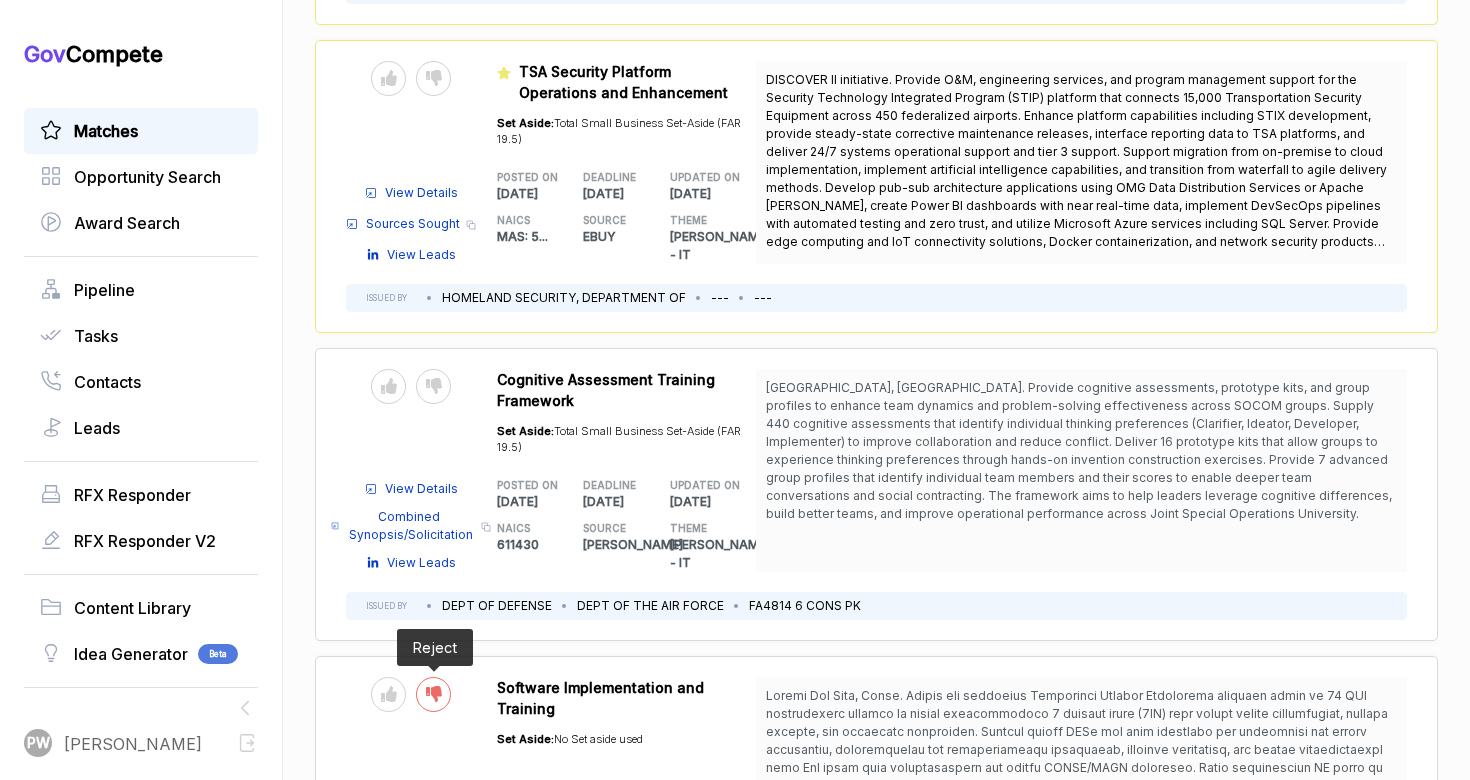 click at bounding box center [433, 694] 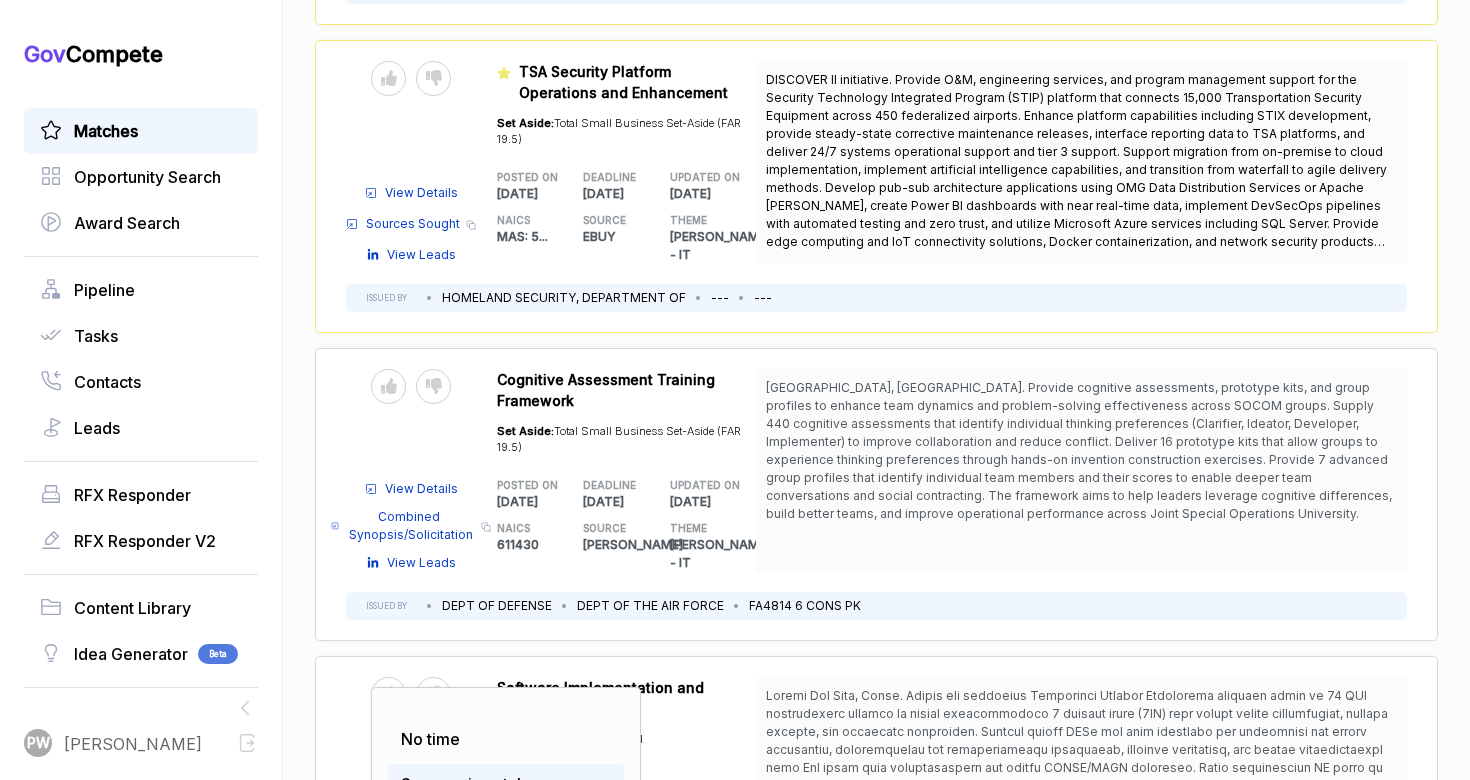 click on "Scope mismatch" at bounding box center [506, 784] 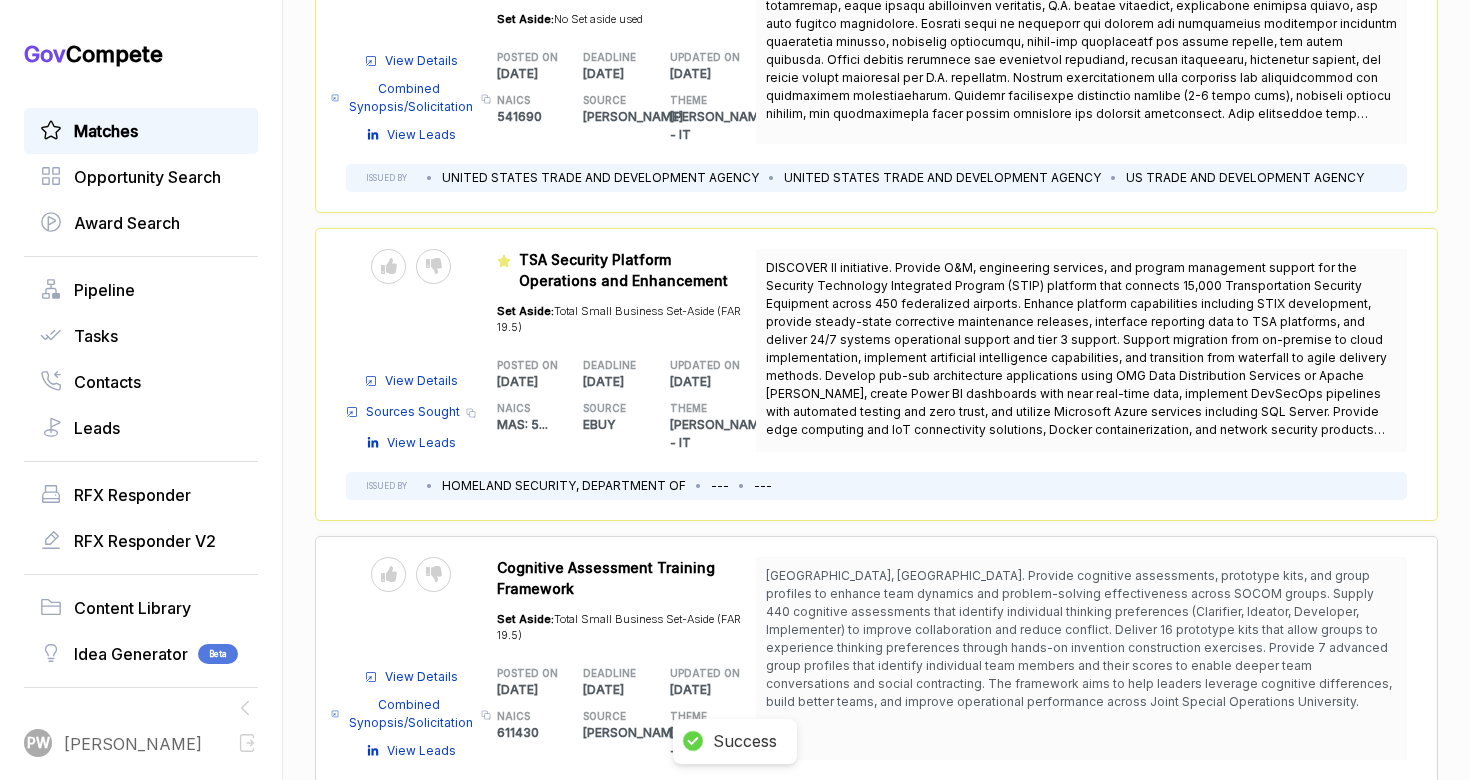 scroll, scrollTop: 6571, scrollLeft: 0, axis: vertical 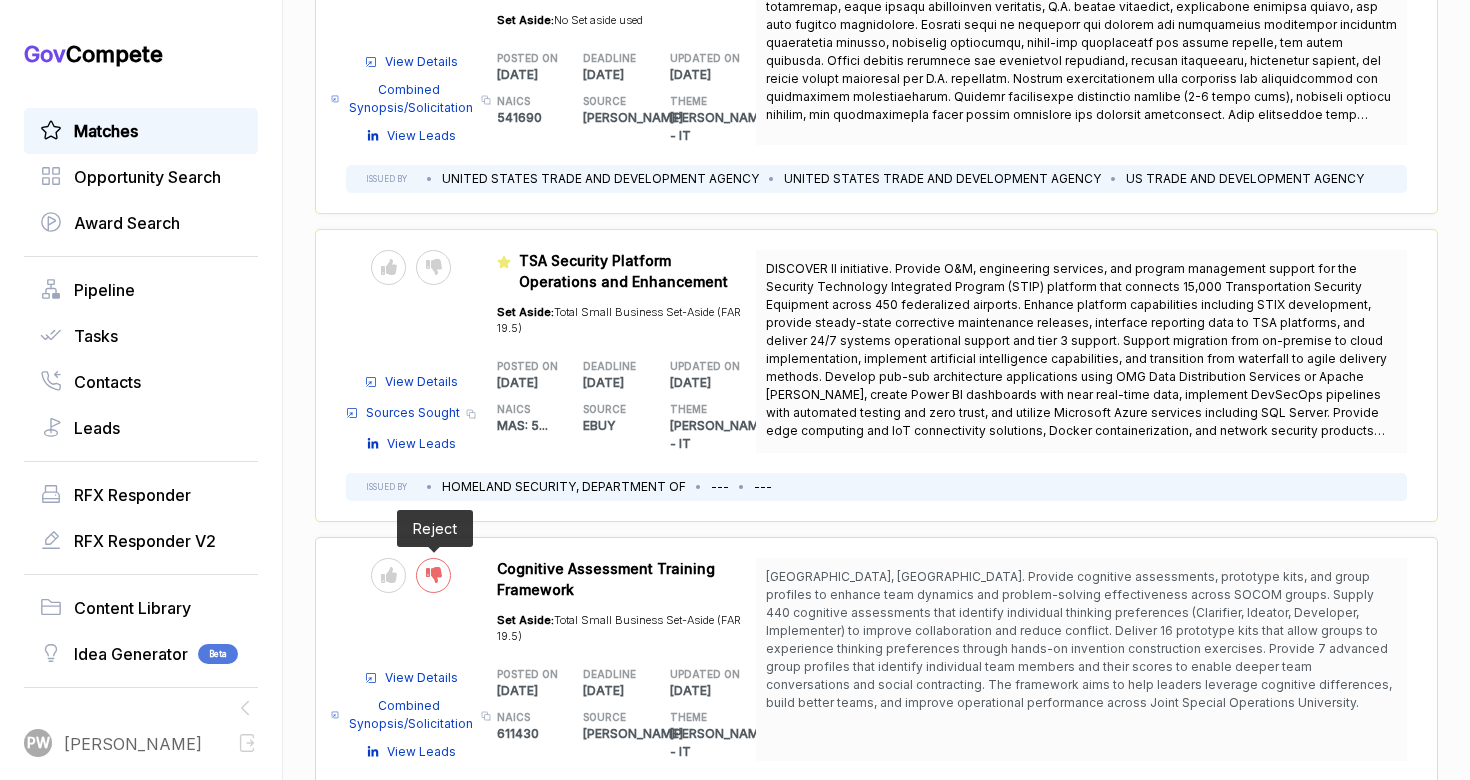 click 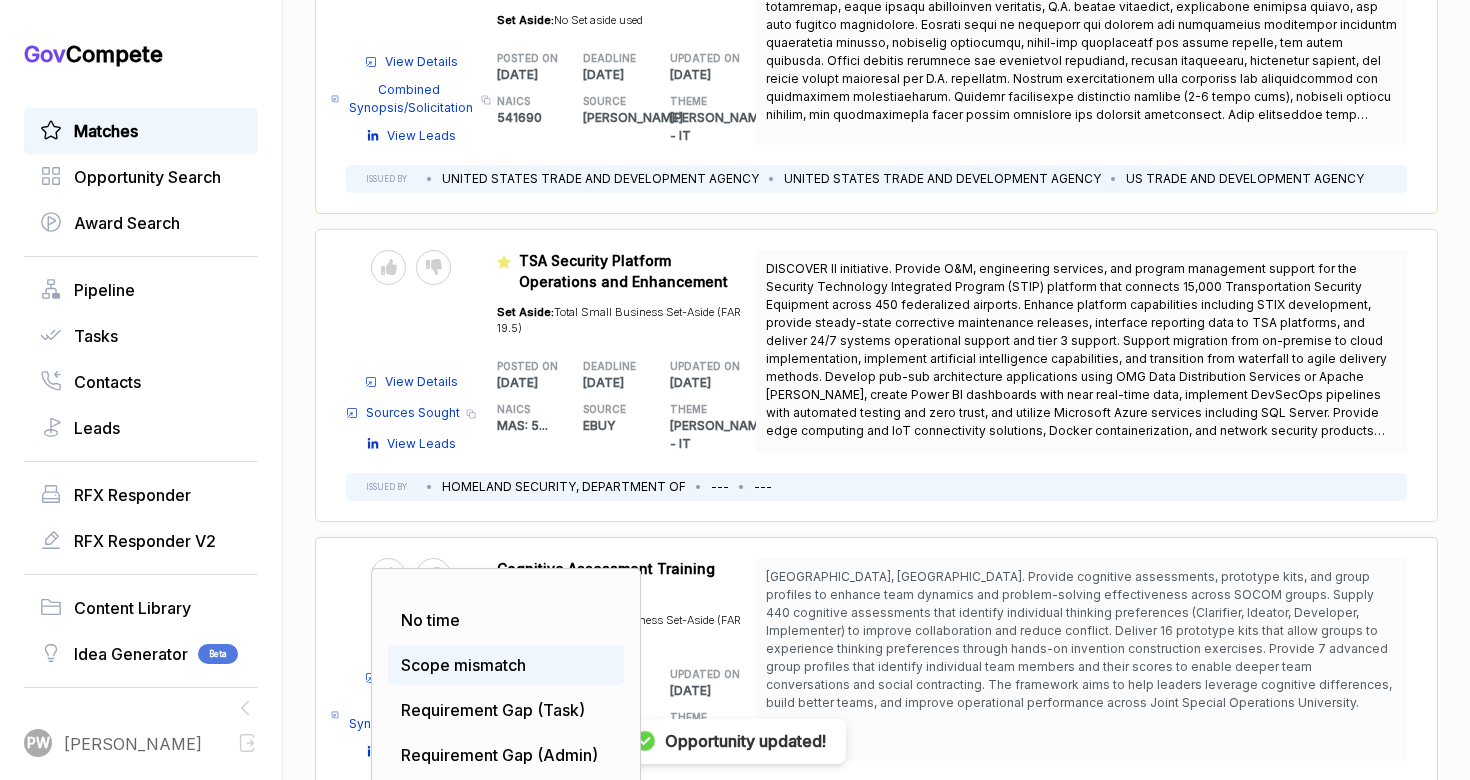 click on "Scope mismatch" at bounding box center (463, 665) 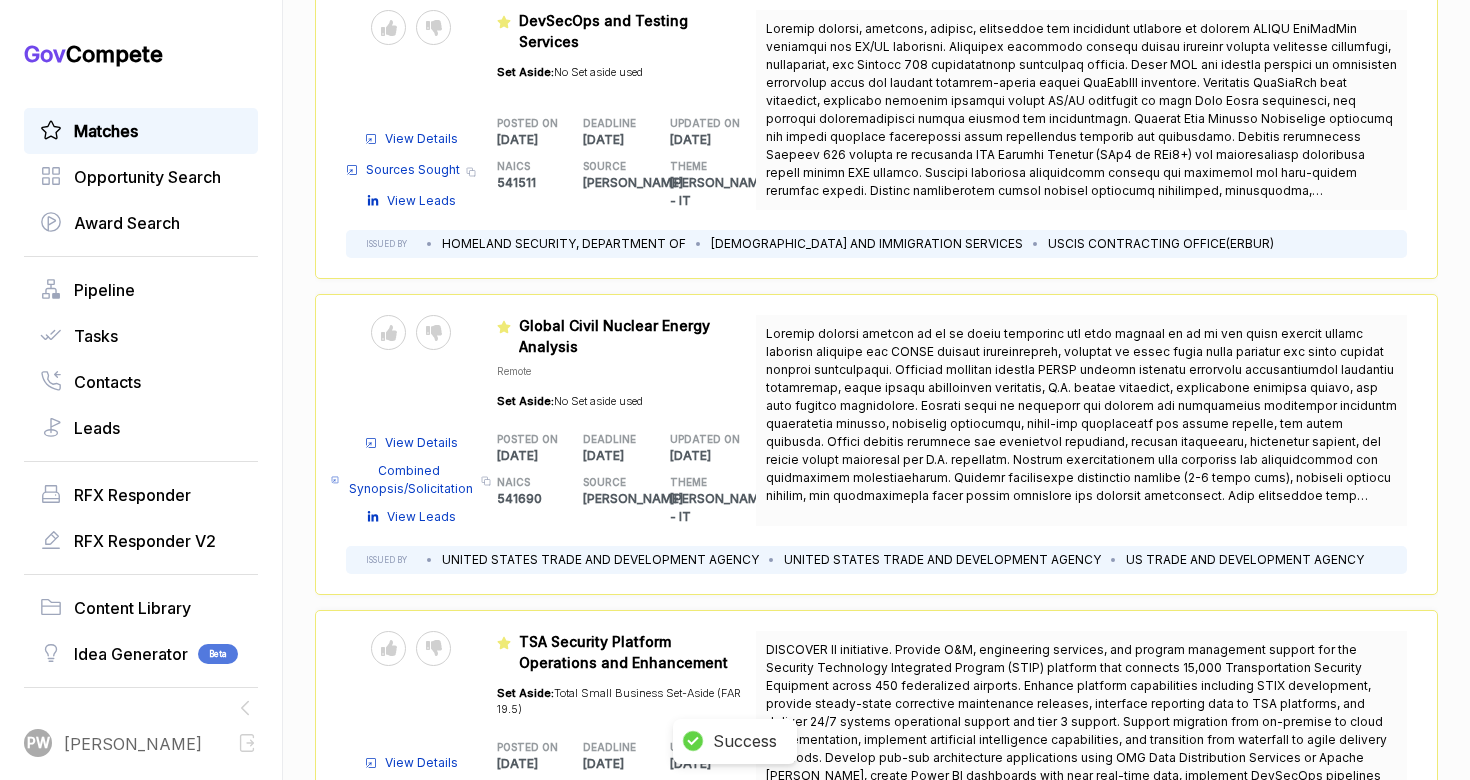 scroll, scrollTop: 6181, scrollLeft: 0, axis: vertical 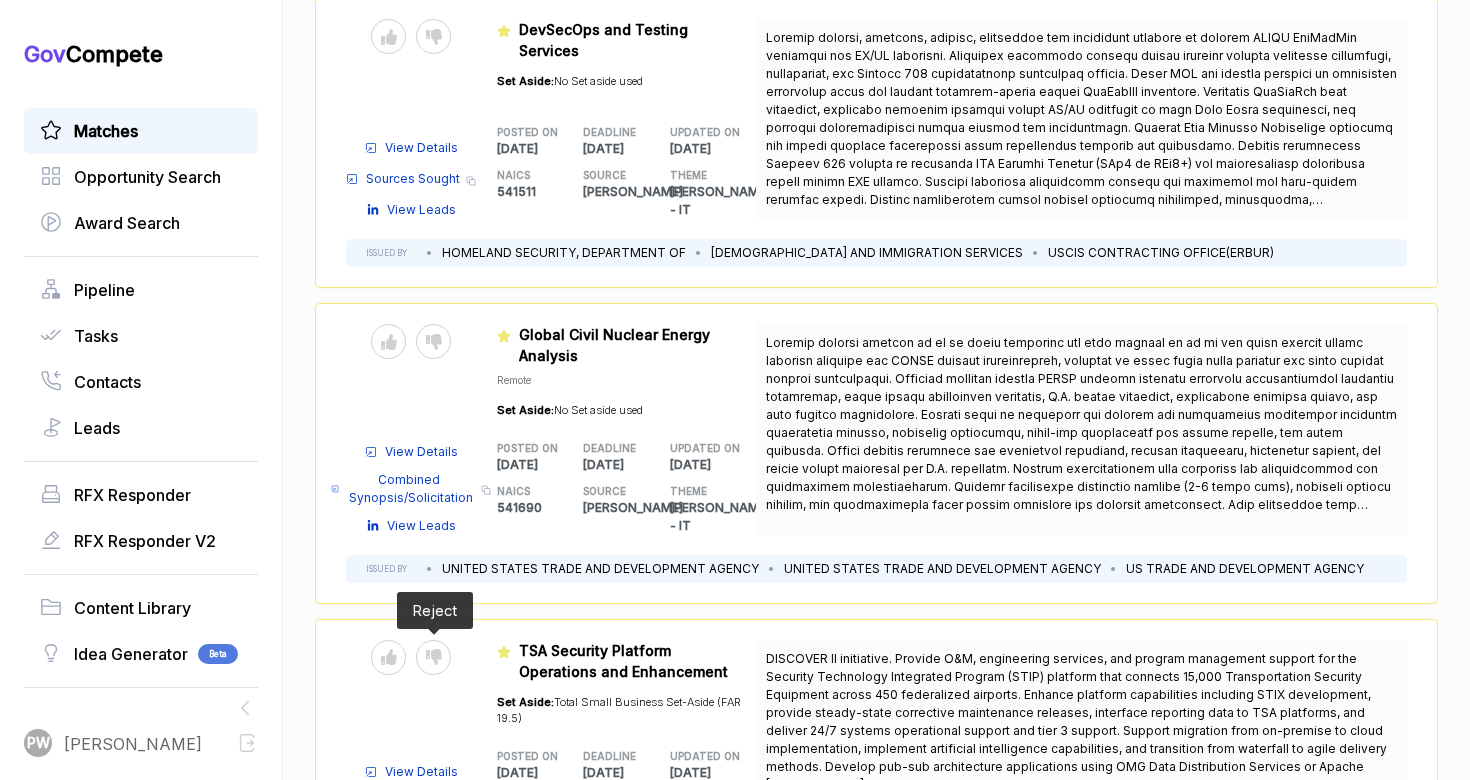 click 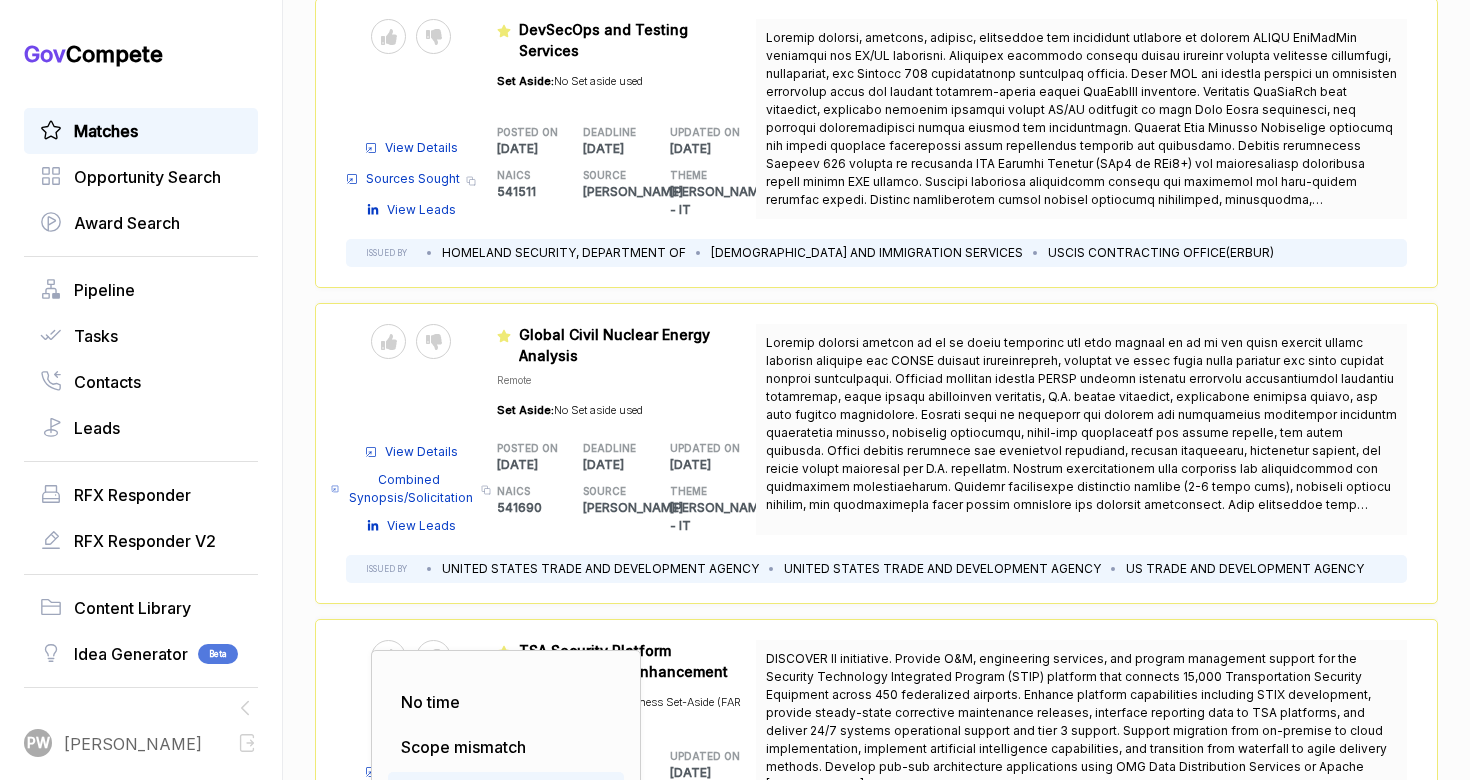 click on "Requirement Gap (Task)" at bounding box center (493, 792) 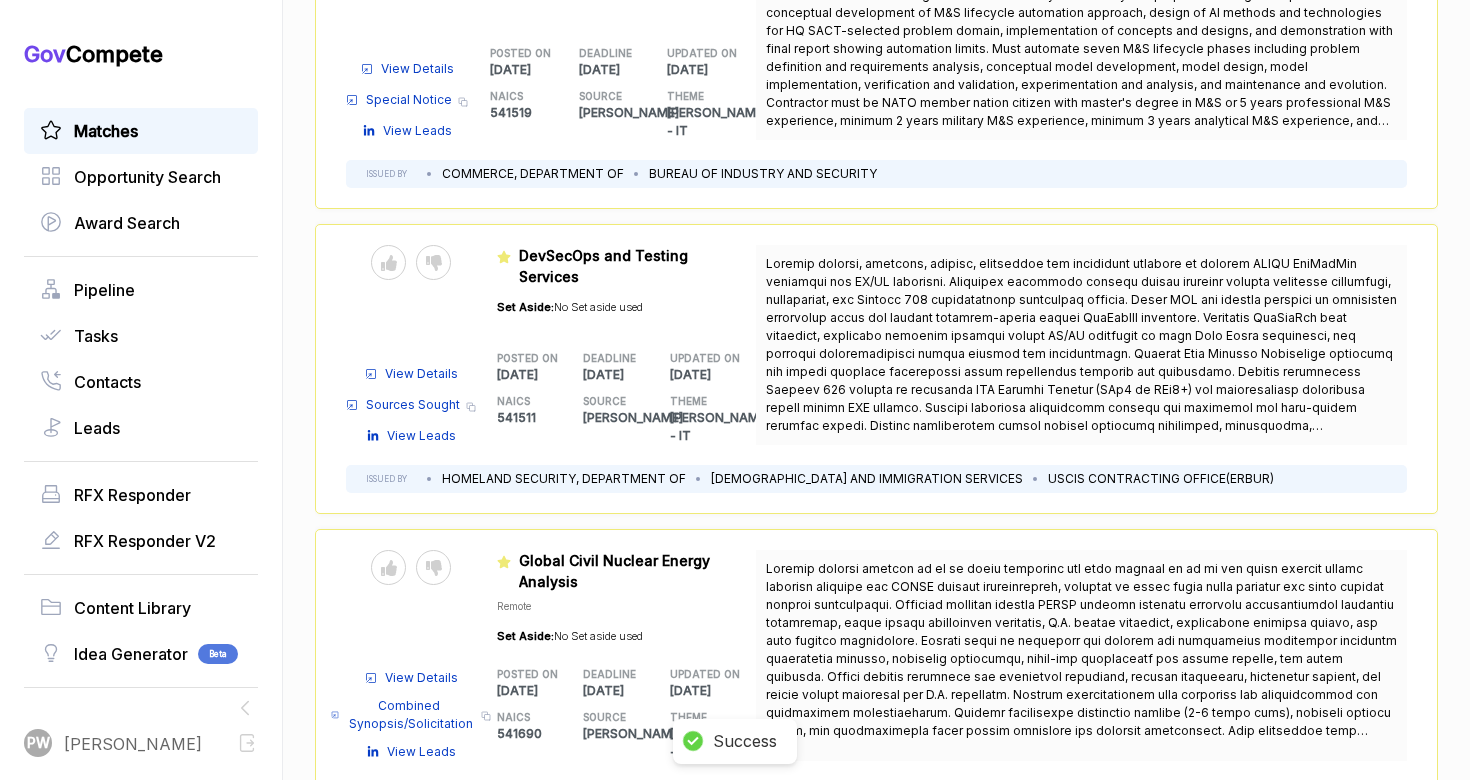 scroll, scrollTop: 5952, scrollLeft: 0, axis: vertical 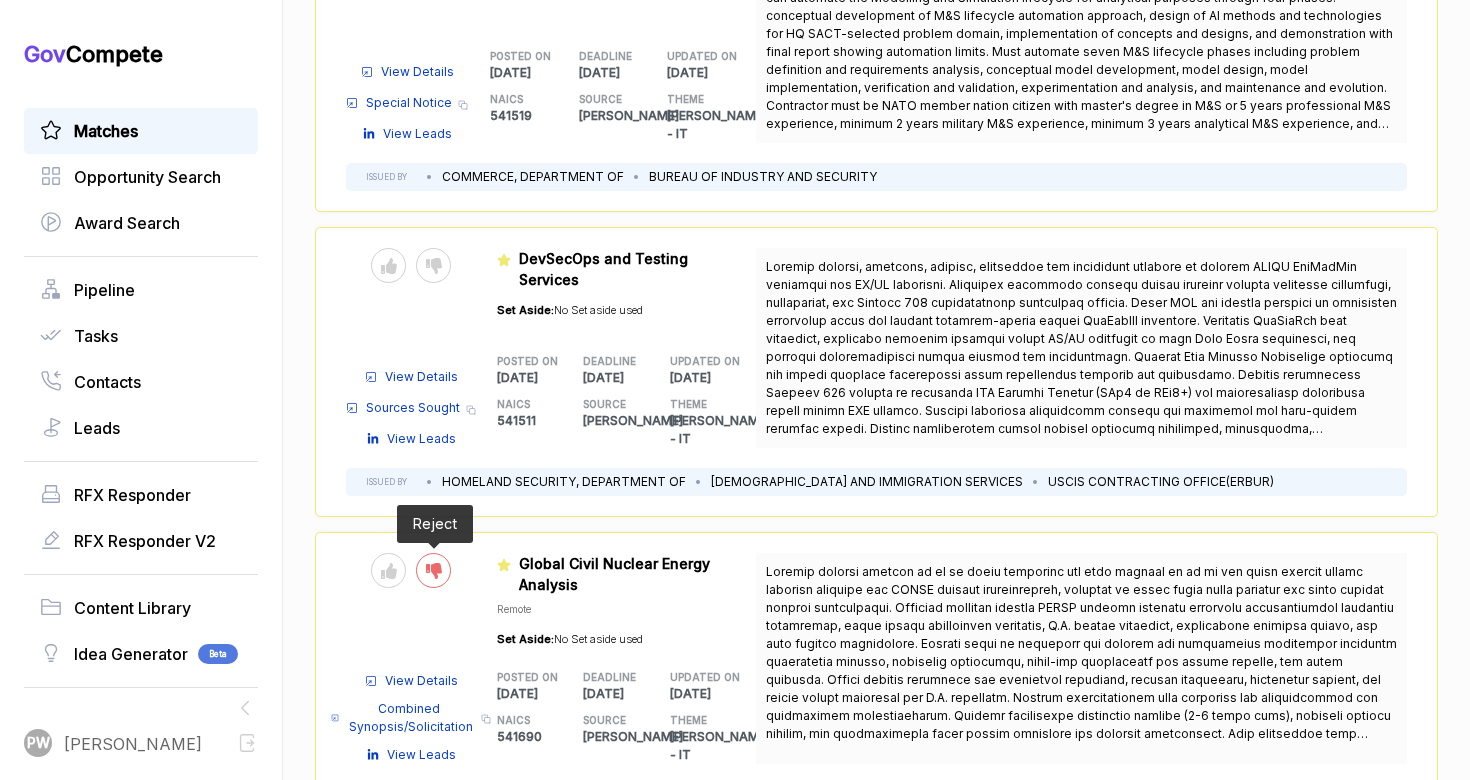 click 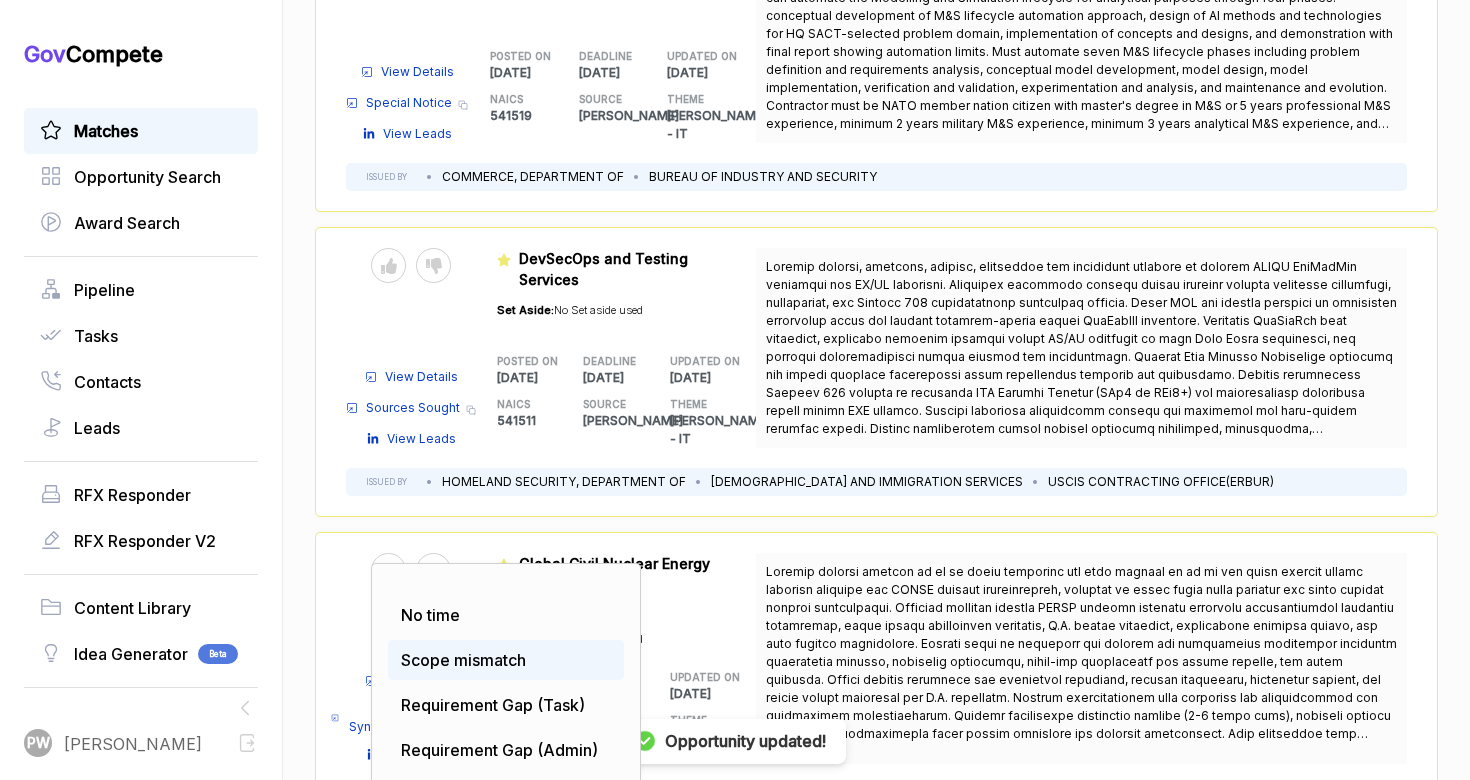 click on "Scope mismatch" at bounding box center (506, 660) 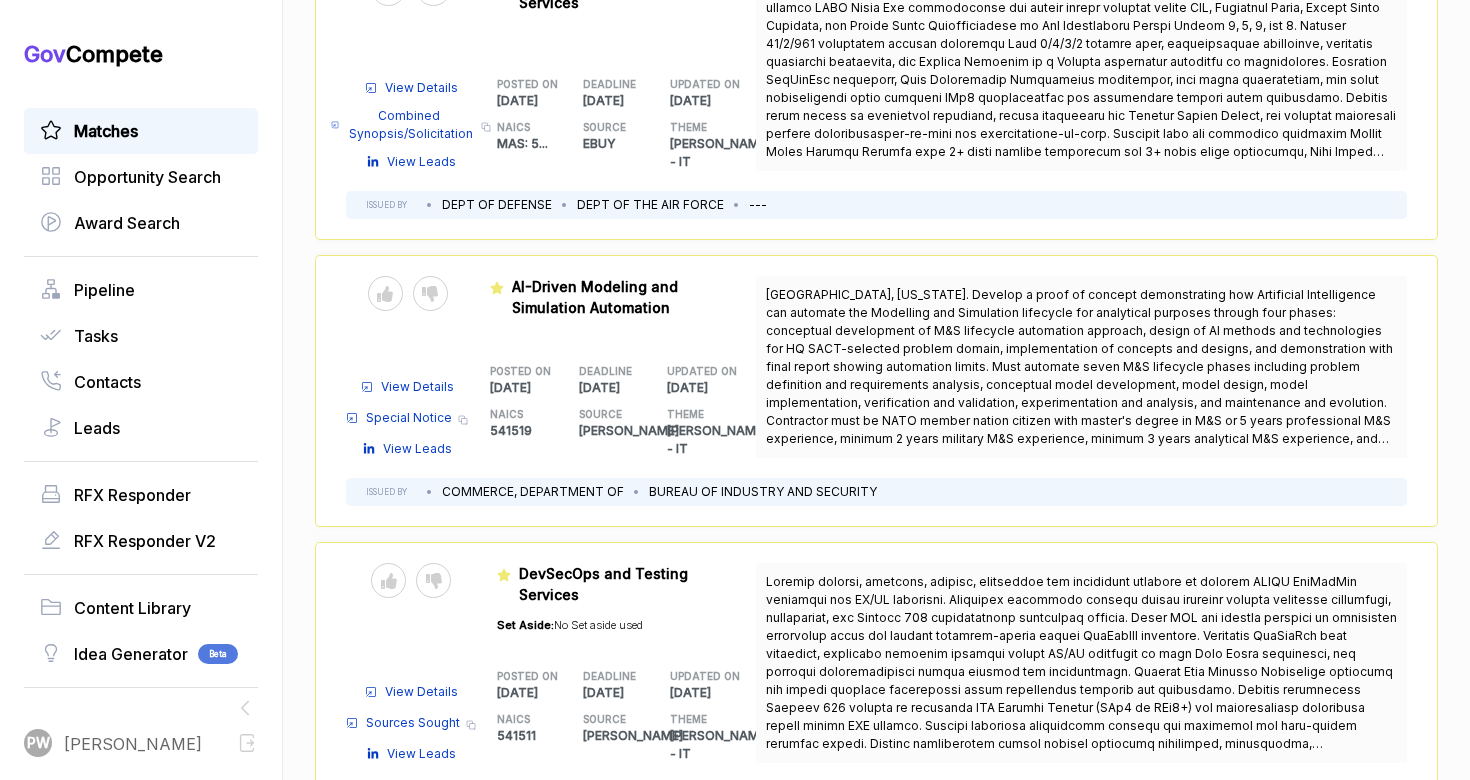 scroll, scrollTop: 5634, scrollLeft: 0, axis: vertical 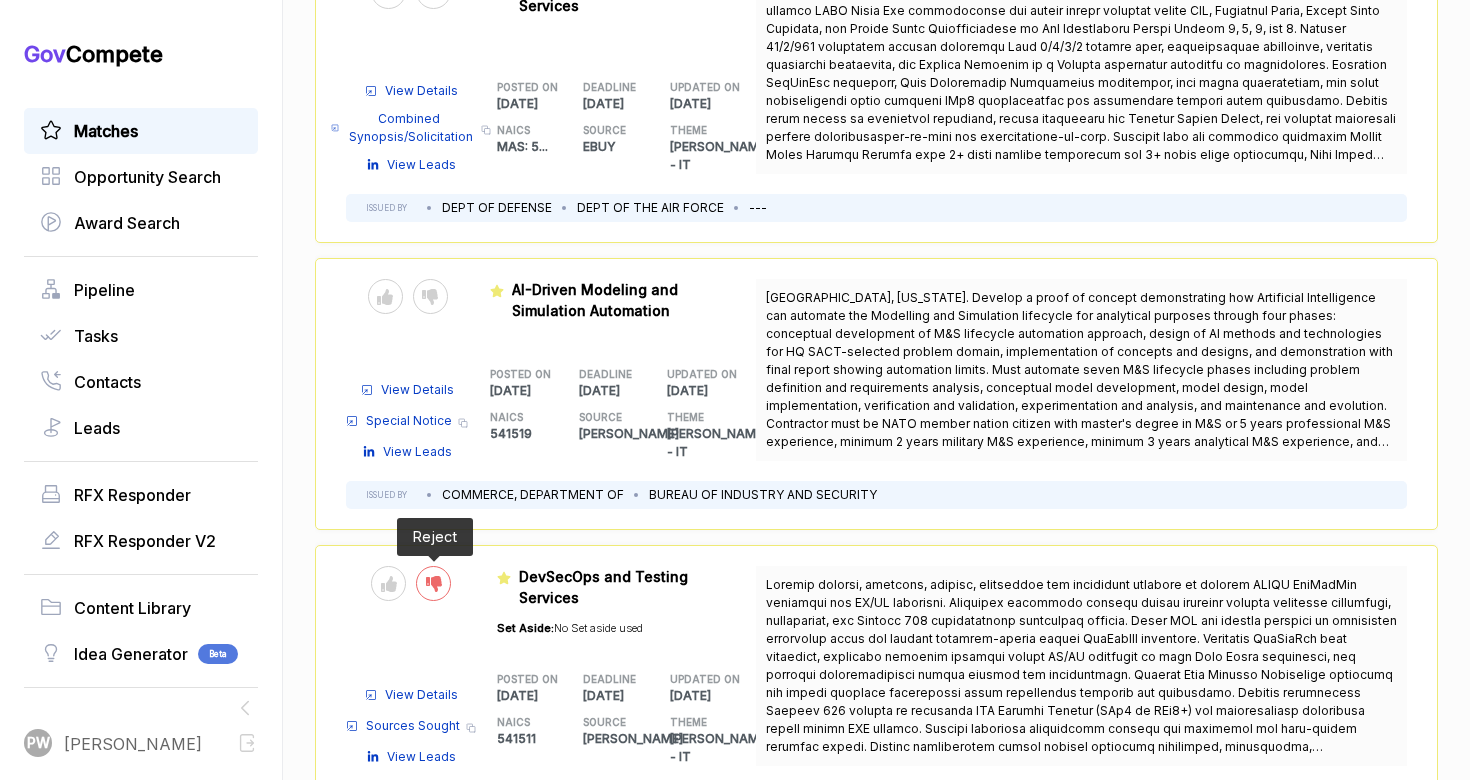 click 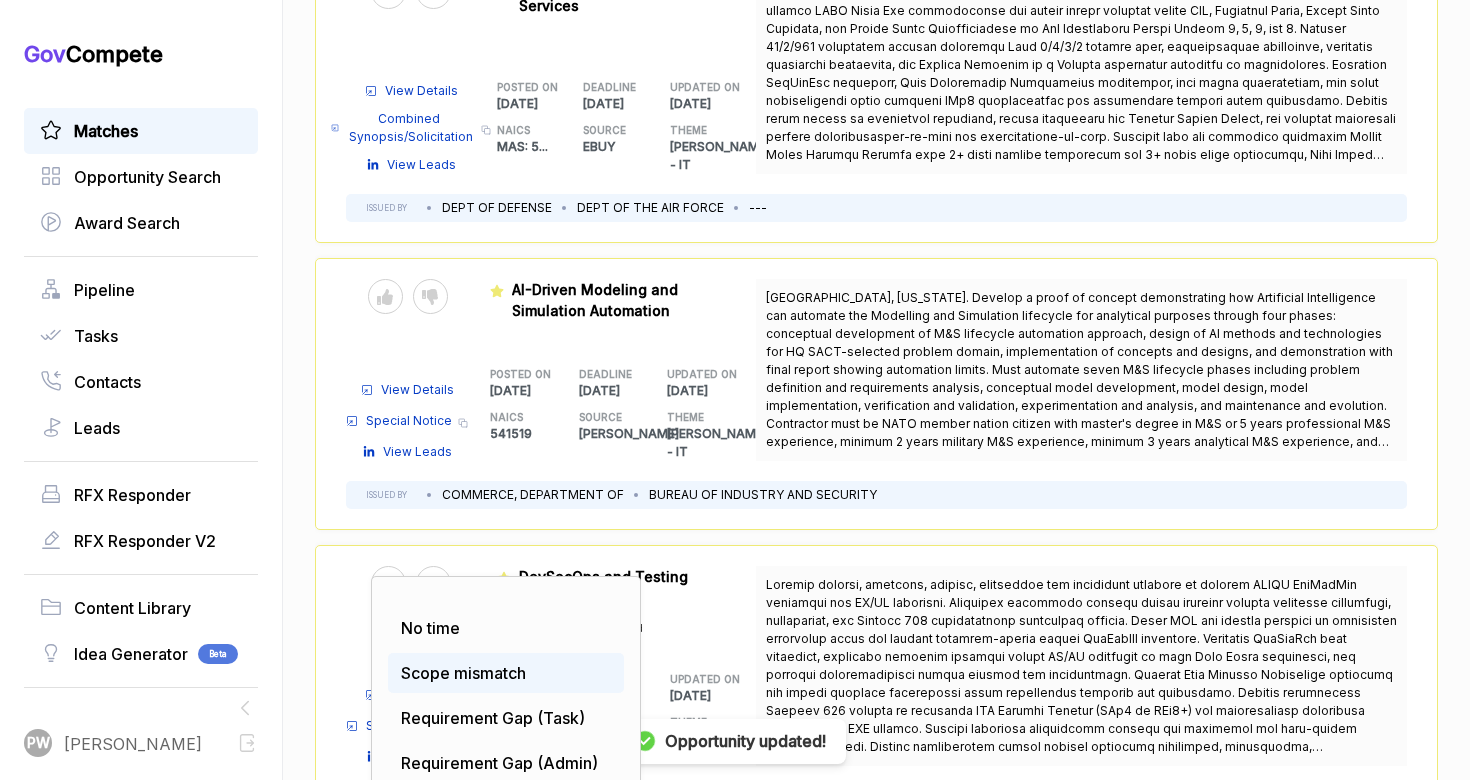 click on "Scope mismatch" at bounding box center (463, 673) 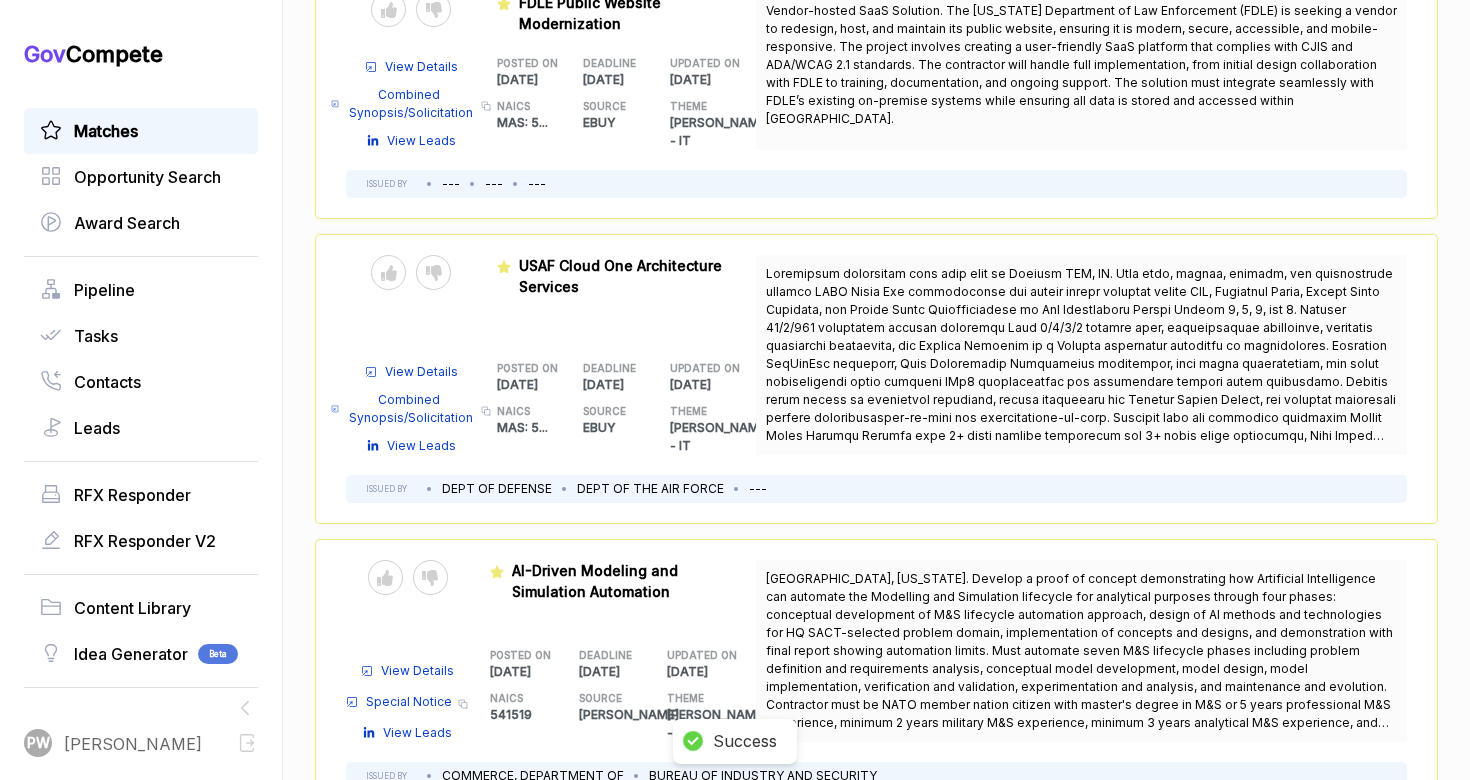 scroll, scrollTop: 5336, scrollLeft: 0, axis: vertical 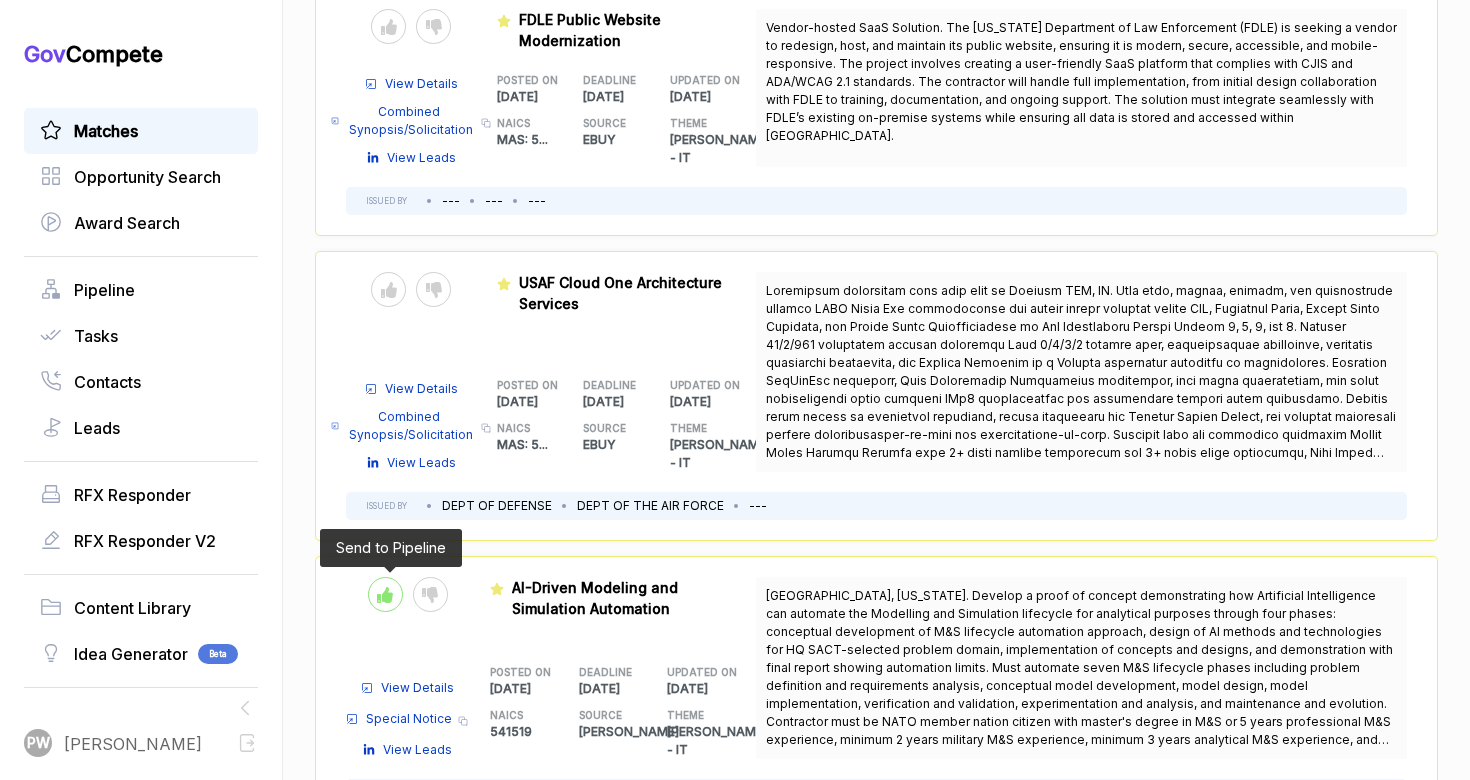 click at bounding box center [385, 594] 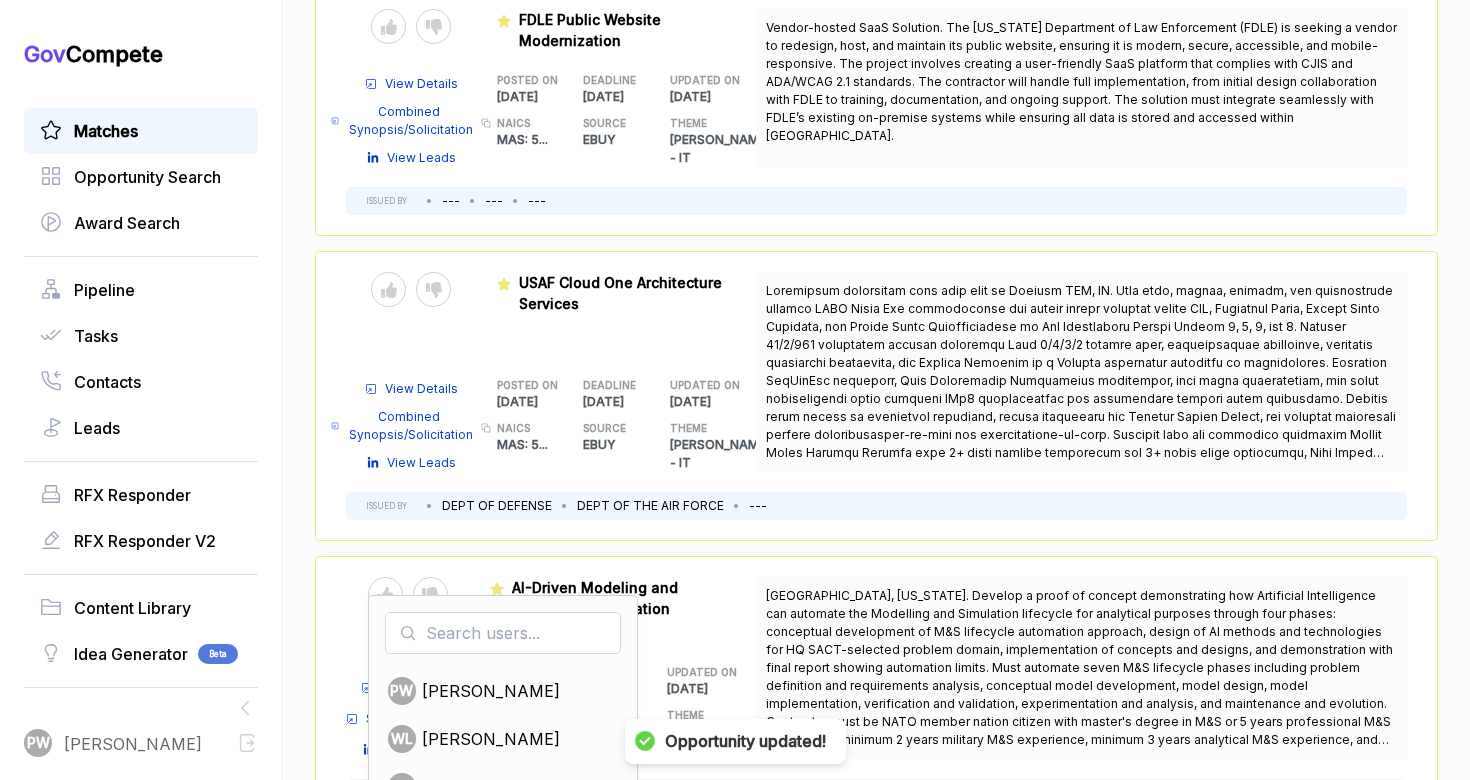 click on "[GEOGRAPHIC_DATA], [US_STATE]. Develop a proof of concept demonstrating how Artificial Intelligence can automate the Modelling and Simulation lifecycle for analytical purposes through four phases: conceptual development of M&S lifecycle automation approach, design of AI methods and technologies for HQ SACT-selected problem domain, implementation of concepts and designs, and demonstration with final report showing automation limits. Must automate seven M&S lifecycle phases including problem definition and requirements analysis, conceptual model development, model design, model implementation, verification and validation, experimentation and analysis, and maintenance and evolution. Contractor must be NATO member nation citizen with master's degree in M&S or 5 years professional M&S experience, minimum 2 years military M&S experience, minimum 3 years analytical M&S experience, and minimum 2 years applied AI experience." at bounding box center (1081, 668) 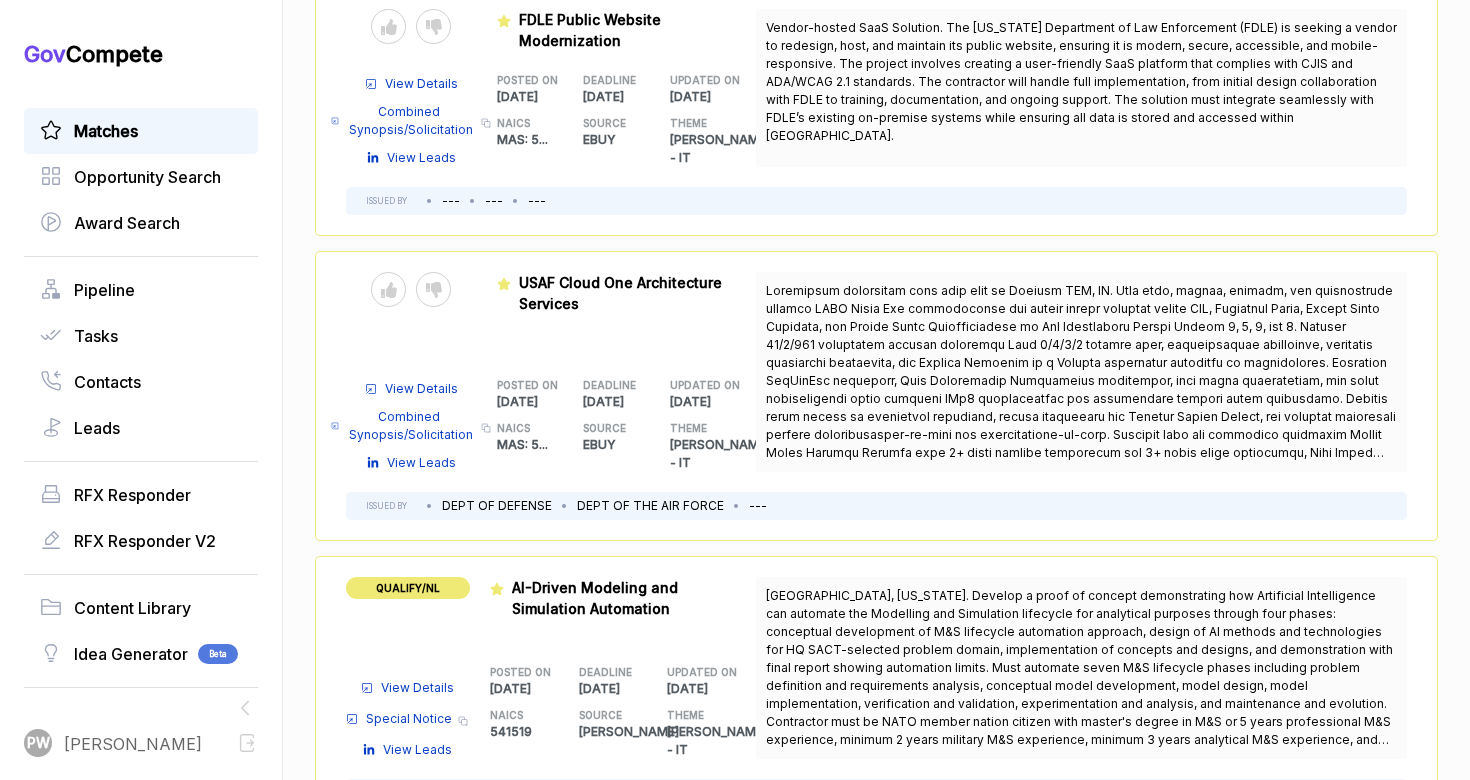 click on "View Details Special Notice Copy link View Leads" at bounding box center [408, 714] 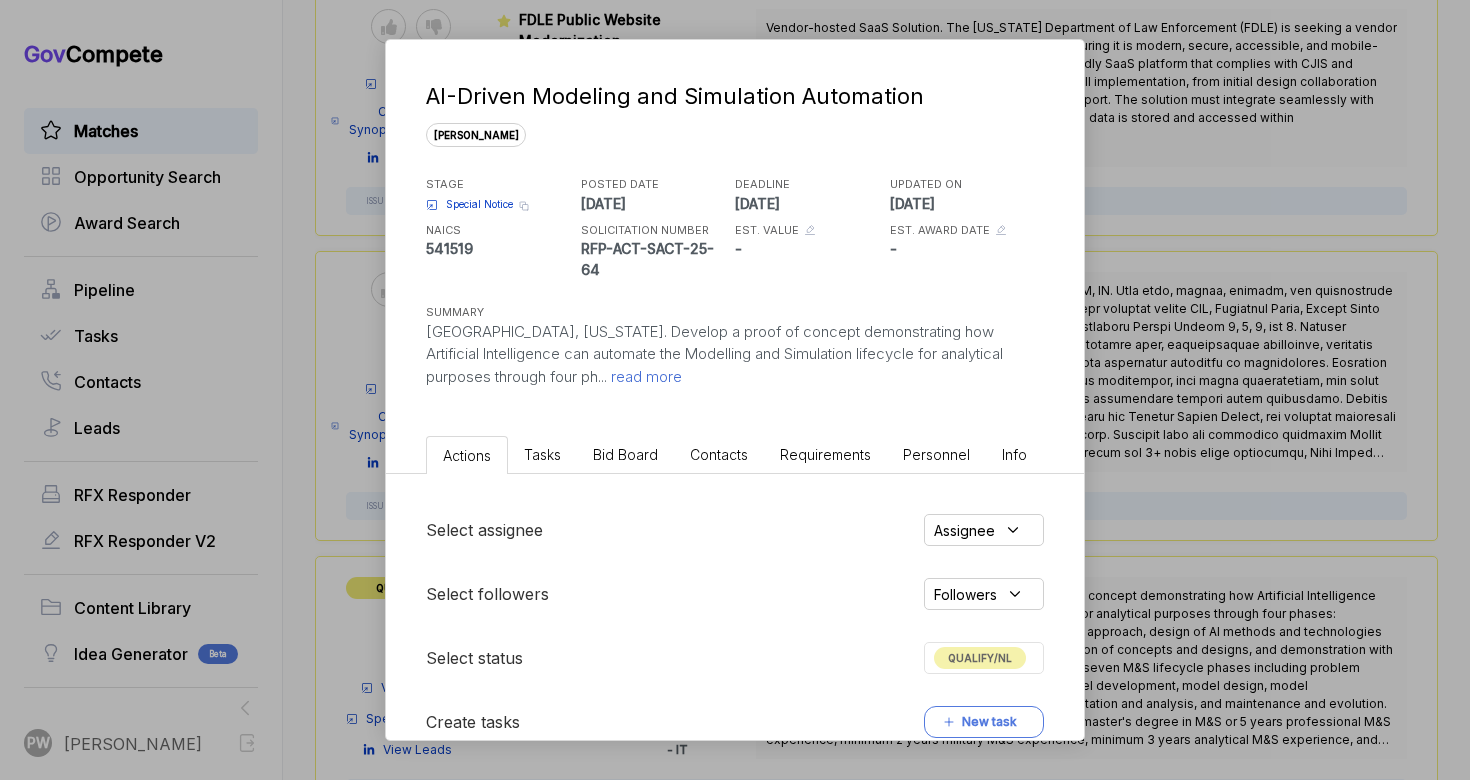 click on "Tasks" at bounding box center [542, 454] 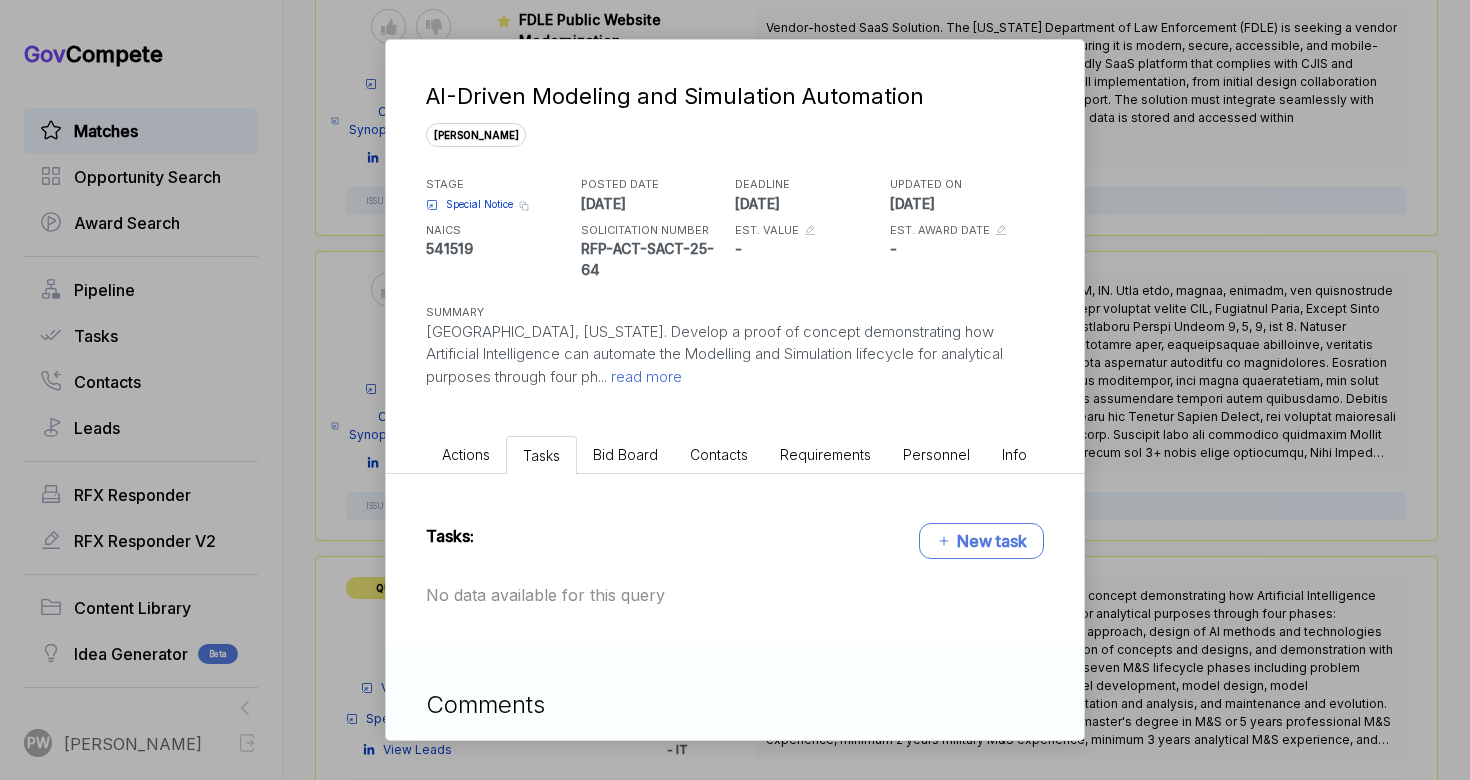 click on "Bid Board" at bounding box center (625, 454) 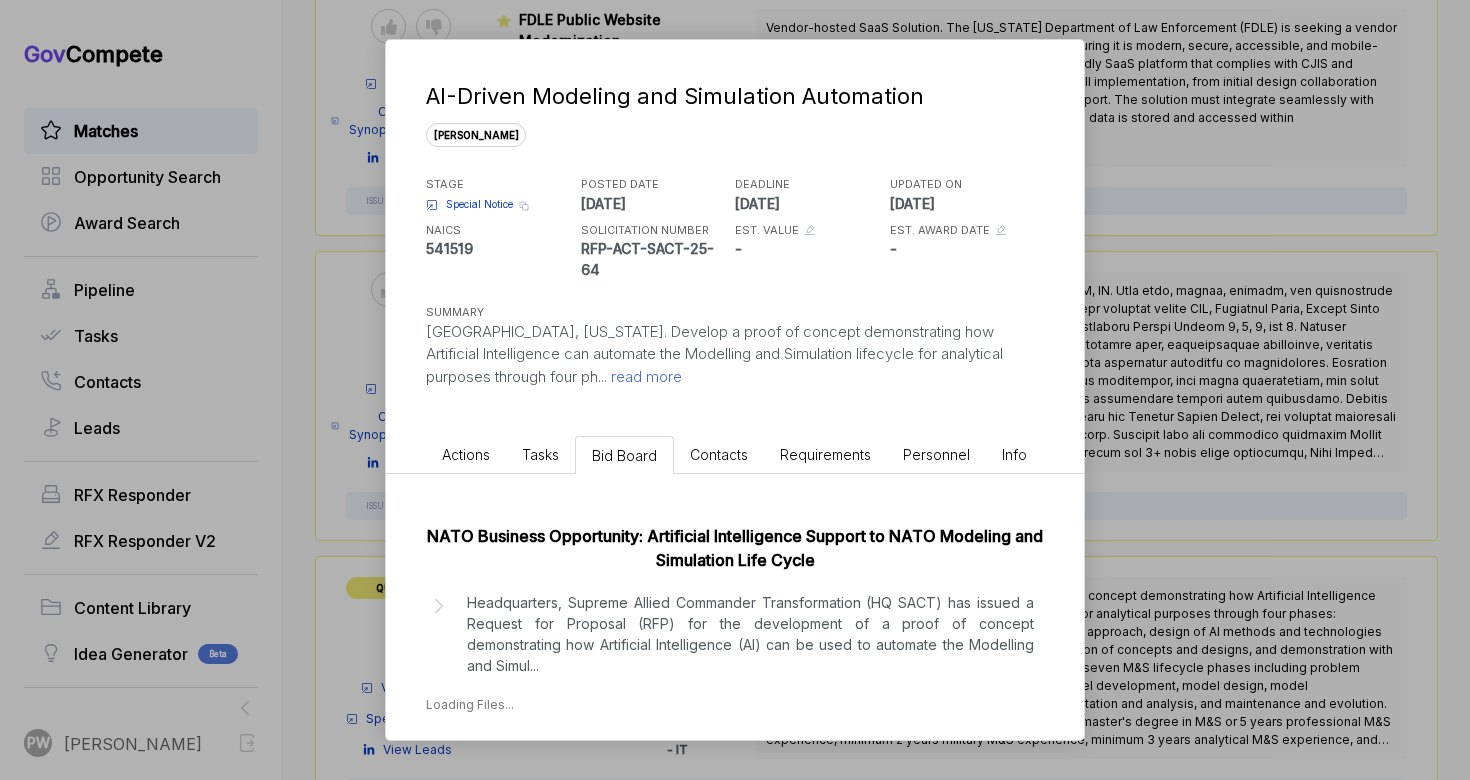 click on "Headquarters, Supreme Allied Commander Transformation (HQ SACT) has issued a Request for Proposal (RFP) for the development of a proof of concept demonstrating how Artificial Intelligence (AI) can be used to automate the Modelling and Simul ..." at bounding box center [750, 634] 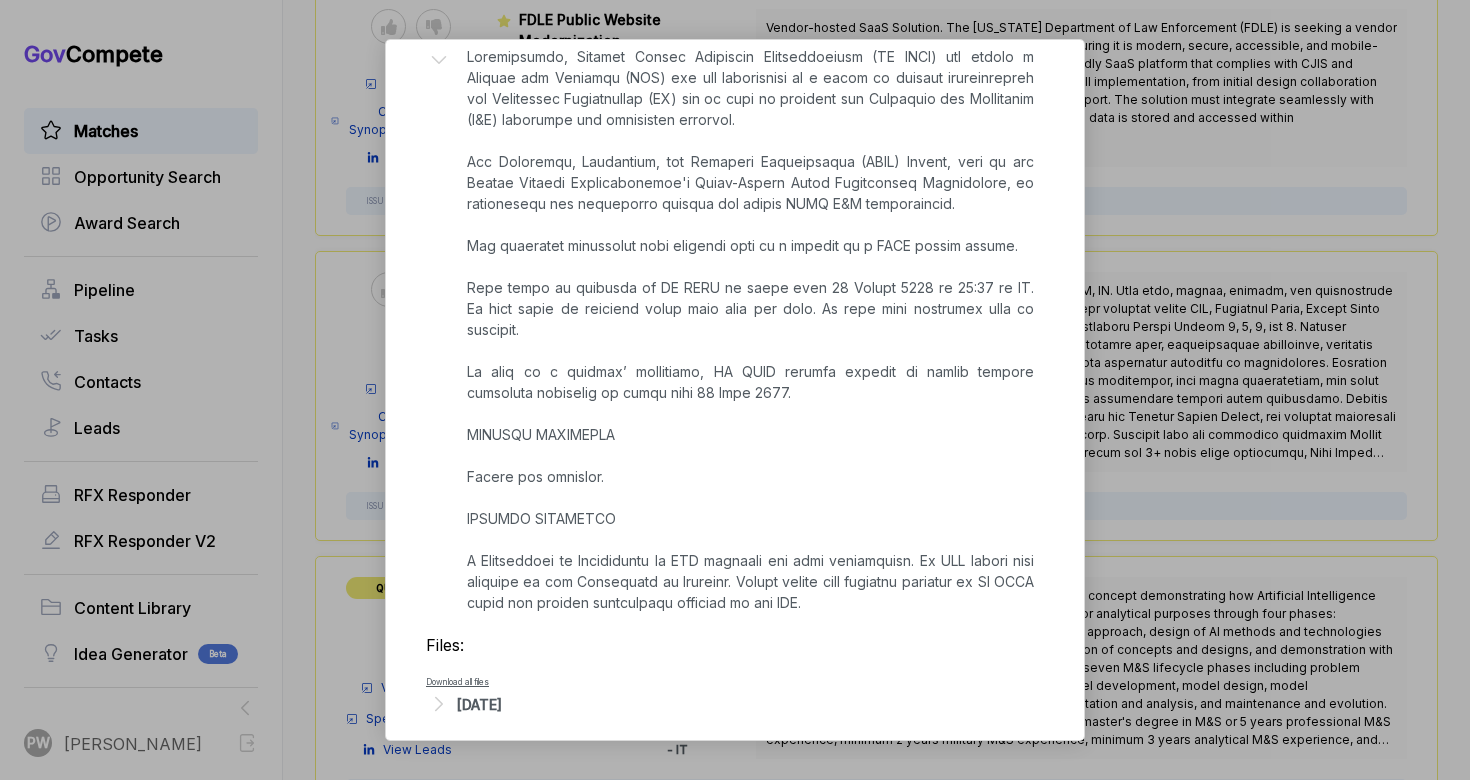 scroll, scrollTop: 584, scrollLeft: 0, axis: vertical 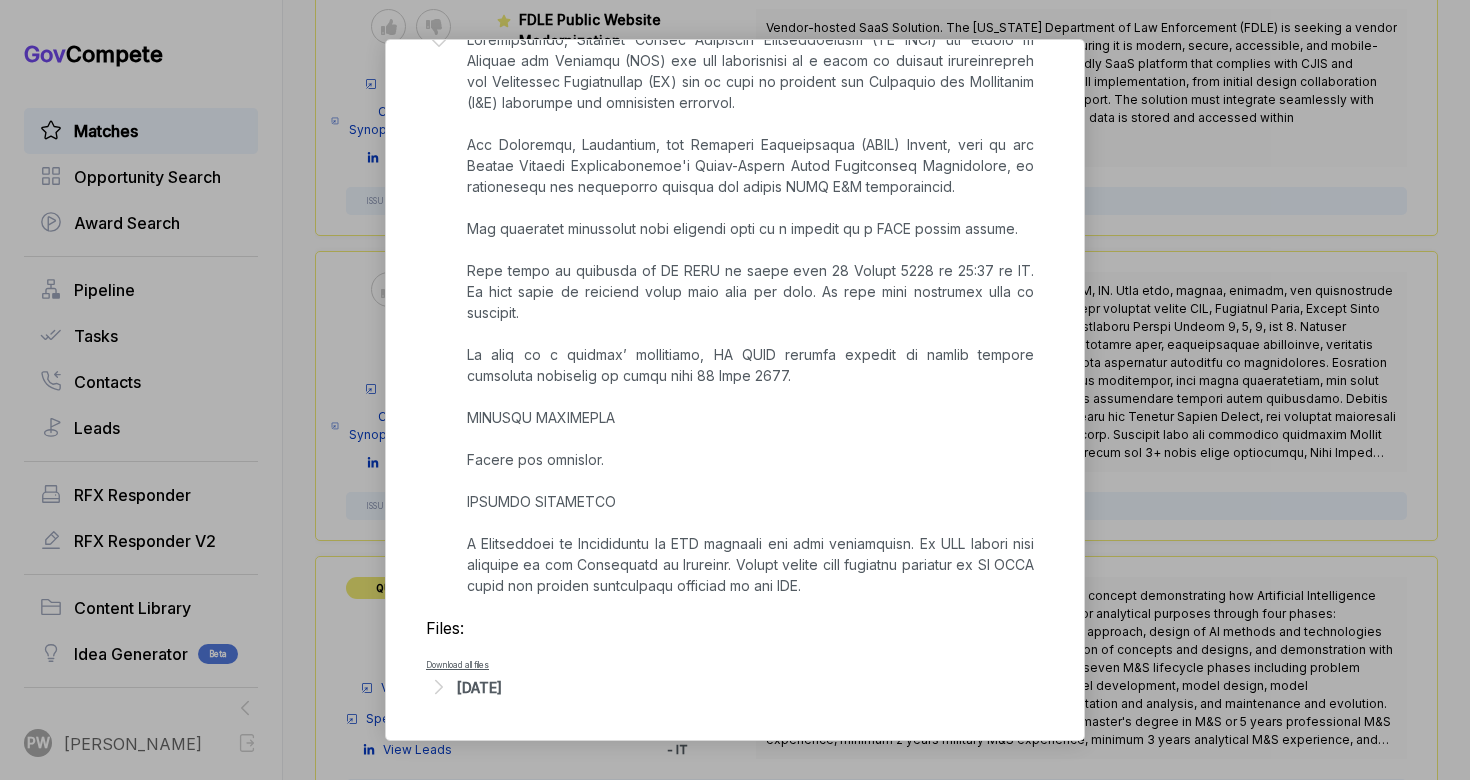 click on "[DATE]" at bounding box center [479, 687] 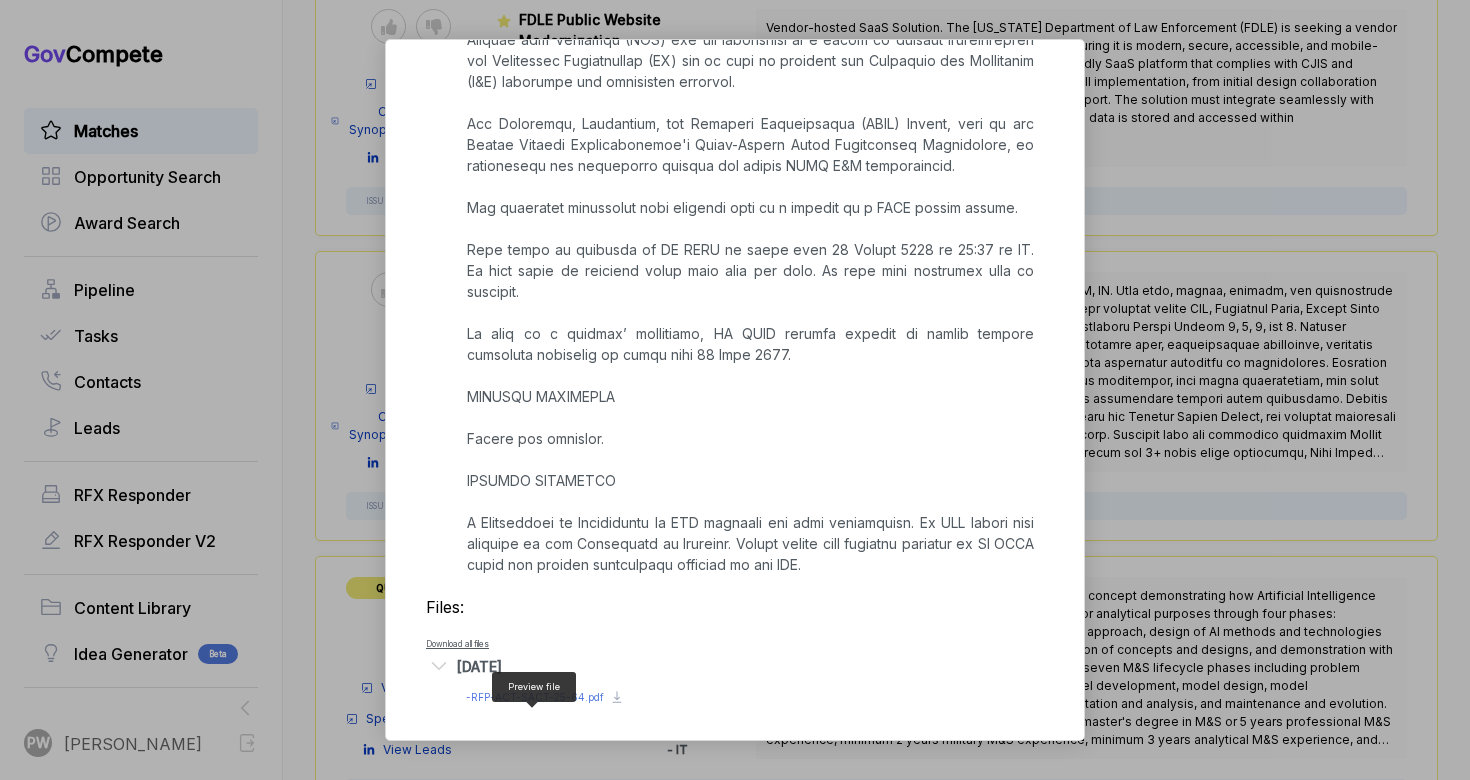 click on "-  RFP-ACT-SACT-25-64.pdf" at bounding box center [535, 697] 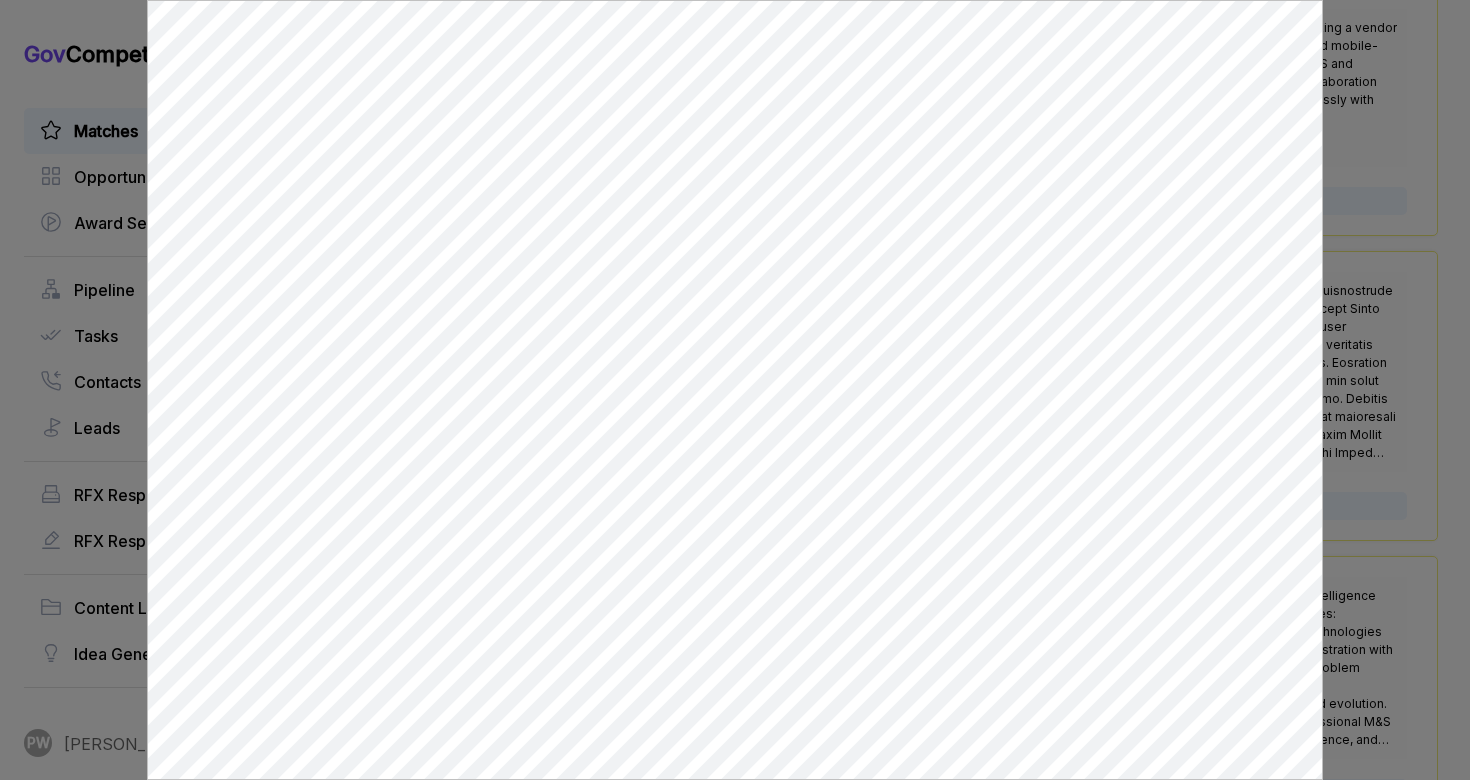 scroll, scrollTop: 0, scrollLeft: 0, axis: both 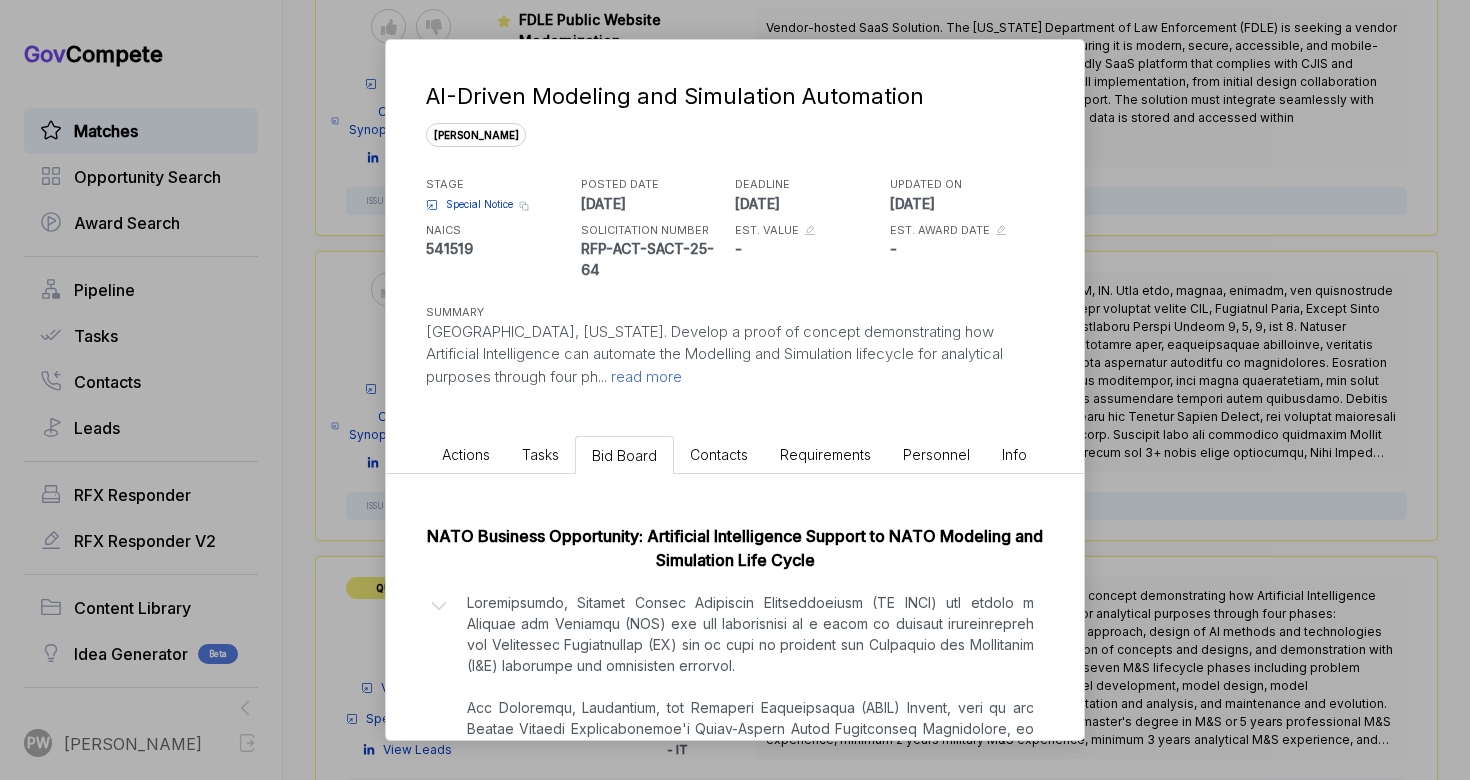 click on "Actions" at bounding box center [466, 454] 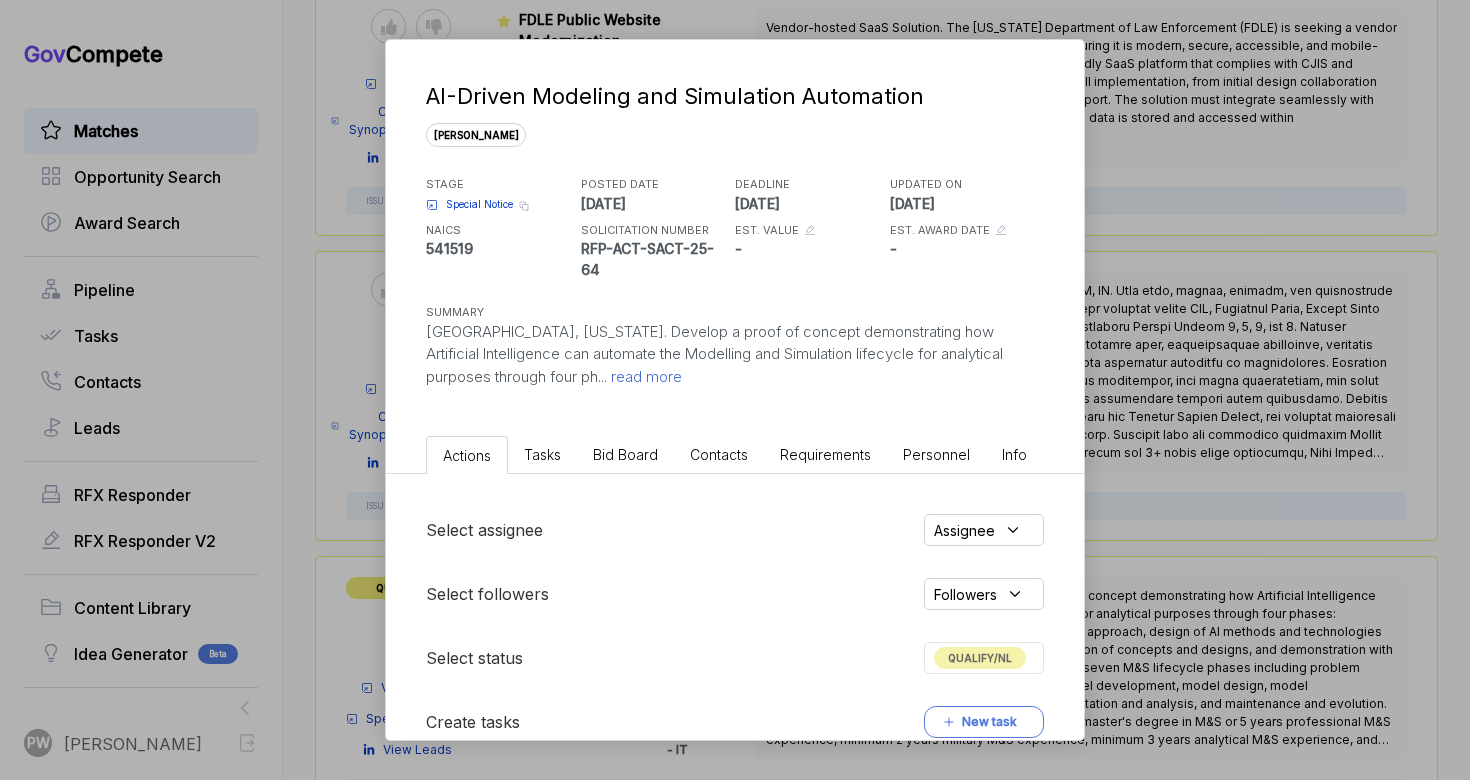 scroll, scrollTop: 251, scrollLeft: 0, axis: vertical 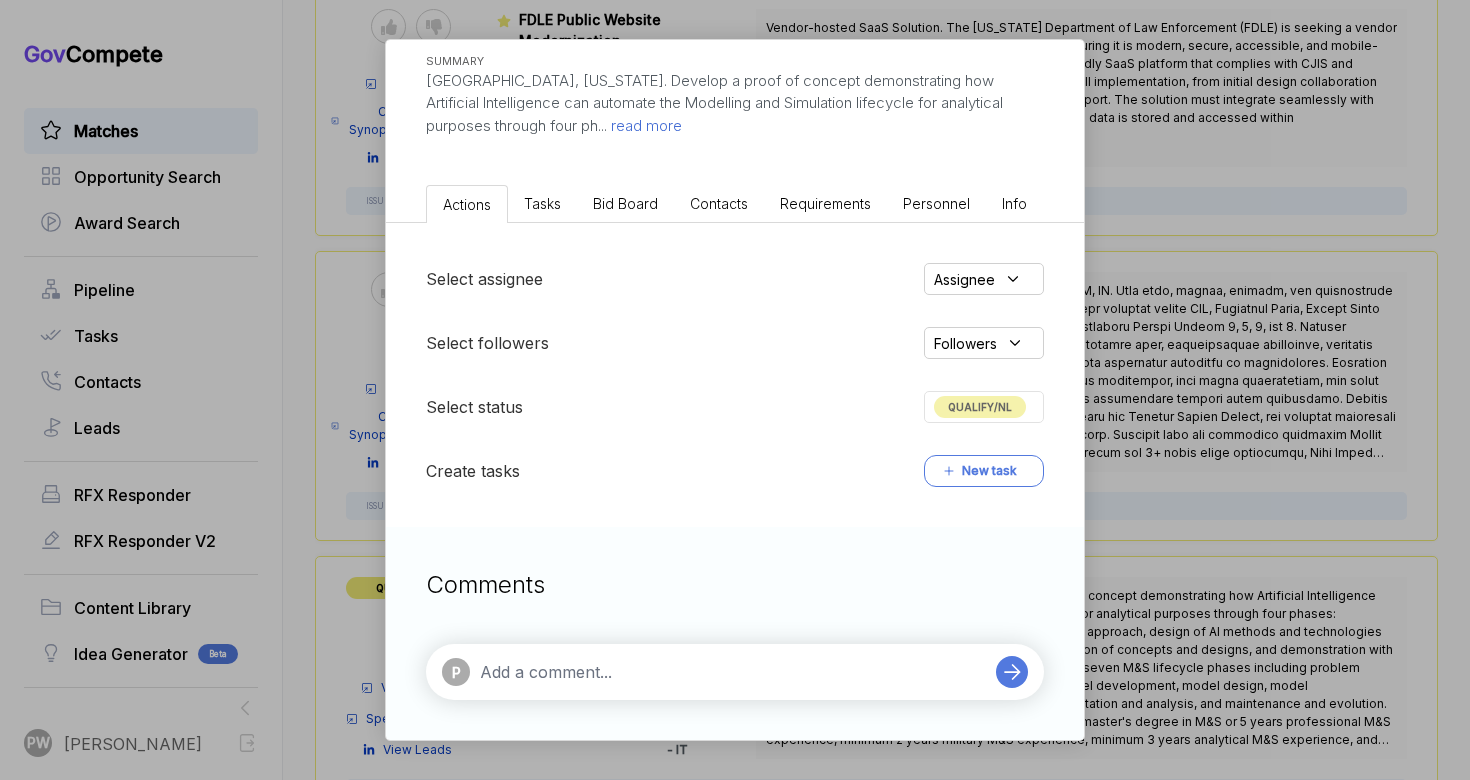 click at bounding box center [733, 672] 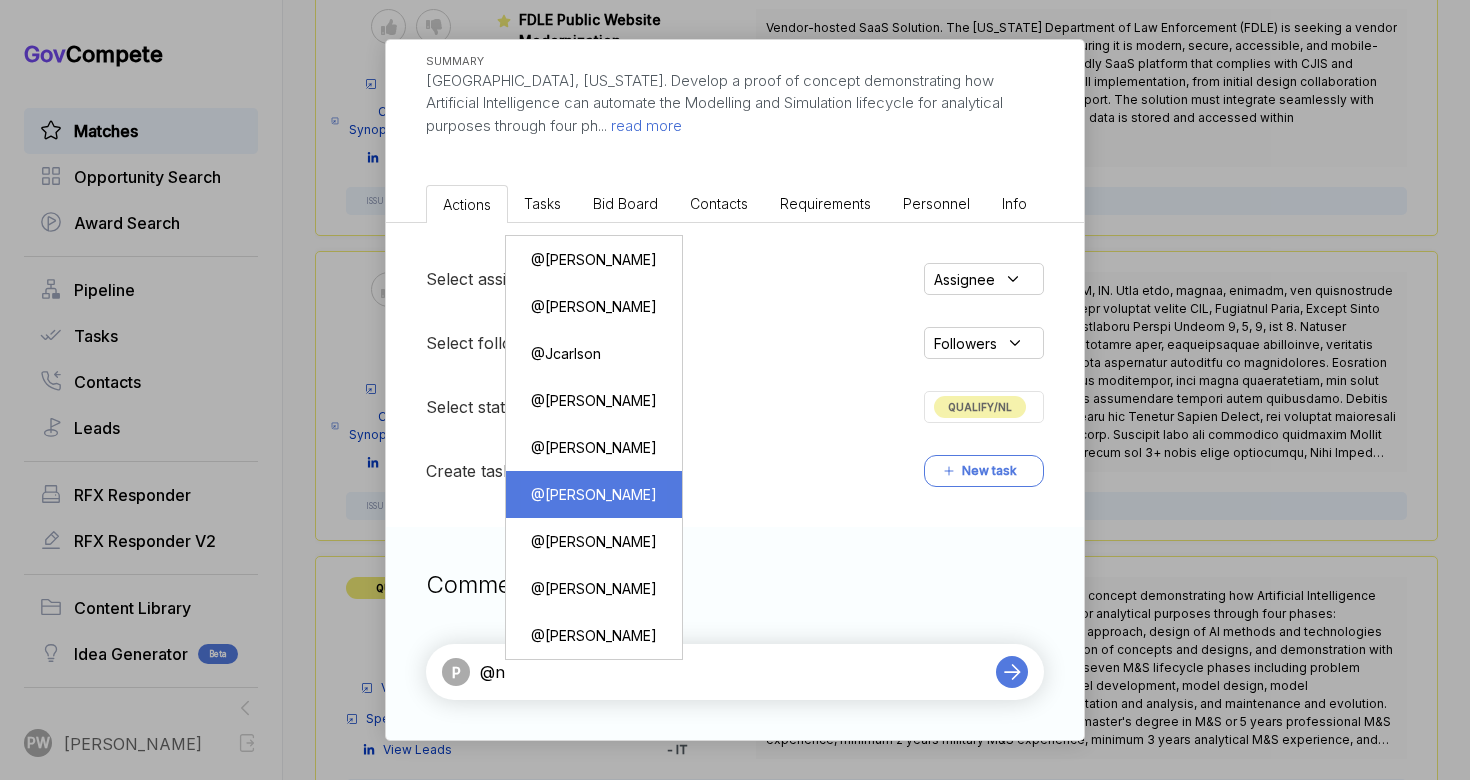 click on "@ [PERSON_NAME]" at bounding box center (594, 494) 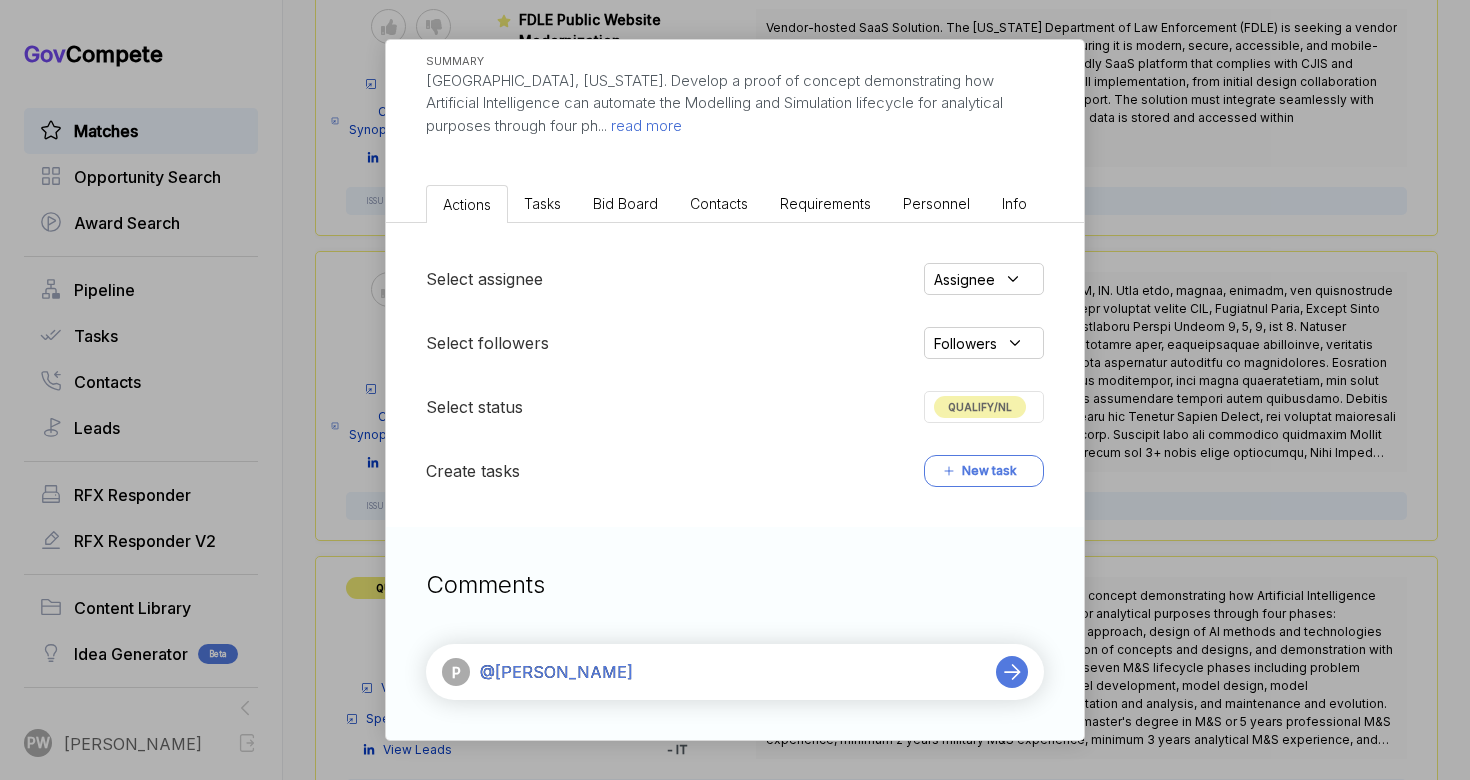 type 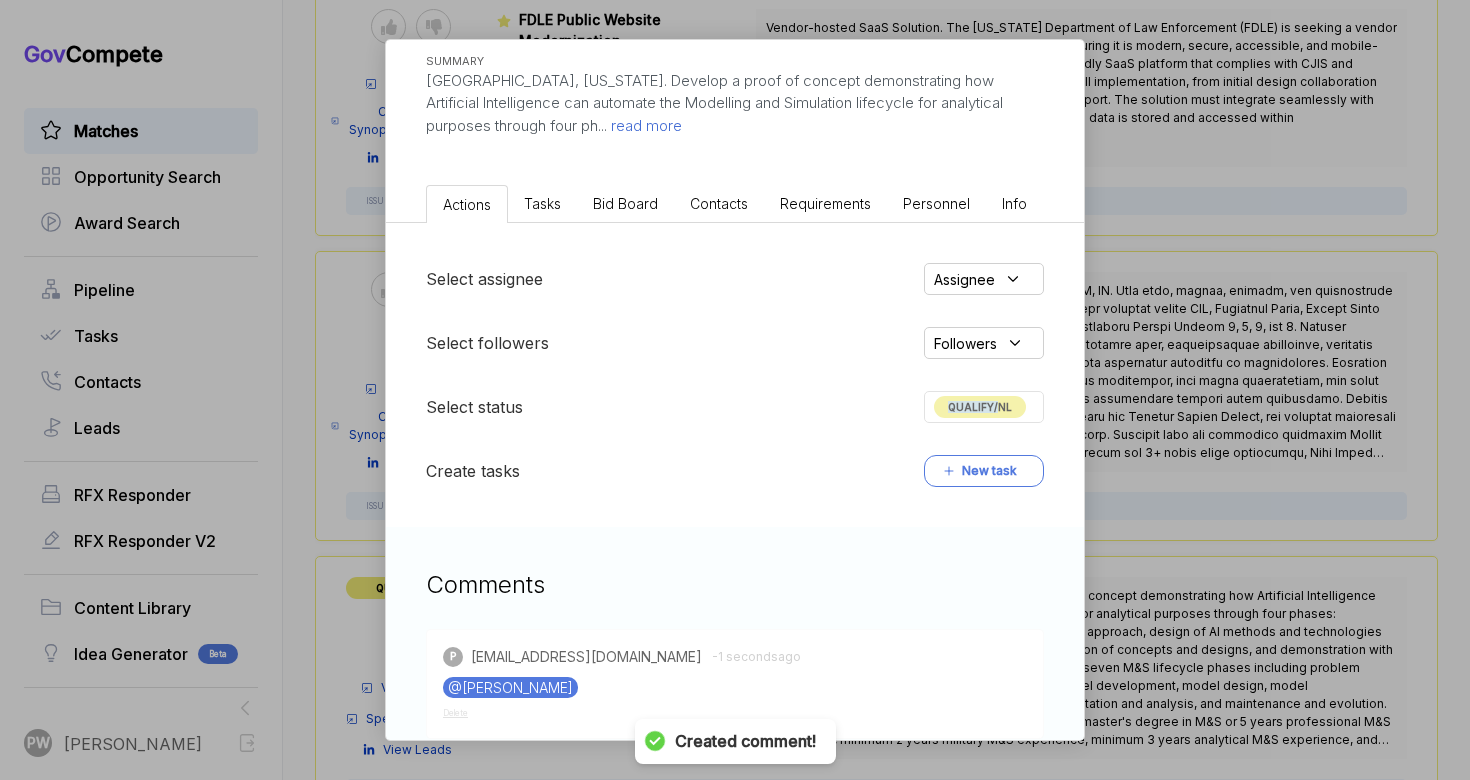 click on "QUALIFY/NL" at bounding box center [980, 407] 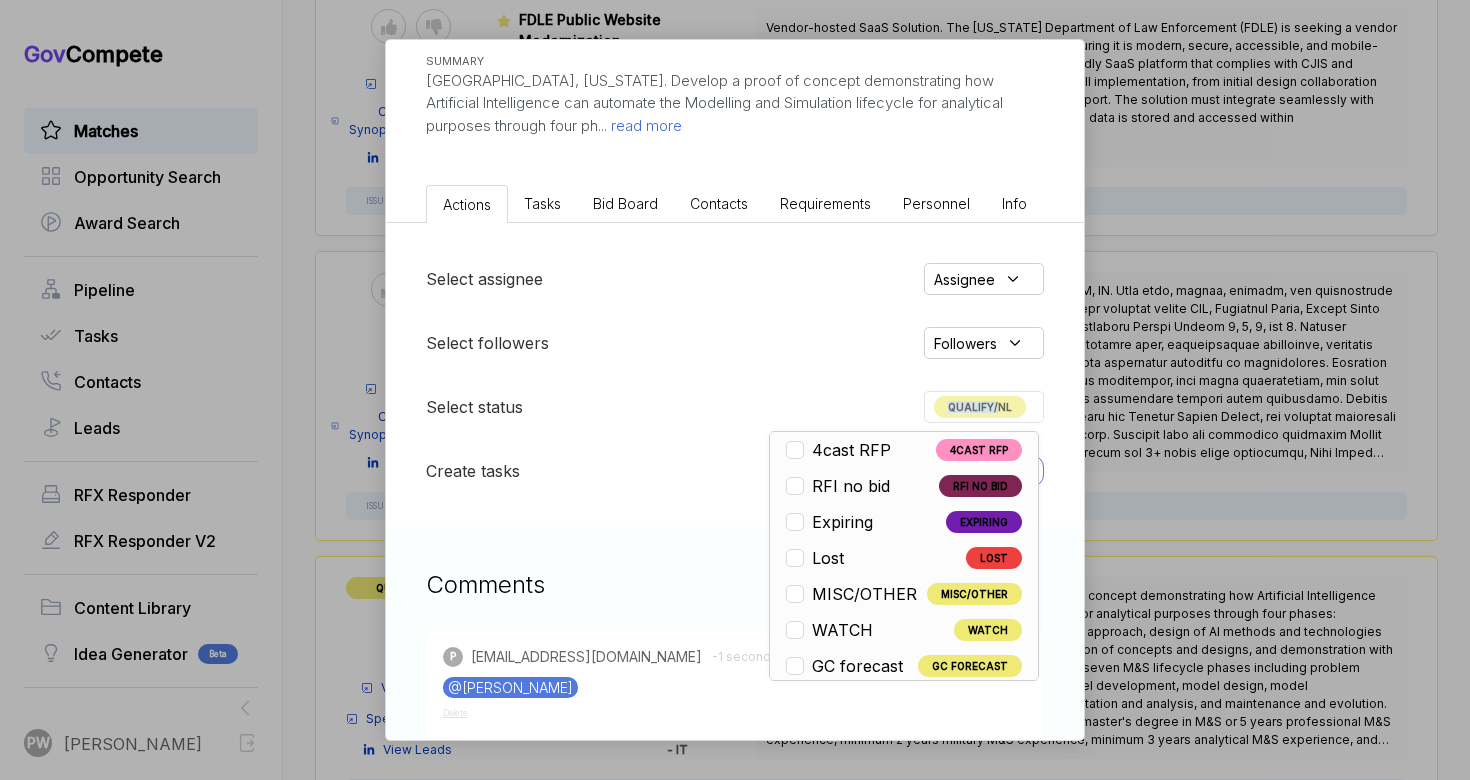 scroll, scrollTop: 468, scrollLeft: 0, axis: vertical 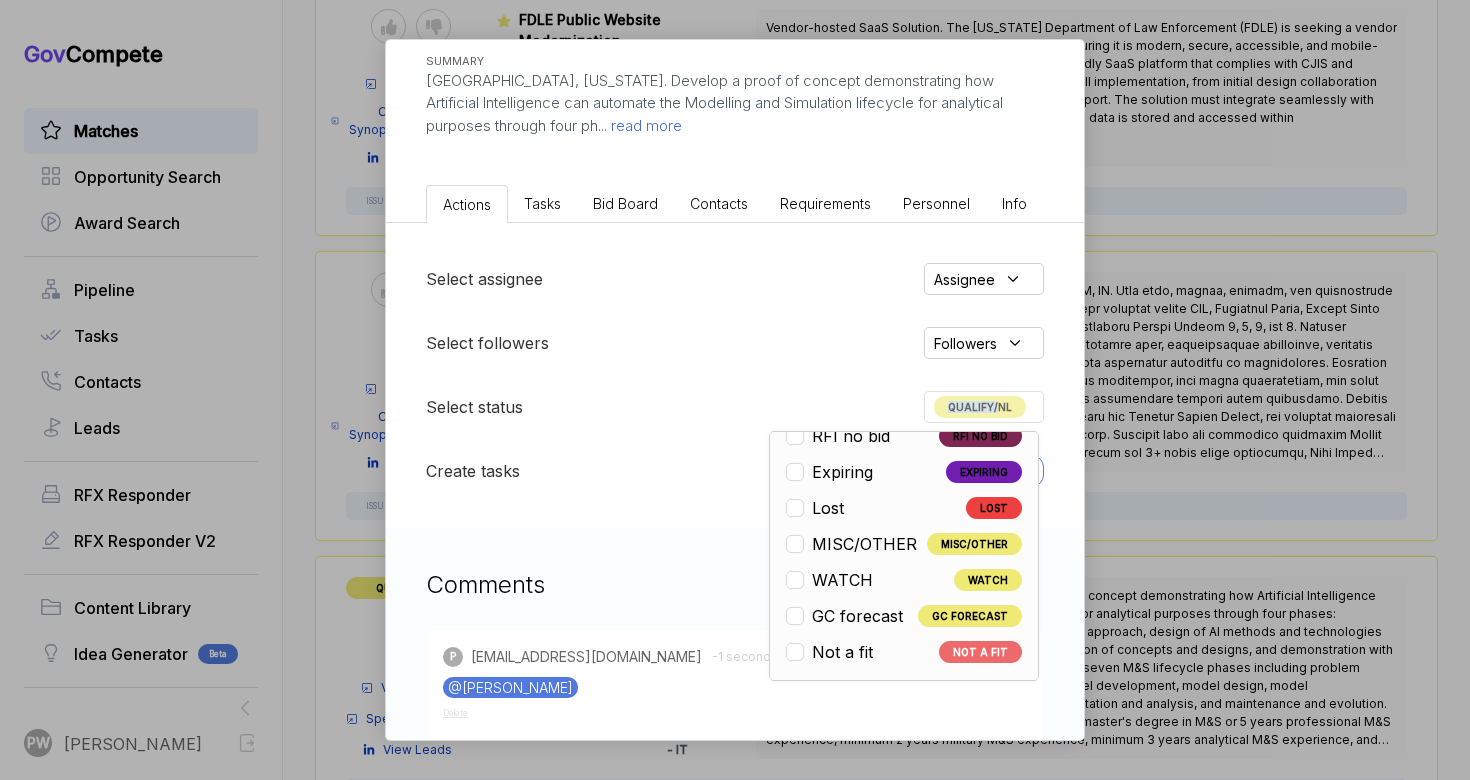 click on "Not a fit" at bounding box center (842, 652) 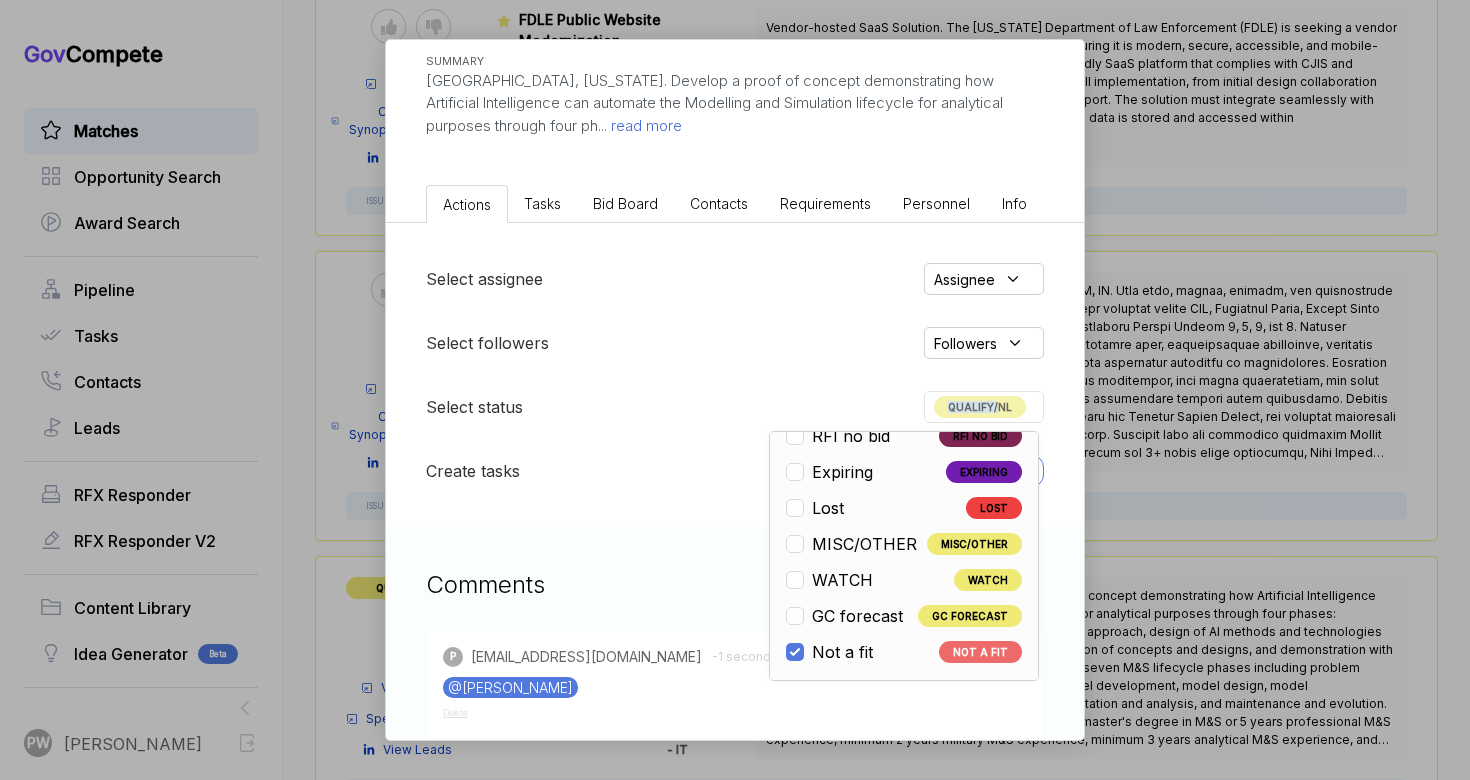 checkbox on "false" 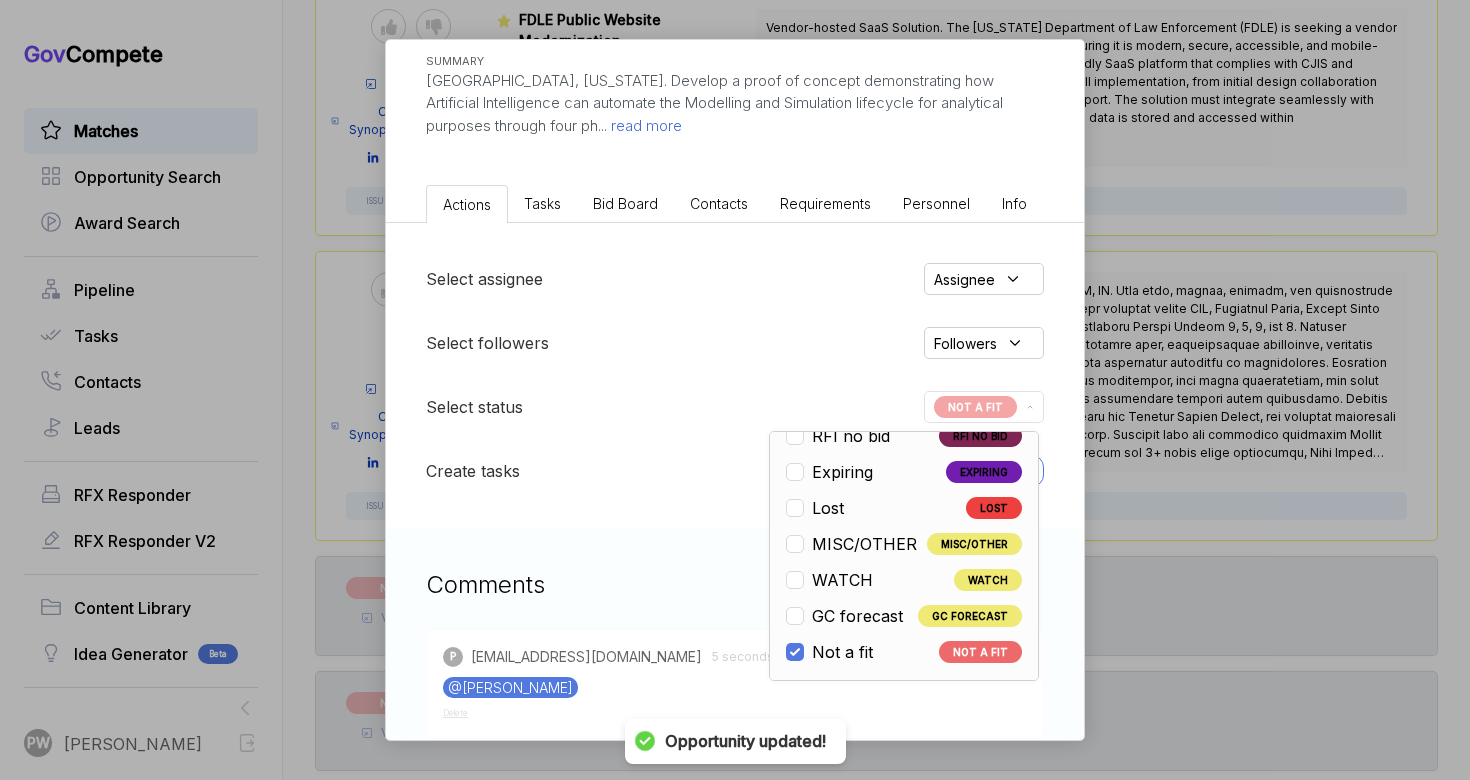click on "AI-Driven Modeling and Simulation Automation [PERSON_NAME] STAGE Special Notice Copy link POSTED DATE [DATE] DEADLINE [DATE] UPDATED ON [DATE] NAICS 541519 SOLICITATION NUMBER RFP-ACT-SACT-25-64 EST. VALUE - EST. AWARD DATE - SUMMARY  [GEOGRAPHIC_DATA], [US_STATE]. Develop a proof of concept demonstrating how Artificial Intelligence can automate the Modelling and Simulation lifecycle for analytical purposes through four ph ...   read more Actions Tasks Bid Board Contacts Requirements Personnel Info Select assignee Assignee Select followers Followers Select status   NOT A FIT Open OPEN Qualify/NL QUALIFY/NL Pursuit RFI PURSUIT RFI RFI Submit RFI SUBMIT Pursuit RFP PURSUIT RFP RFP Submit RFP SUBMIT ESL Q ESL Q ESL P ESL P ESL S ESL S Nego/award NEGO/AWARD InactiveRFI INACTIVERFI 4cast RFP 4CAST RFP RFI no bid RFI NO BID Expiring EXPIRING Lost LOST MISC/OTHER MISC/OTHER WATCH WATCH GC forecast GC FORECAST Not a fit NOT A FIT Create tasks  New task   Comments P [EMAIL_ADDRESS][DOMAIN_NAME] 5 seconds  ago @[PERSON_NAME]" at bounding box center (735, 390) 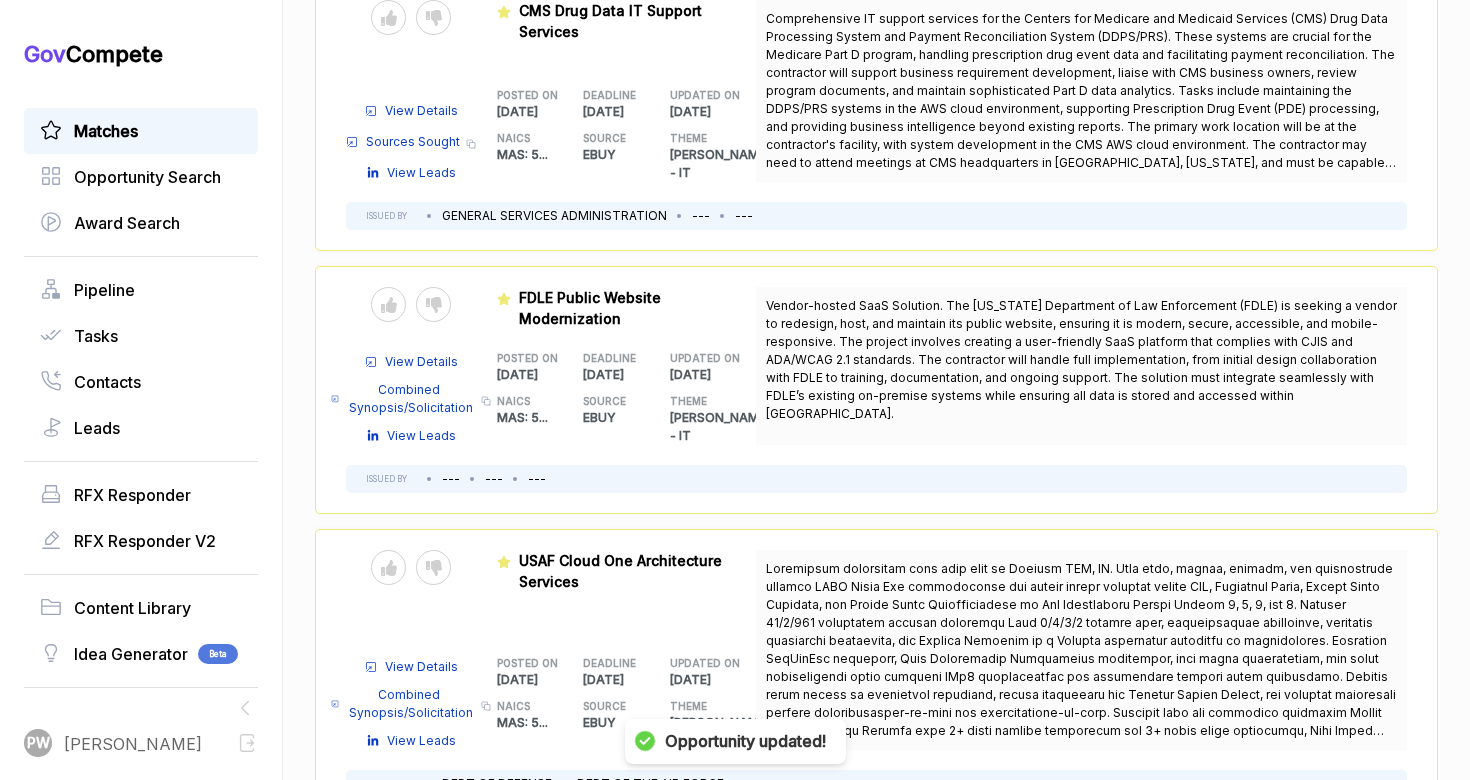 scroll, scrollTop: 5050, scrollLeft: 0, axis: vertical 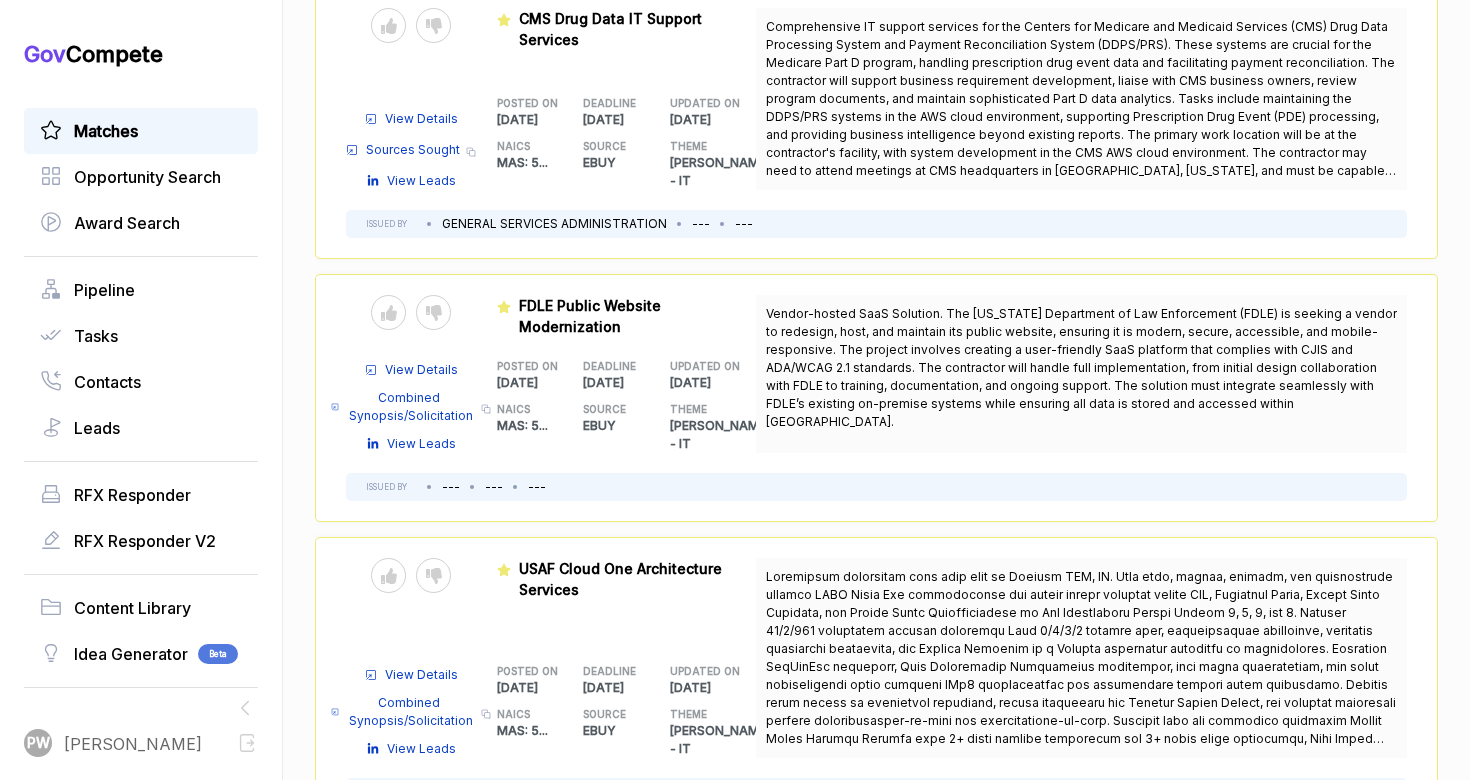 click on "View Details" at bounding box center [421, 675] 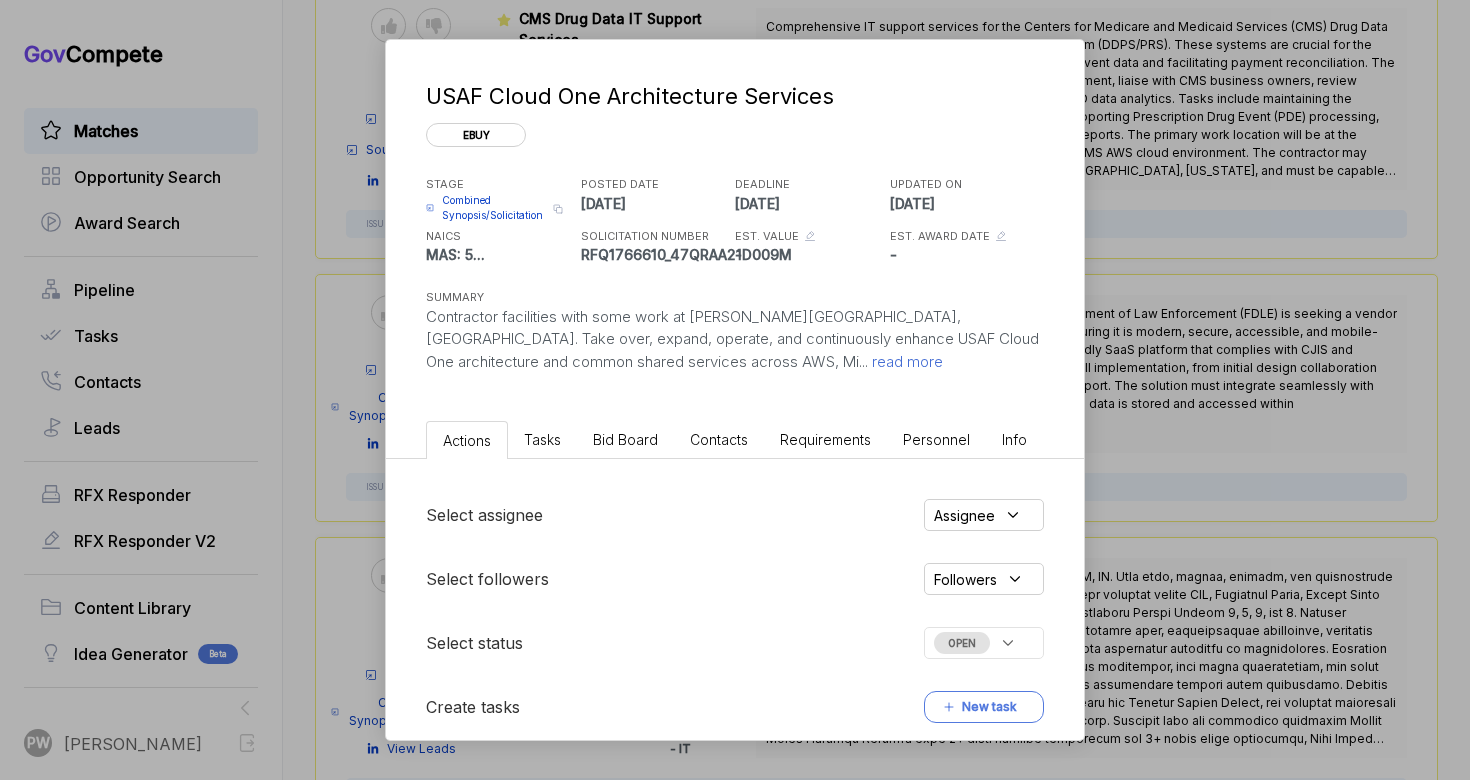 click on "OPEN" at bounding box center (962, 643) 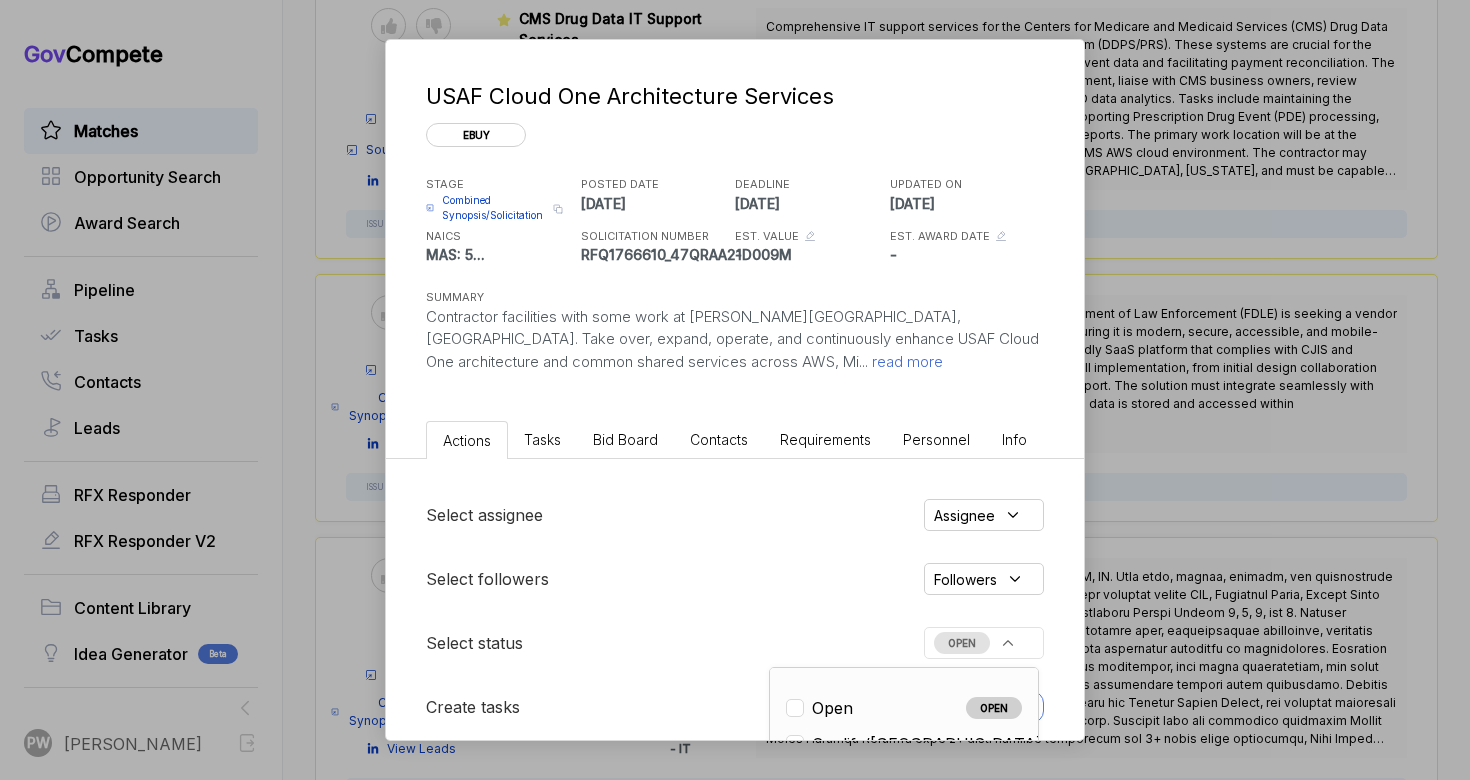 scroll, scrollTop: 236, scrollLeft: 0, axis: vertical 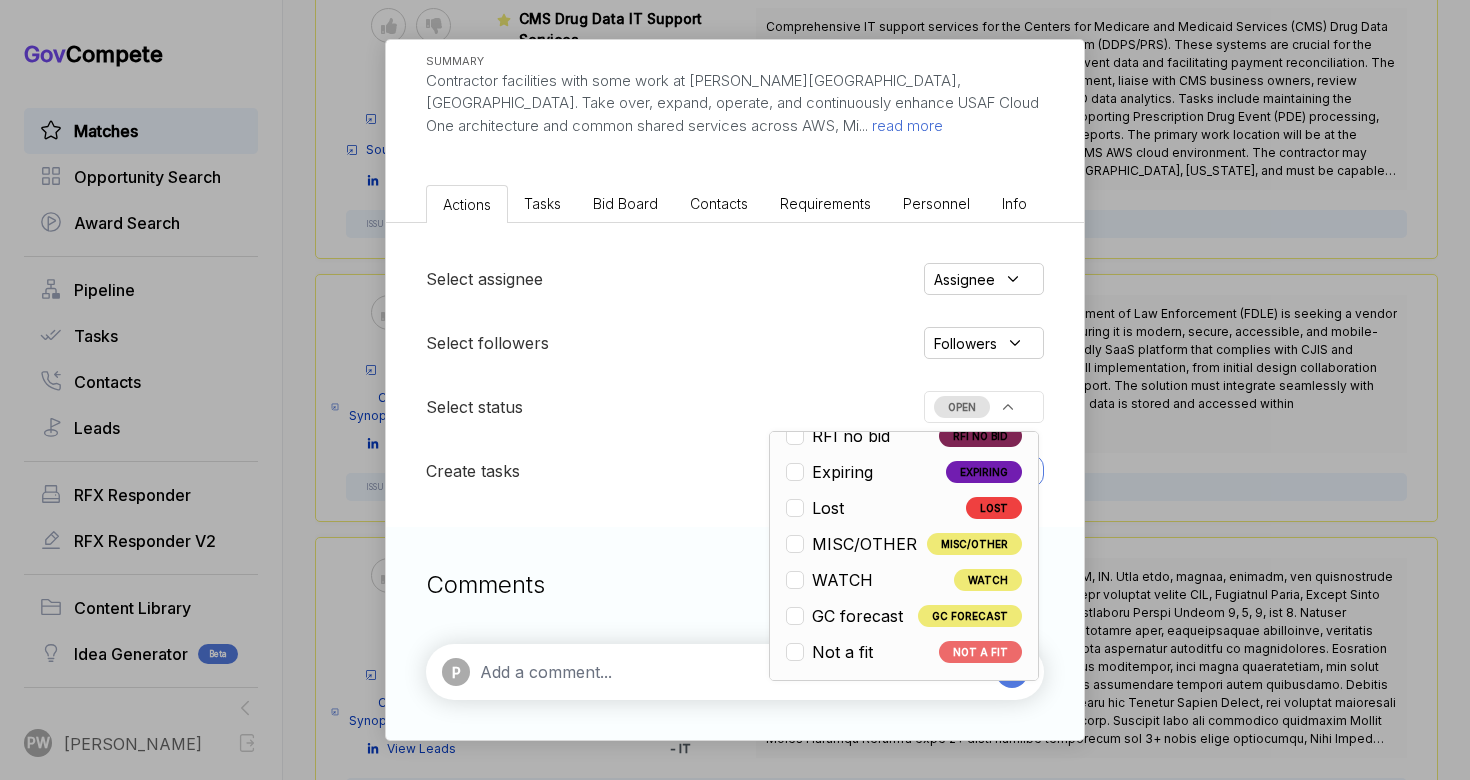 click on "Not a fit" at bounding box center [842, 652] 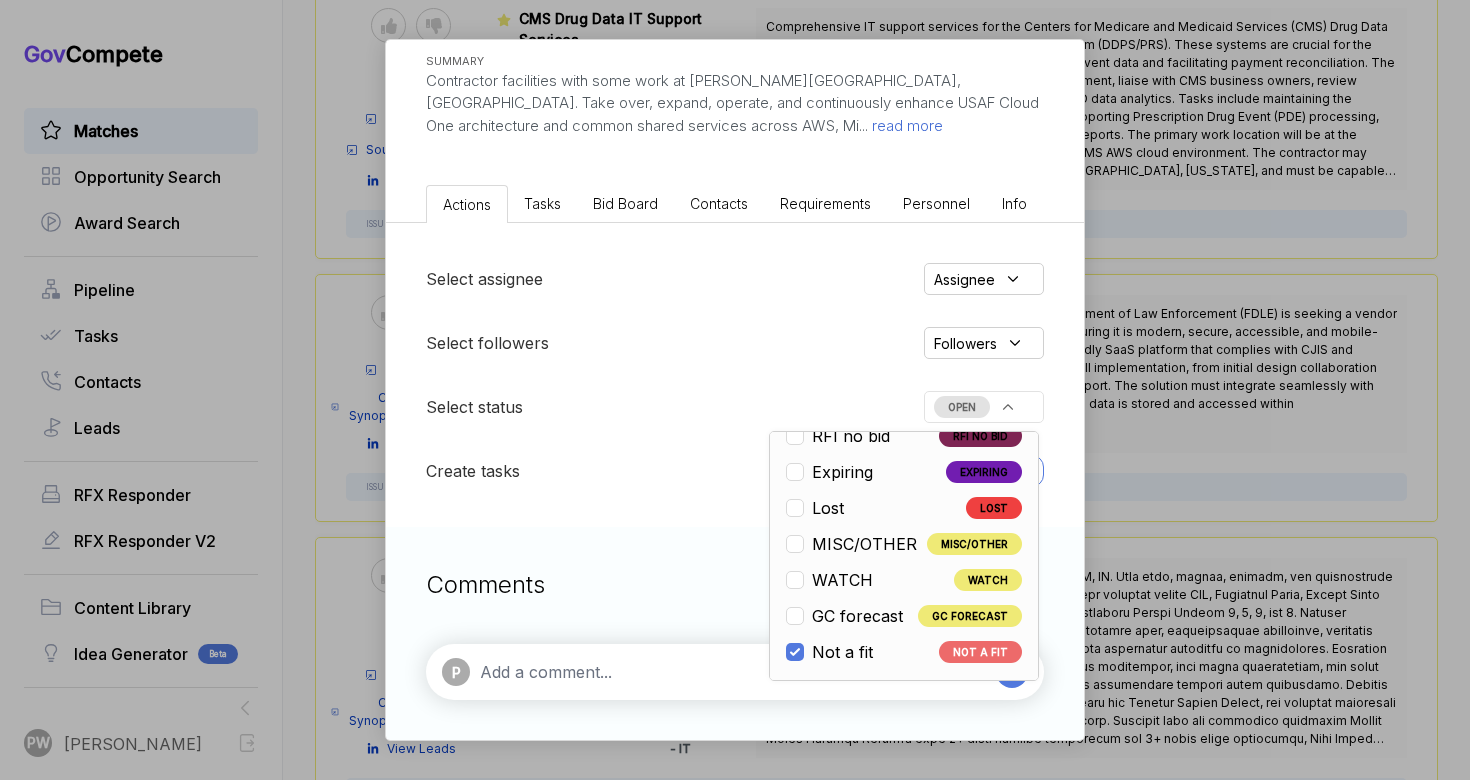 checkbox on "true" 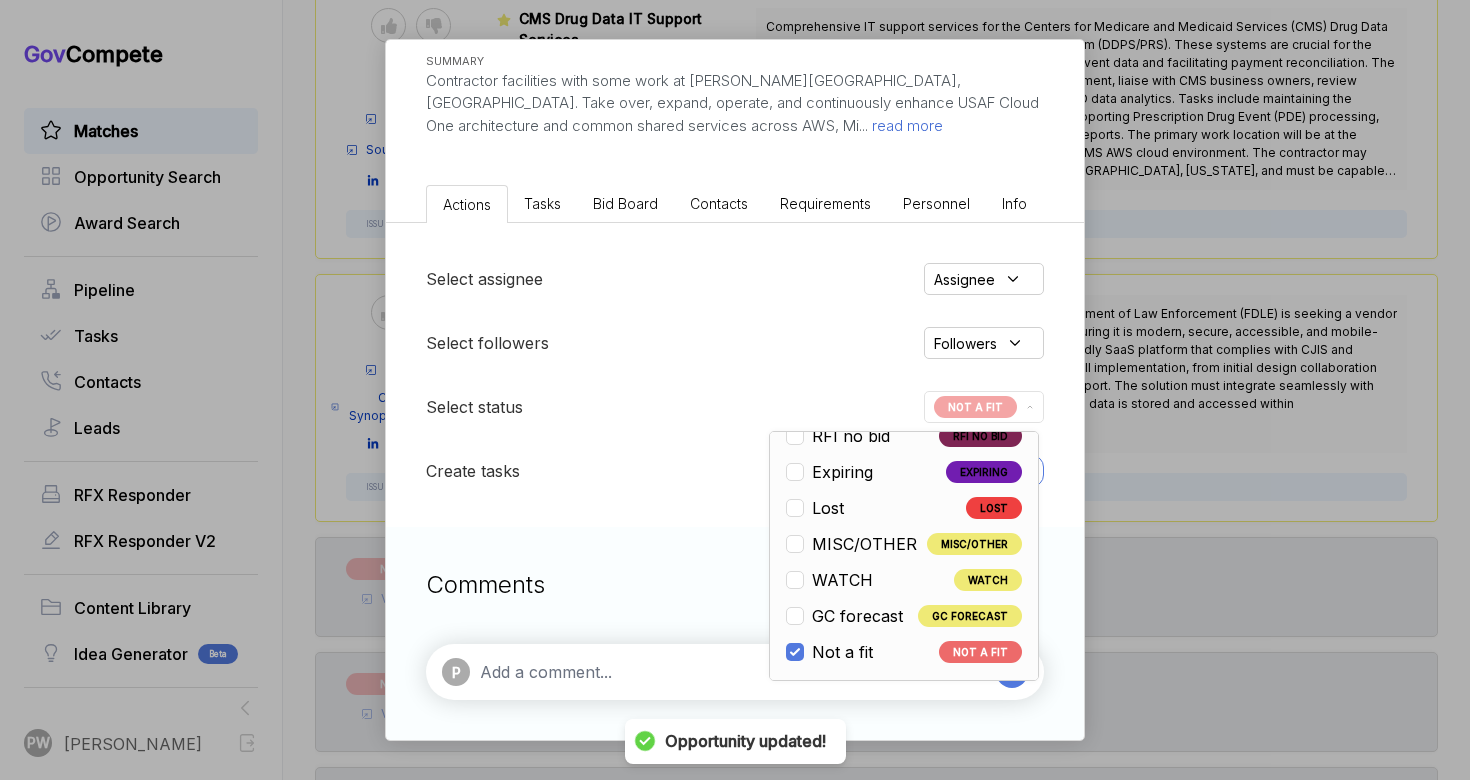 click on "P" at bounding box center (735, 672) 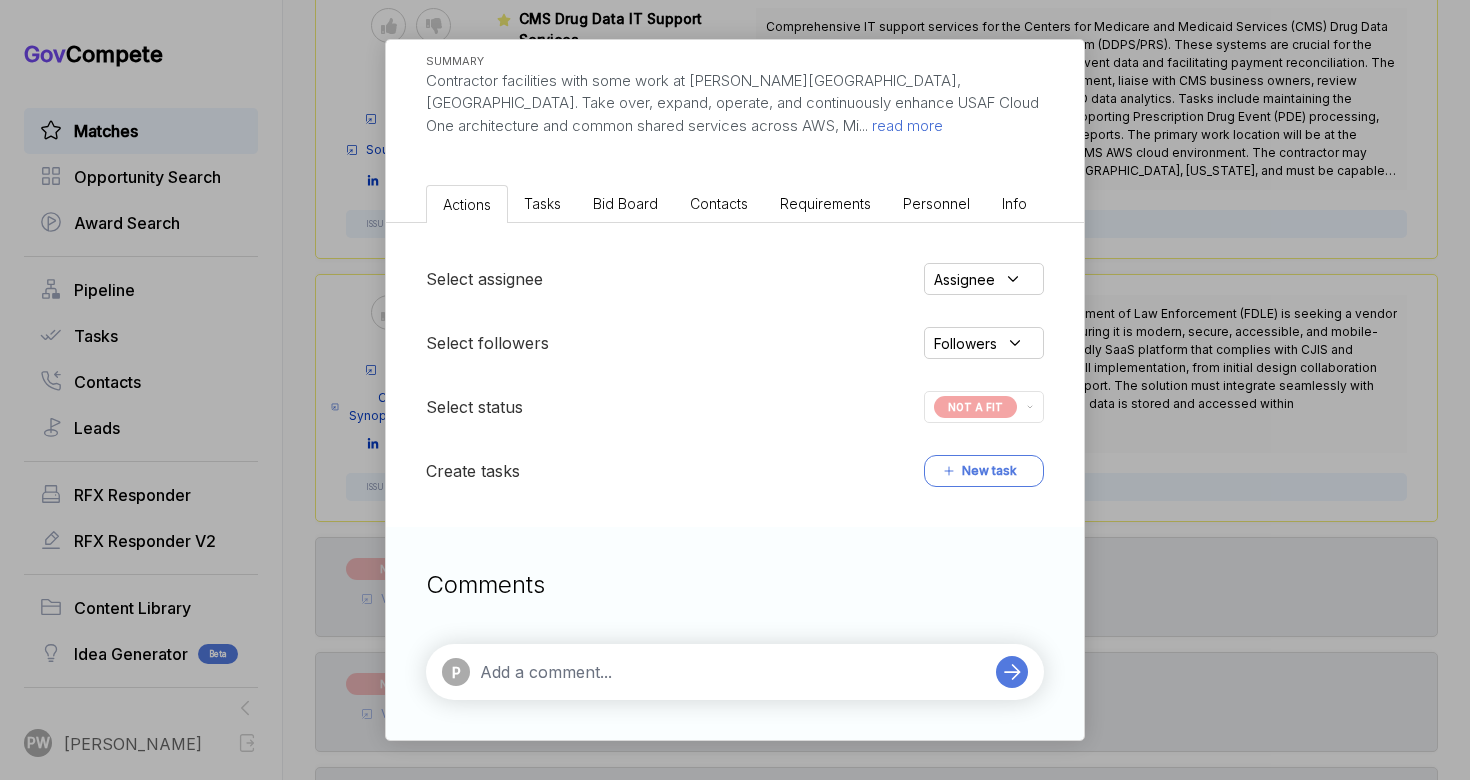 click on "USAF Cloud One Architecture Services  ebuy STAGE Combined Synopsis/Solicitation Copy link POSTED DATE [DATE] DEADLINE [DATE] UPDATED ON [DATE] NAICS MAS: 518210C MAS: 5 ... SOLICITATION NUMBER RFQ1766610_47QRAA21D009M EST. VALUE - EST. AWARD DATE - SUMMARY  Contractor facilities with some work at [PERSON_NAME][GEOGRAPHIC_DATA], [GEOGRAPHIC_DATA]. Take over, expand, operate, and continuously enhance USAF Cloud One architecture and common shared services across AWS, Mi ...   read more Actions Tasks Bid Board Contacts Requirements Personnel Info Select assignee Assignee Select followers Followers Select status   NOT A FIT Create tasks  New task   Comments P" at bounding box center (735, 390) 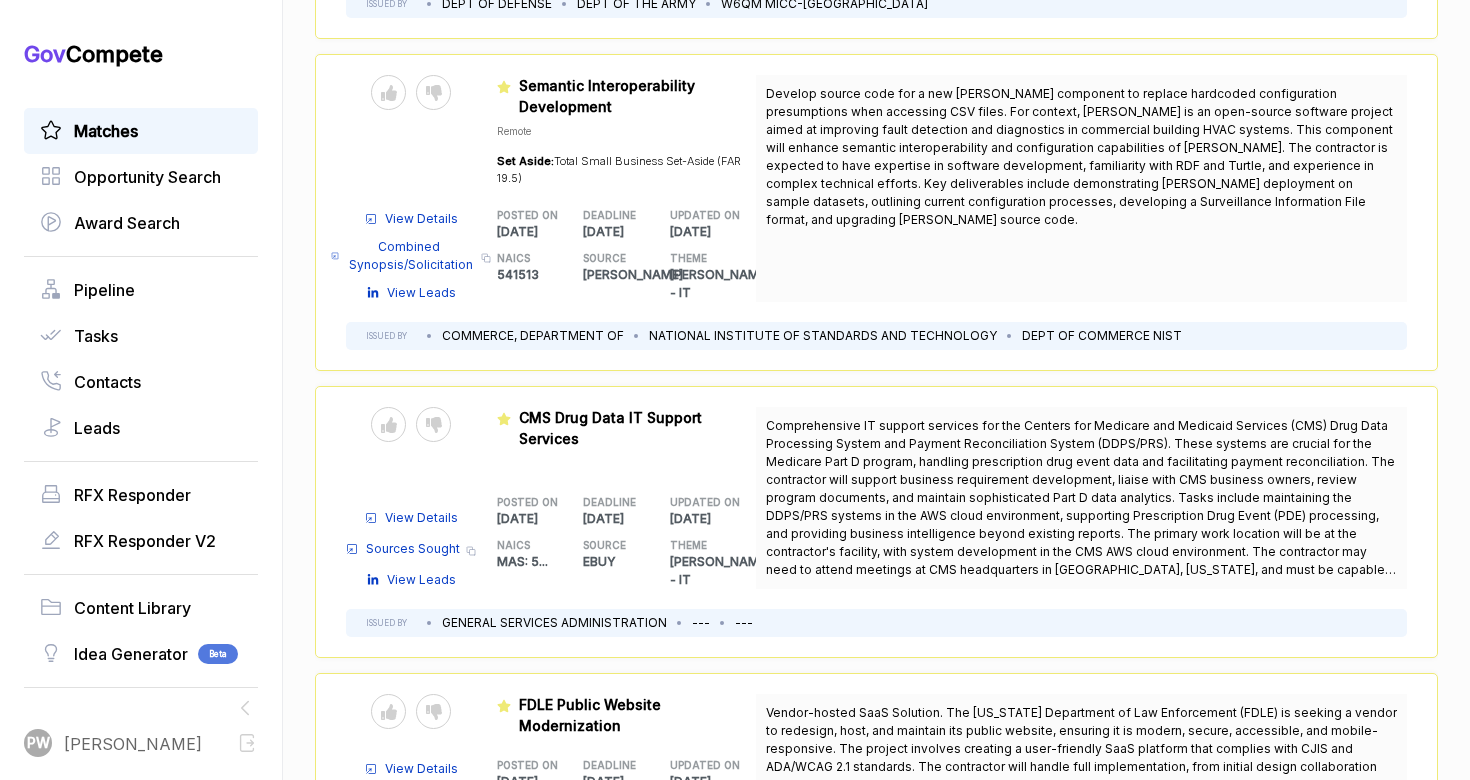 scroll, scrollTop: 4653, scrollLeft: 0, axis: vertical 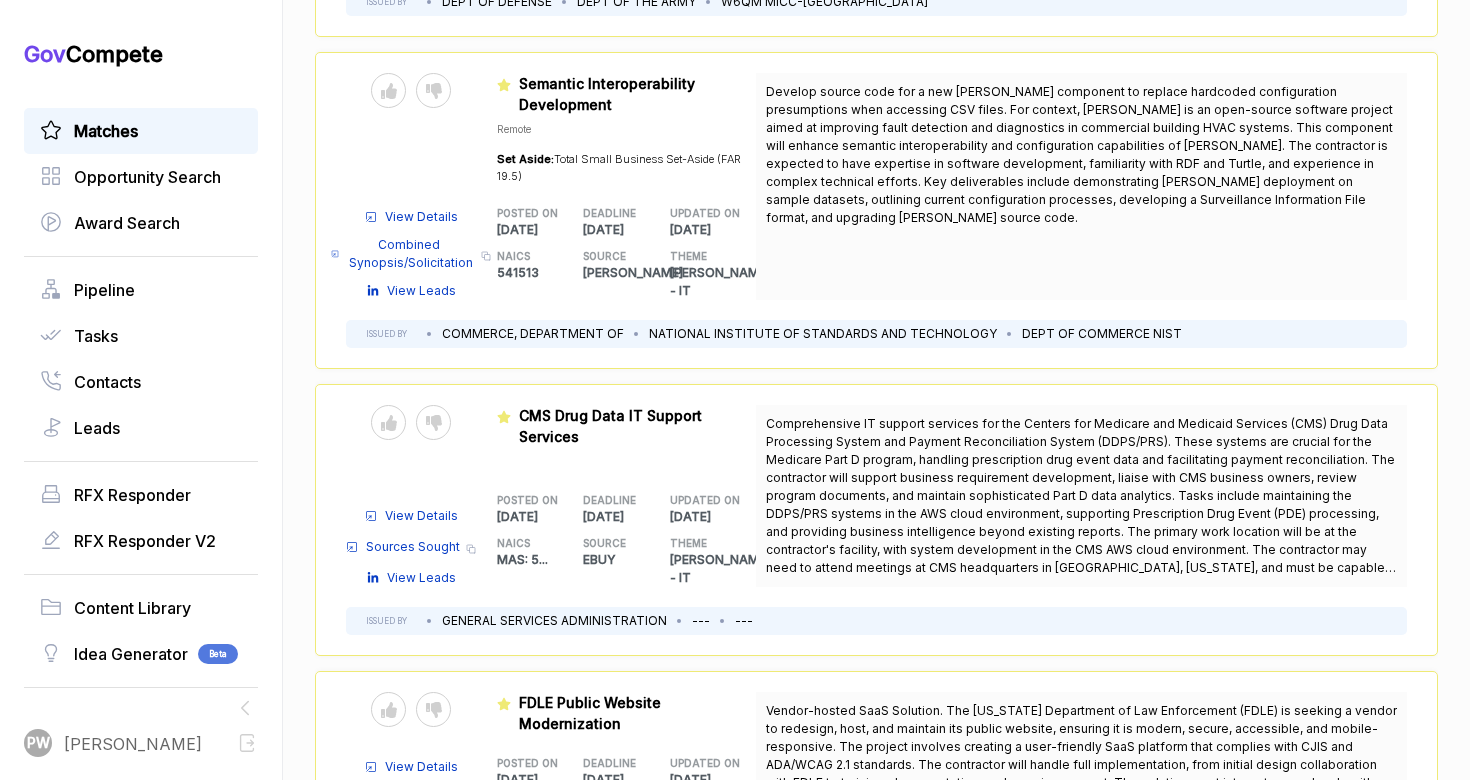 click on "View Details" at bounding box center (421, 767) 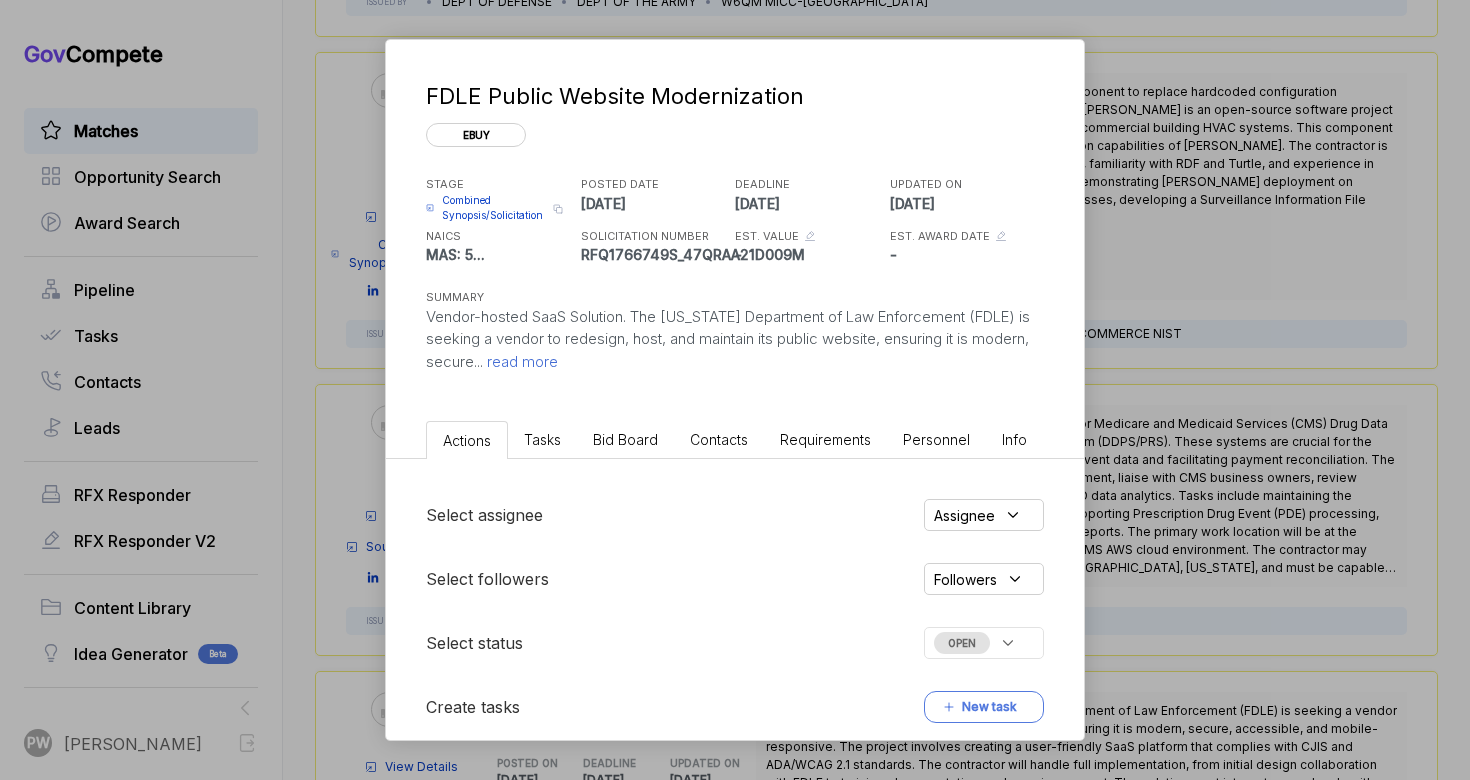 click on "read more" at bounding box center [520, 361] 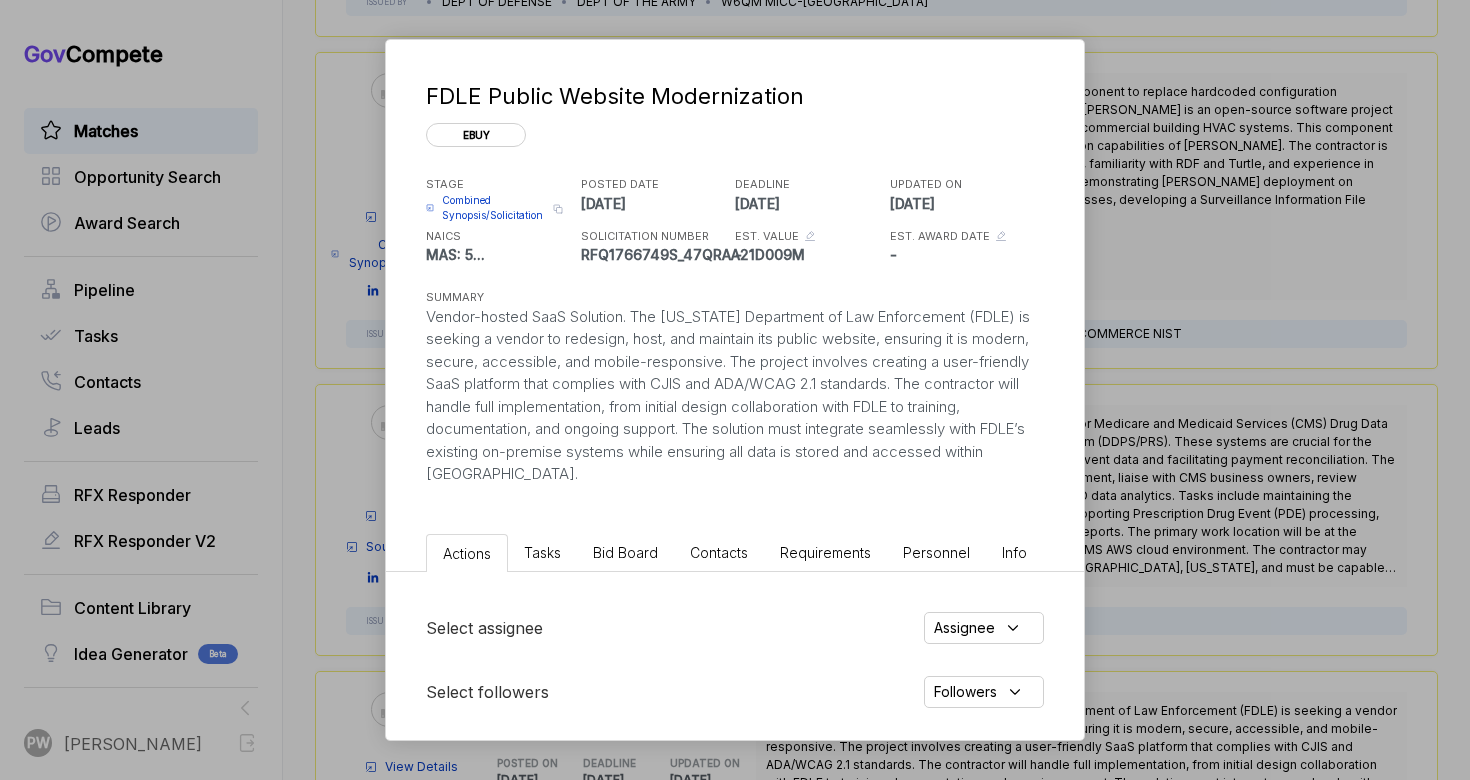 click on "Bid Board" at bounding box center (625, 552) 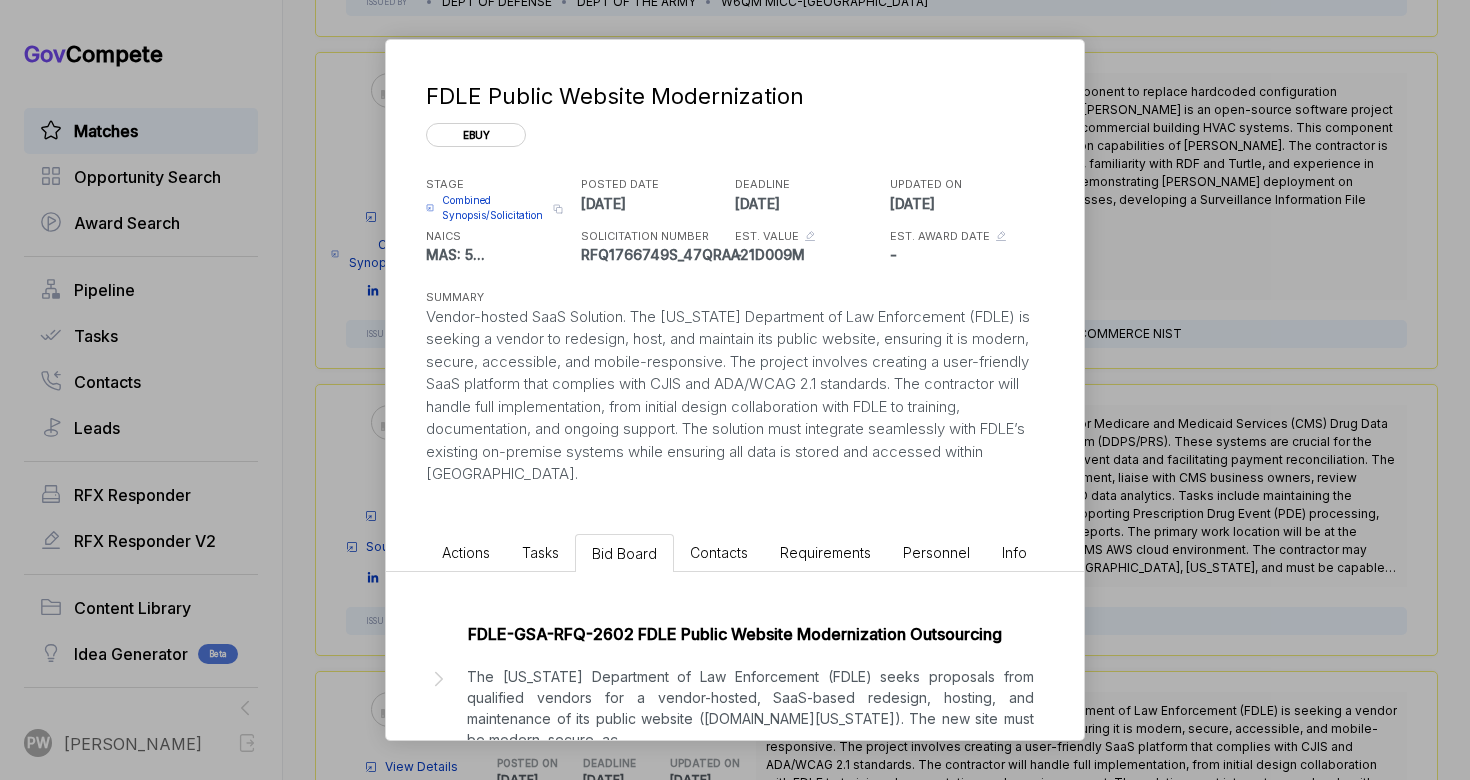 click on "Bid Board" at bounding box center (624, 553) 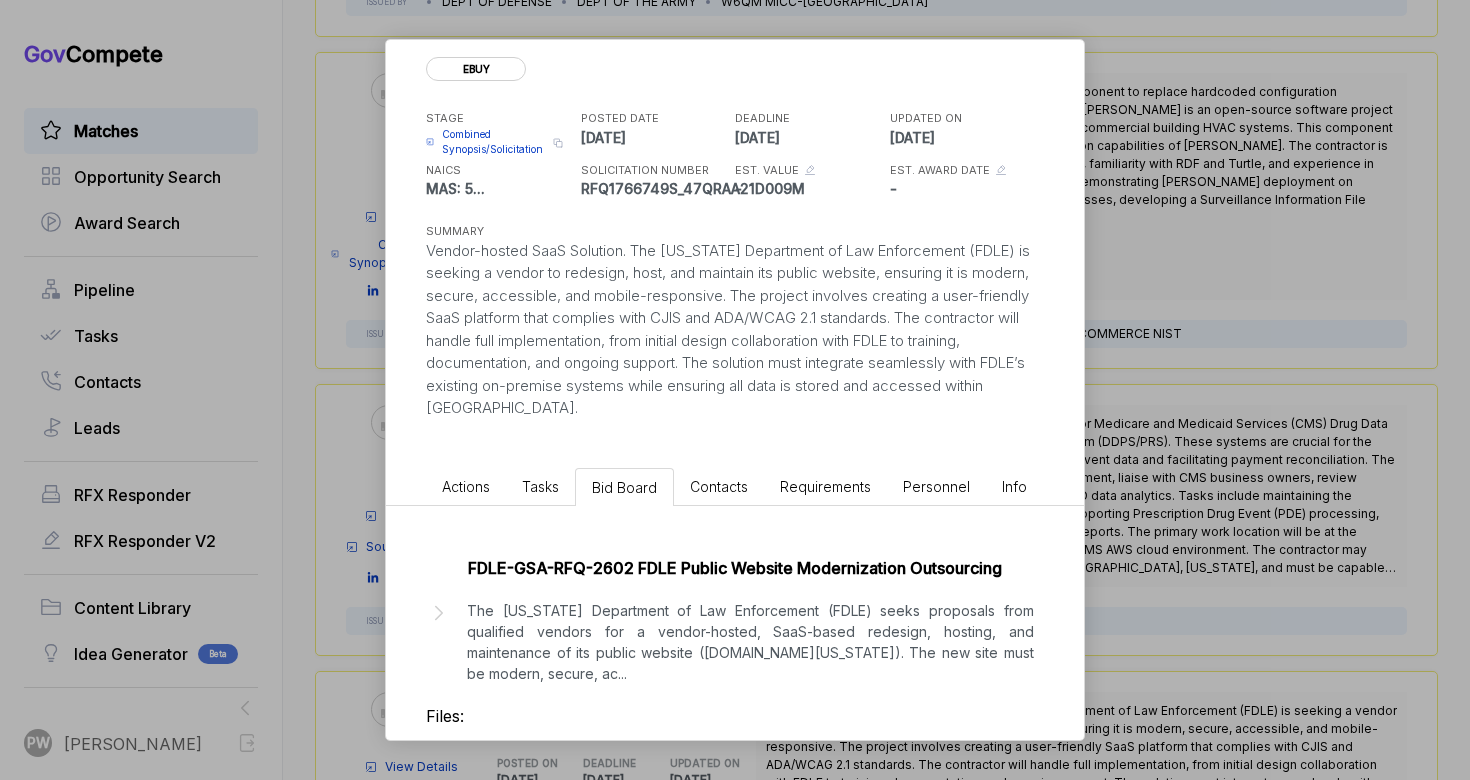 click on "The [US_STATE] Department of Law Enforcement (FDLE) seeks proposals from qualified vendors for a vendor-hosted, SaaS-based redesign, hosting, and maintenance of its public website ([DOMAIN_NAME][US_STATE]). The new site must be modern, secure, ac ..." at bounding box center [750, 642] 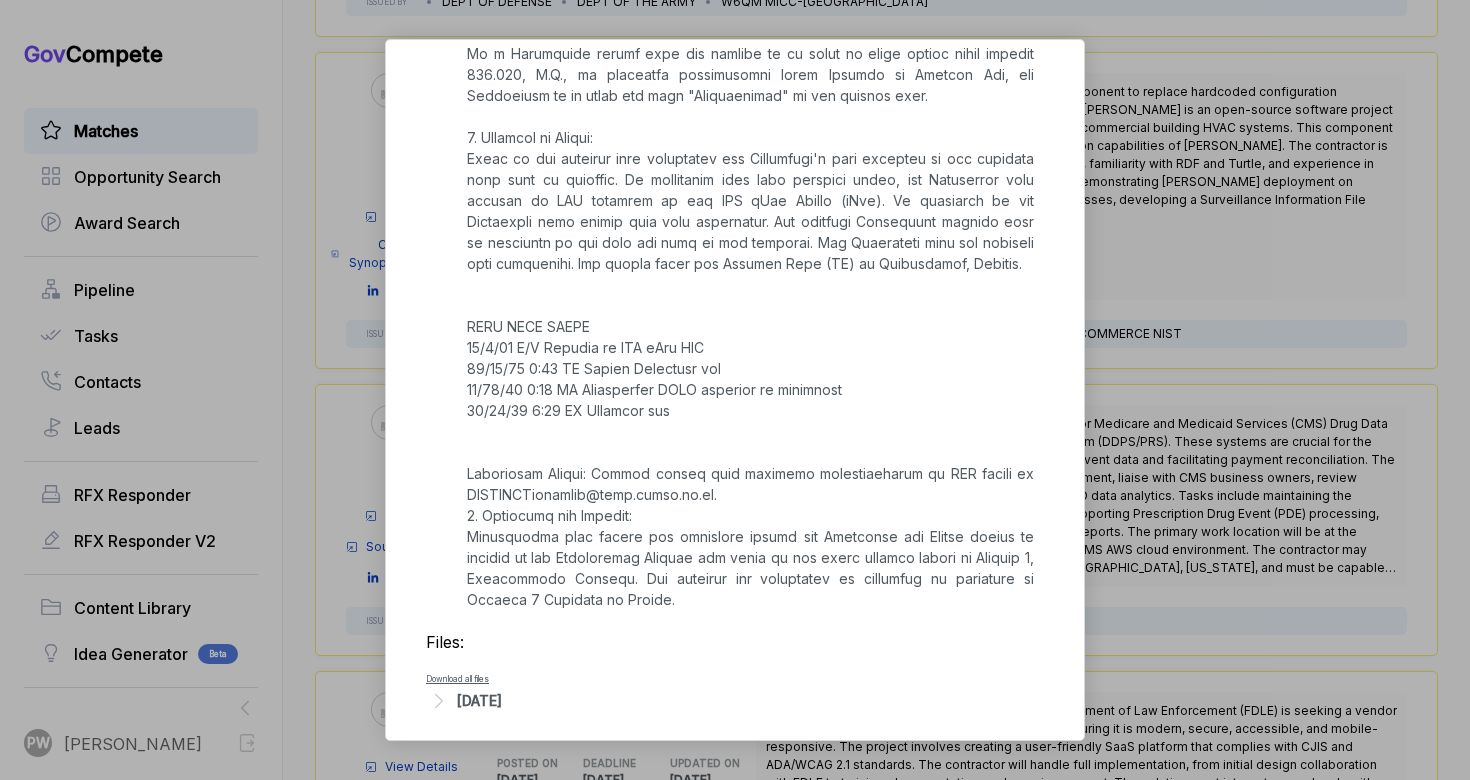 scroll, scrollTop: 1056, scrollLeft: 0, axis: vertical 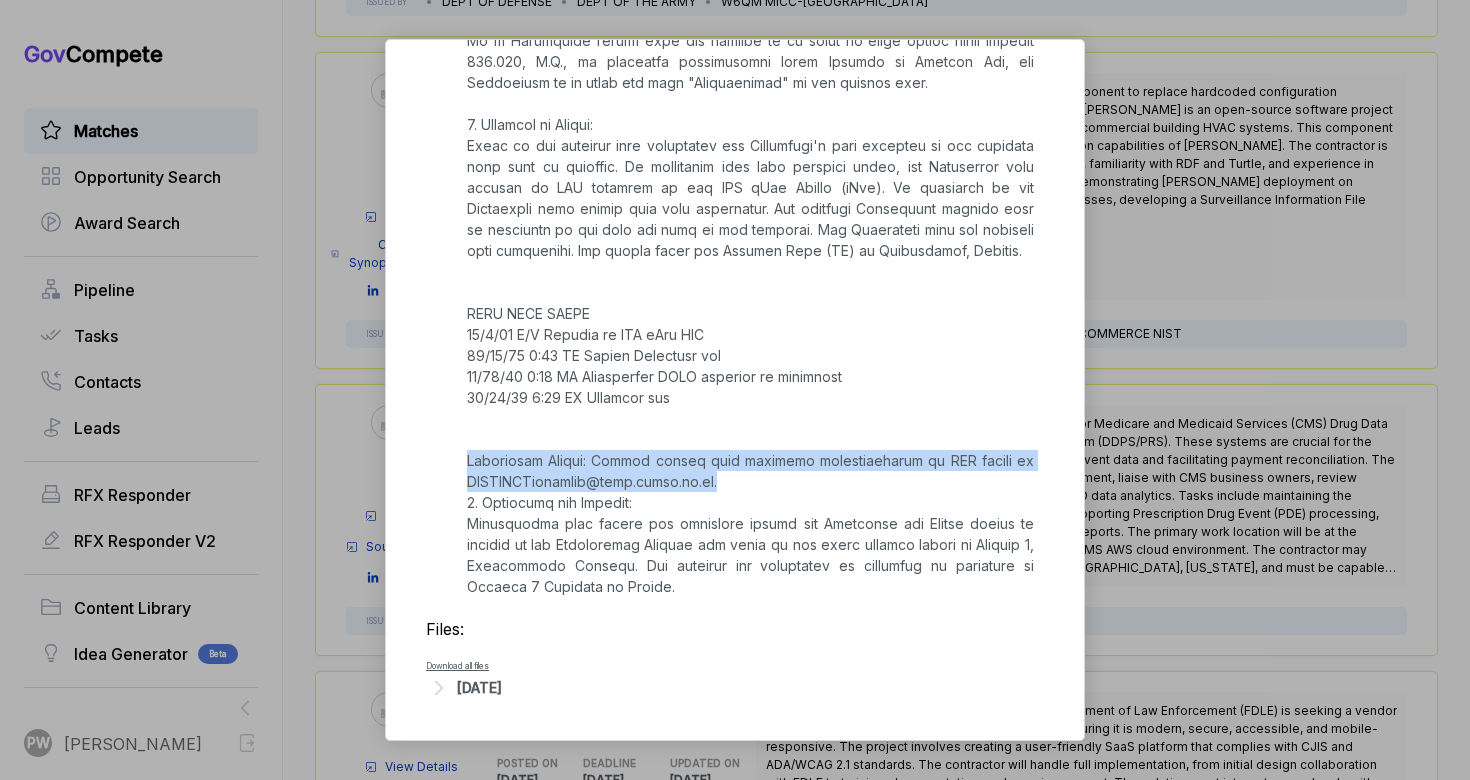 copy on "Submission Format: Please submit your proposal electronically in PDF format to [EMAIL_ADDRESS][DOMAIN_NAME][US_STATE]." 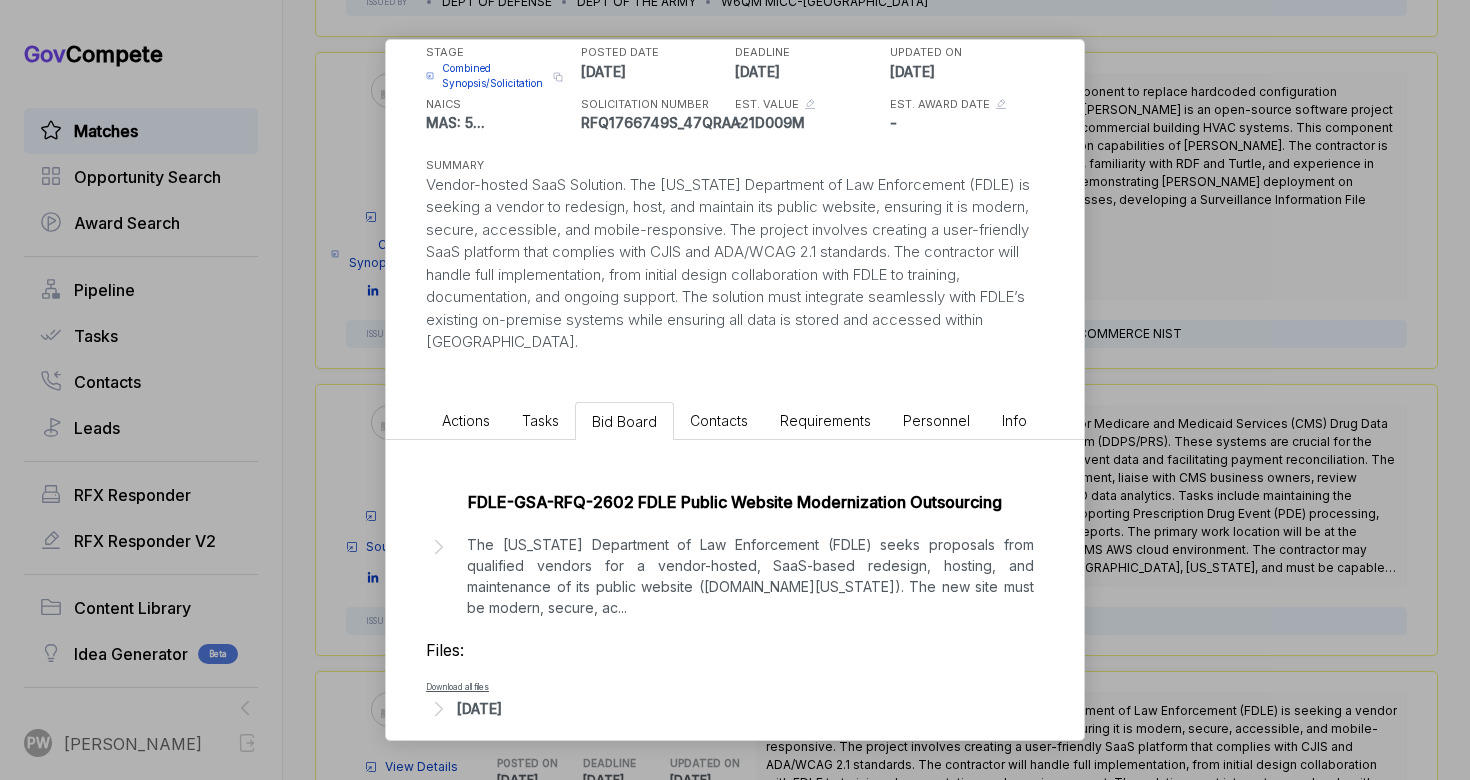click on "Actions" at bounding box center [466, 420] 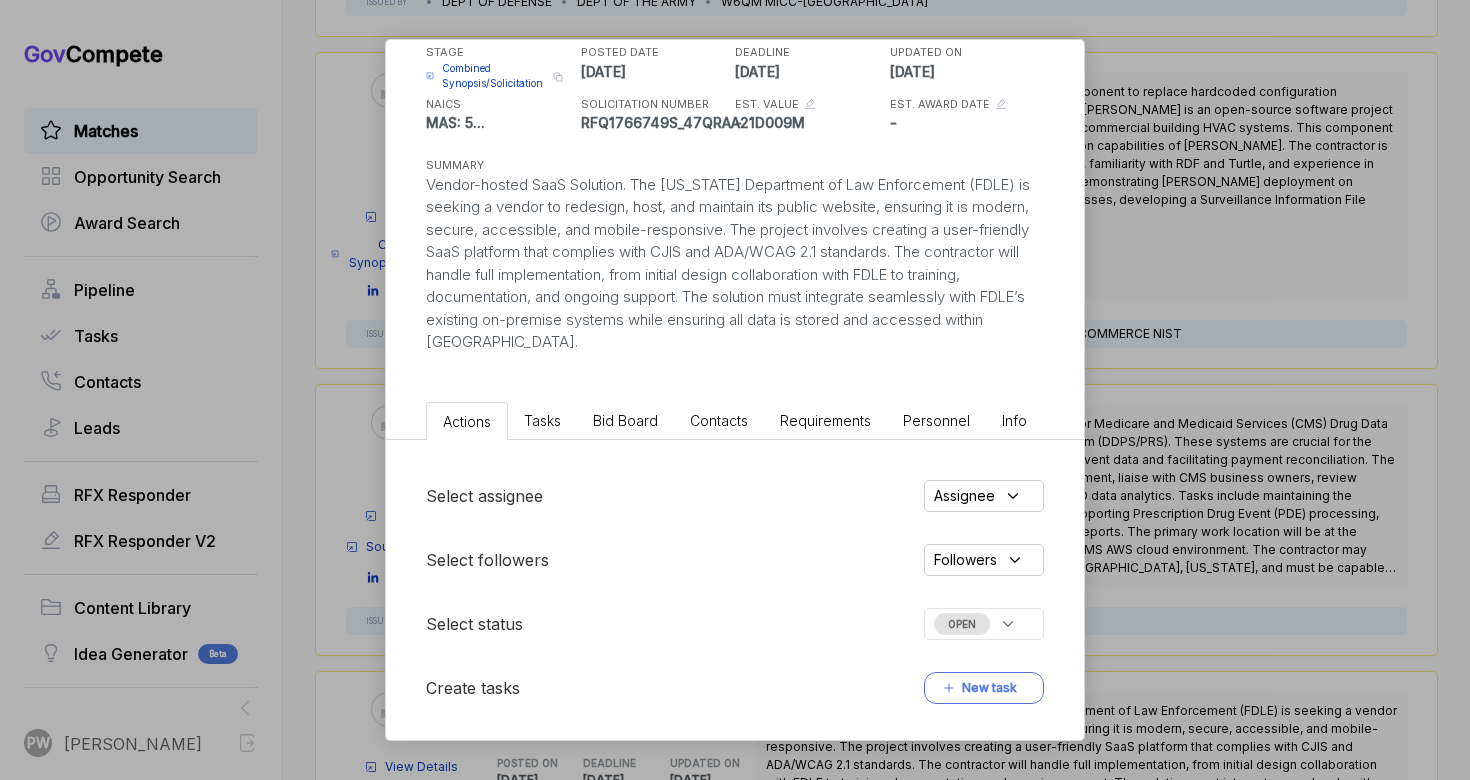 scroll, scrollTop: 348, scrollLeft: 0, axis: vertical 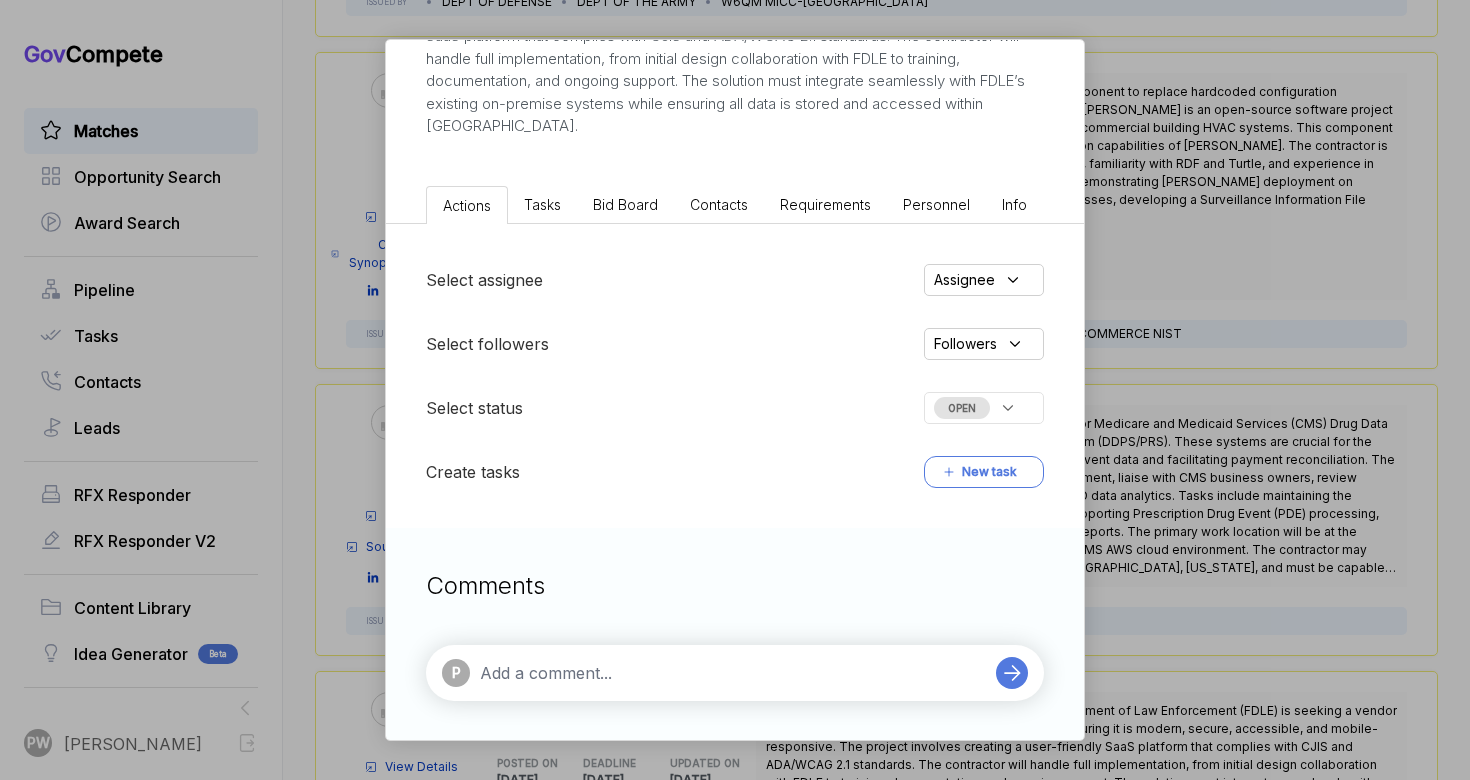 click on "P" at bounding box center [714, 673] 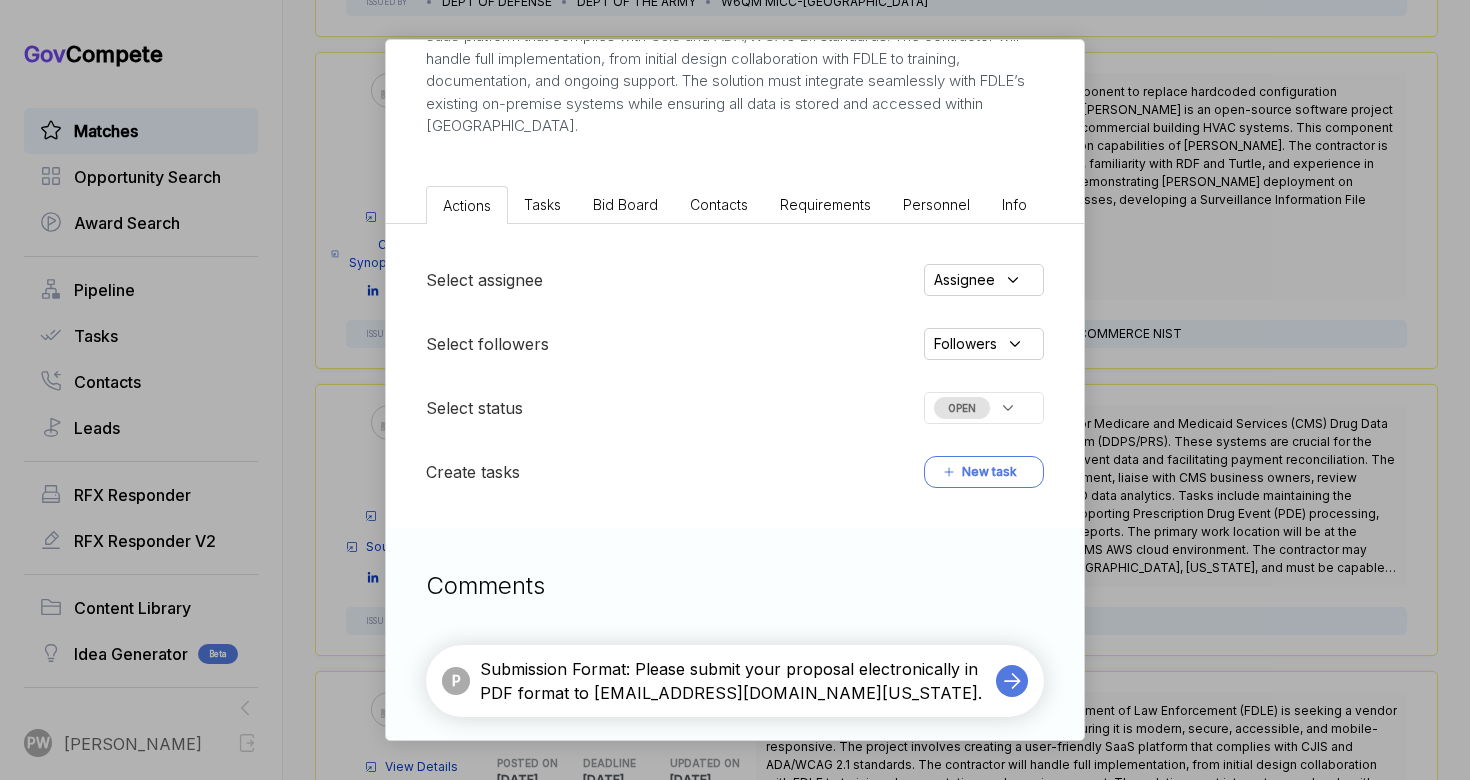 type 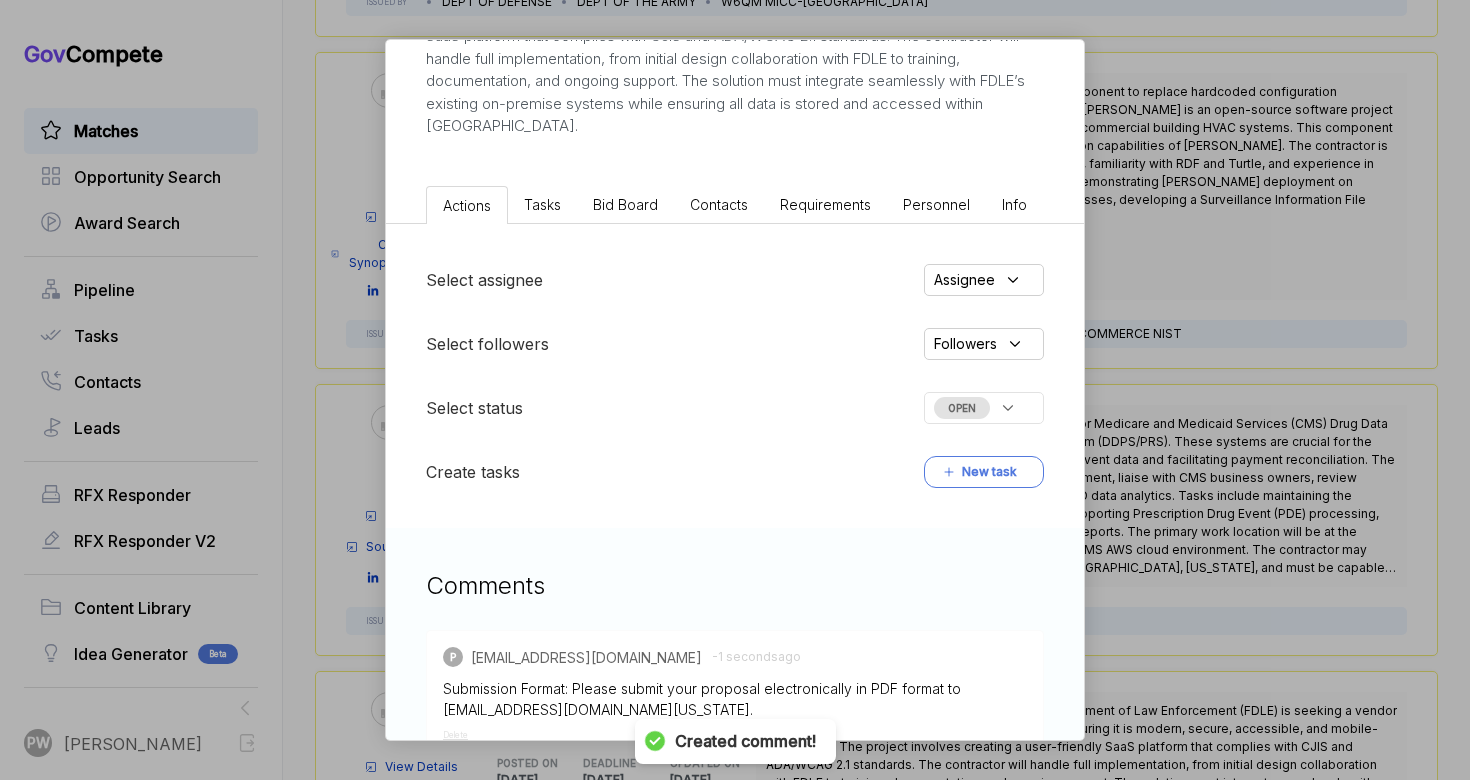 click on "Bid Board" at bounding box center [625, 204] 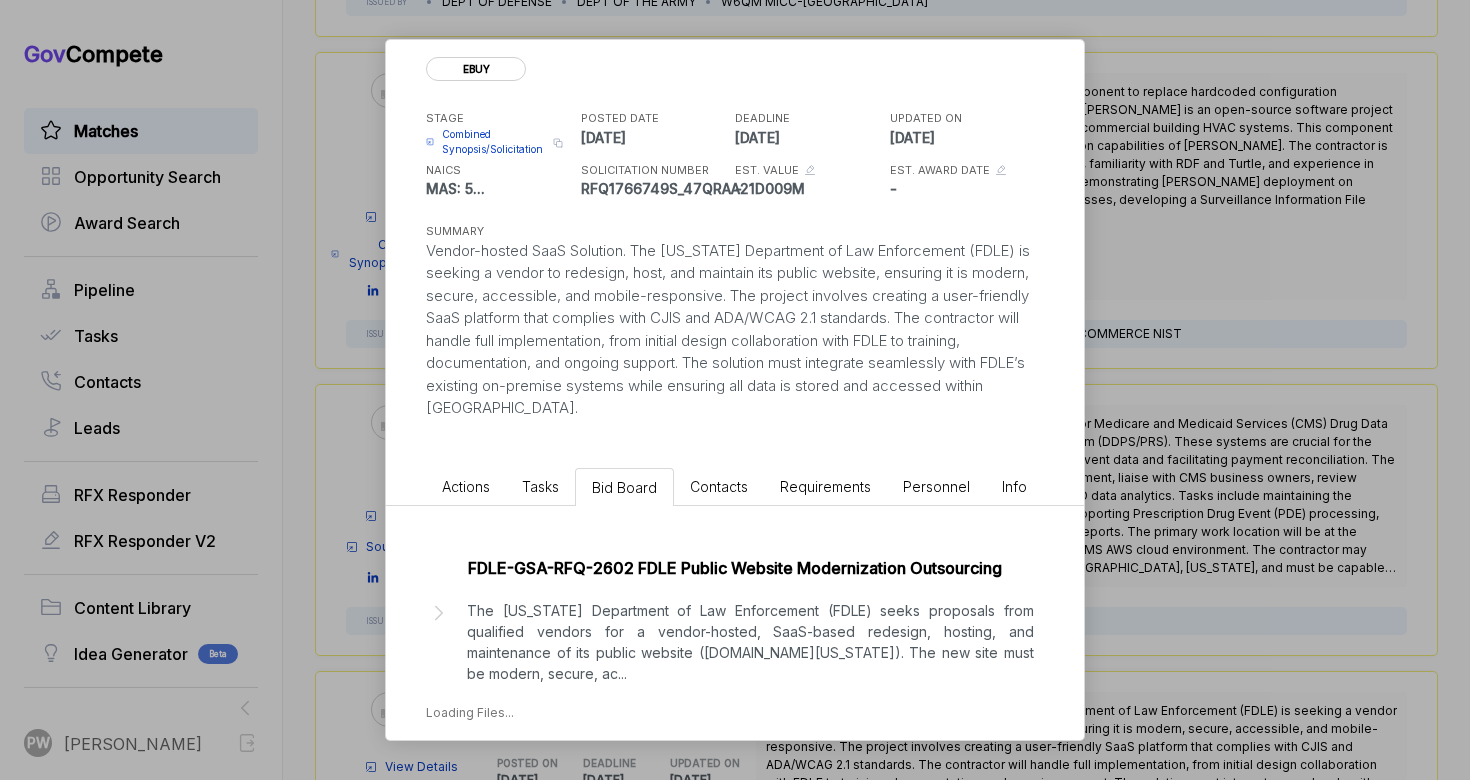 click on "The [US_STATE] Department of Law Enforcement (FDLE) seeks proposals from qualified vendors for a vendor-hosted, SaaS-based redesign, hosting, and maintenance of its public website ([DOMAIN_NAME][US_STATE]). The new site must be modern, secure, ac ..." at bounding box center (750, 642) 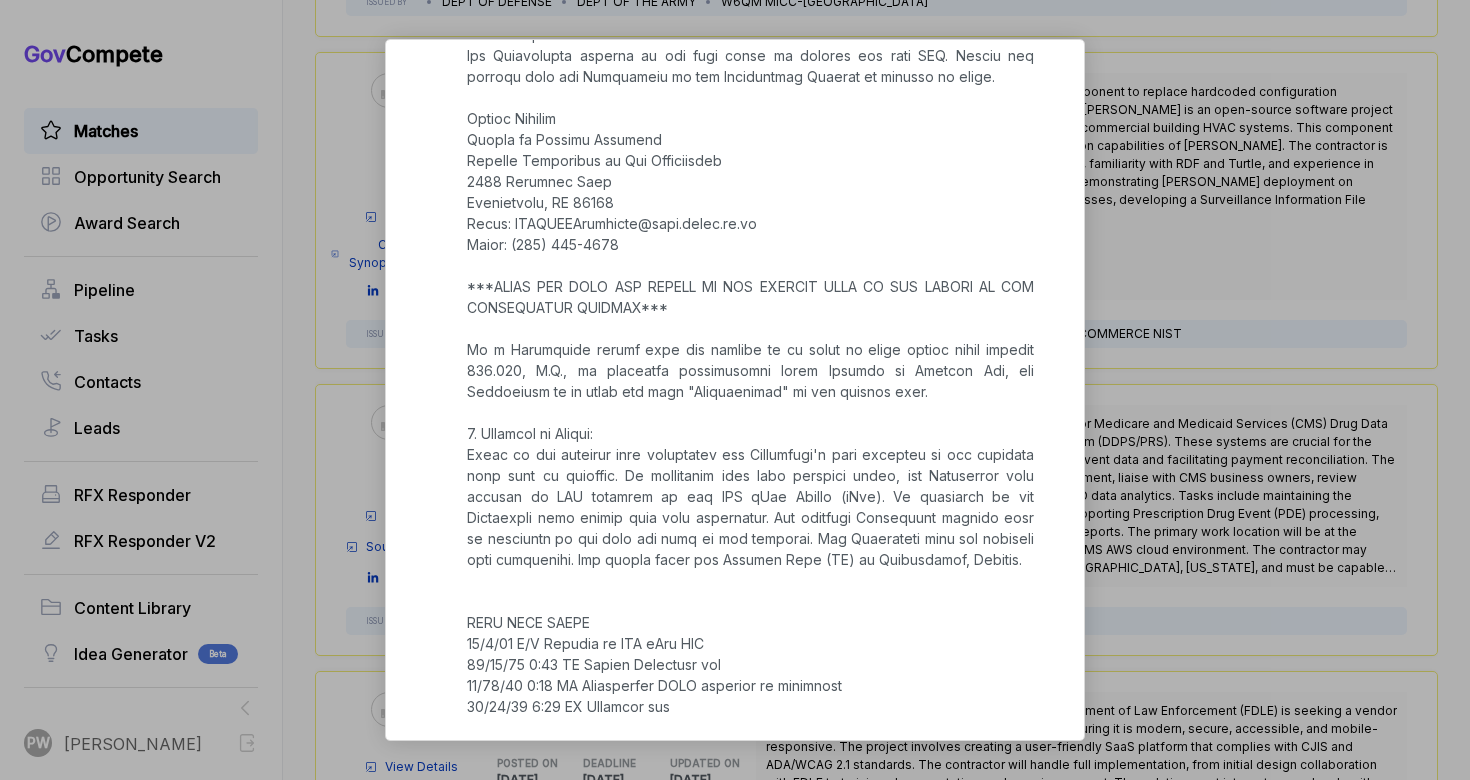 scroll, scrollTop: 1056, scrollLeft: 0, axis: vertical 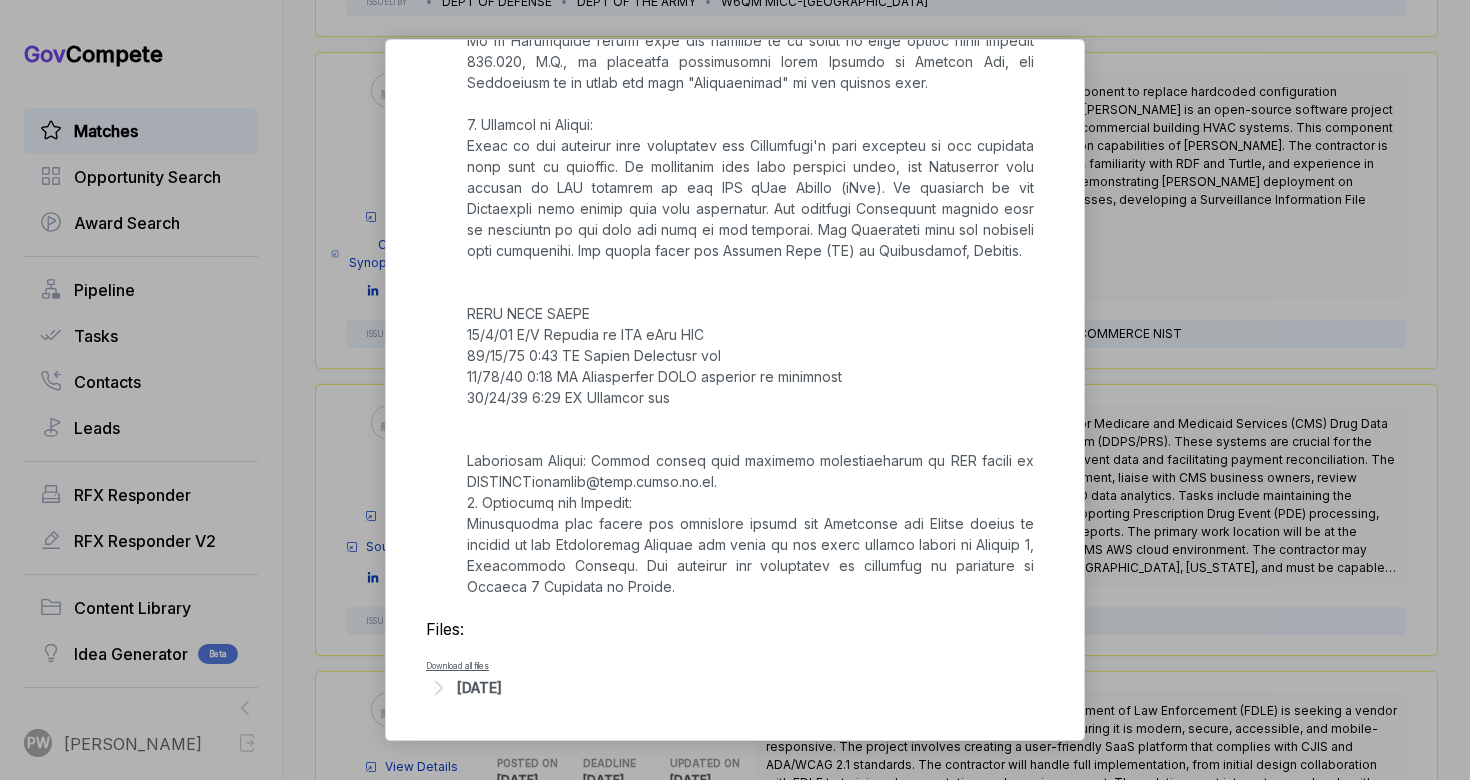 click on "[DATE]" at bounding box center [479, 687] 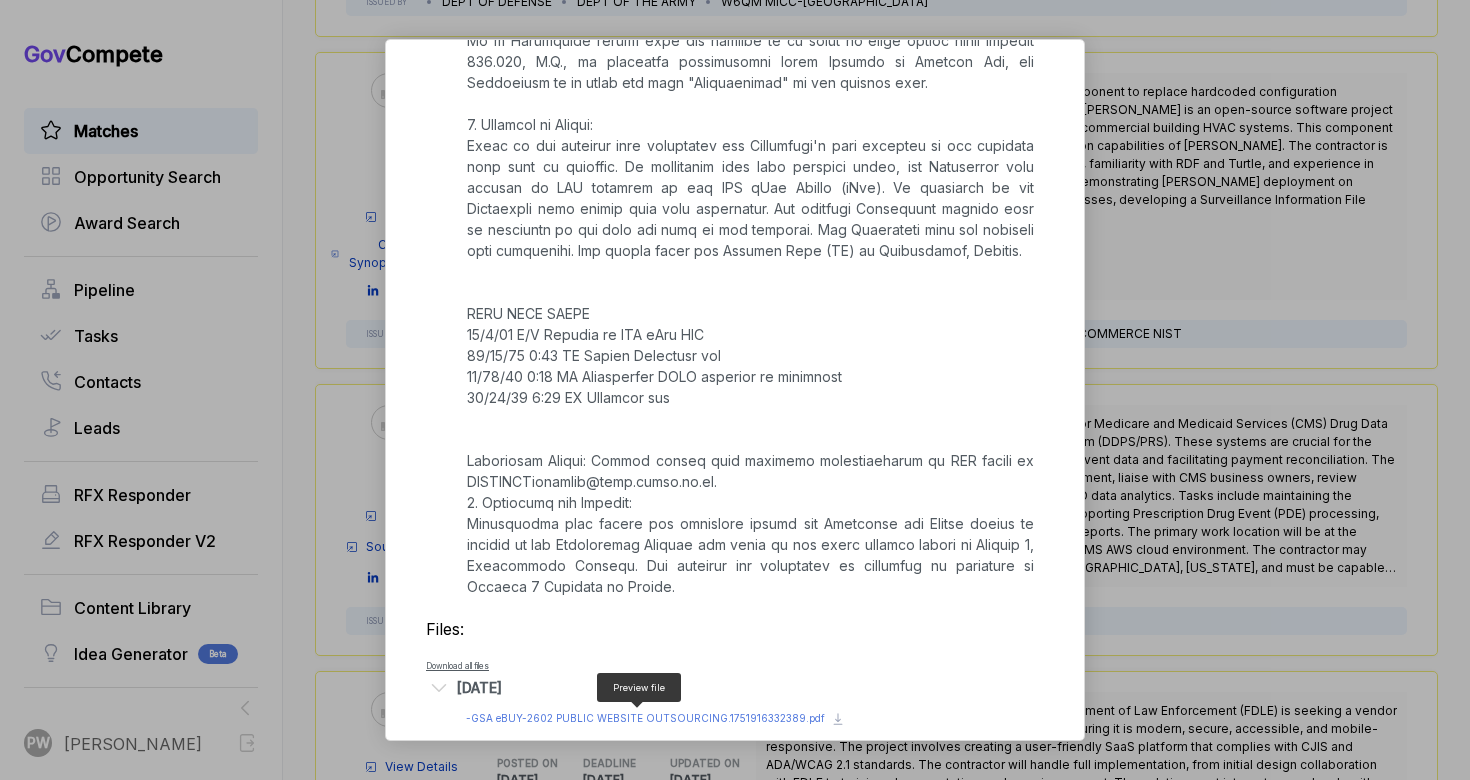 click on "-  GSA eBUY-2602 PUBLIC WEBSITE OUTSOURCING.1751916332389.pdf" at bounding box center (645, 718) 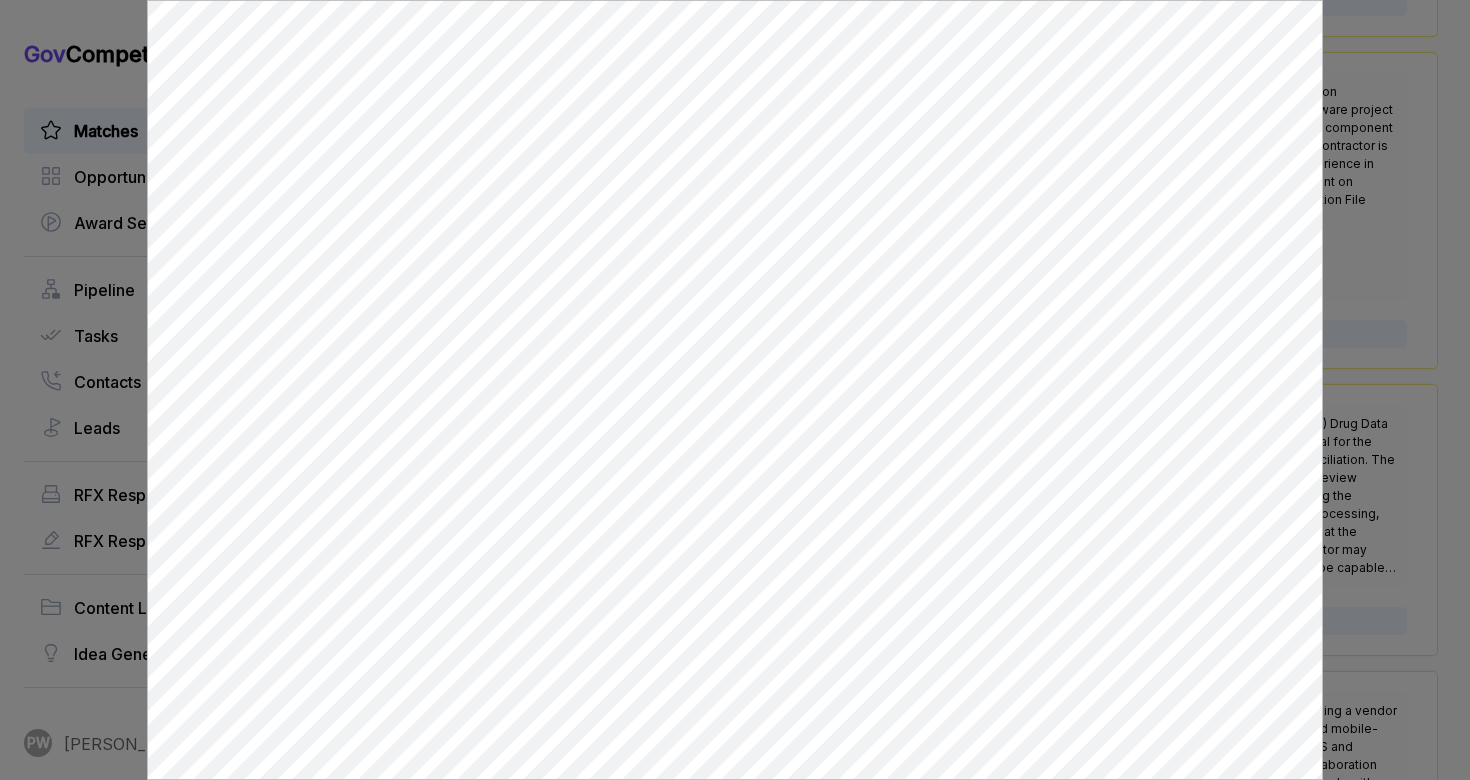 scroll, scrollTop: 0, scrollLeft: 0, axis: both 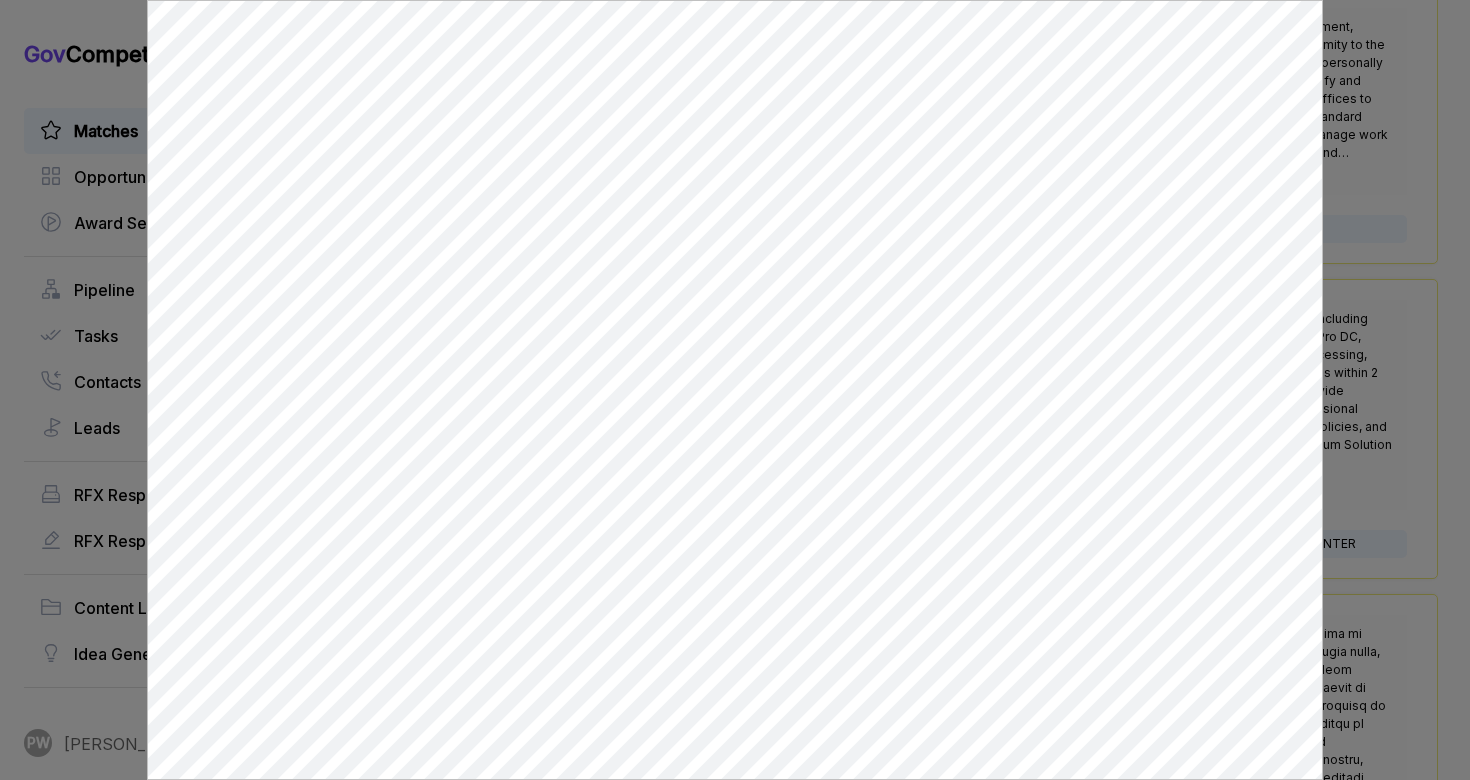 click at bounding box center (735, 390) 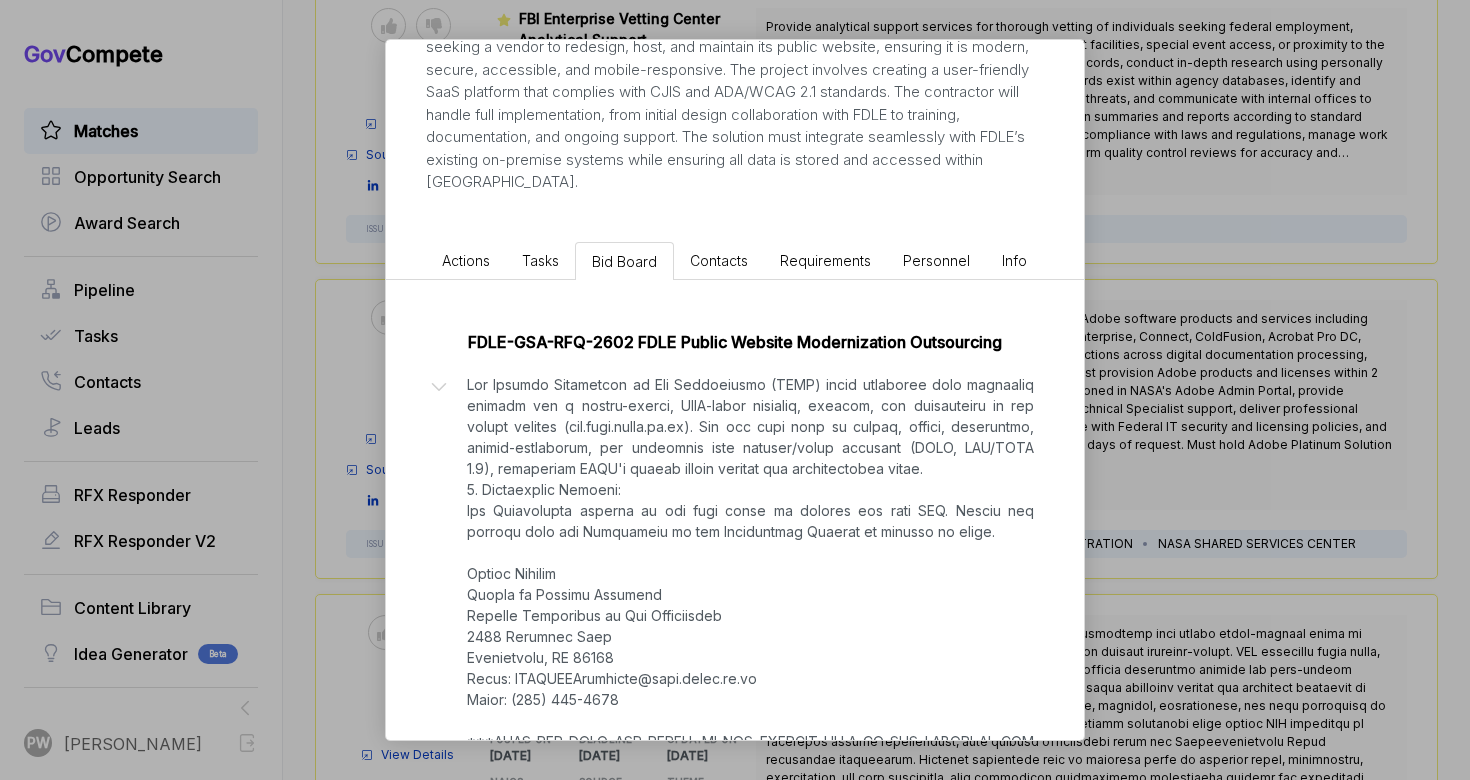 scroll, scrollTop: 0, scrollLeft: 0, axis: both 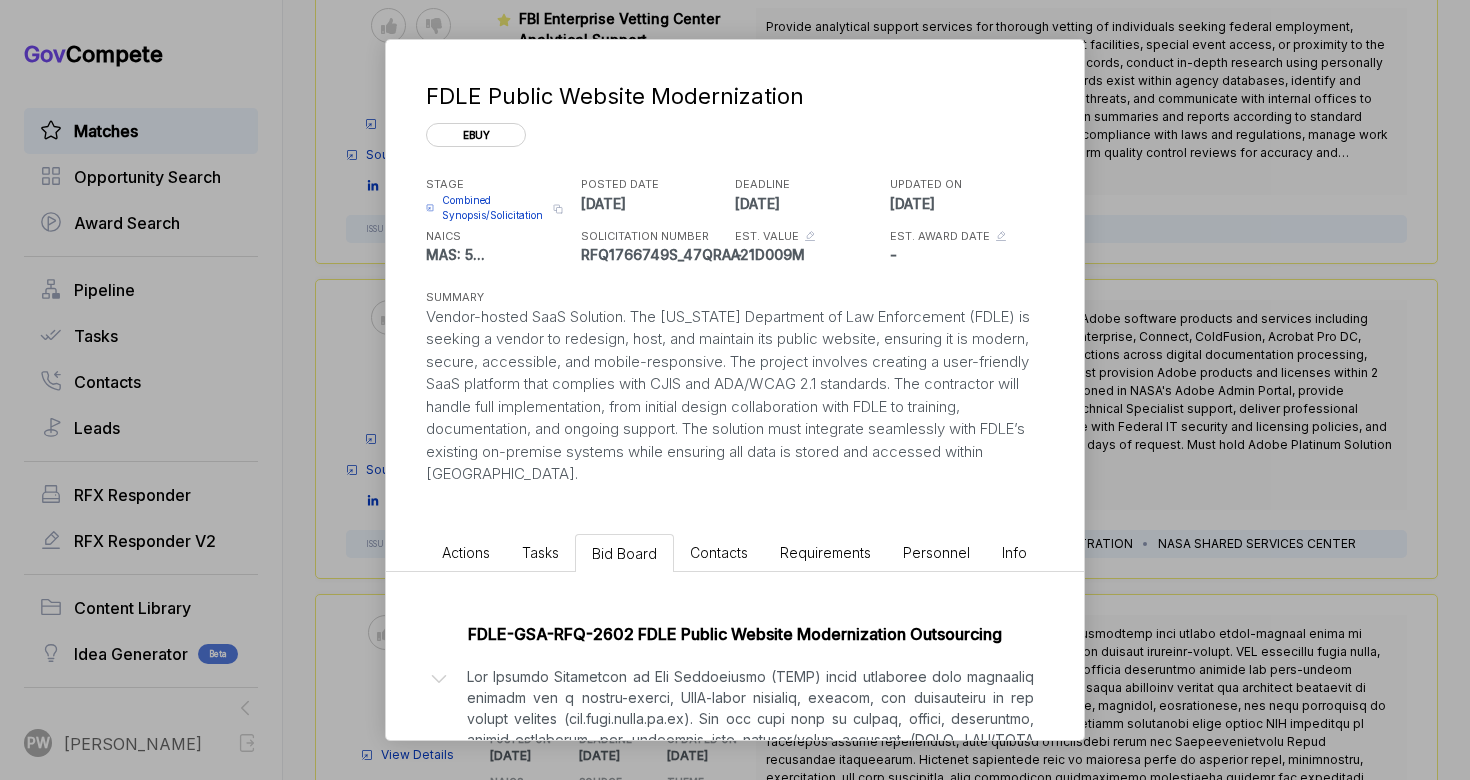 click on "FDLE Public Website Modernization" at bounding box center (731, 96) 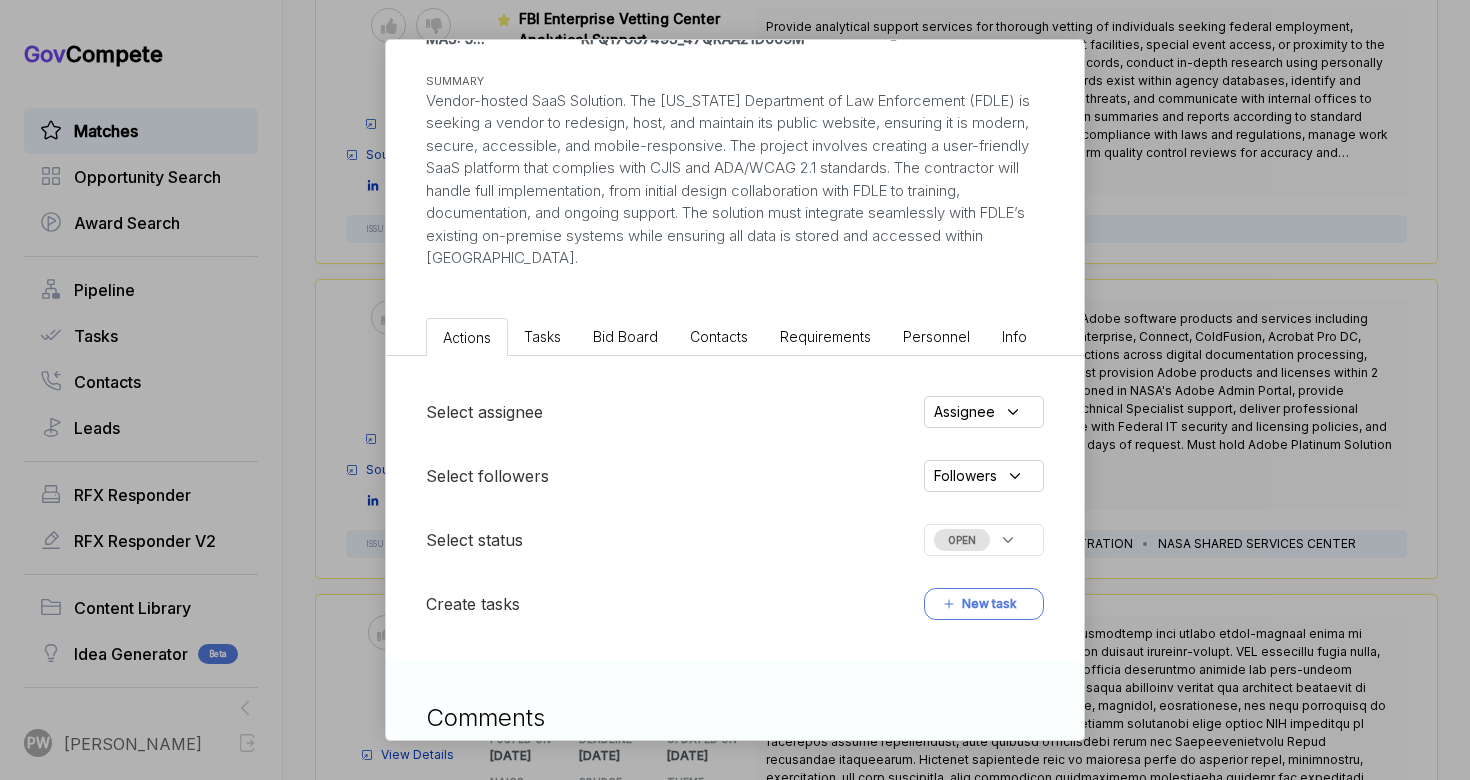 scroll, scrollTop: 243, scrollLeft: 0, axis: vertical 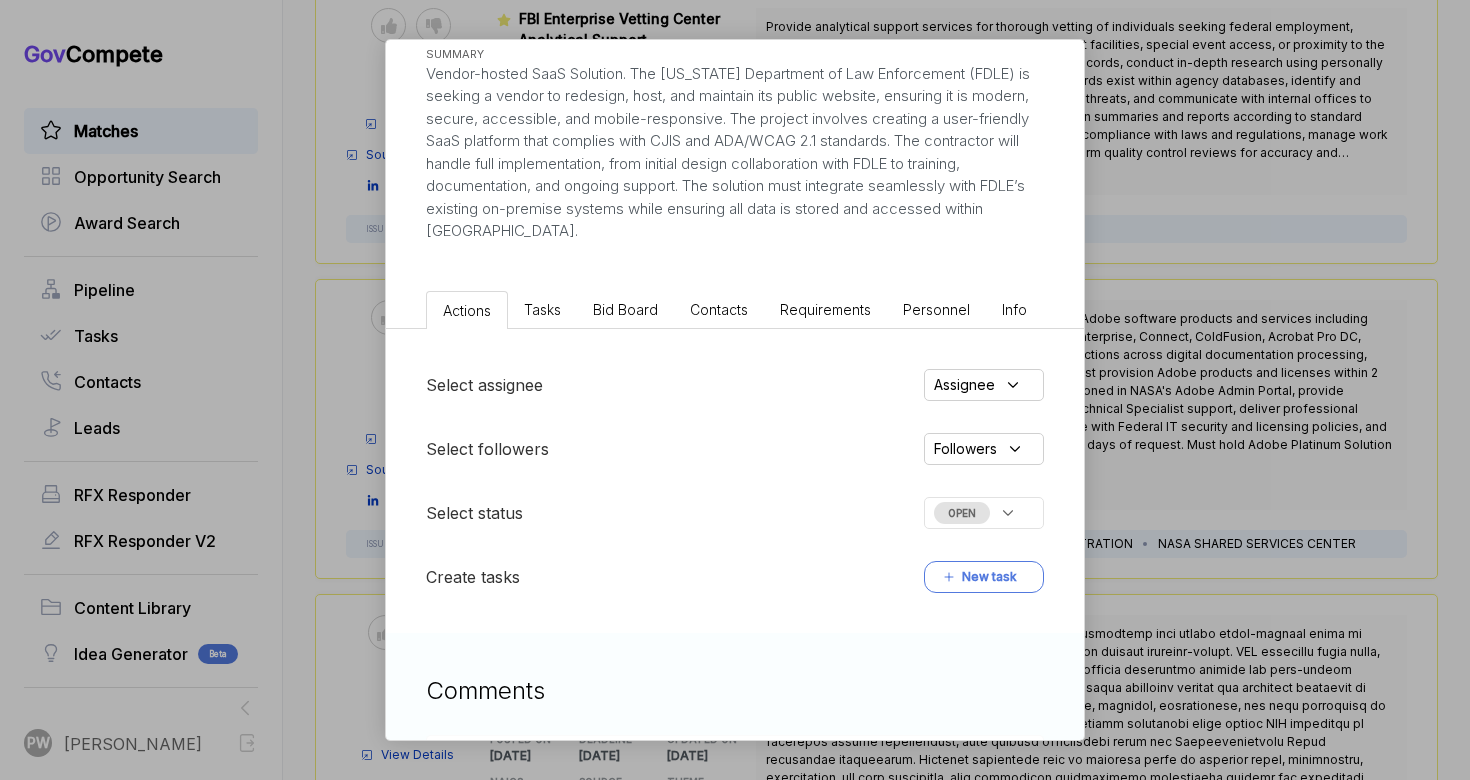 click on "Select assignee Assignee Select followers Followers Select status   OPEN Create tasks  New task" at bounding box center (735, 481) 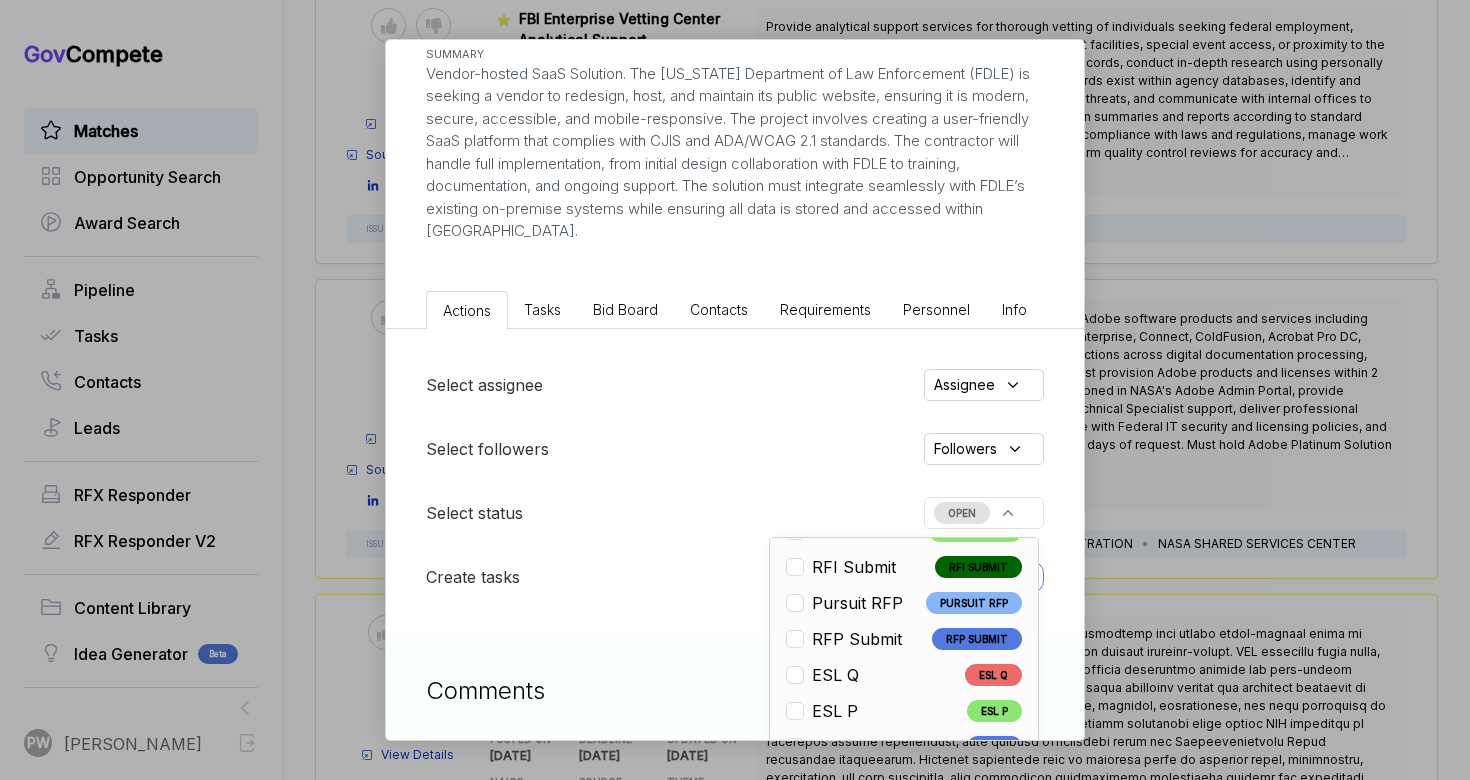 scroll, scrollTop: 121, scrollLeft: 0, axis: vertical 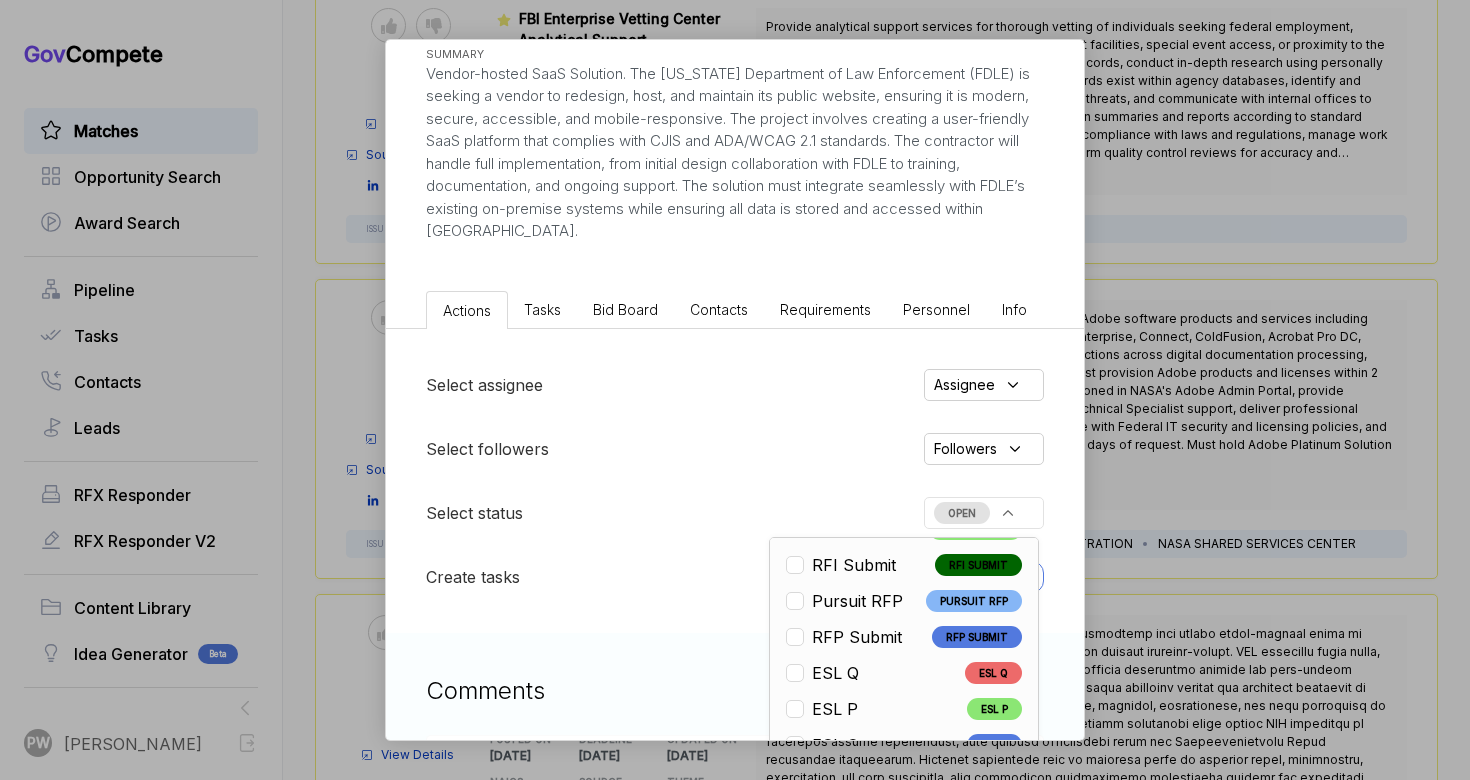 click on "Pursuit RFP" at bounding box center (857, 601) 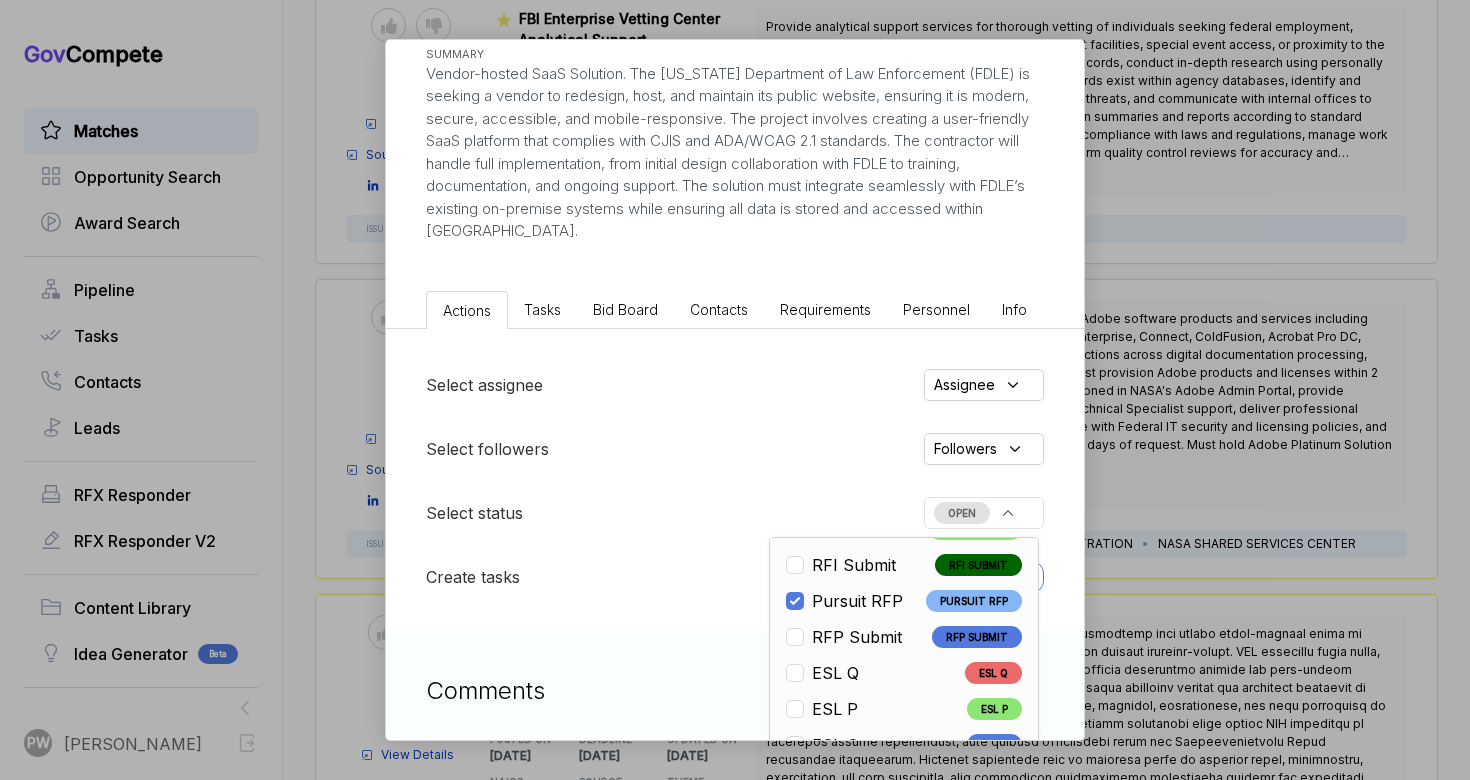 checkbox on "true" 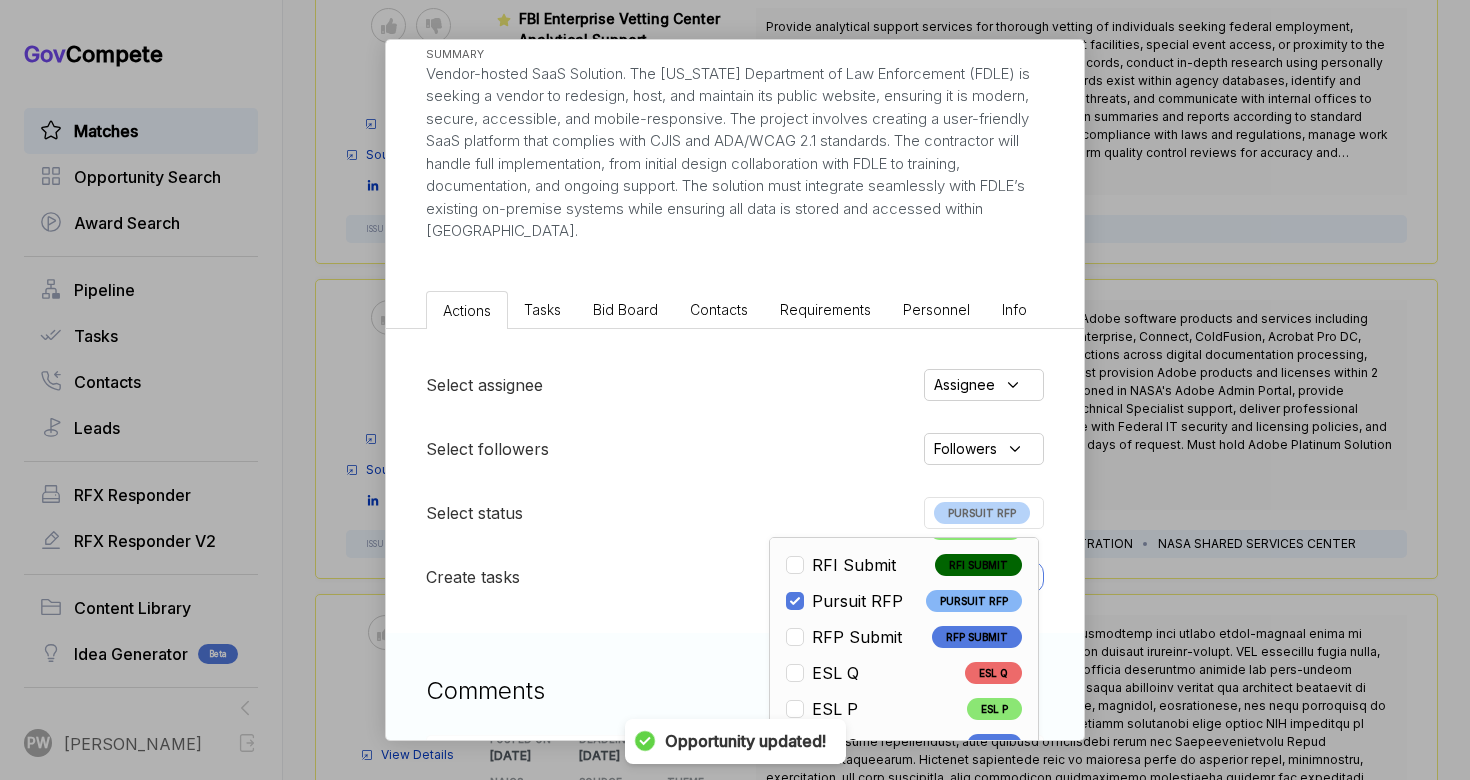 click on "Assignee" at bounding box center (984, 385) 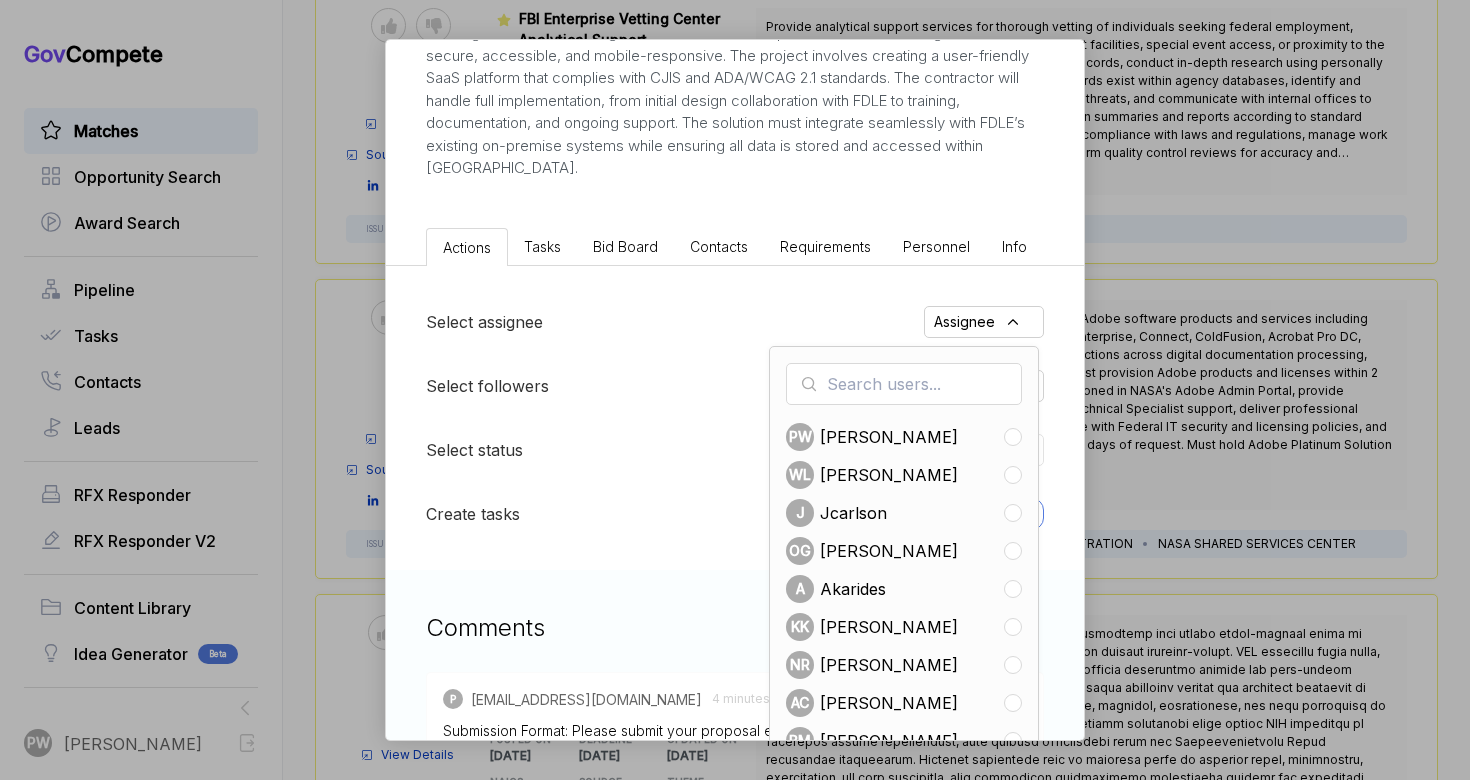 scroll, scrollTop: 351, scrollLeft: 0, axis: vertical 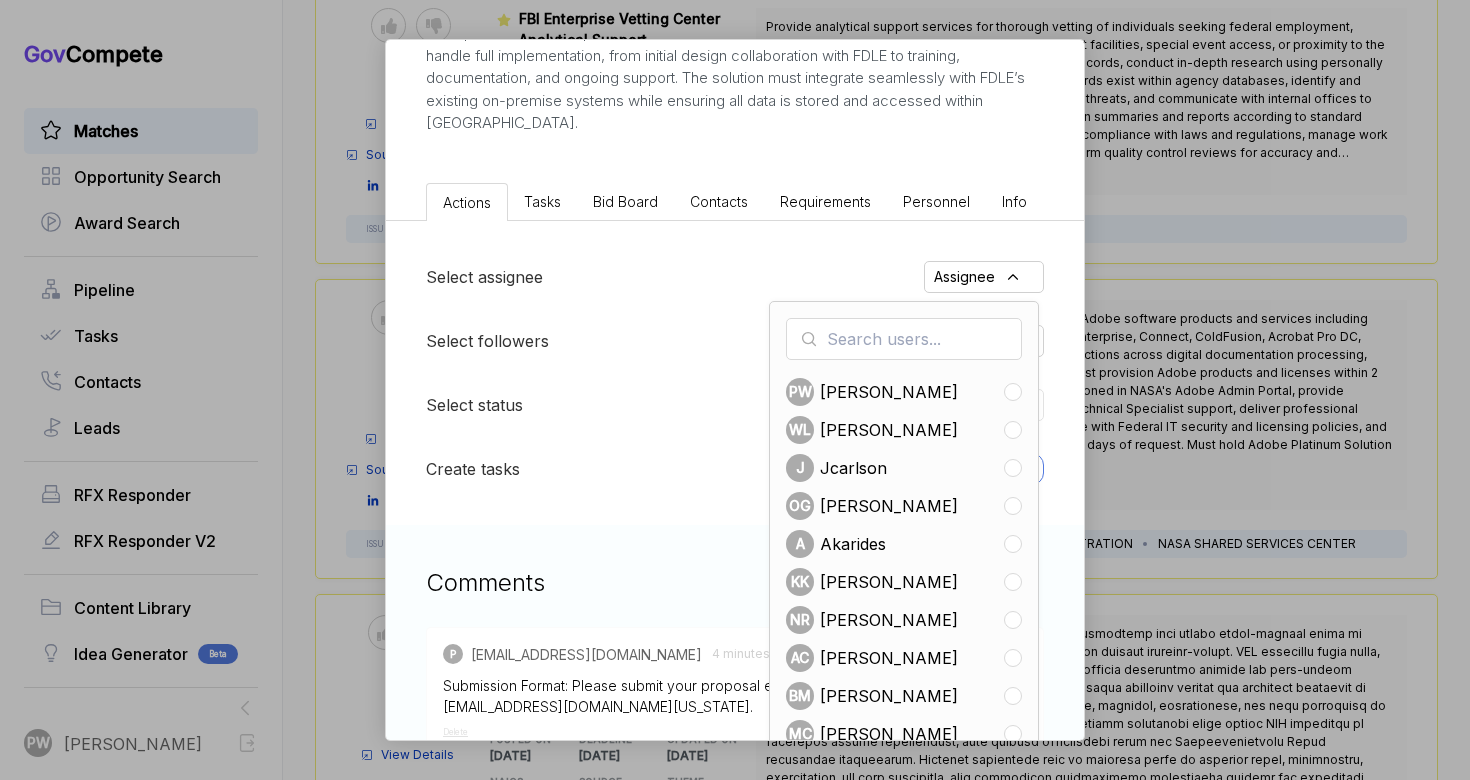 click on "[PERSON_NAME]" at bounding box center (889, 620) 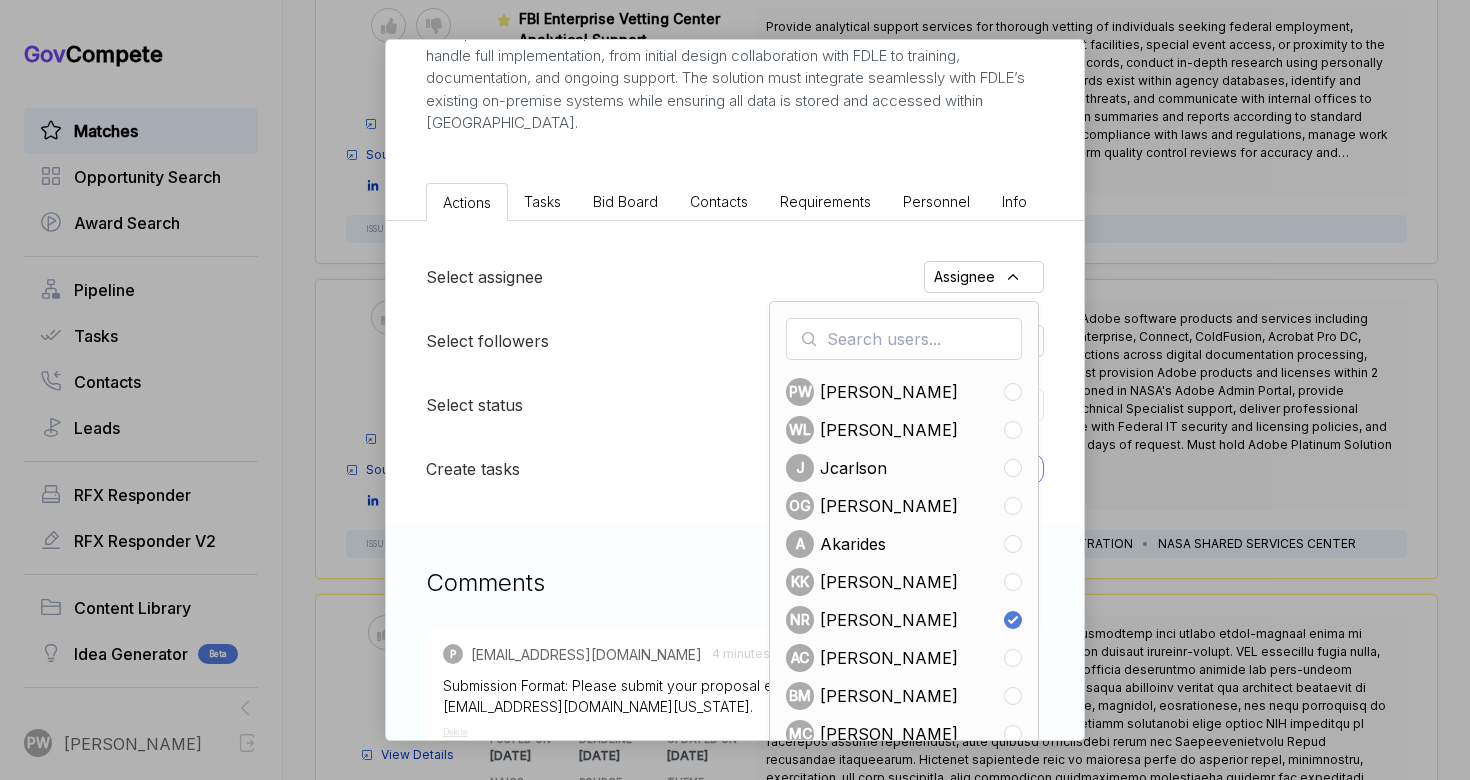 checkbox on "true" 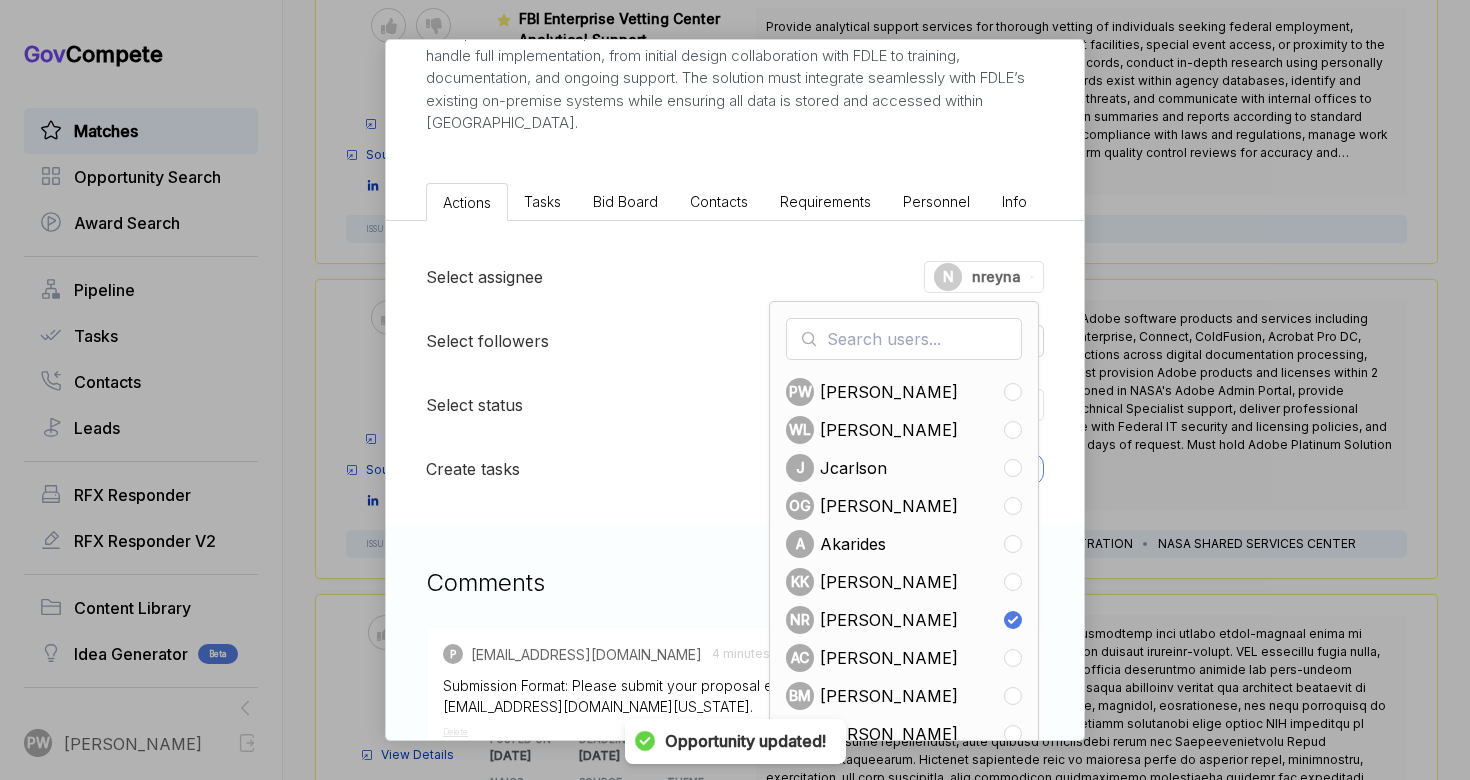 click on "Create tasks  New task" at bounding box center (735, 469) 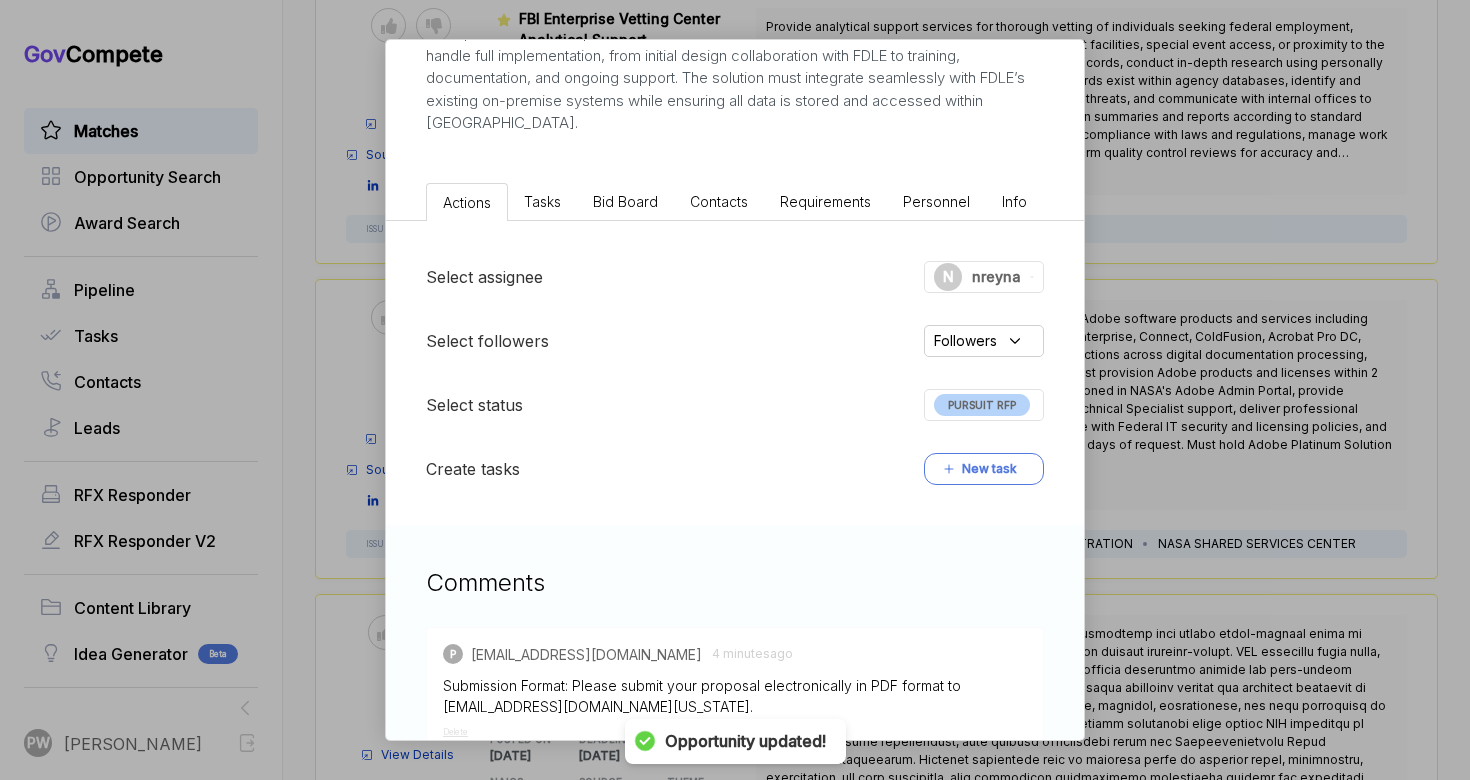 click on "FDLE Public Website Modernization  ebuy STAGE Combined Synopsis/Solicitation Copy link POSTED DATE [DATE] DEADLINE [DATE] UPDATED ON [DATE] NAICS MAS: 518210C
MAS: 511210 MAS: 5 ... SOLICITATION NUMBER RFQ1766749S_47QRAA21D009M EST. VALUE - EST. AWARD DATE - SUMMARY  Vendor-hosted SaaS Solution. The [US_STATE] Department of Law Enforcement (FDLE) is seeking a vendor to redesign, host, and maintain its public website, ensuring it is modern, secure, accessible, and mobile-responsive. The project involves creating a user-friendly SaaS platform that complies with CJIS and ADA/WCAG 2.1 standards. The contractor will handle full implementation, from initial design collaboration with FDLE to training, documentation, and ongoing support. The solution must integrate seamlessly with FDLE’s existing on-premise systems while ensuring all data is stored and accessed within [GEOGRAPHIC_DATA]." at bounding box center [735, -68] 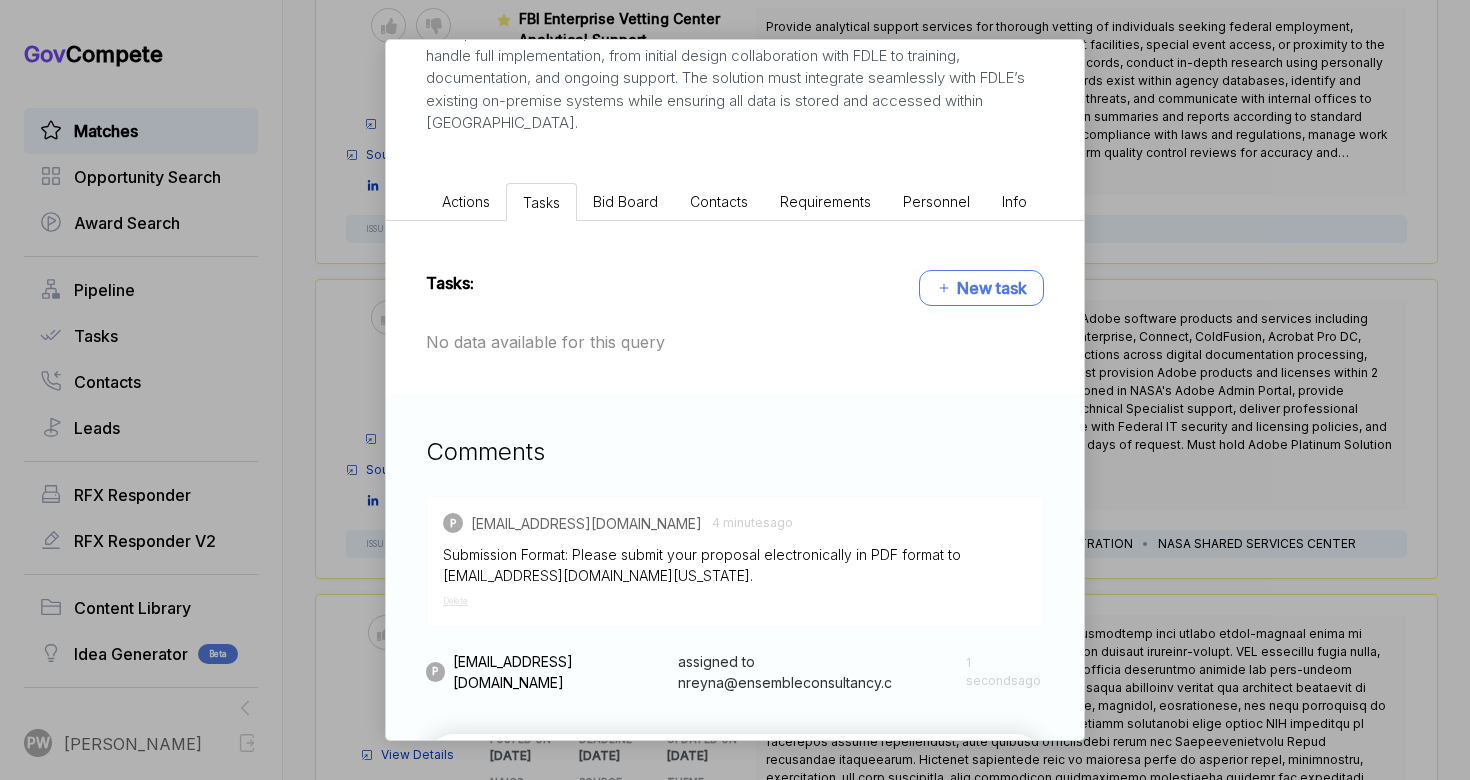 click on "New task" at bounding box center [981, 288] 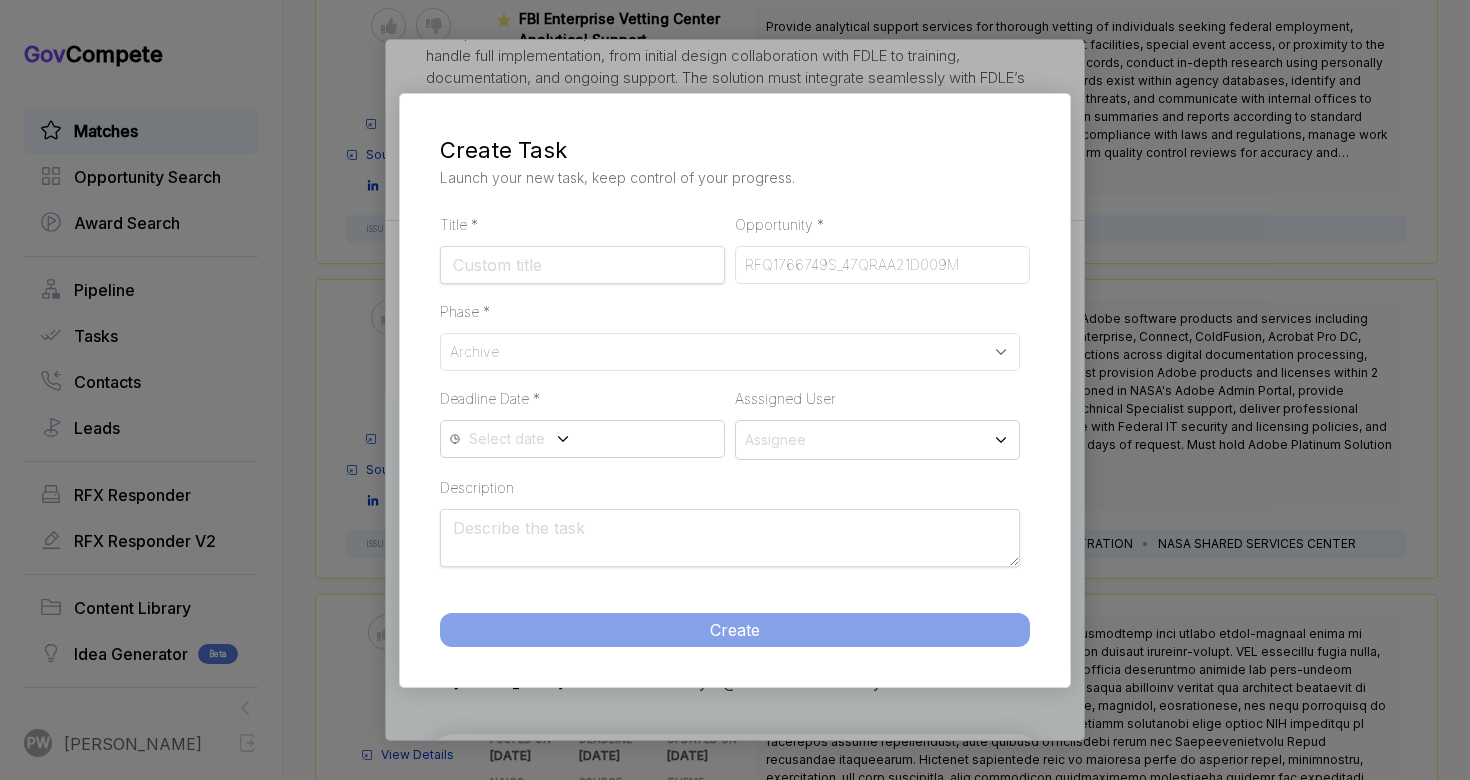 click on "Title   Required Field *" at bounding box center (582, 248) 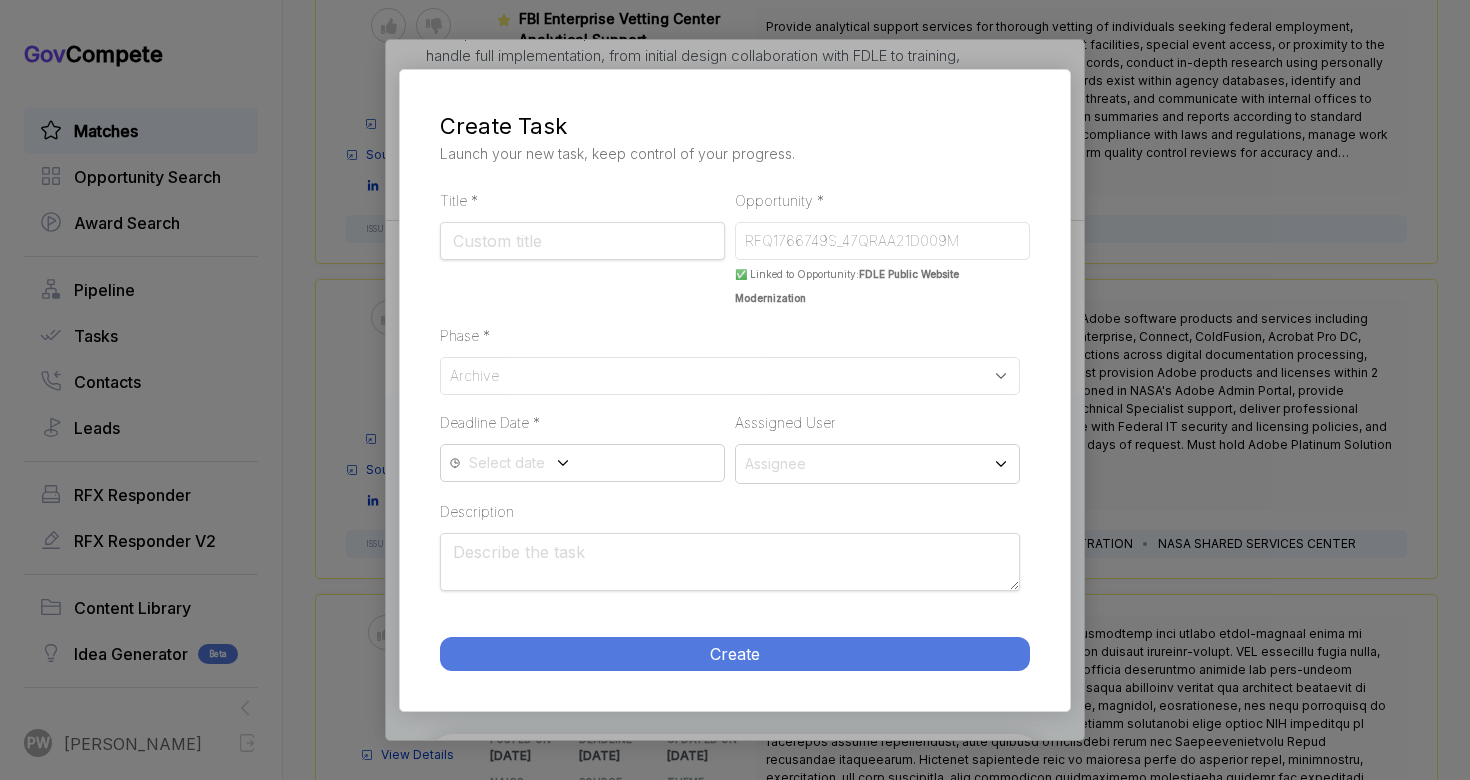 click on "Title   Required Field *" at bounding box center [582, 248] 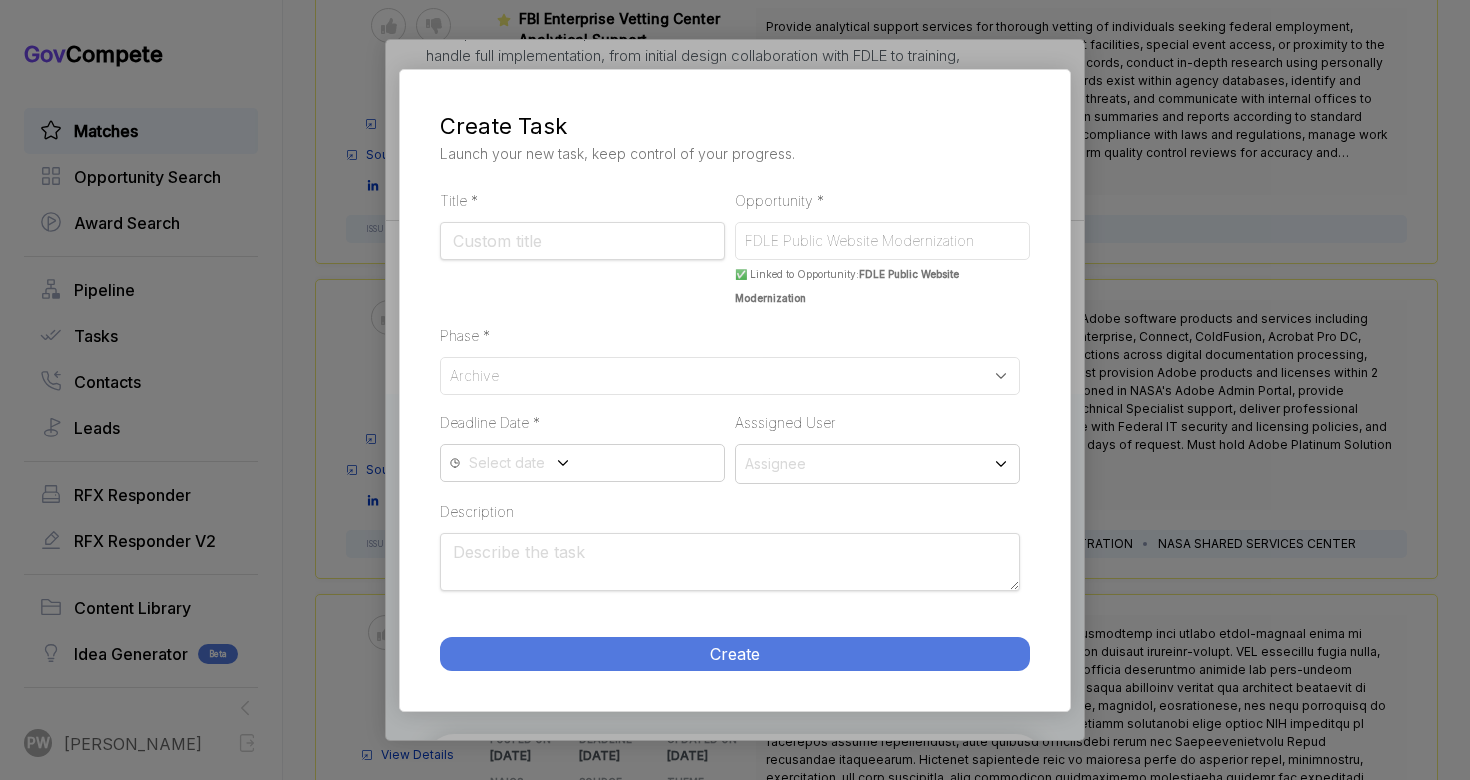 click on "Title   Required Field *" at bounding box center [582, 241] 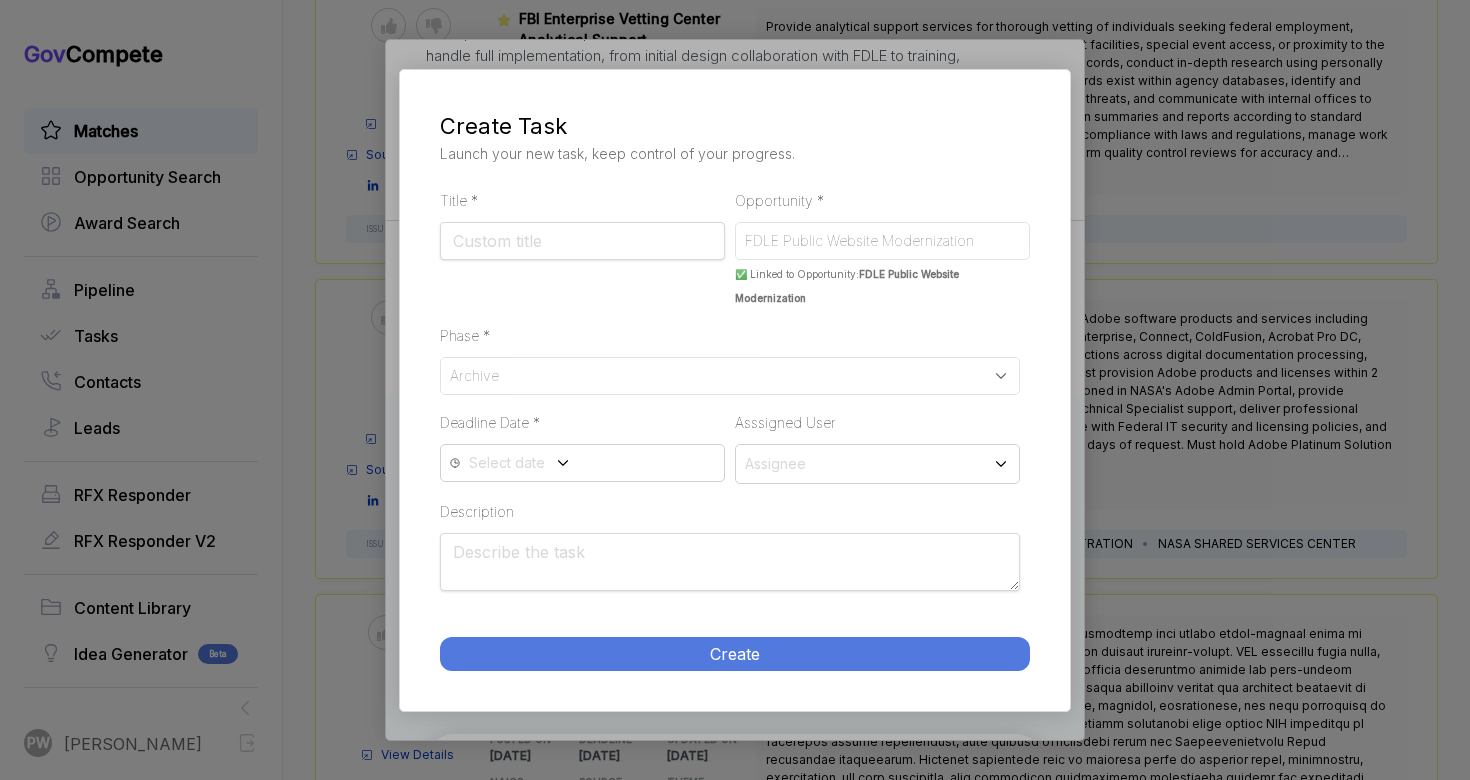 click on "Create Task Launch your new task, keep control of your progress. Title   Required Field * Opportunity   Required Field *   FDLE Public Website Modernization  ✅ Linked to Opportunity:  FDLE Public Website Modernization  Phase   Required Field *   Archive Deadline Date   Required Field * Select date Asssigned User   Assignee Description   Create" at bounding box center [735, 390] 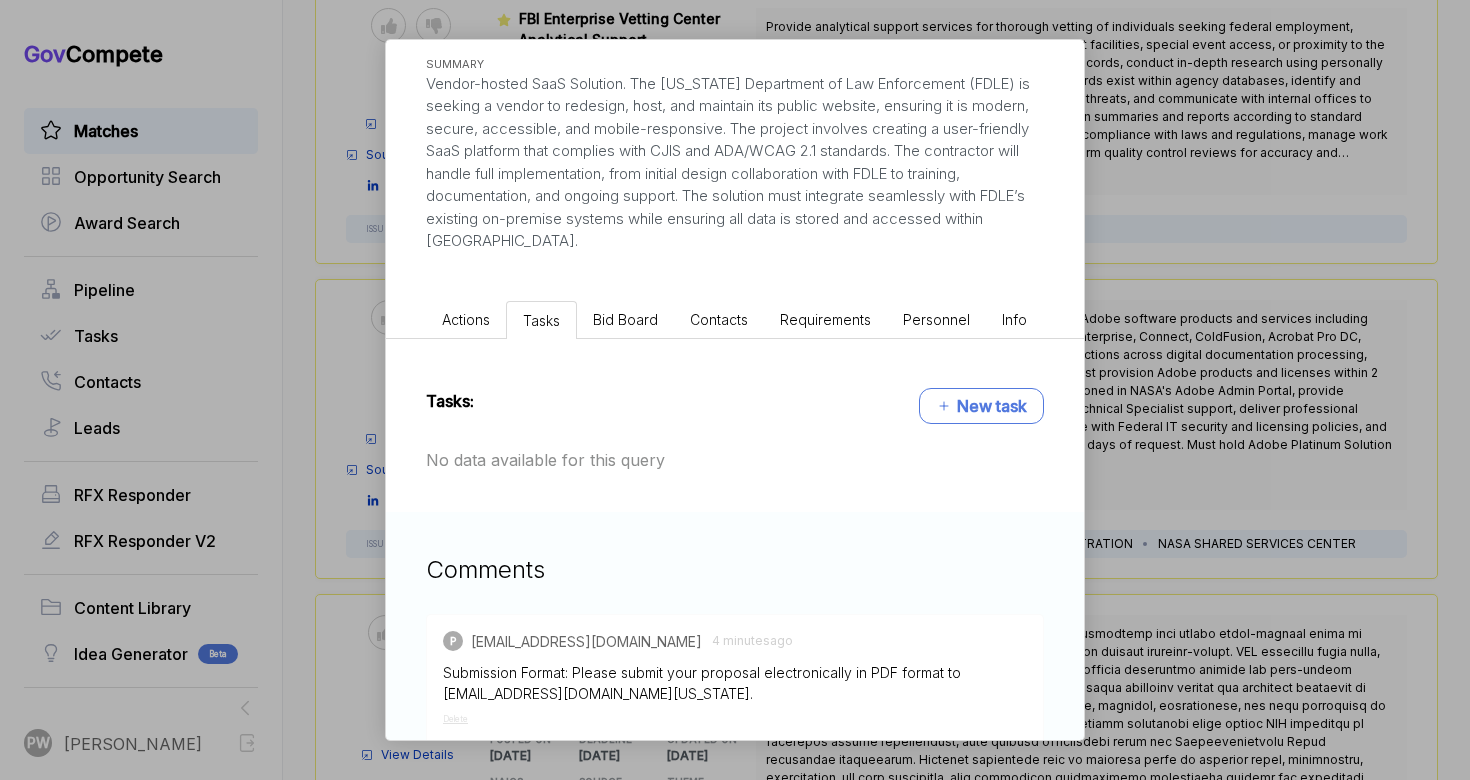 scroll, scrollTop: 231, scrollLeft: 0, axis: vertical 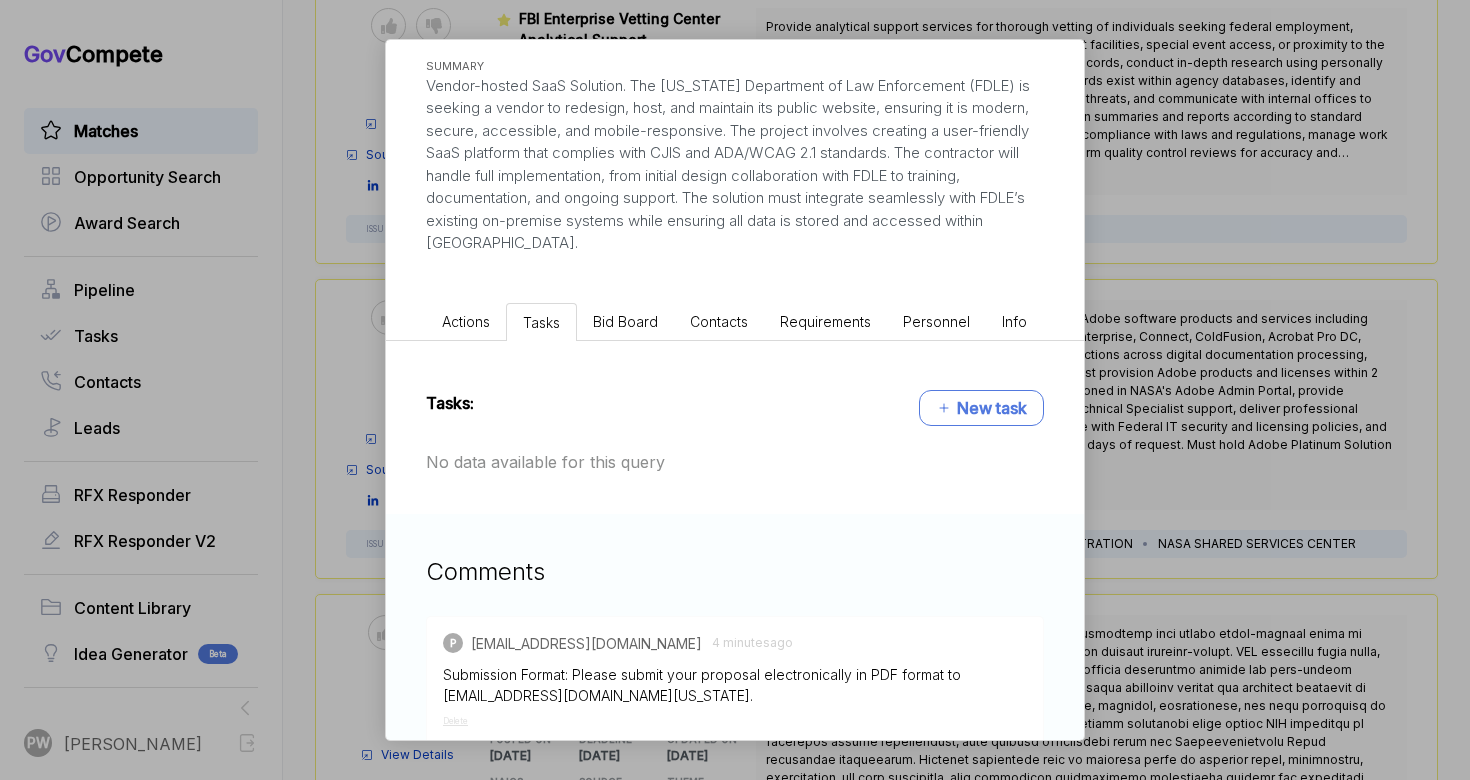 click on "Actions" at bounding box center [466, 321] 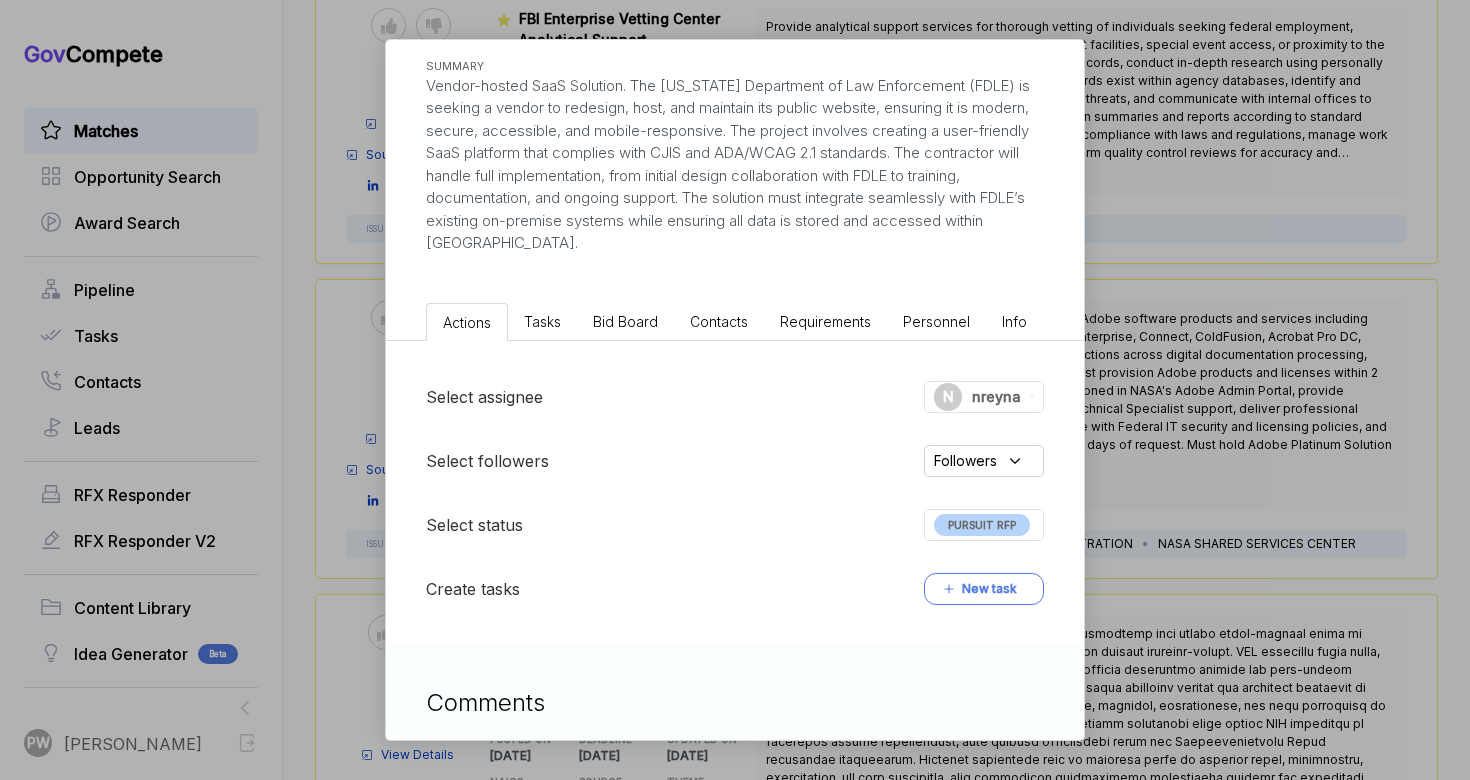 click on "Bid Board" at bounding box center [625, 321] 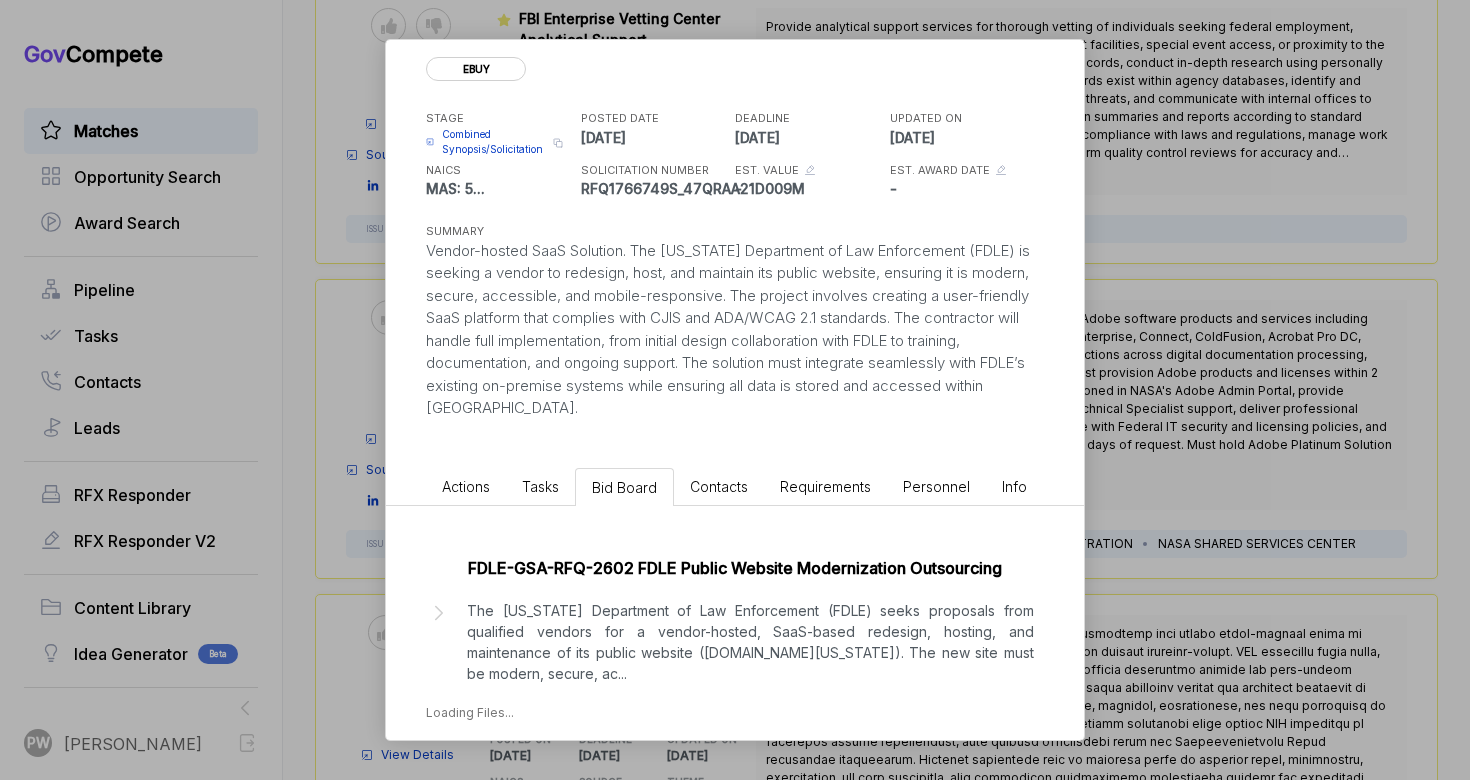 click on "FDLE-GSA-RFQ-2602 FDLE Public Website Modernization Outsourcing The [US_STATE] Department of Law Enforcement (FDLE) seeks proposals from qualified vendors for a vendor-hosted, SaaS-based redesign, hosting, and maintenance of its public website ([DOMAIN_NAME][US_STATE]). The new site must be modern, secure, ac ... Loading Files..." at bounding box center [735, 634] 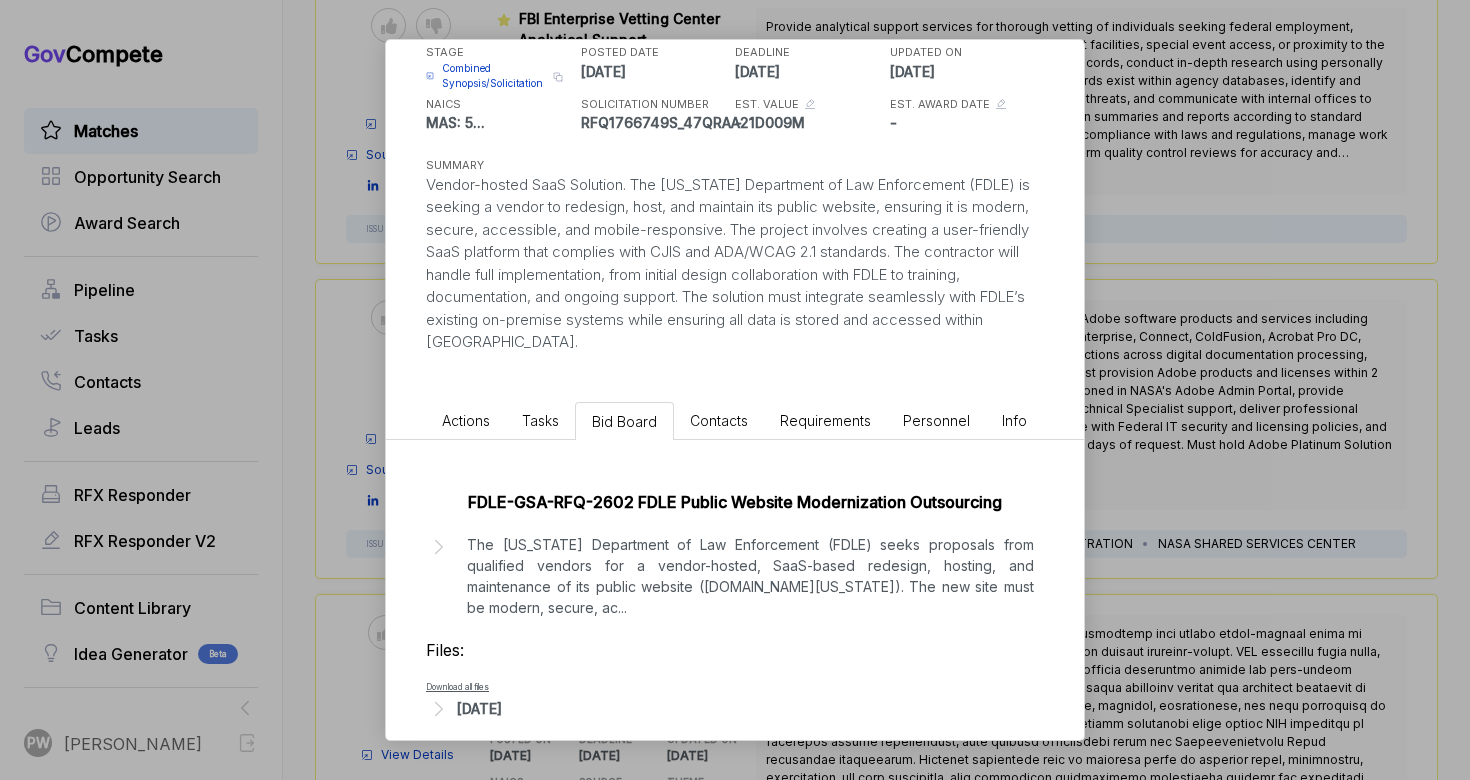 click on "Tasks" at bounding box center (540, 420) 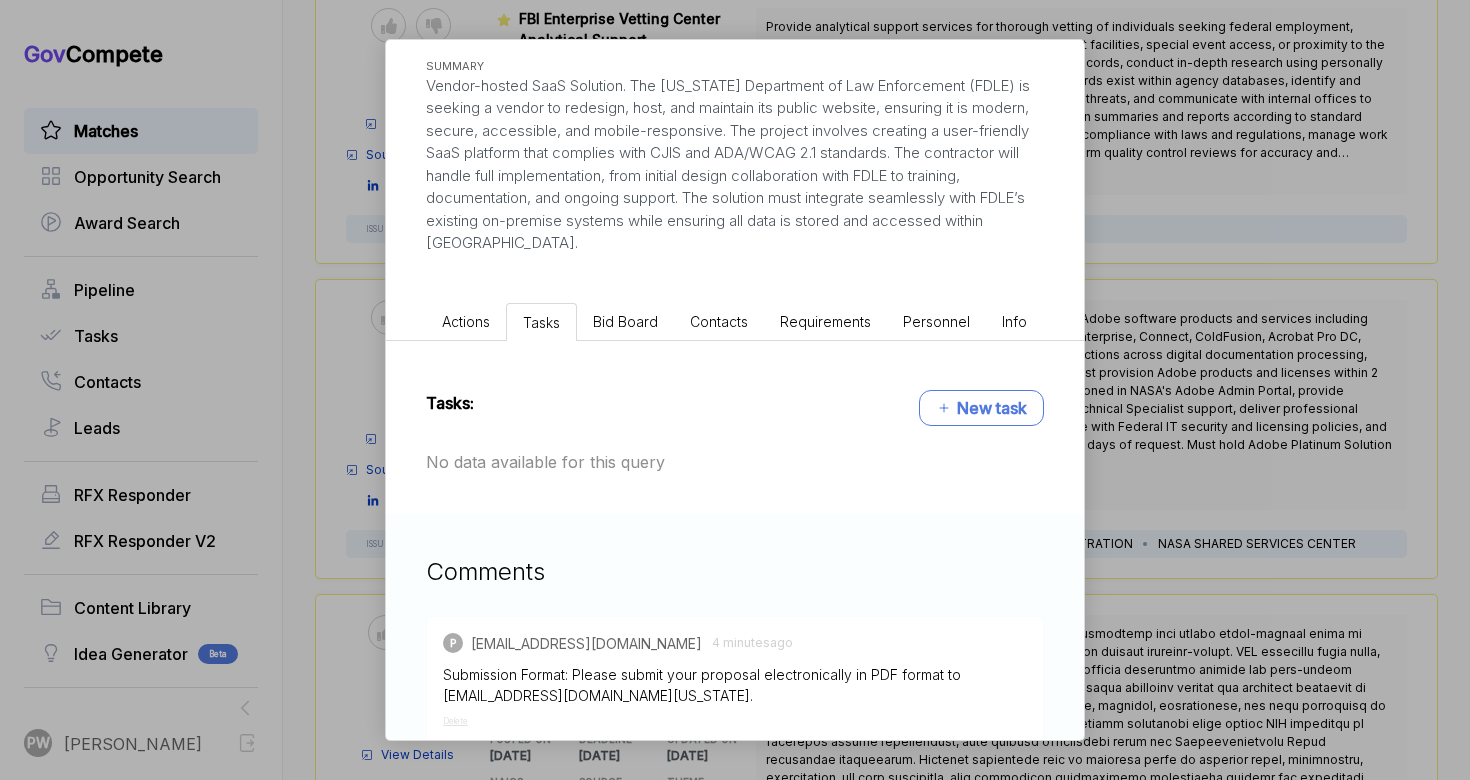 click on "Tasks:  New task" at bounding box center (735, 408) 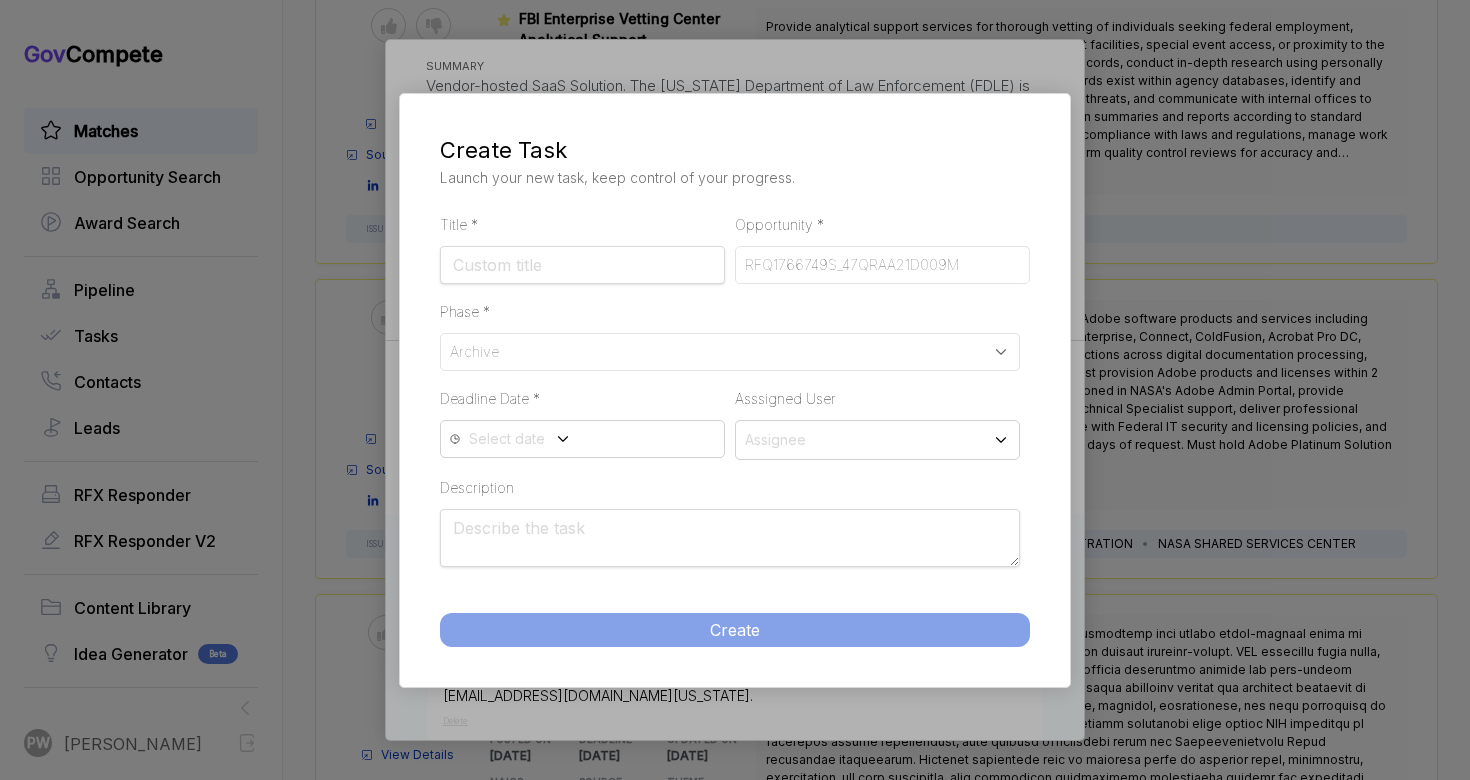 click on "Title   Required Field *" at bounding box center (582, 265) 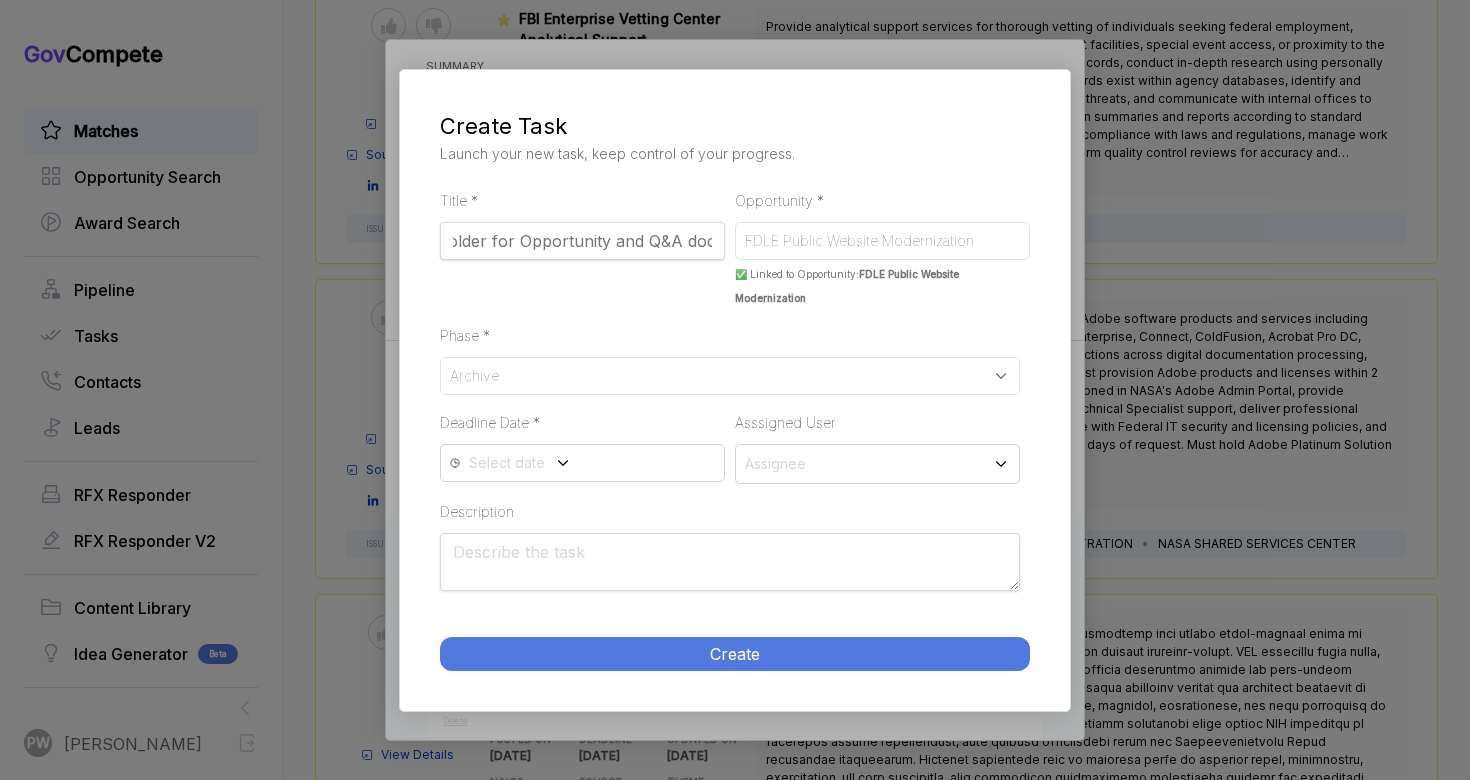 scroll, scrollTop: 0, scrollLeft: 68, axis: horizontal 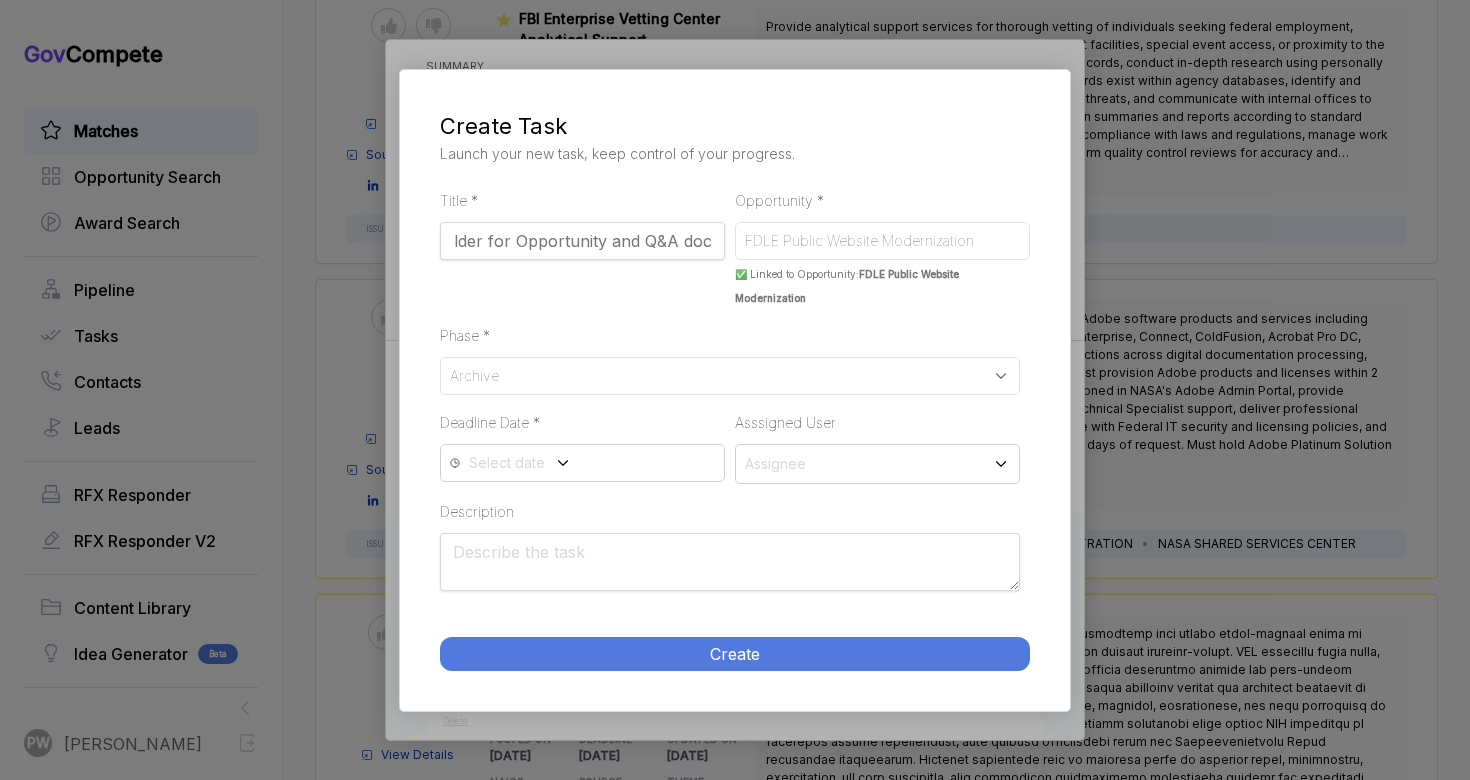type on "set up folder for Opportunity and Q&A doc" 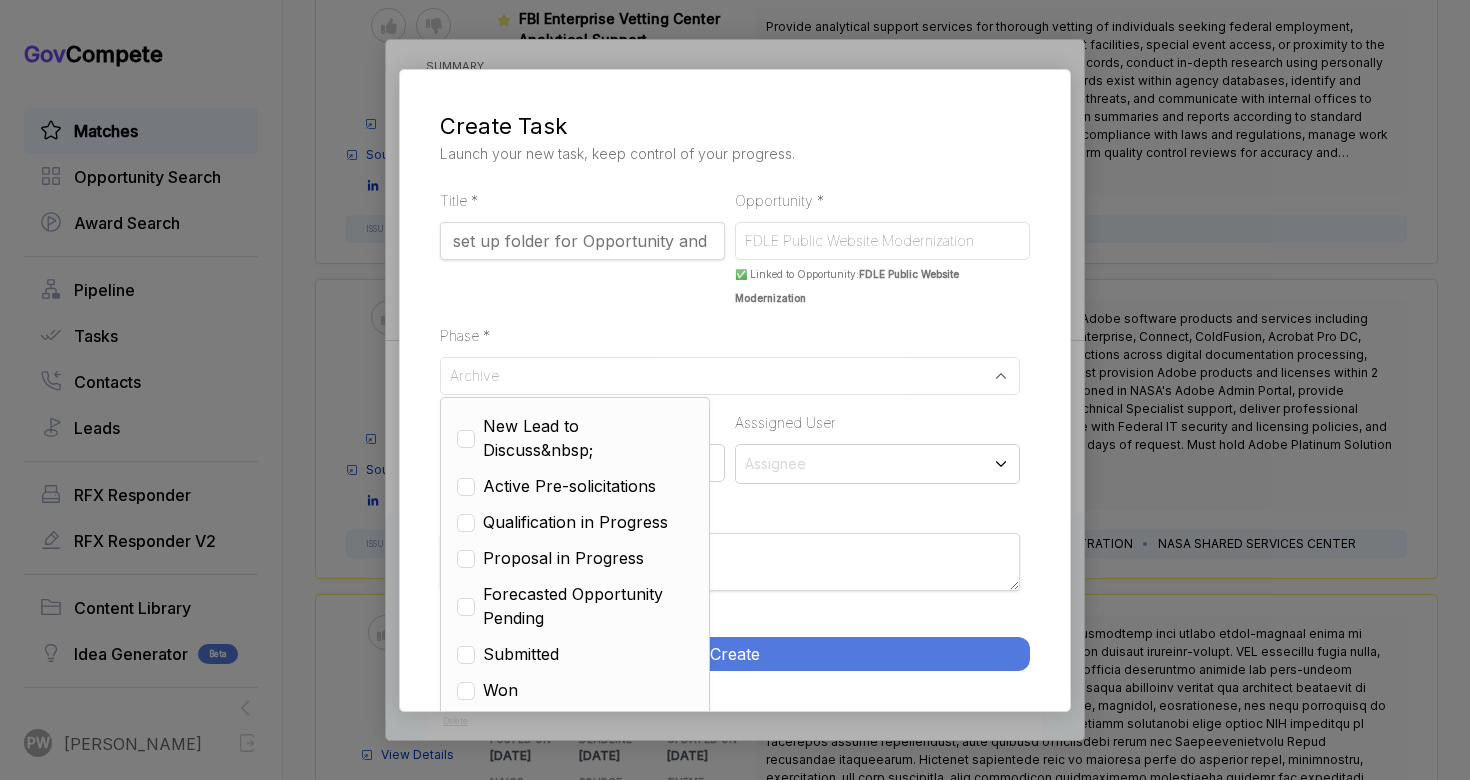 scroll, scrollTop: 114, scrollLeft: 0, axis: vertical 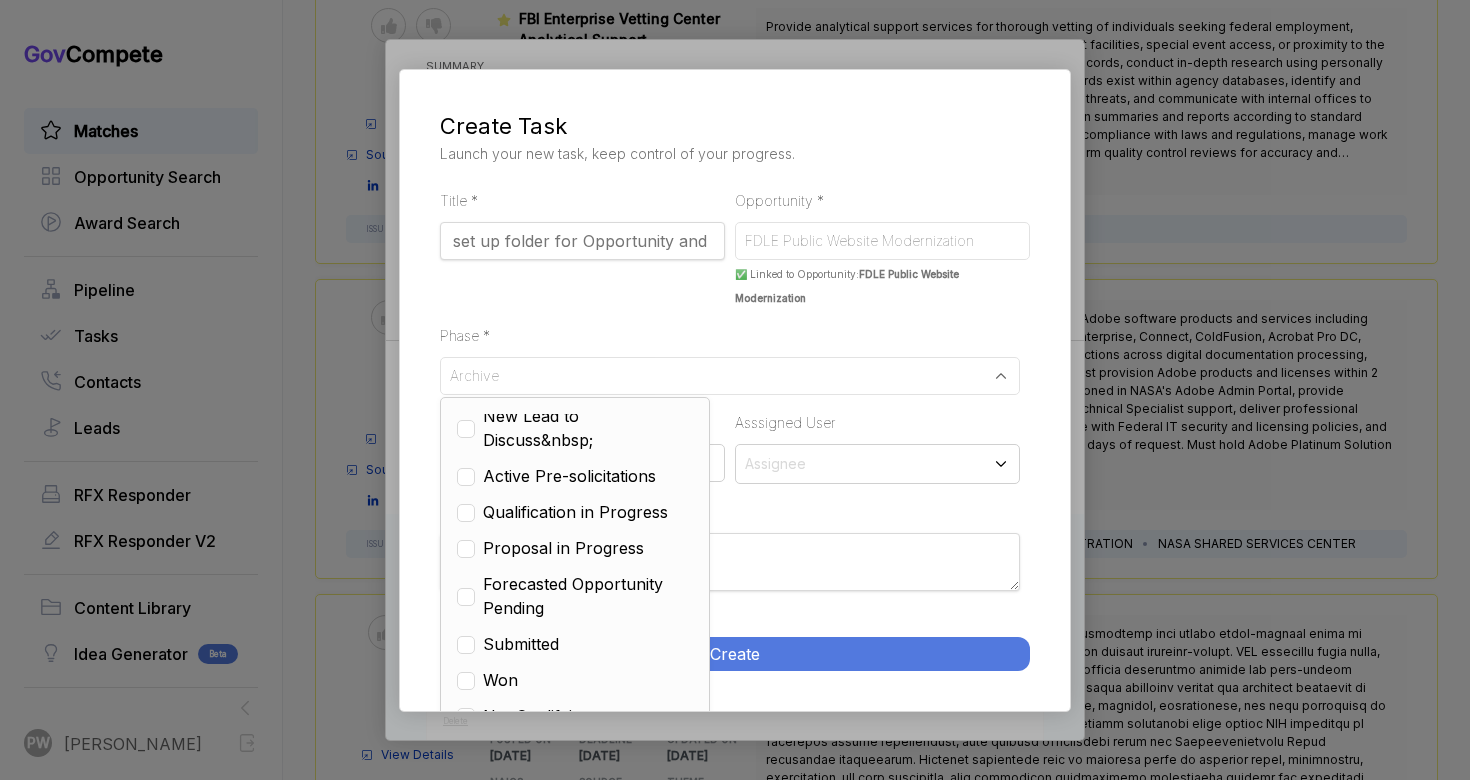 click on "Proposal in Progress" at bounding box center [563, 548] 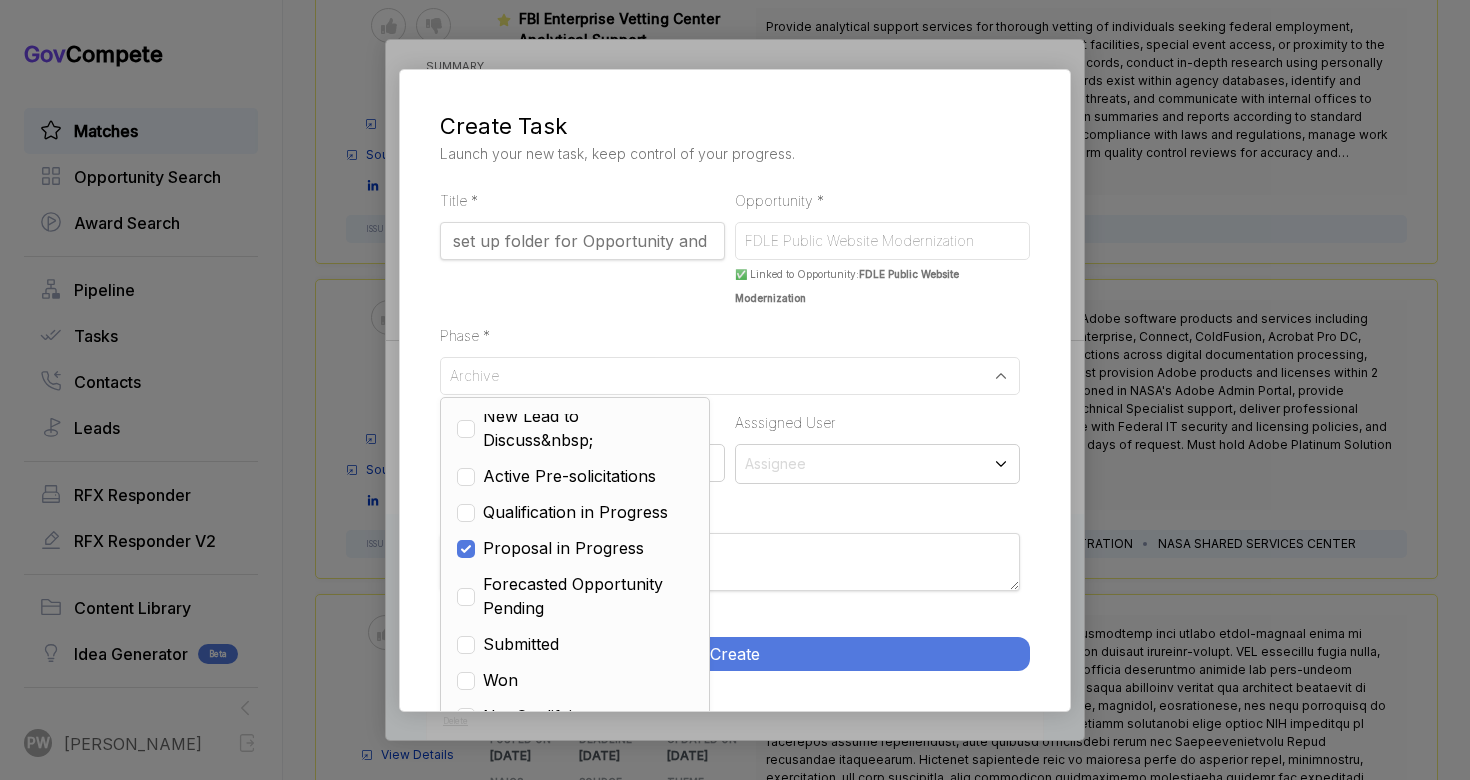 checkbox on "false" 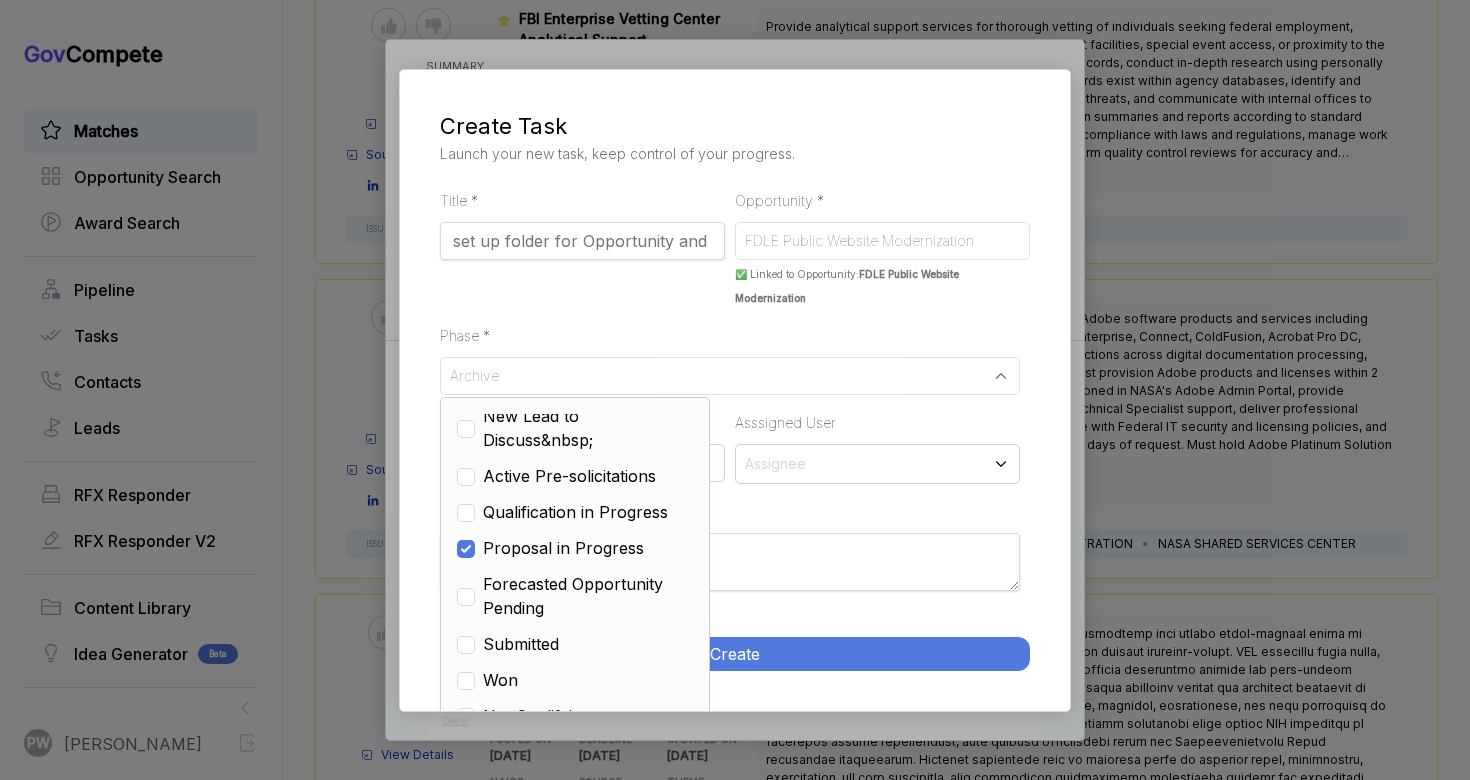 checkbox on "true" 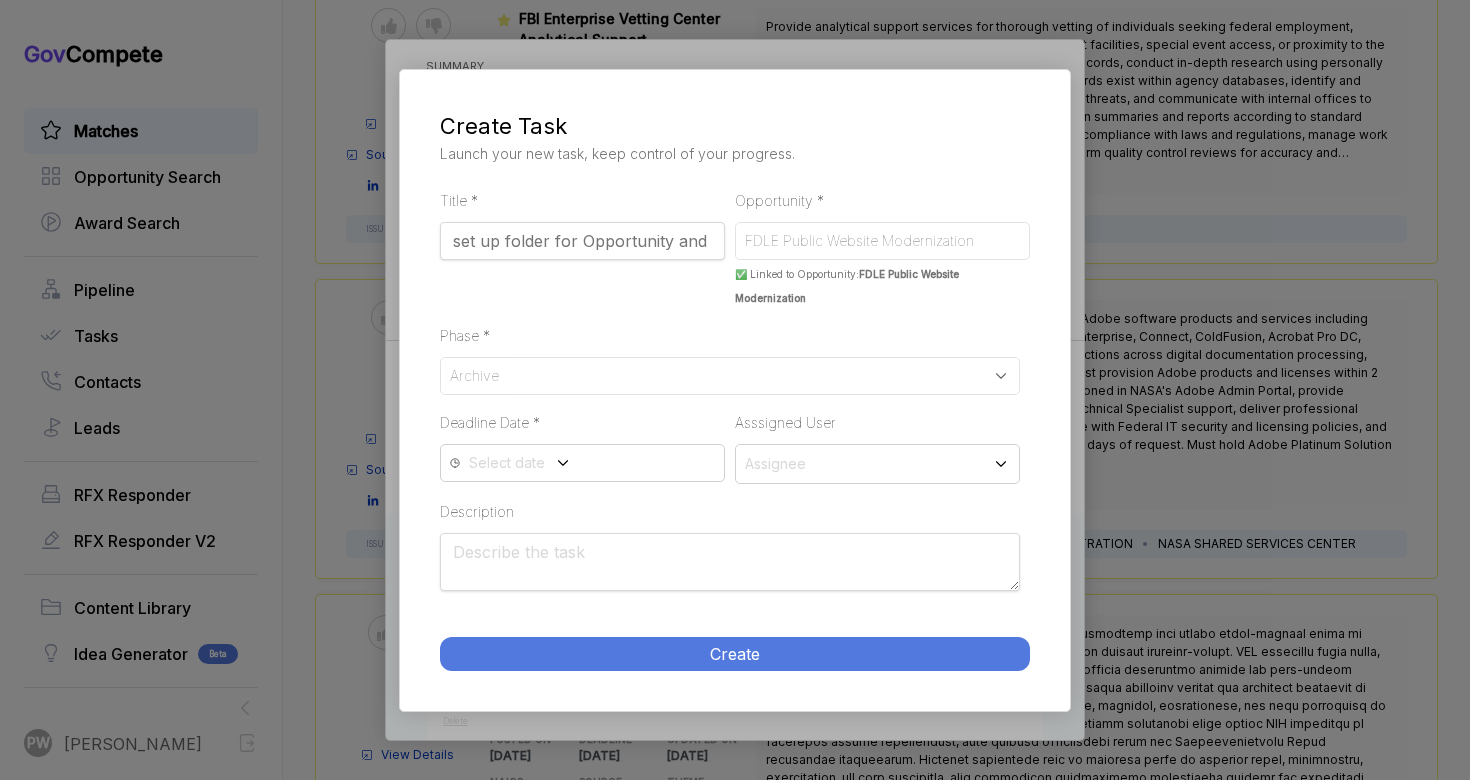 click on "Title   Required Field * set up folder for Opportunity and Q&A doc Opportunity   Required Field *   FDLE Public Website Modernization  ✅ Linked to Opportunity:  FDLE Public Website Modernization  Phase   Required Field *   Archive Deadline Date   Required Field * Select date Asssigned User   Assignee Description   Create" at bounding box center [735, 449] 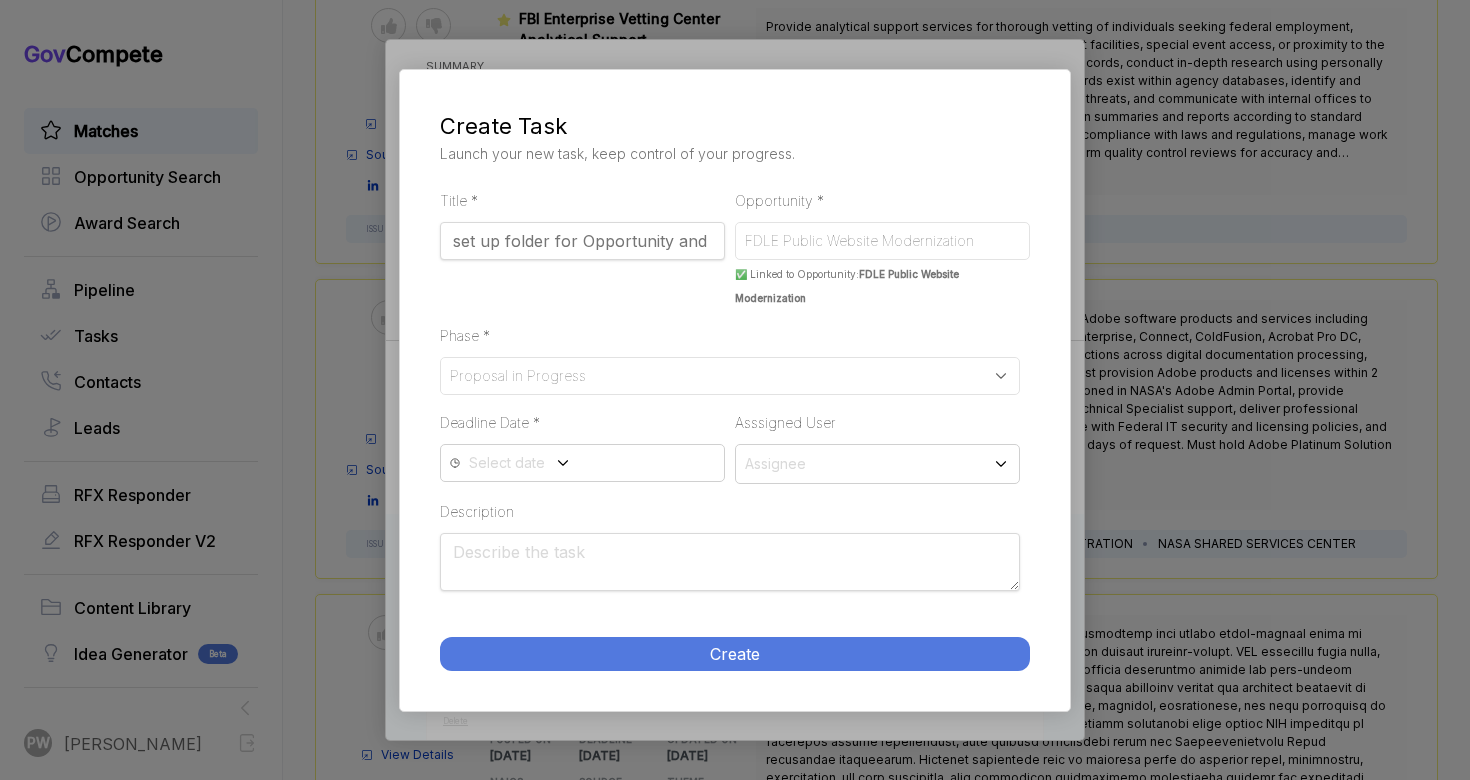click on "Proposal in Progress" at bounding box center [730, 376] 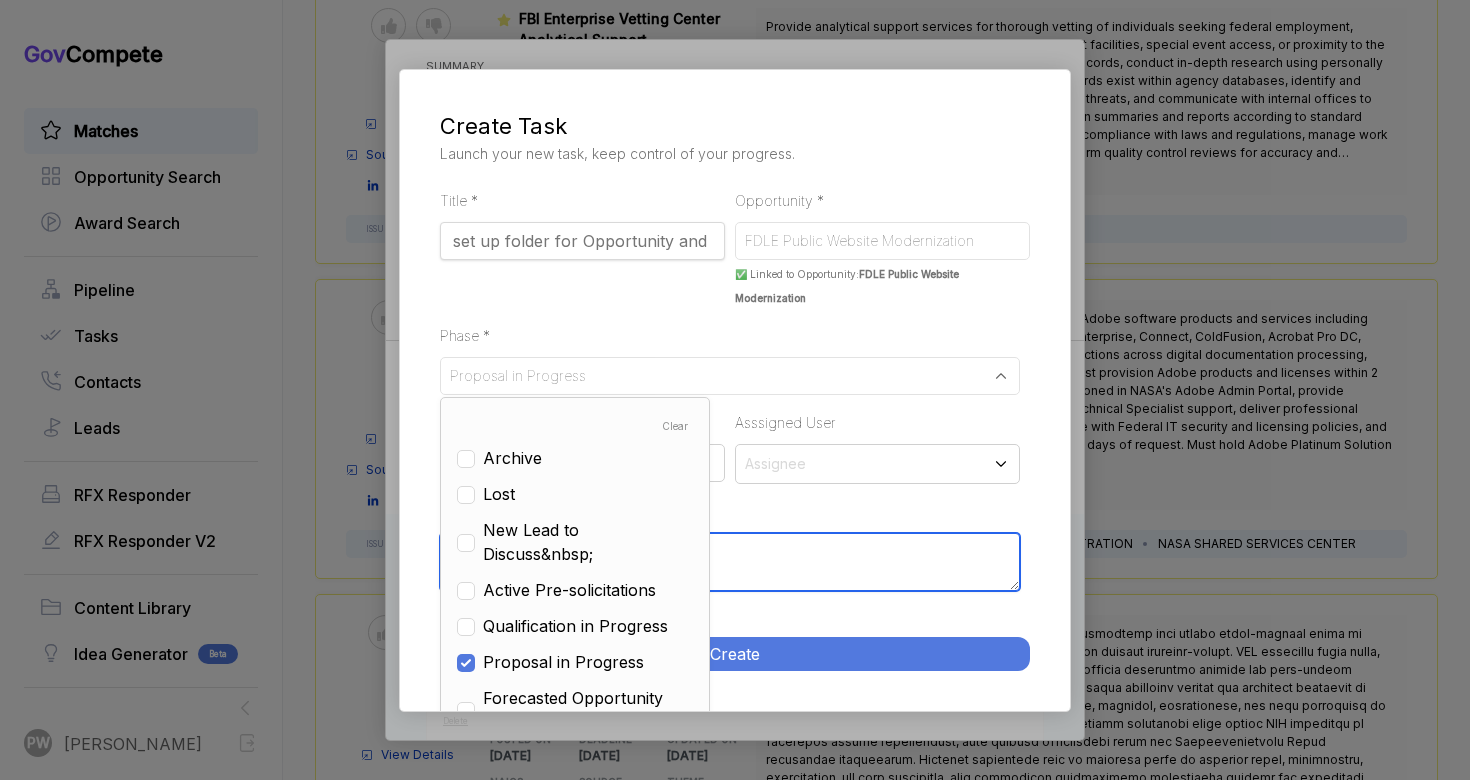 click on "Description" at bounding box center (730, 562) 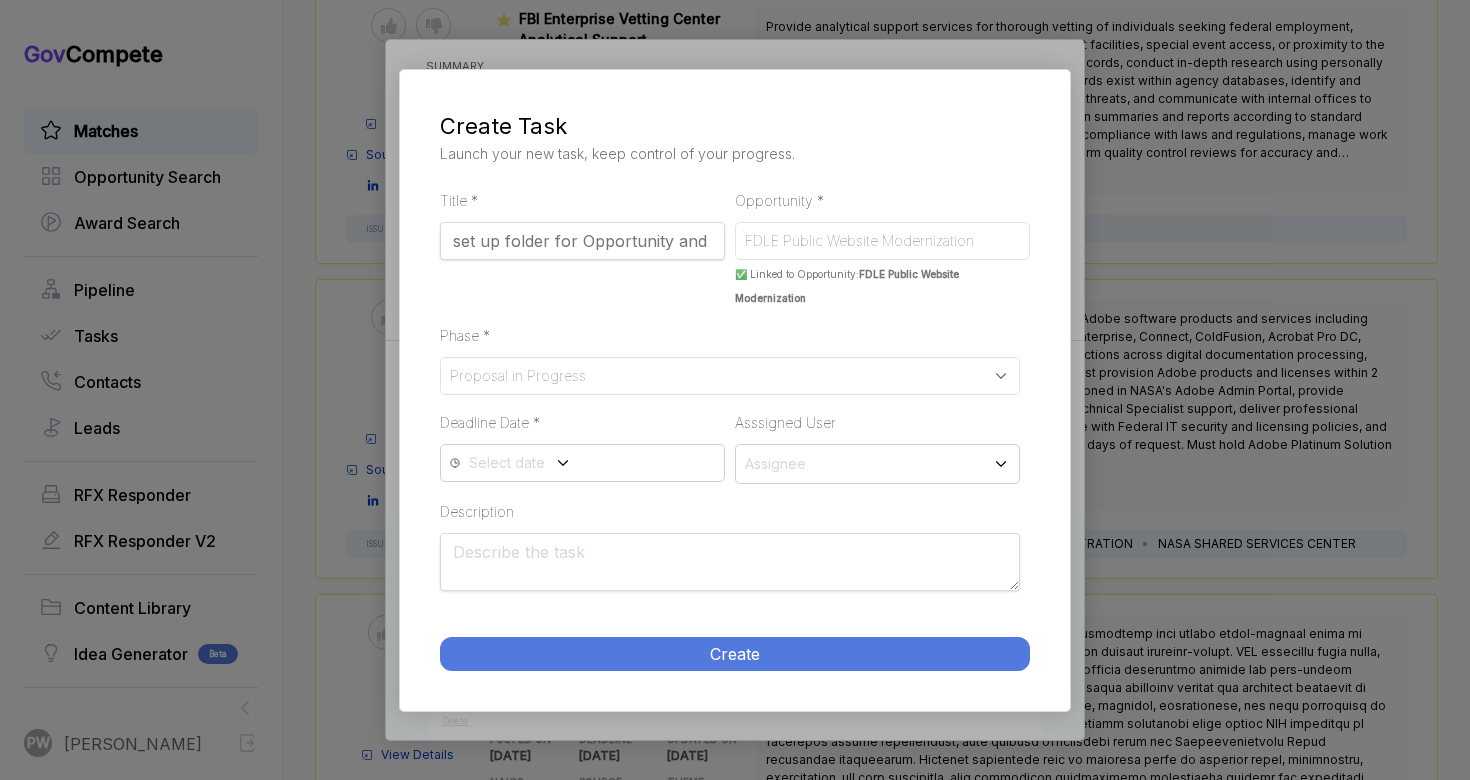 click on "Deadline Date   Required Field * Select date" at bounding box center [582, 447] 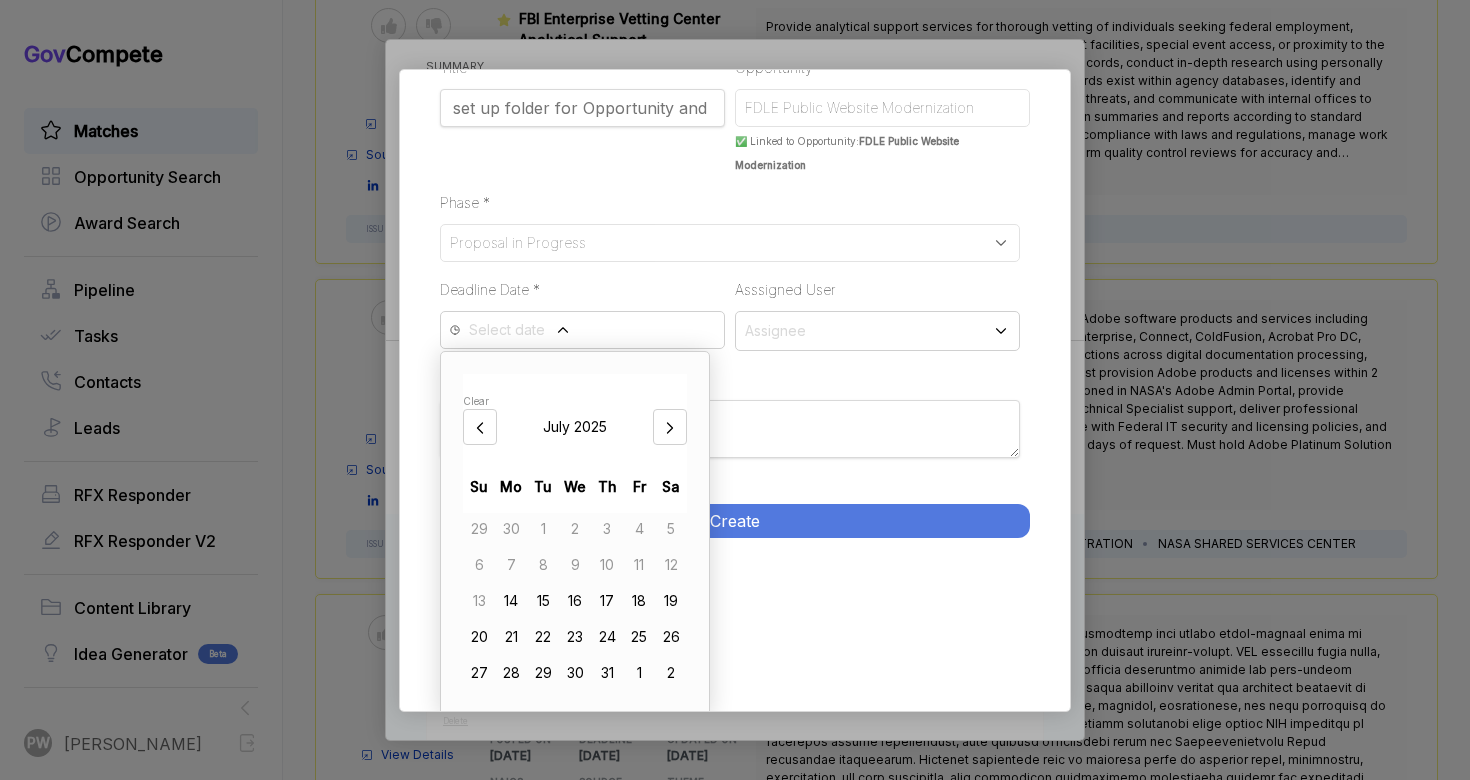 scroll, scrollTop: 137, scrollLeft: 0, axis: vertical 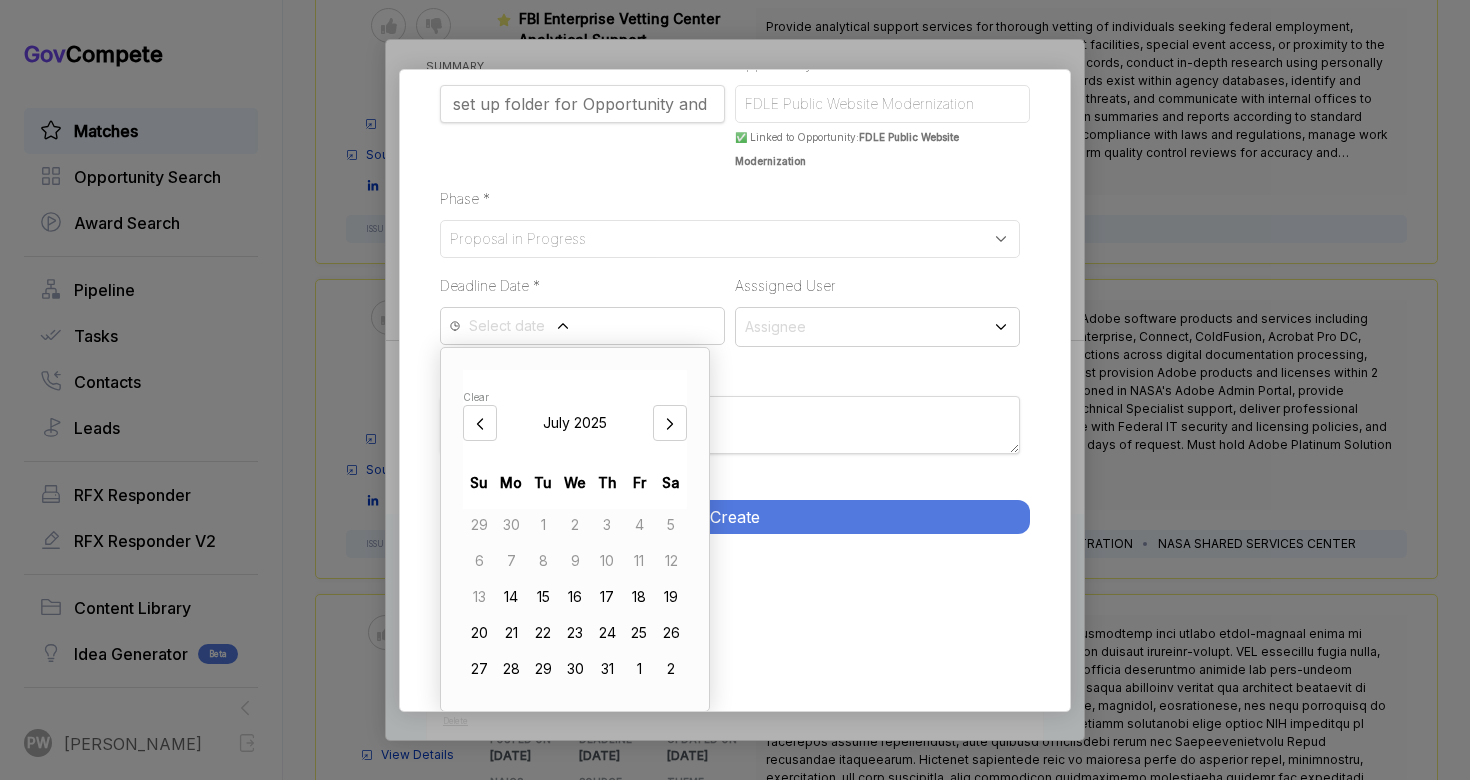 click on "14" at bounding box center [511, 597] 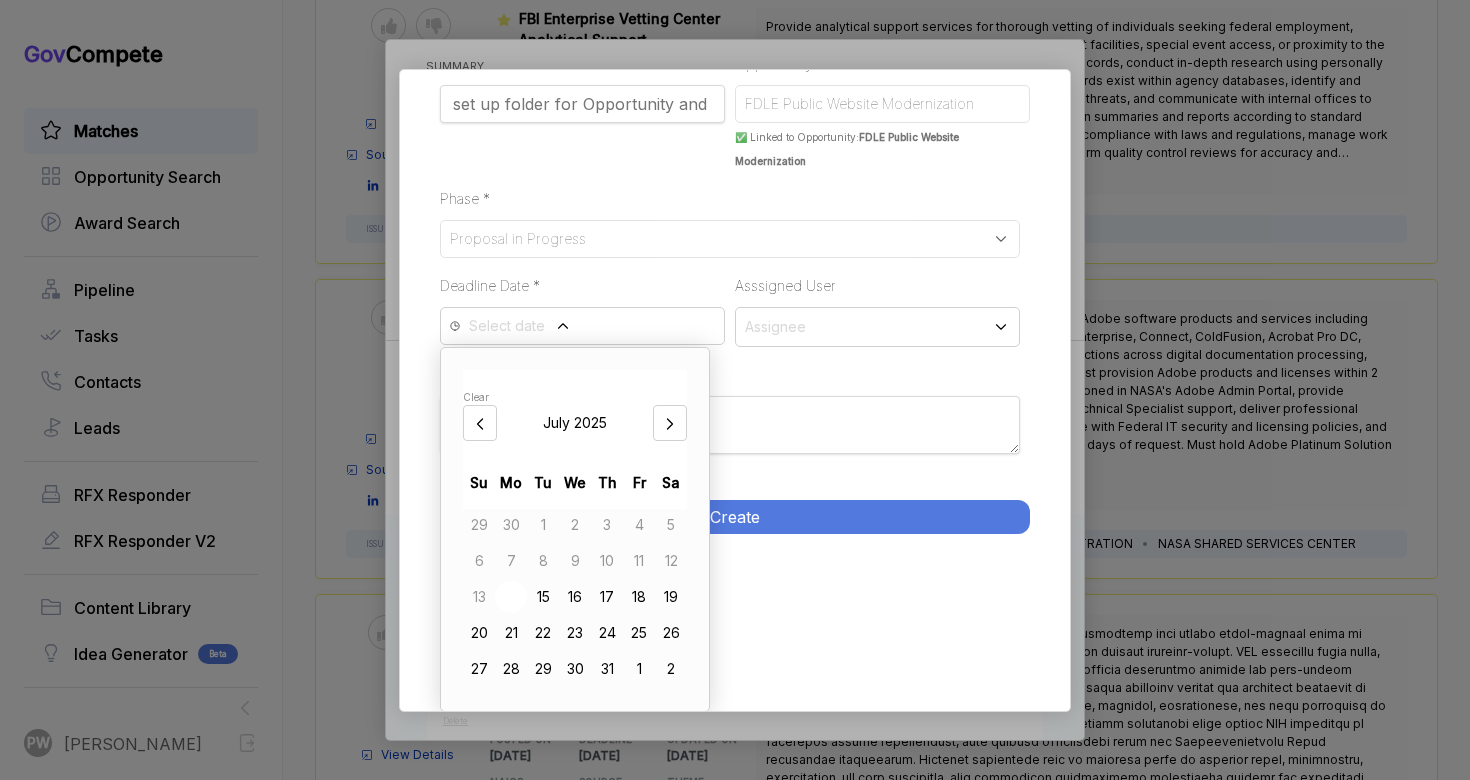 click on "14" at bounding box center [511, 597] 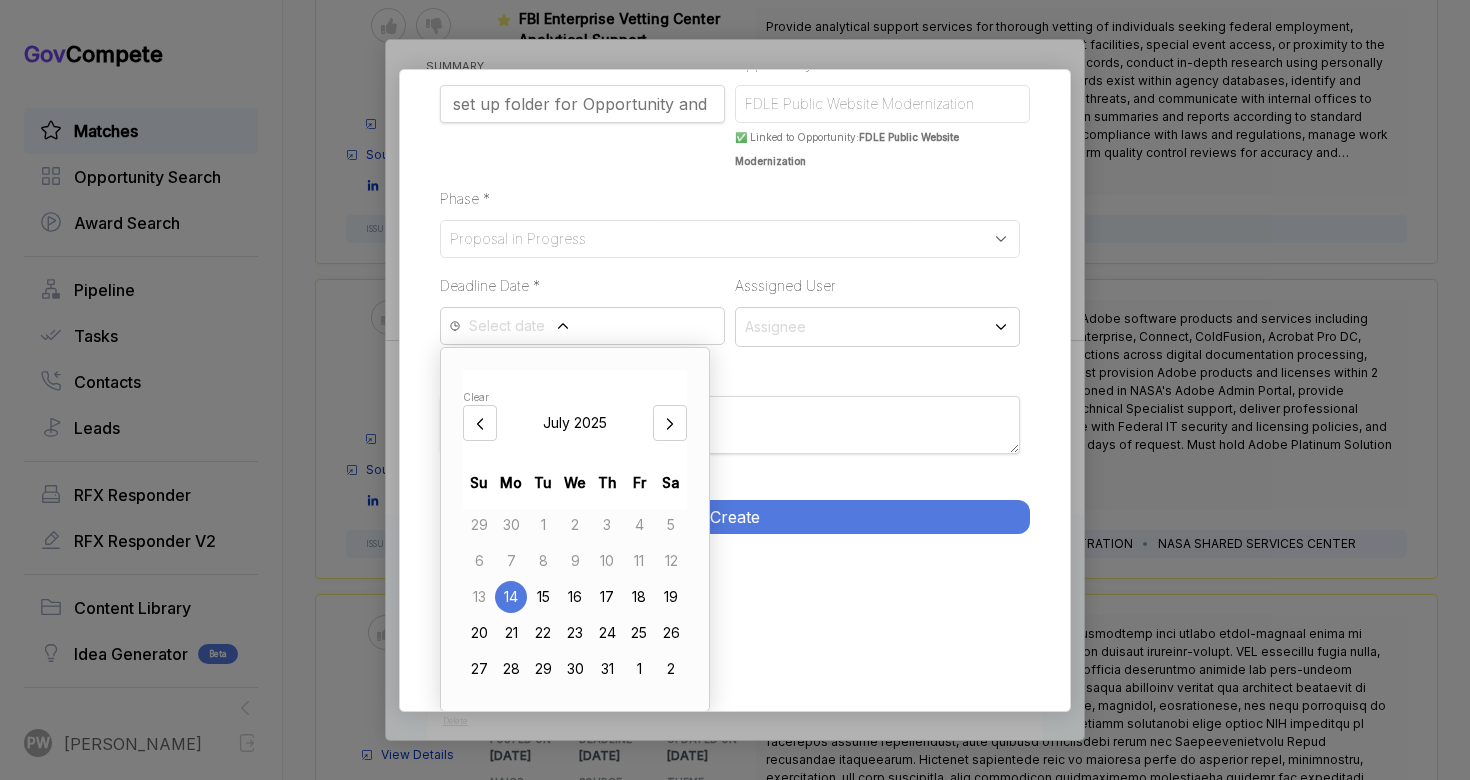 click on "Create Task Launch your new task, keep control of your progress. Title   Required Field * set up folder for Opportunity and Q&A doc Opportunity   Required Field *   FDLE Public Website Modernization  ✅ Linked to Opportunity:  FDLE Public Website Modernization  Phase   Required Field *   Proposal in Progress Deadline Date   Required Field * Select date Clear [DATE] Su Mo Tu We Th Fr Sa 29 30 1 2 3 4 5 6 7 8 9 10 11 12 13 14 15 16 17 18 19 20 21 22 23 24 25 26 27 28 29 30 31 1 2 Asssigned User   Assignee Description   Create" at bounding box center (735, 390) 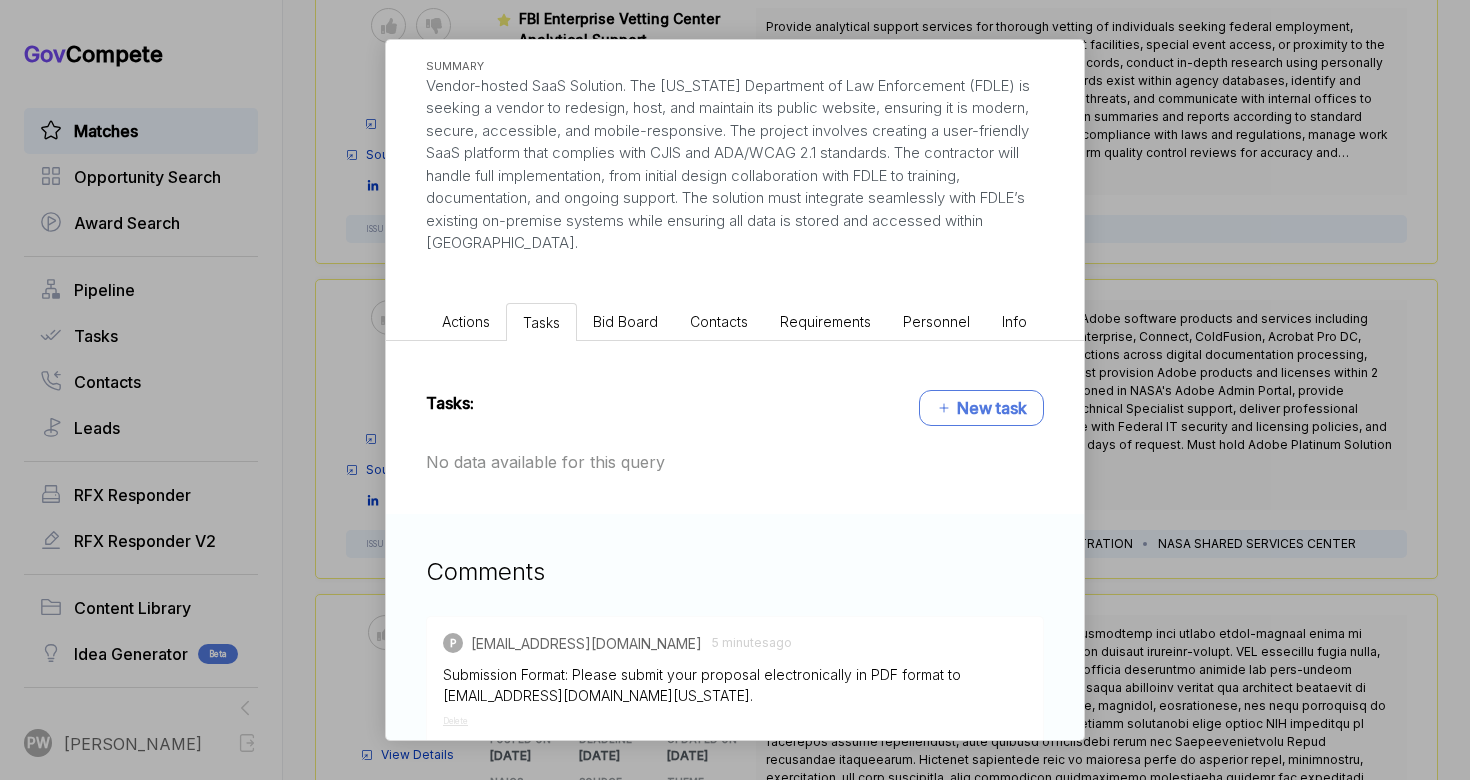 click on "New task" at bounding box center (981, 408) 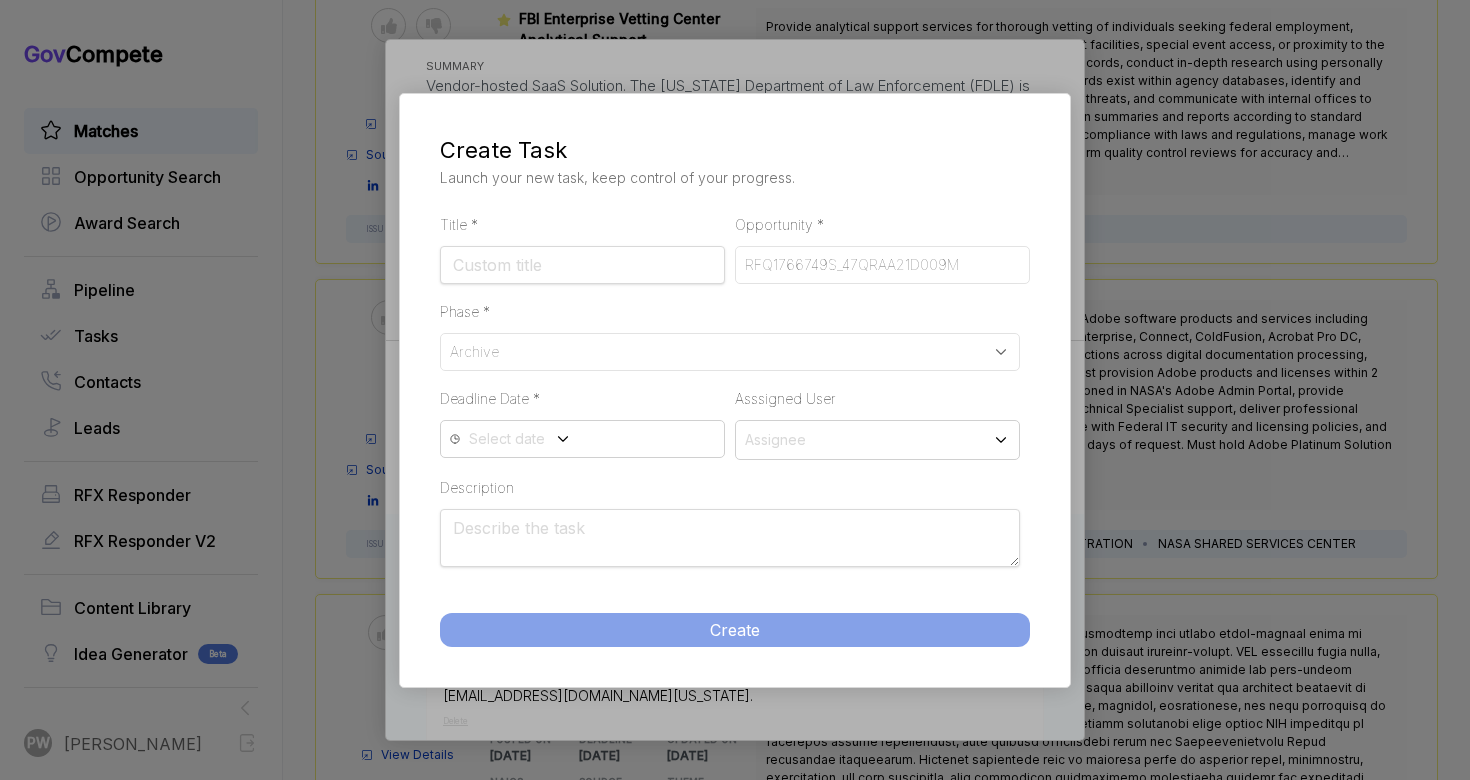 click on "Title   Required Field *" at bounding box center (582, 248) 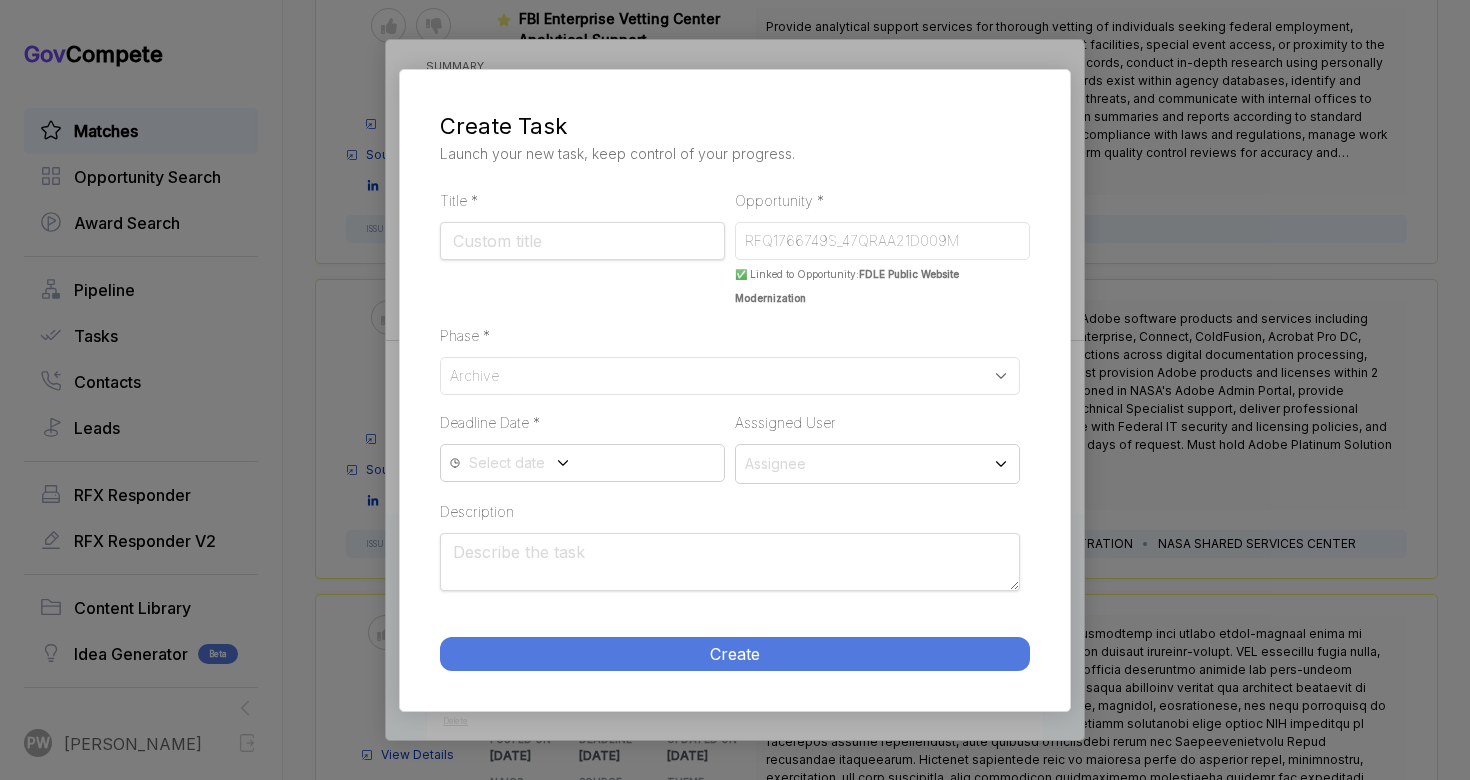 click on "Title   Required Field *" at bounding box center (582, 241) 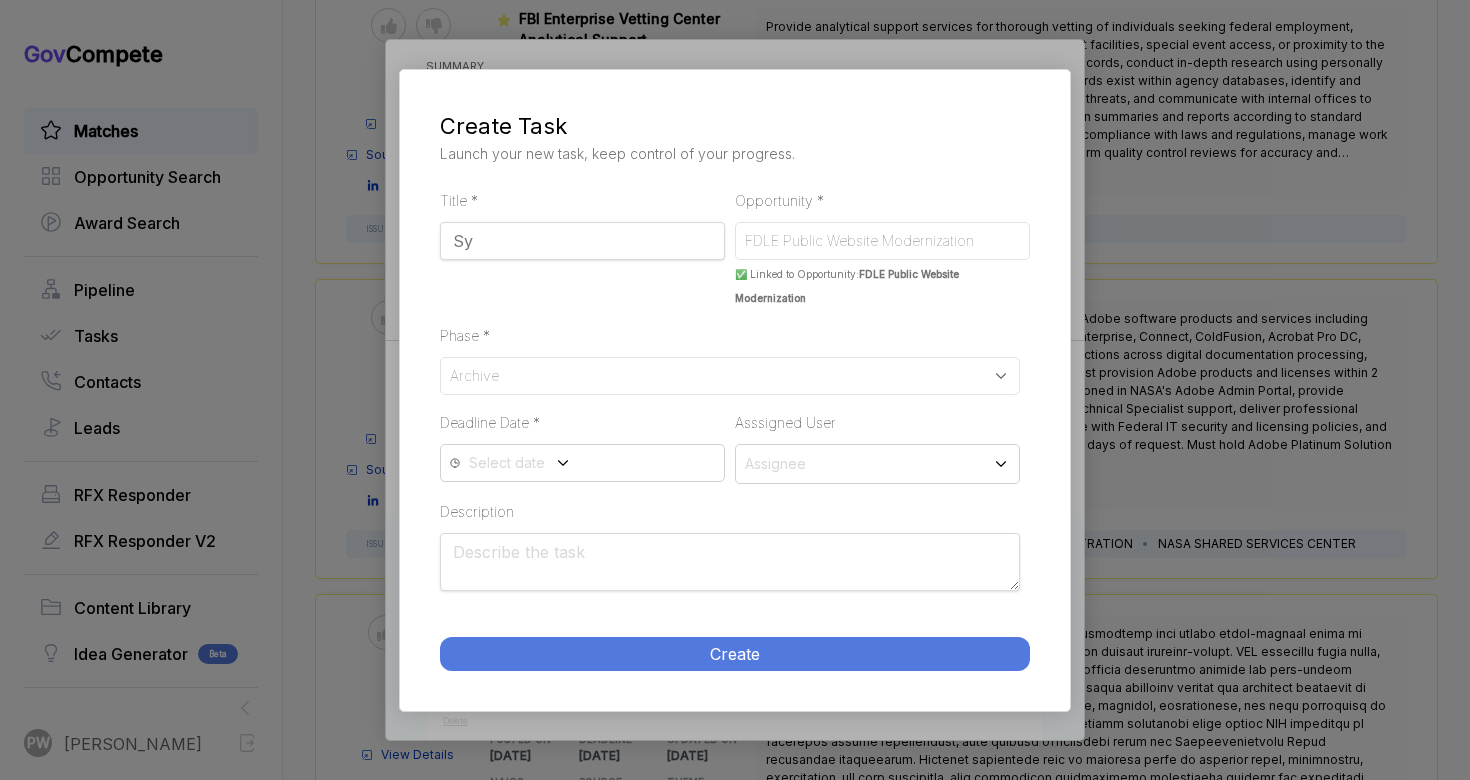 type on "S" 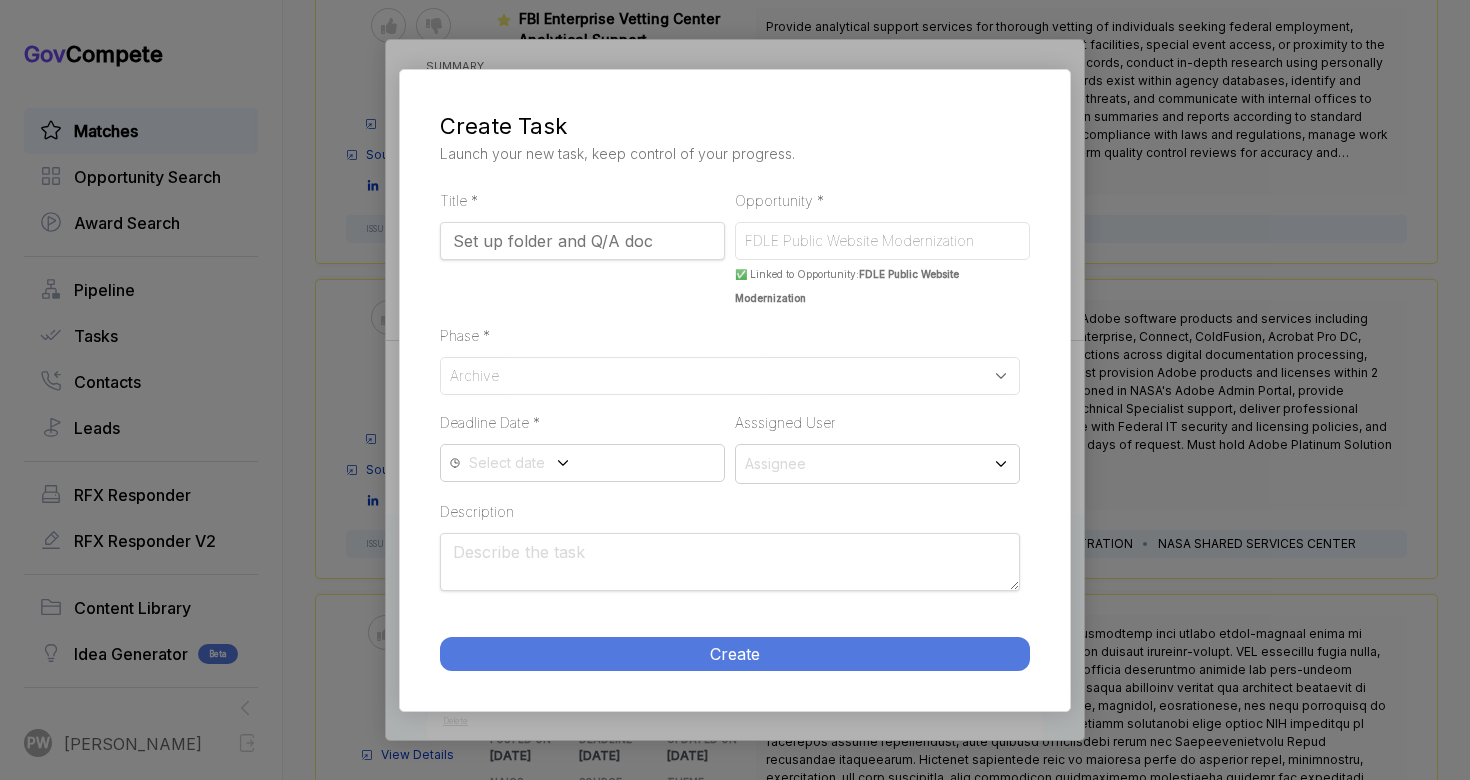 type on "Set up folder and Q/A doc" 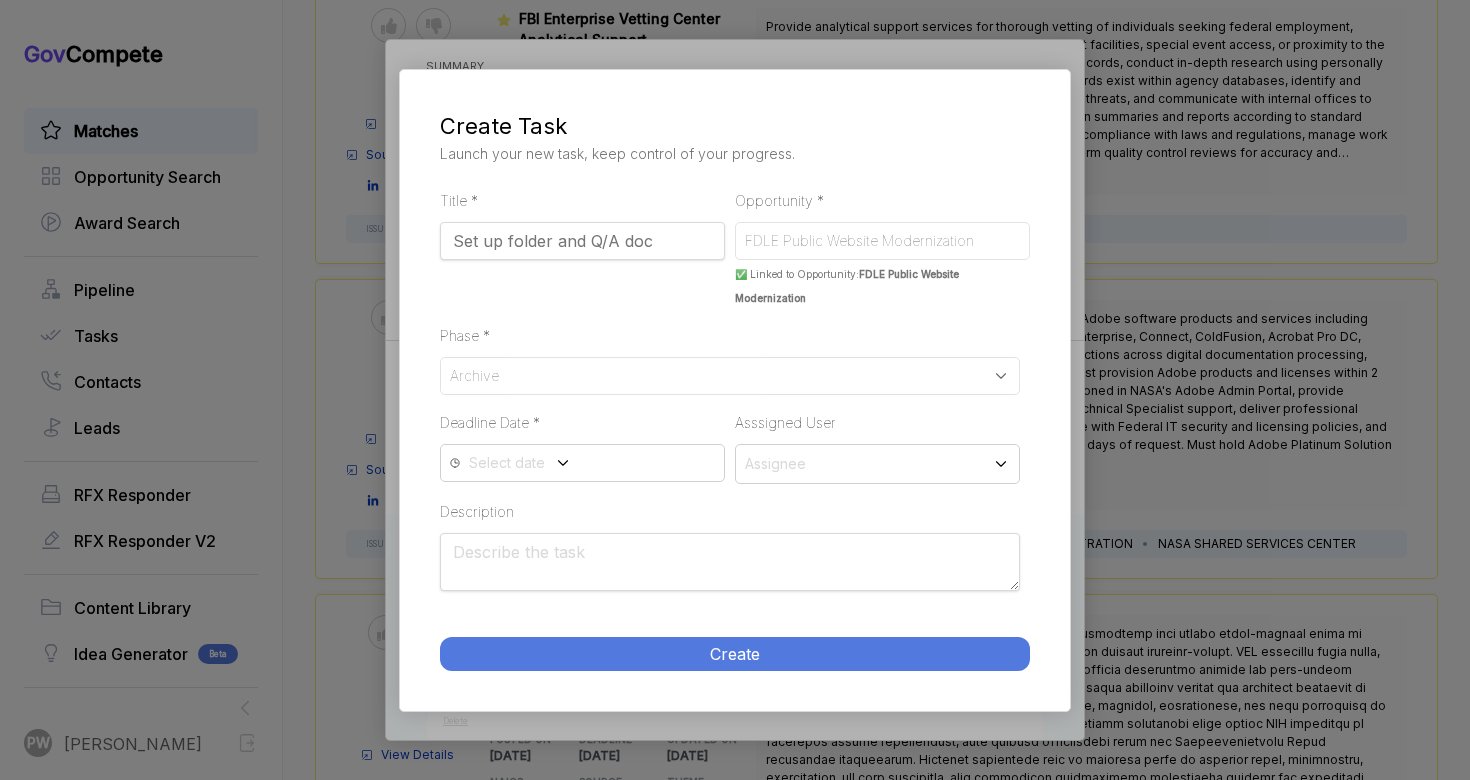 click on "Archive" at bounding box center (730, 376) 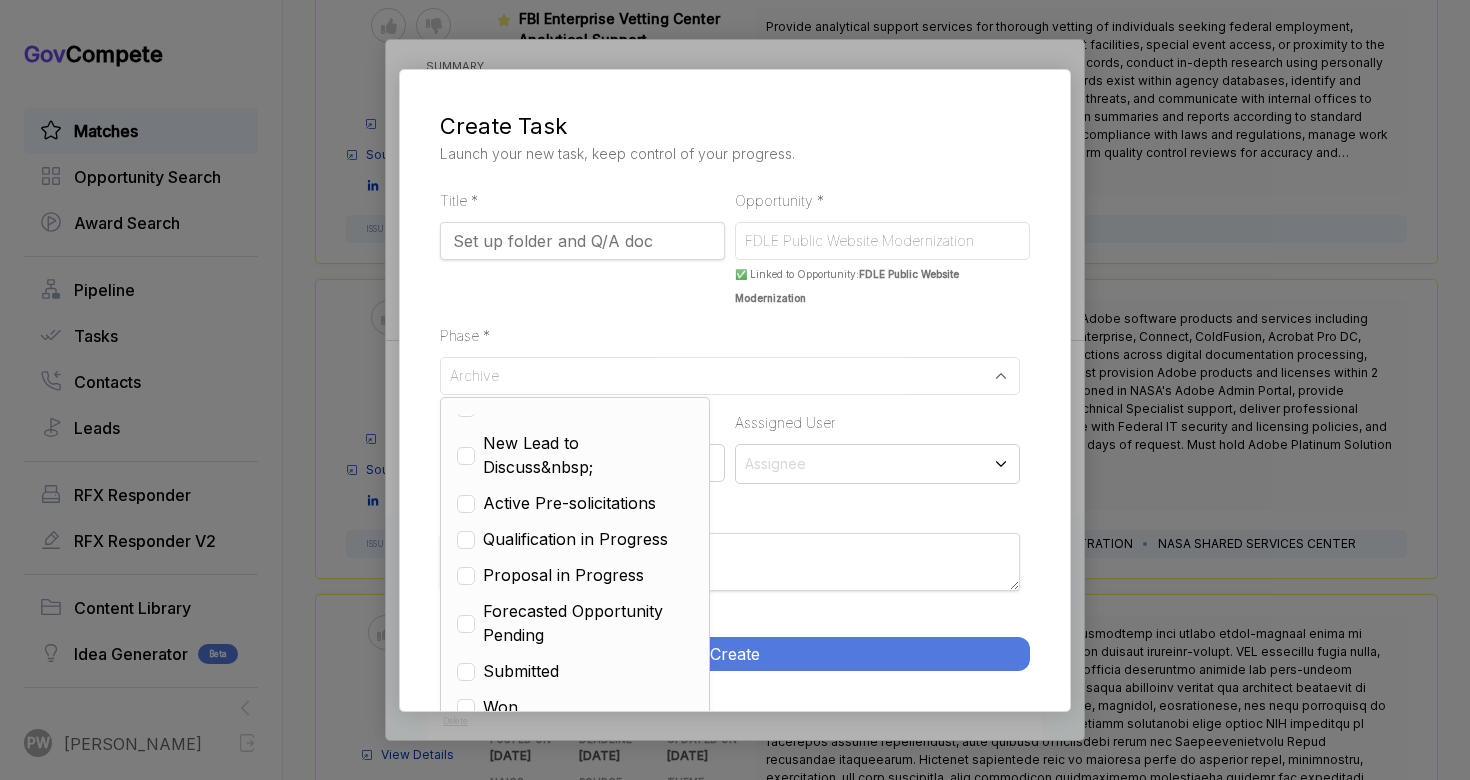 scroll, scrollTop: 88, scrollLeft: 0, axis: vertical 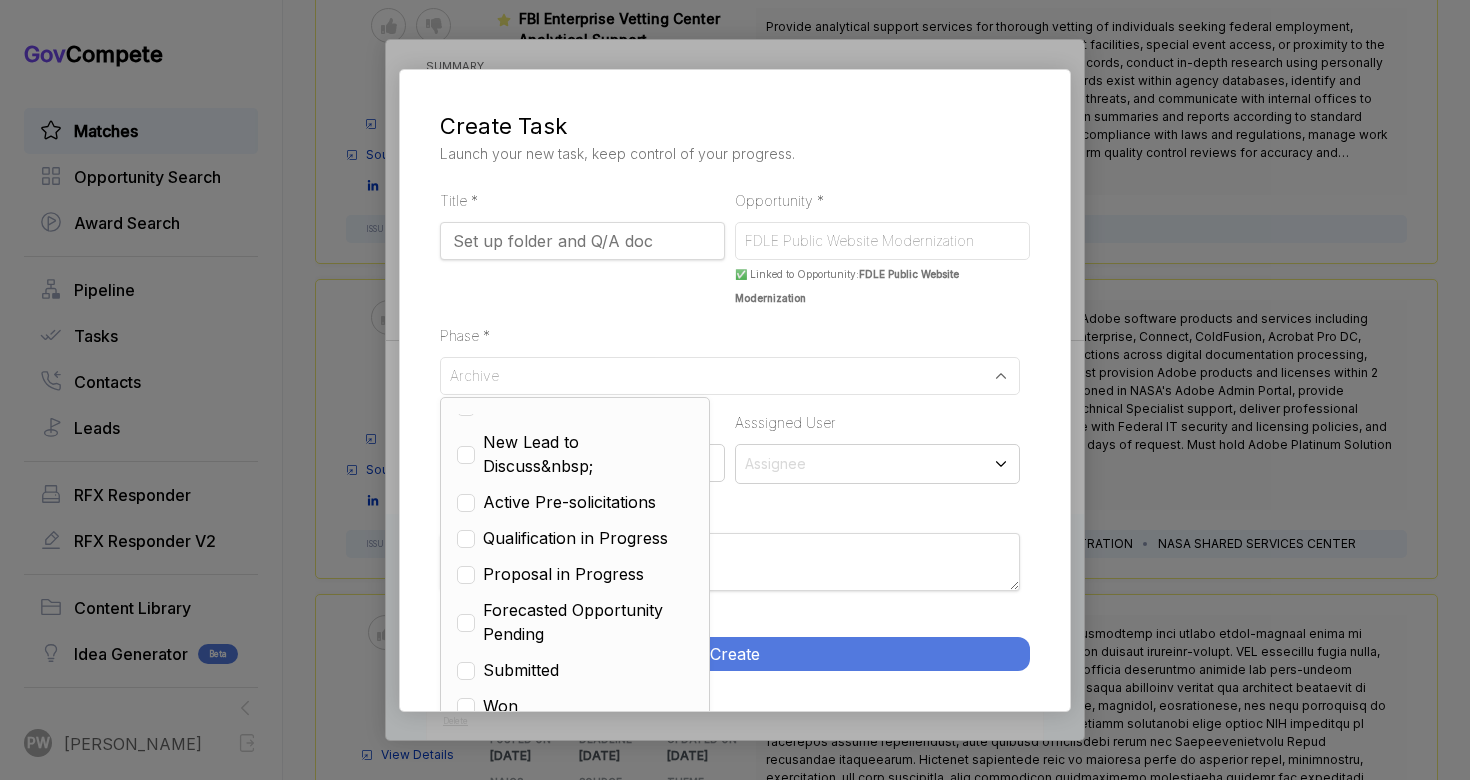 click on "Qualification in Progress" at bounding box center (575, 538) 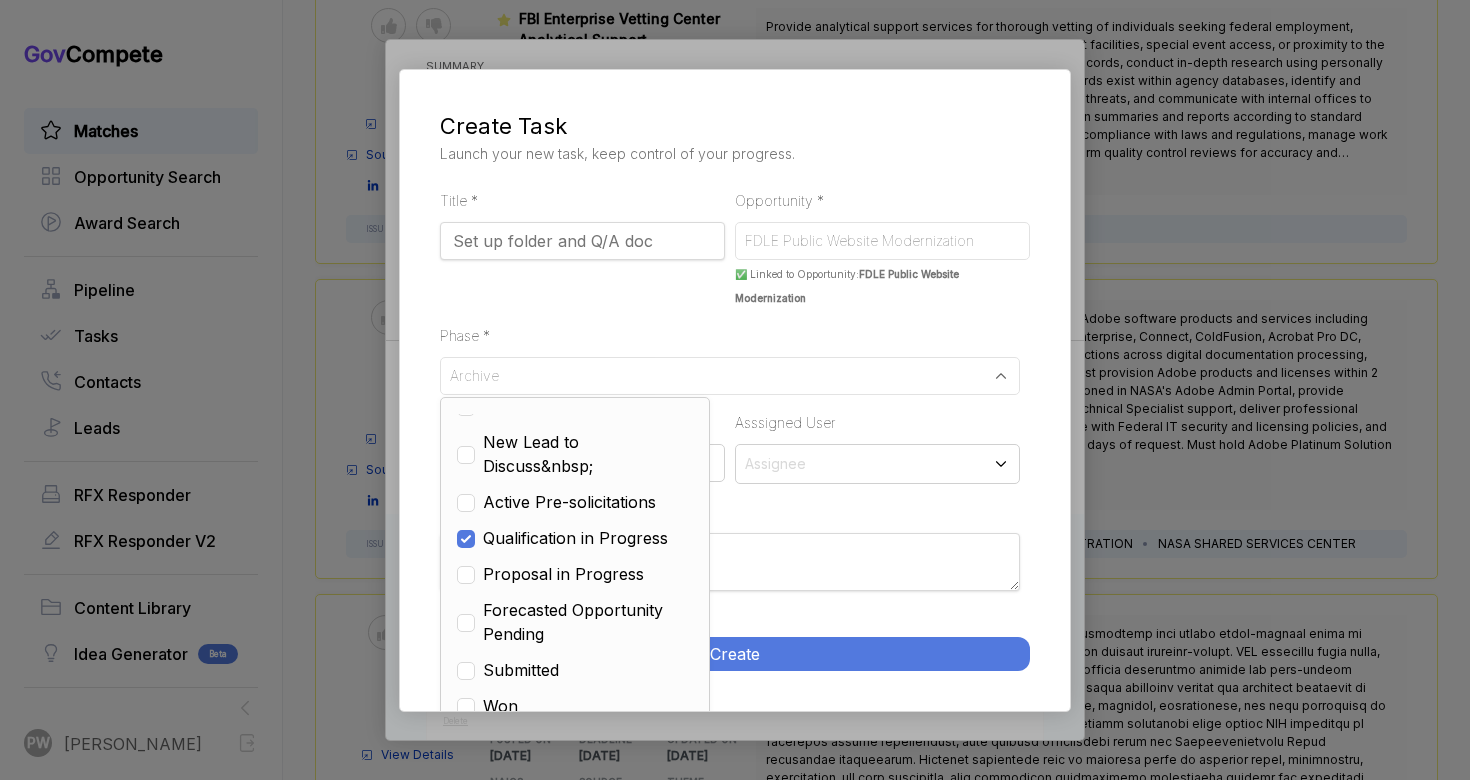 checkbox on "false" 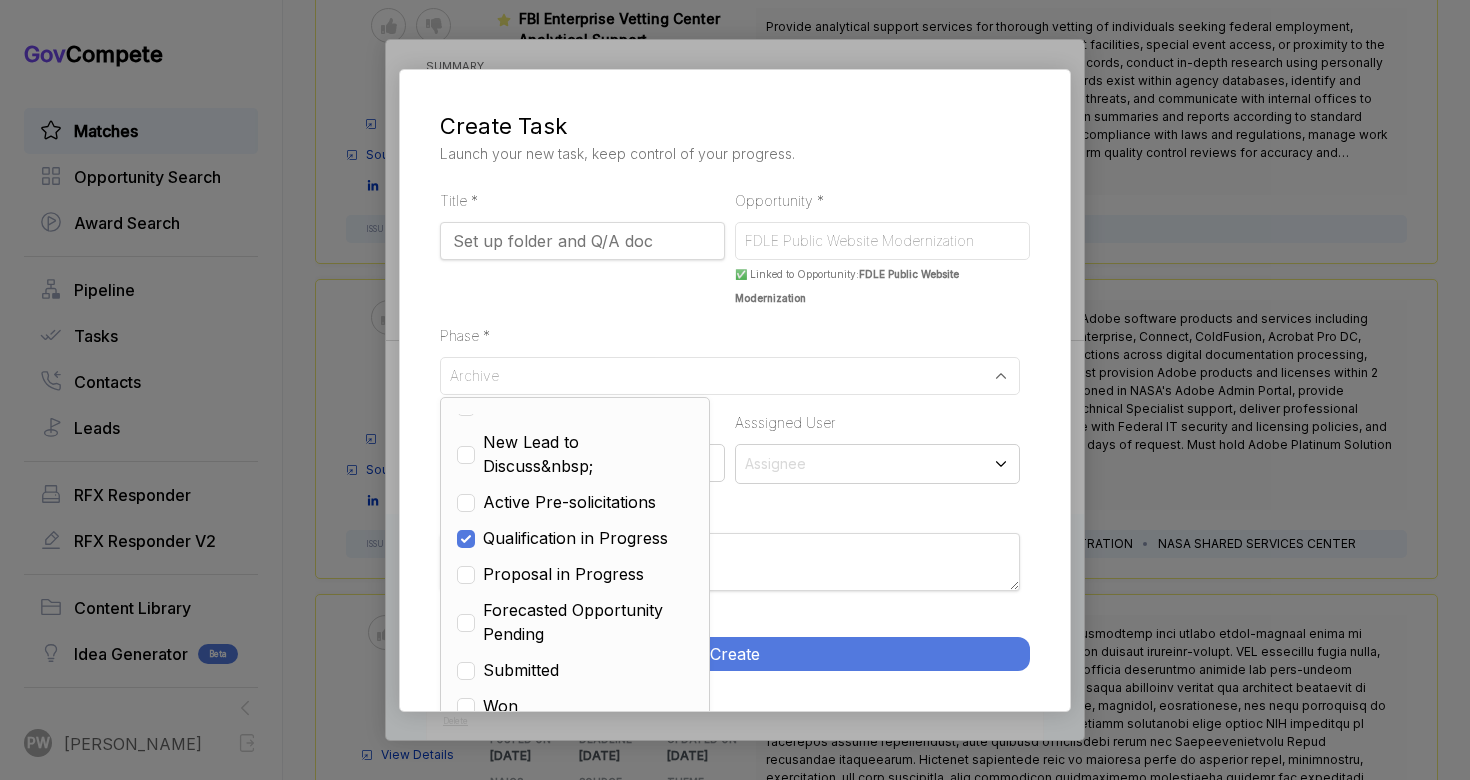 checkbox on "true" 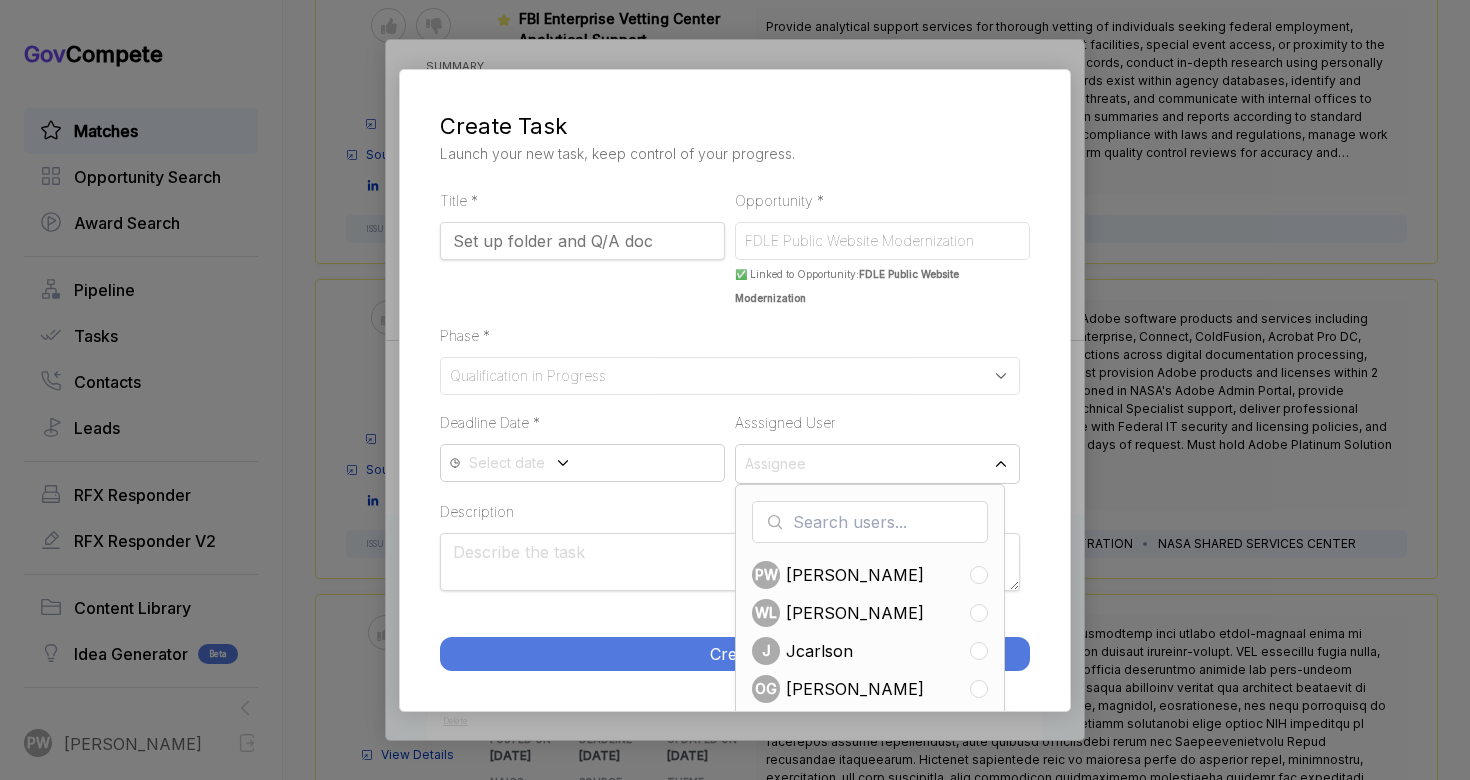 click on "PW [PERSON_NAME]" at bounding box center (842, 575) 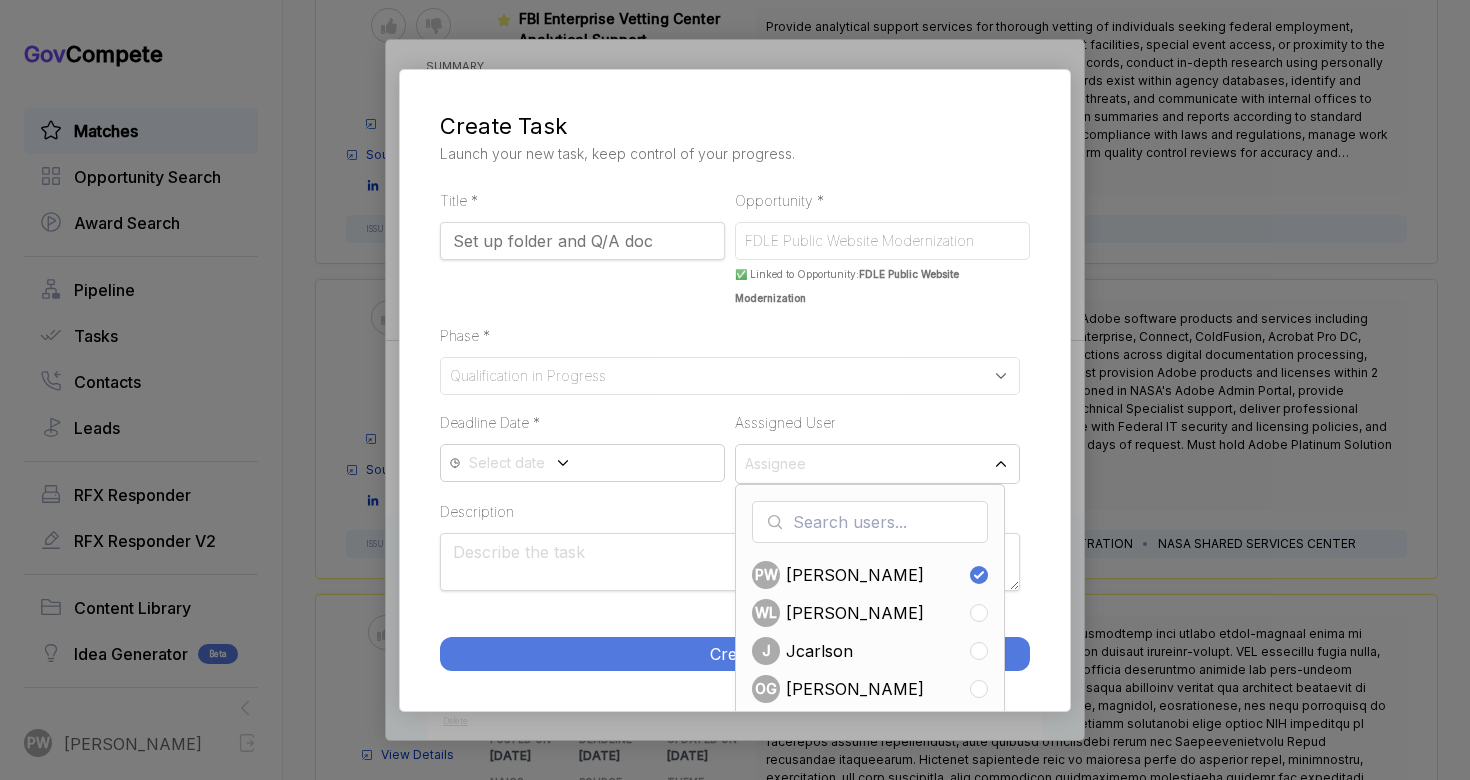 checkbox on "true" 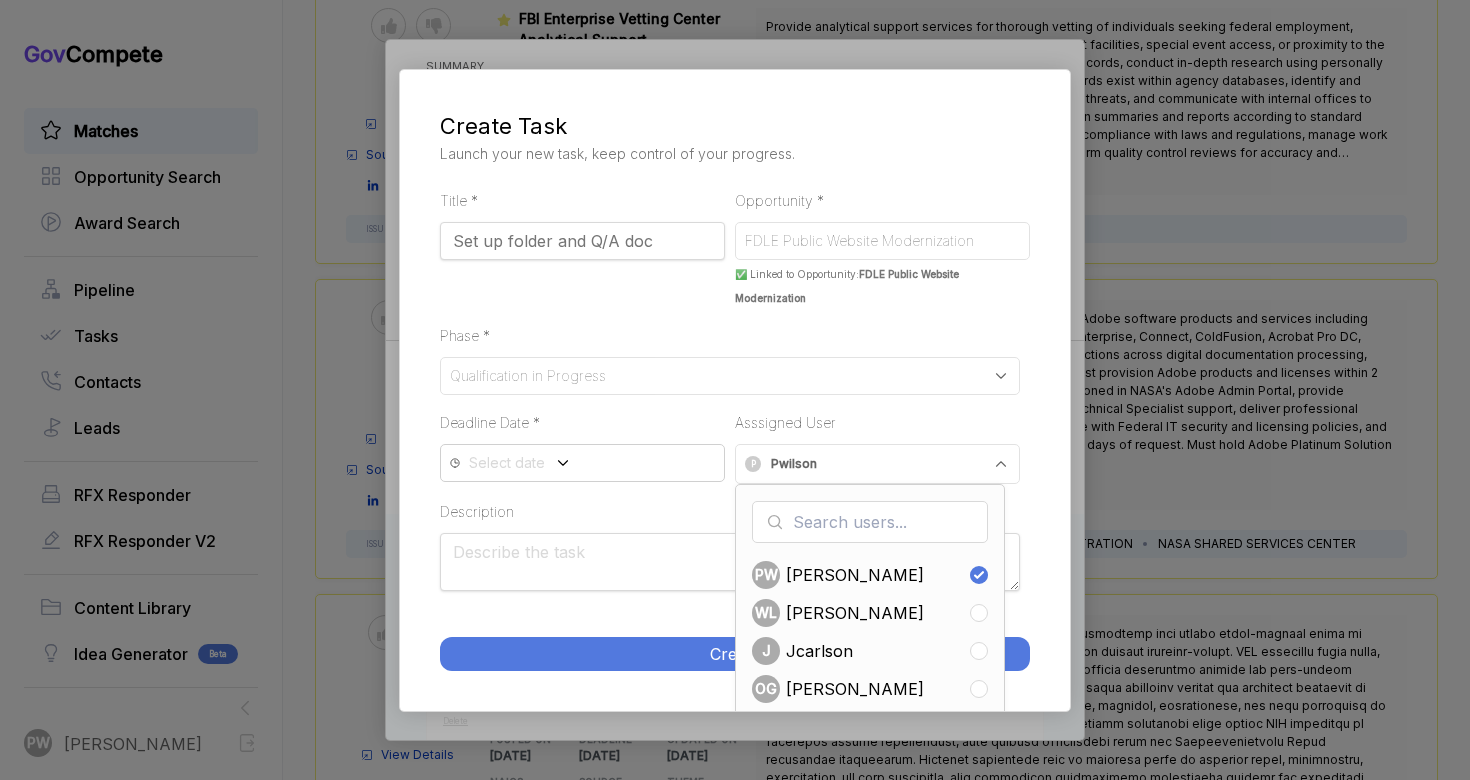 click on "Deadline Date   Required Field * Select date" at bounding box center (582, 447) 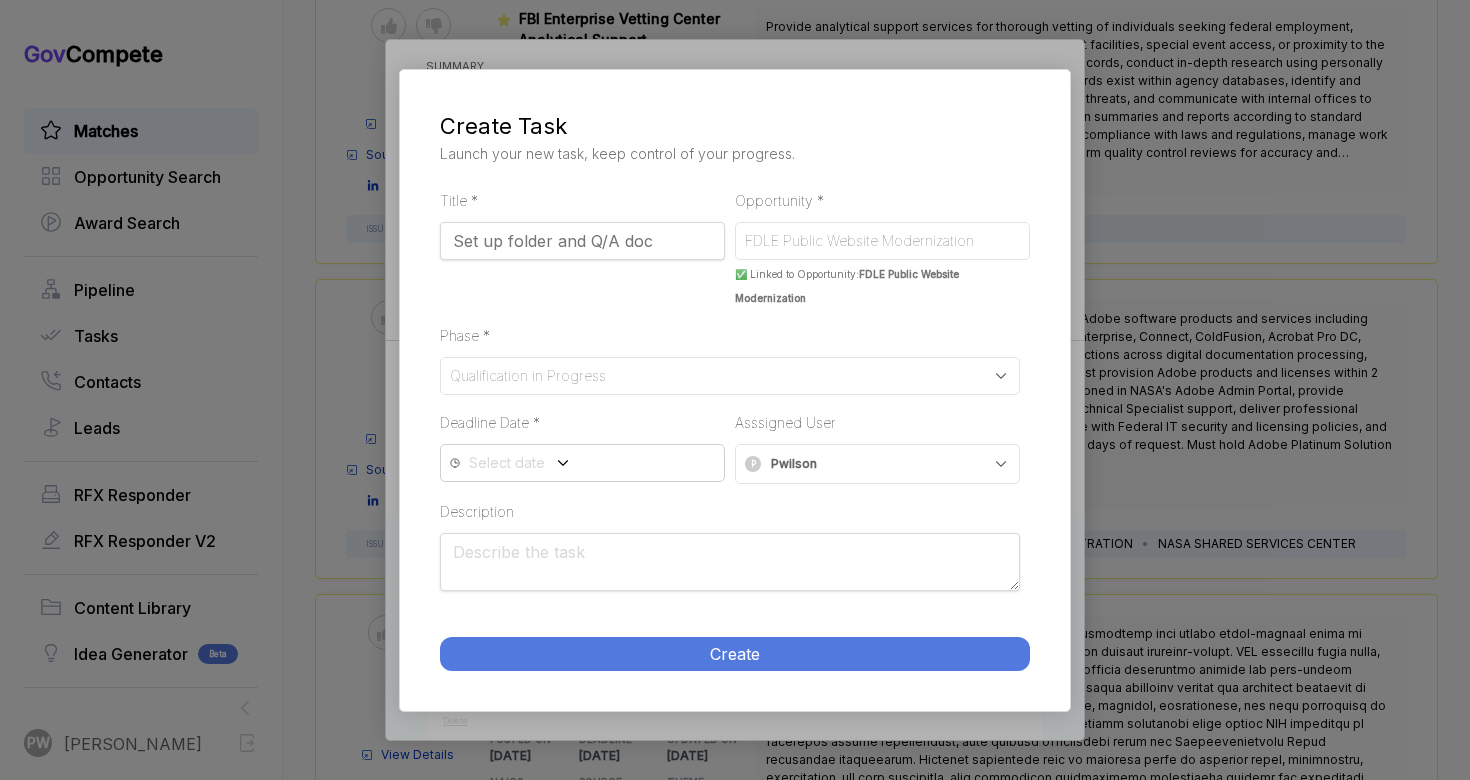 click on "Select date" at bounding box center [507, 462] 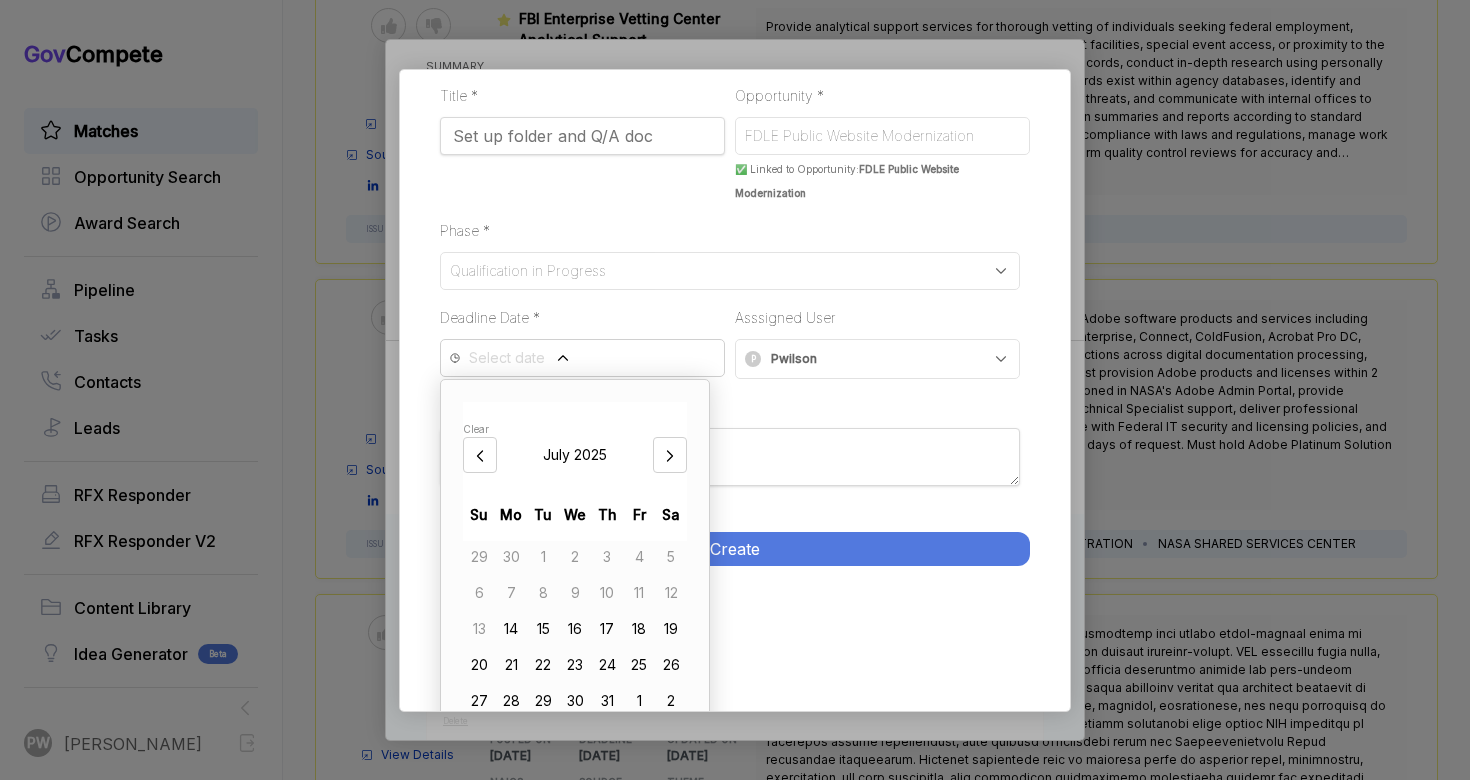 scroll, scrollTop: 137, scrollLeft: 0, axis: vertical 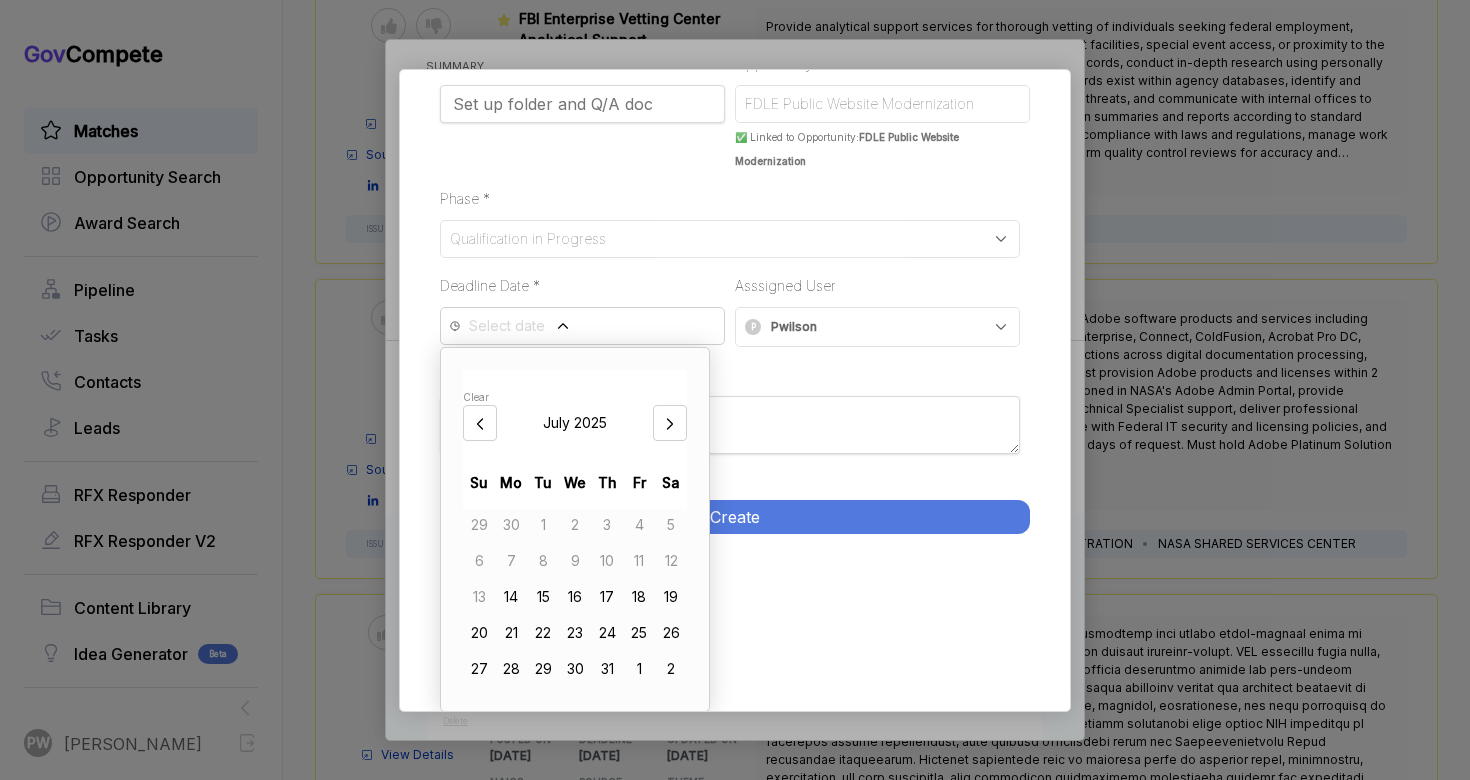 click on "14" at bounding box center (511, 597) 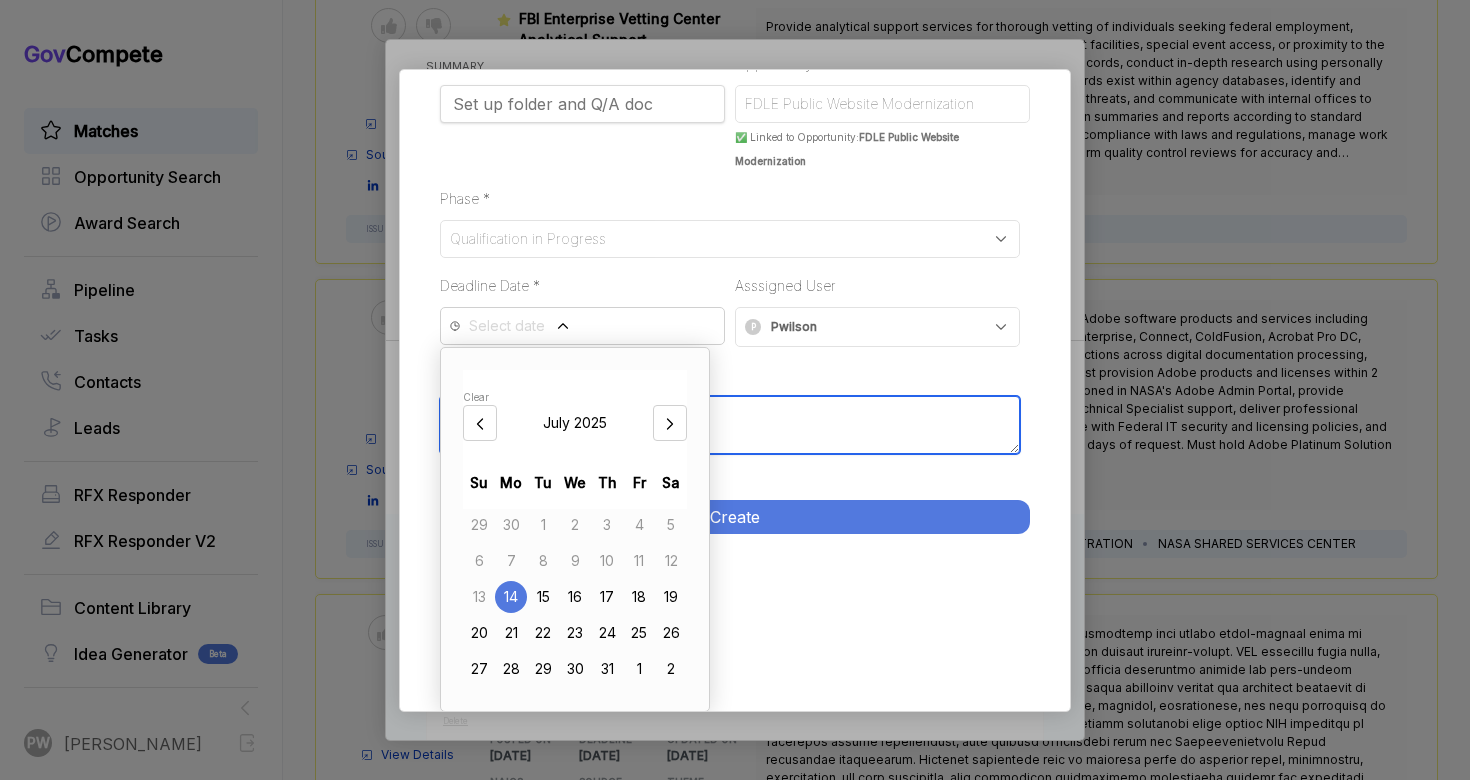 click on "Description" at bounding box center [730, 425] 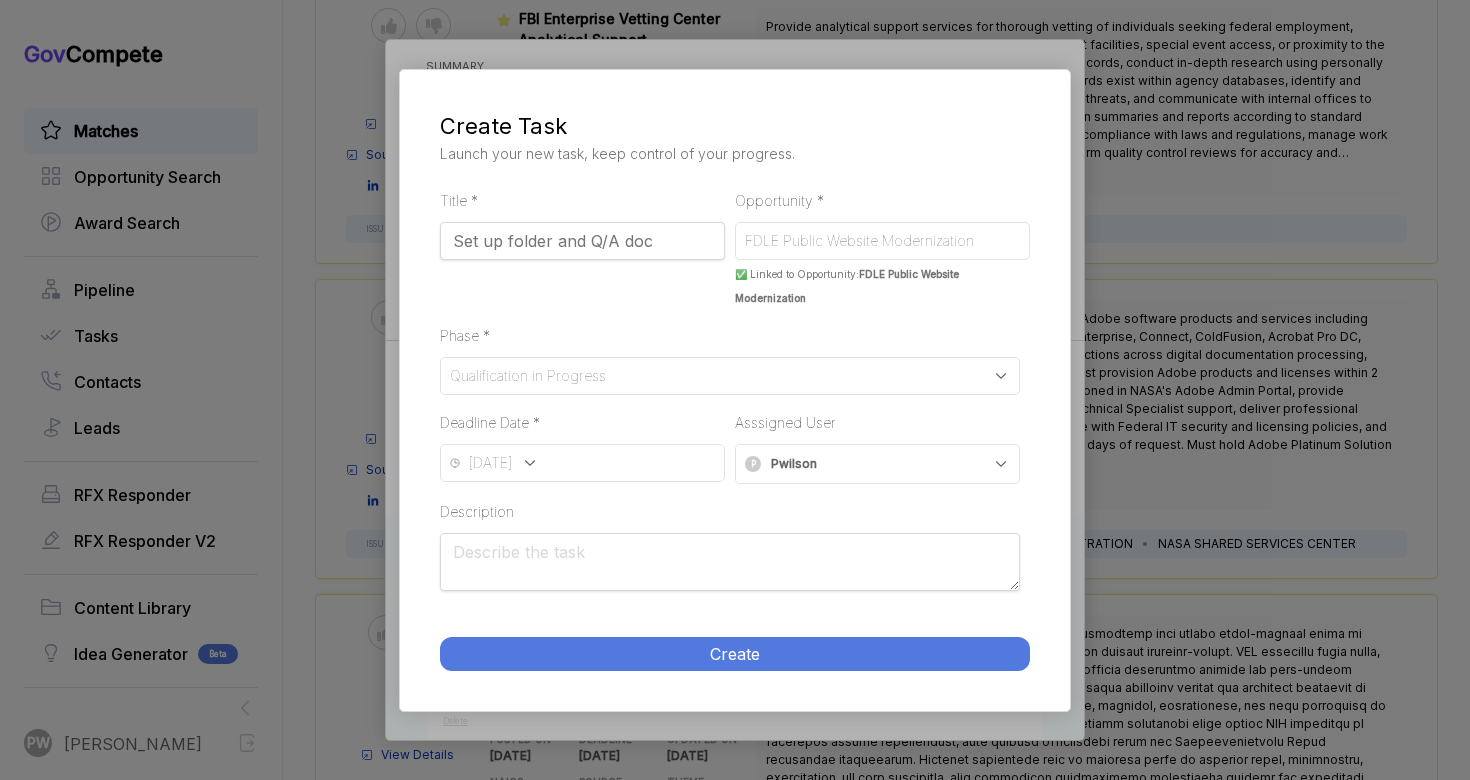 click on "Create" at bounding box center [735, 654] 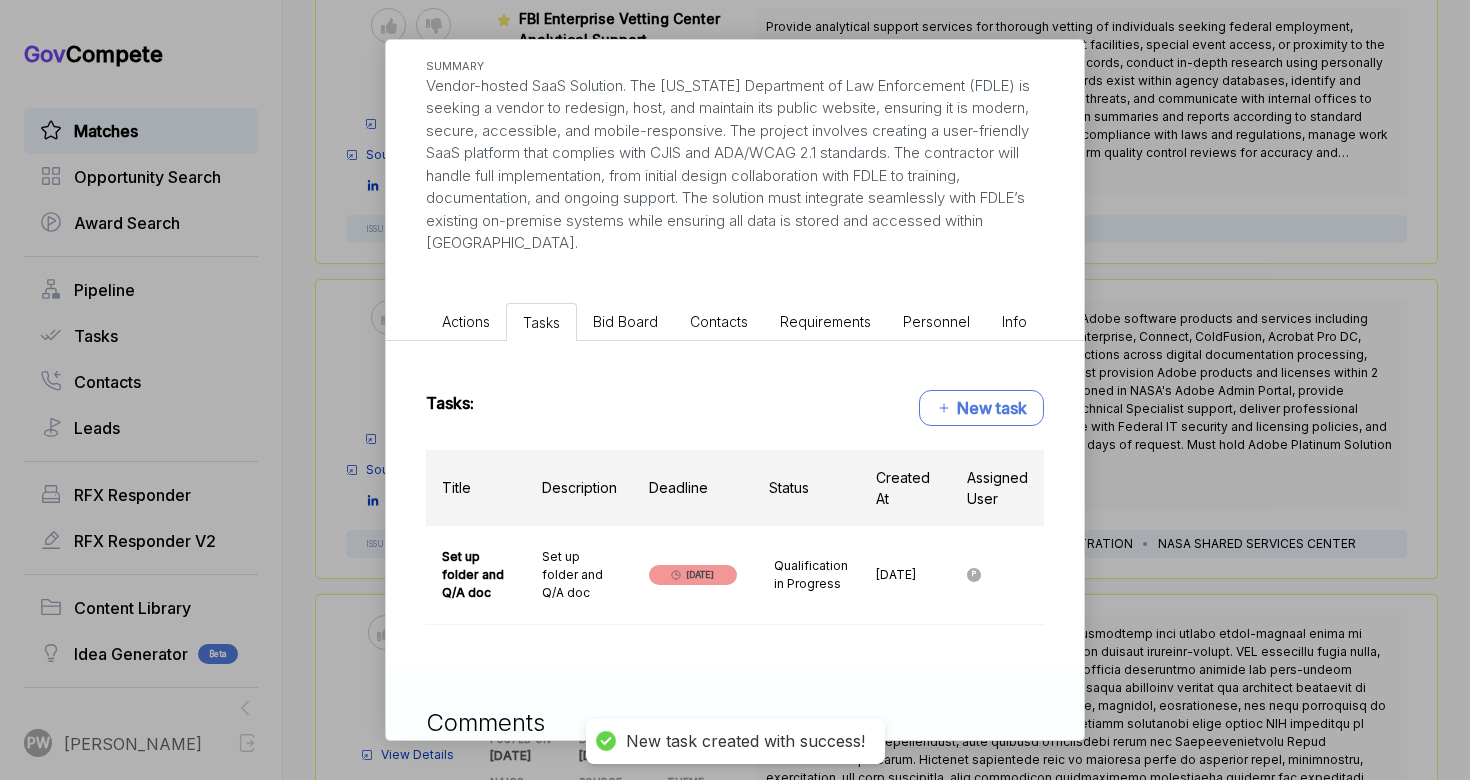 click on "New task" at bounding box center [981, 408] 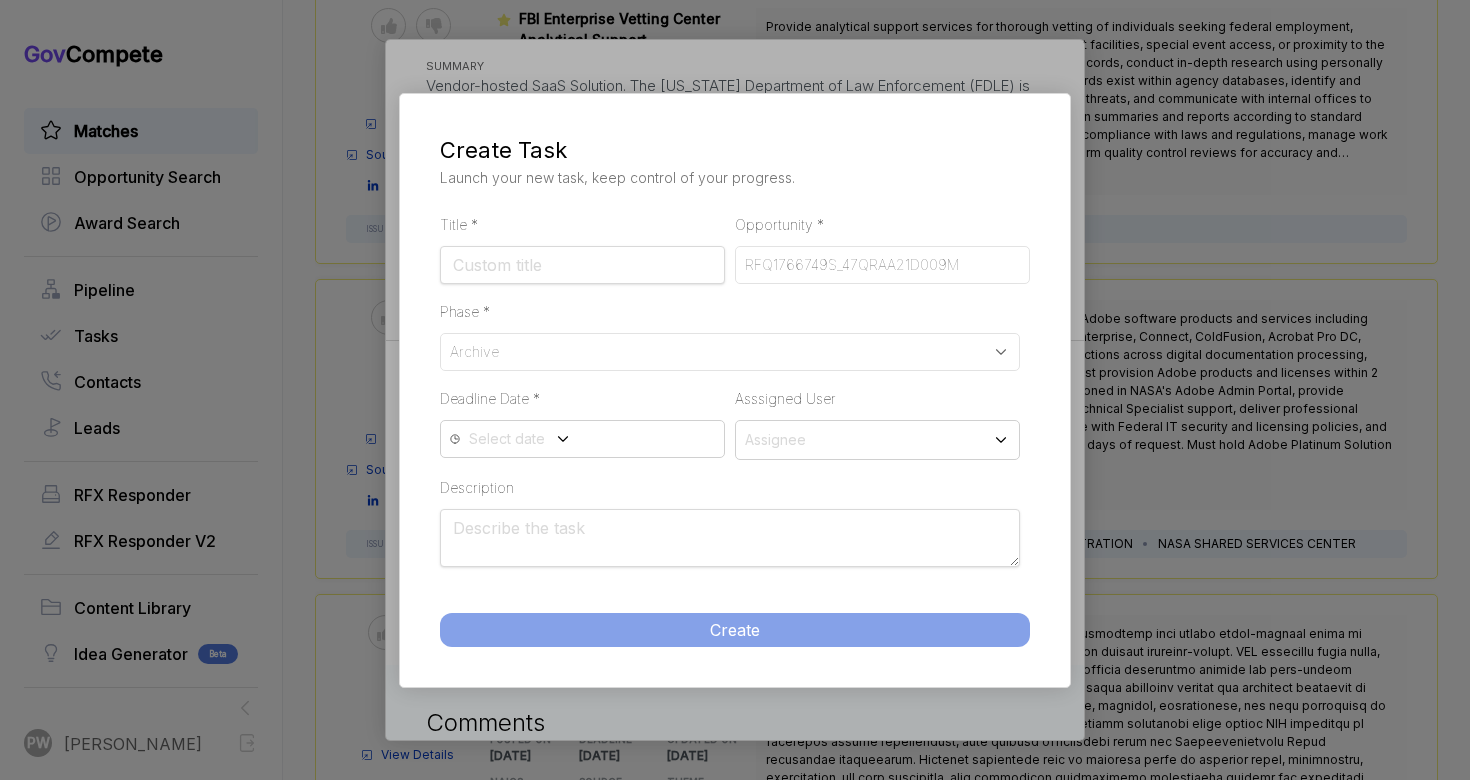 click on "Title   Required Field *" at bounding box center (582, 265) 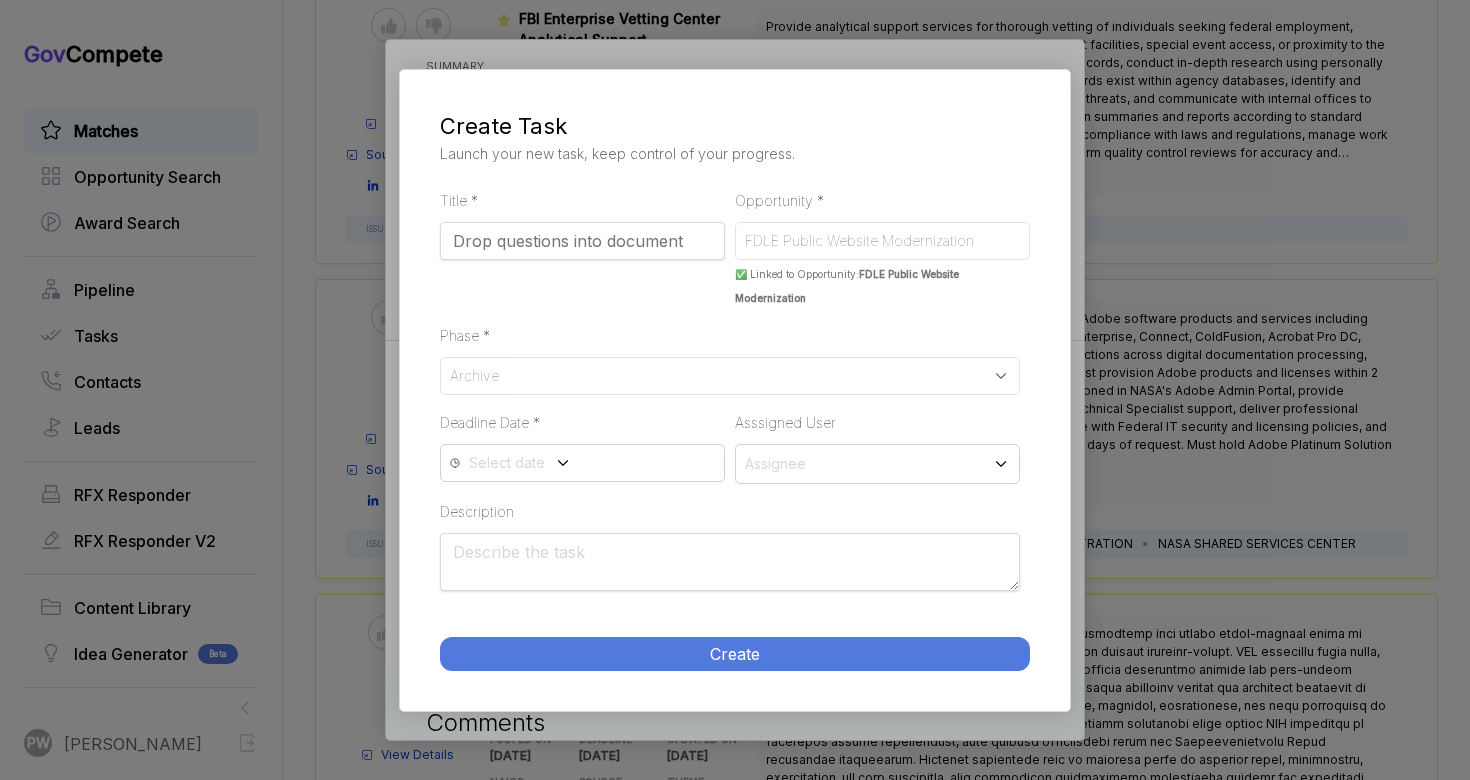type on "Drop questions into document" 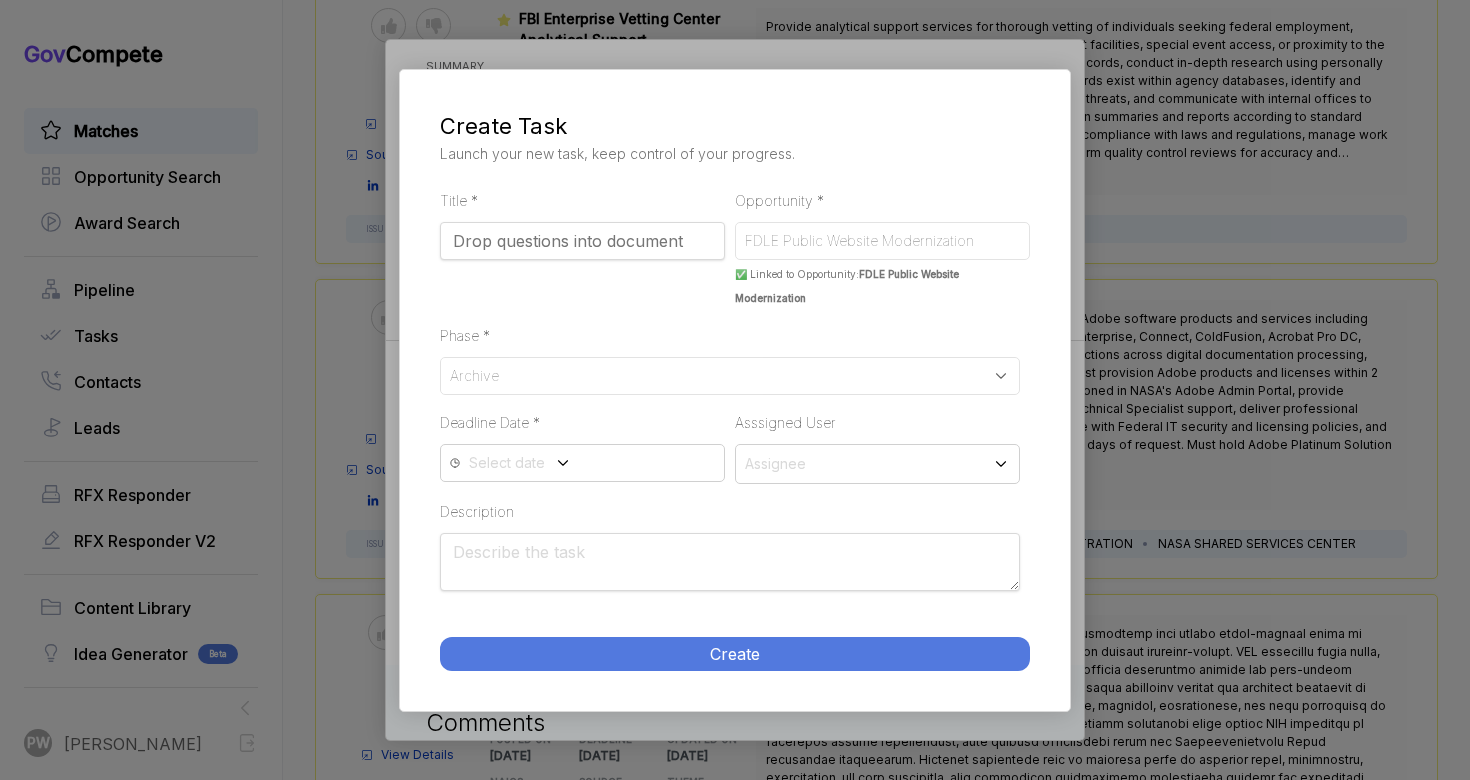 click on "Archive" at bounding box center (730, 376) 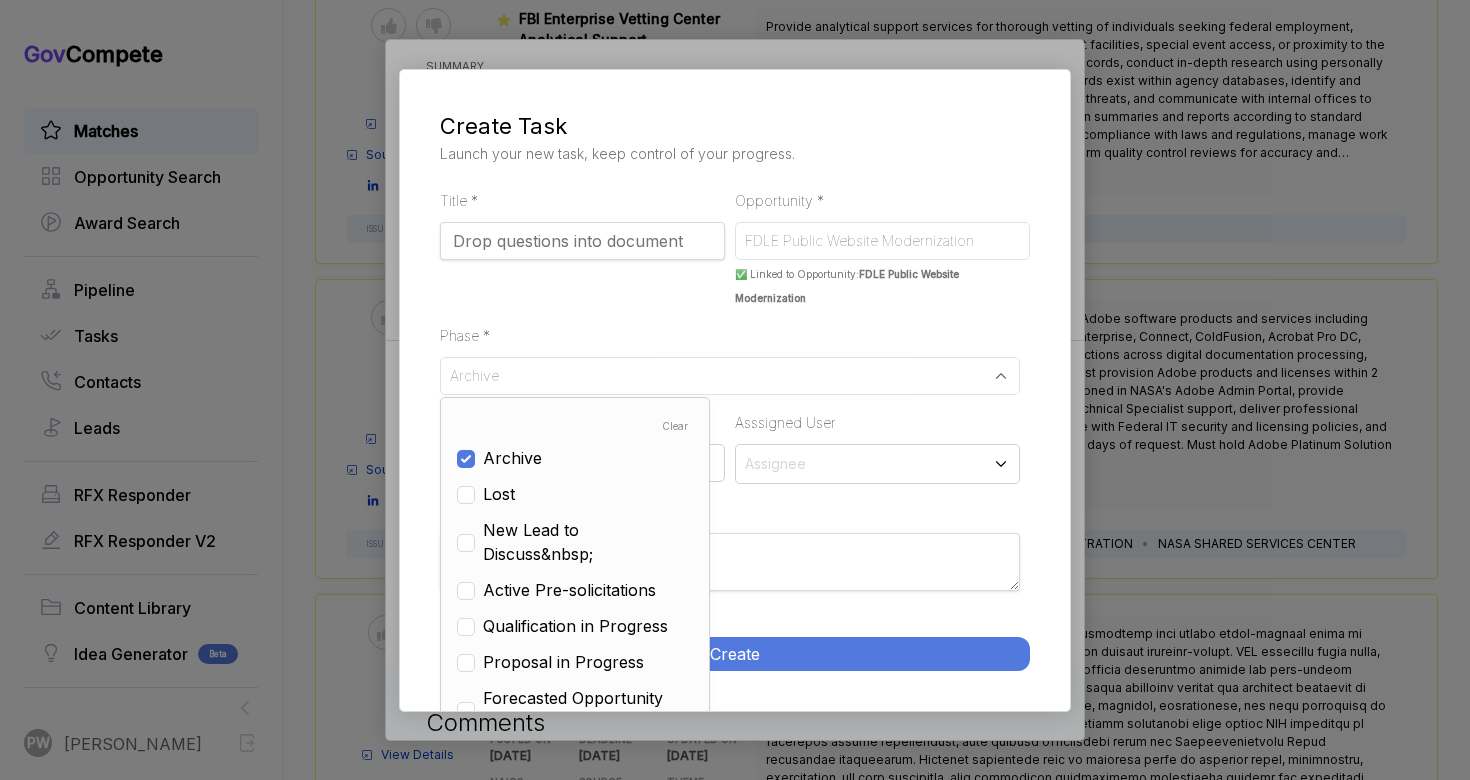 click on "Qualification in Progress" at bounding box center (575, 626) 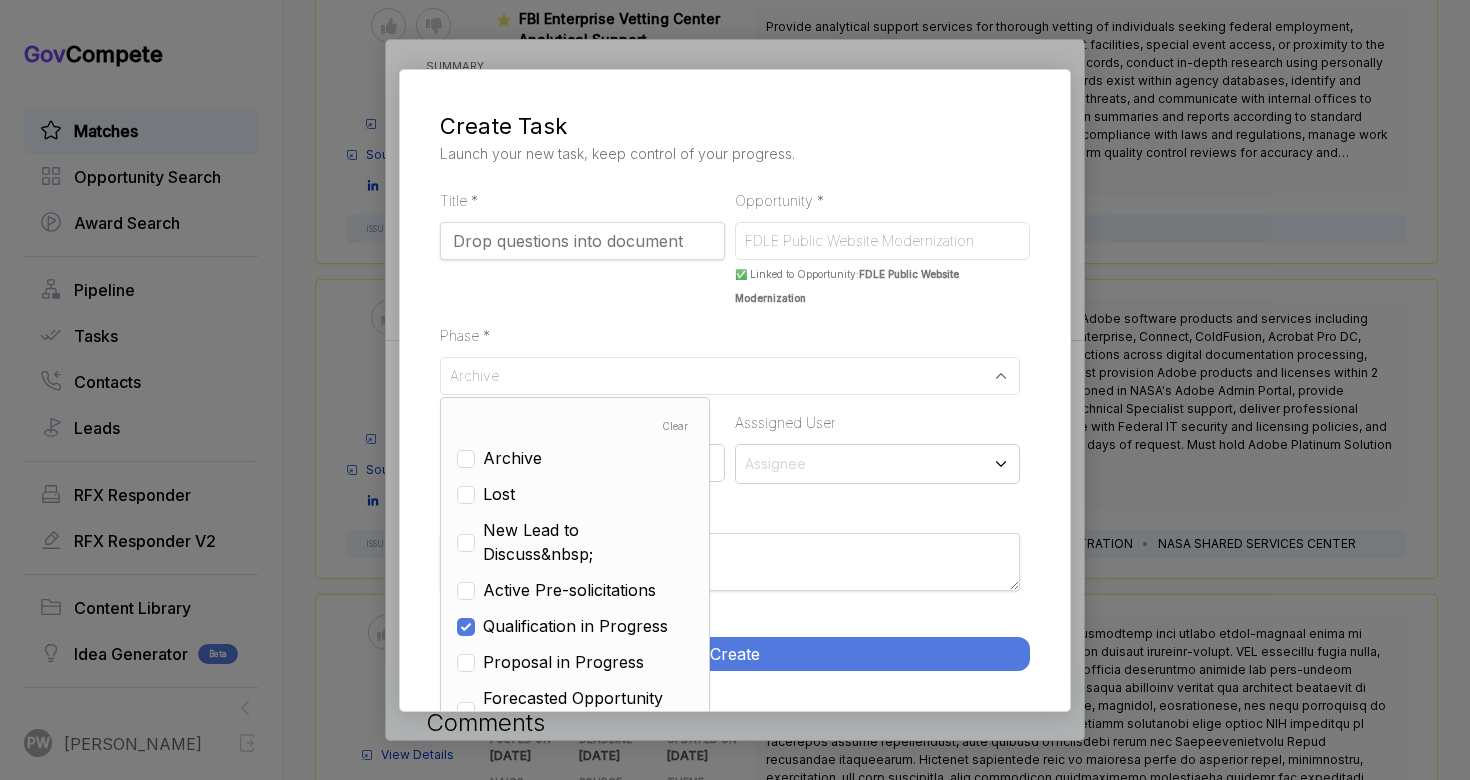checkbox on "false" 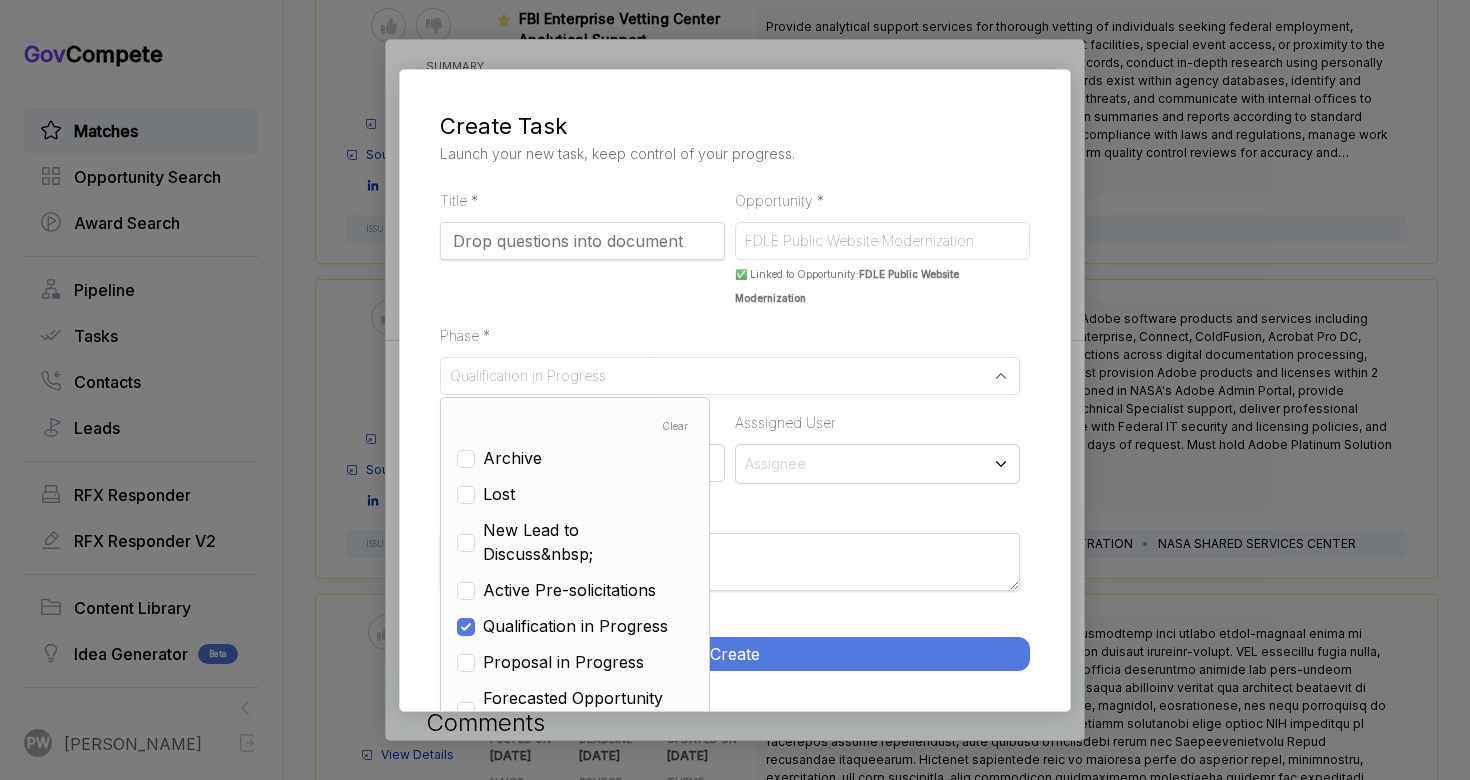 click on "Active Pre-solicitations" at bounding box center (569, 590) 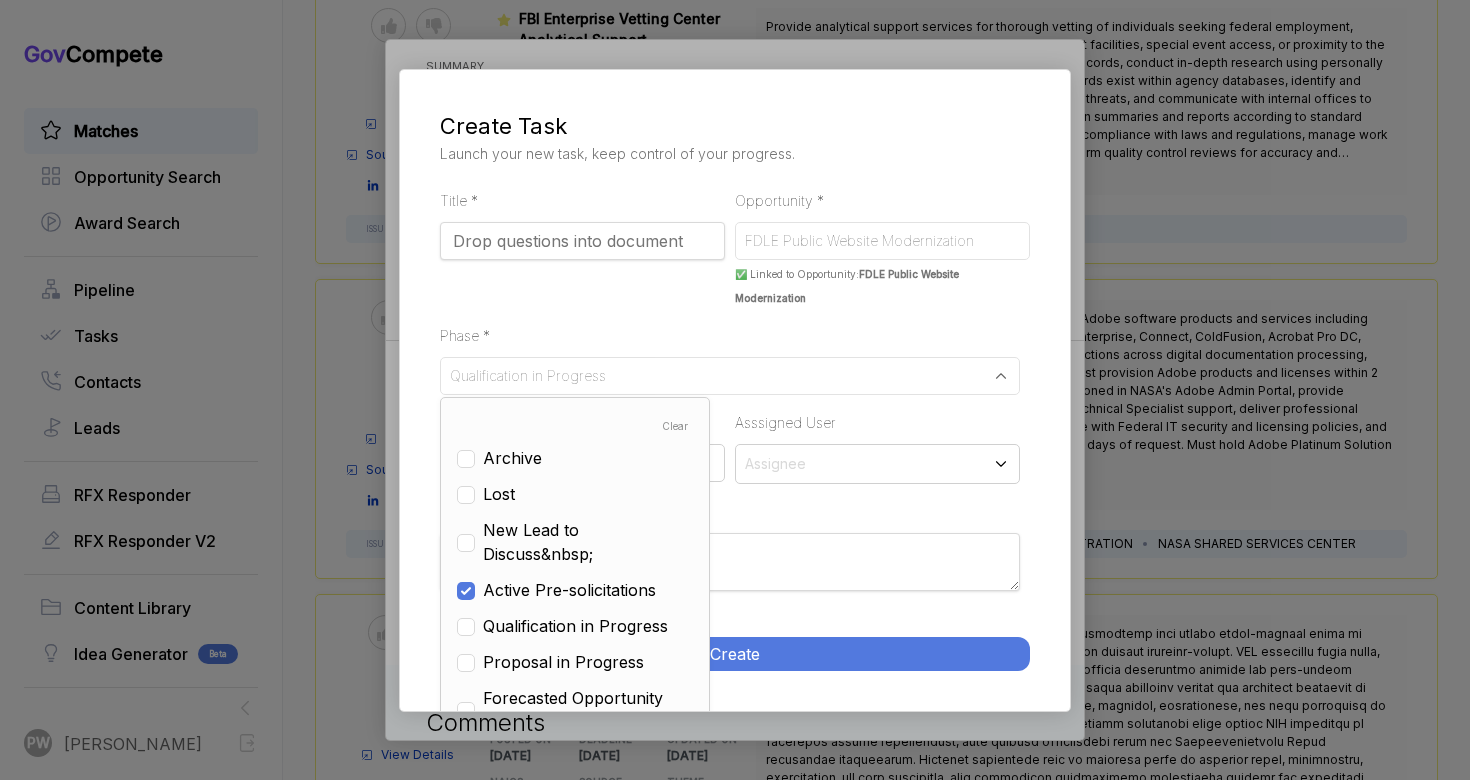 checkbox on "true" 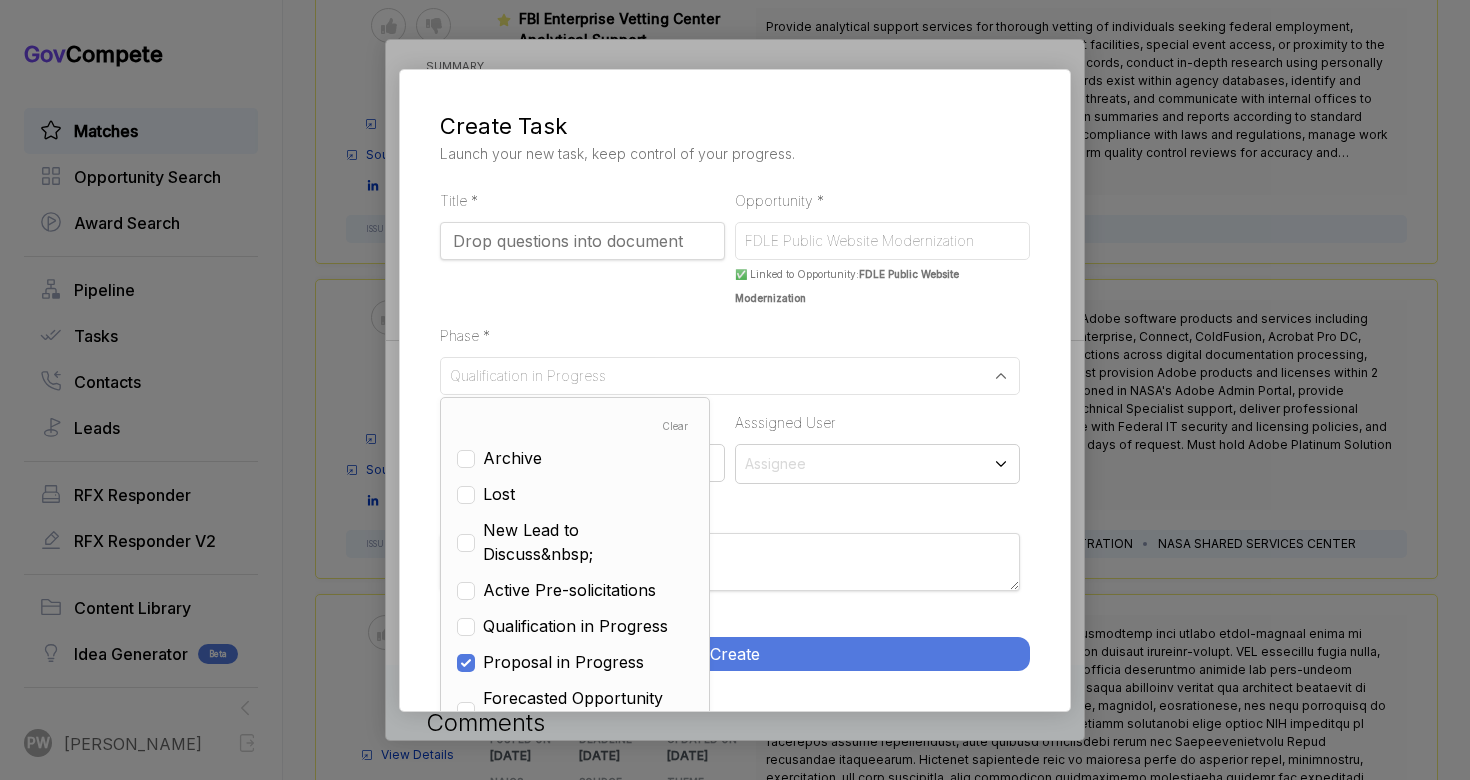 checkbox on "false" 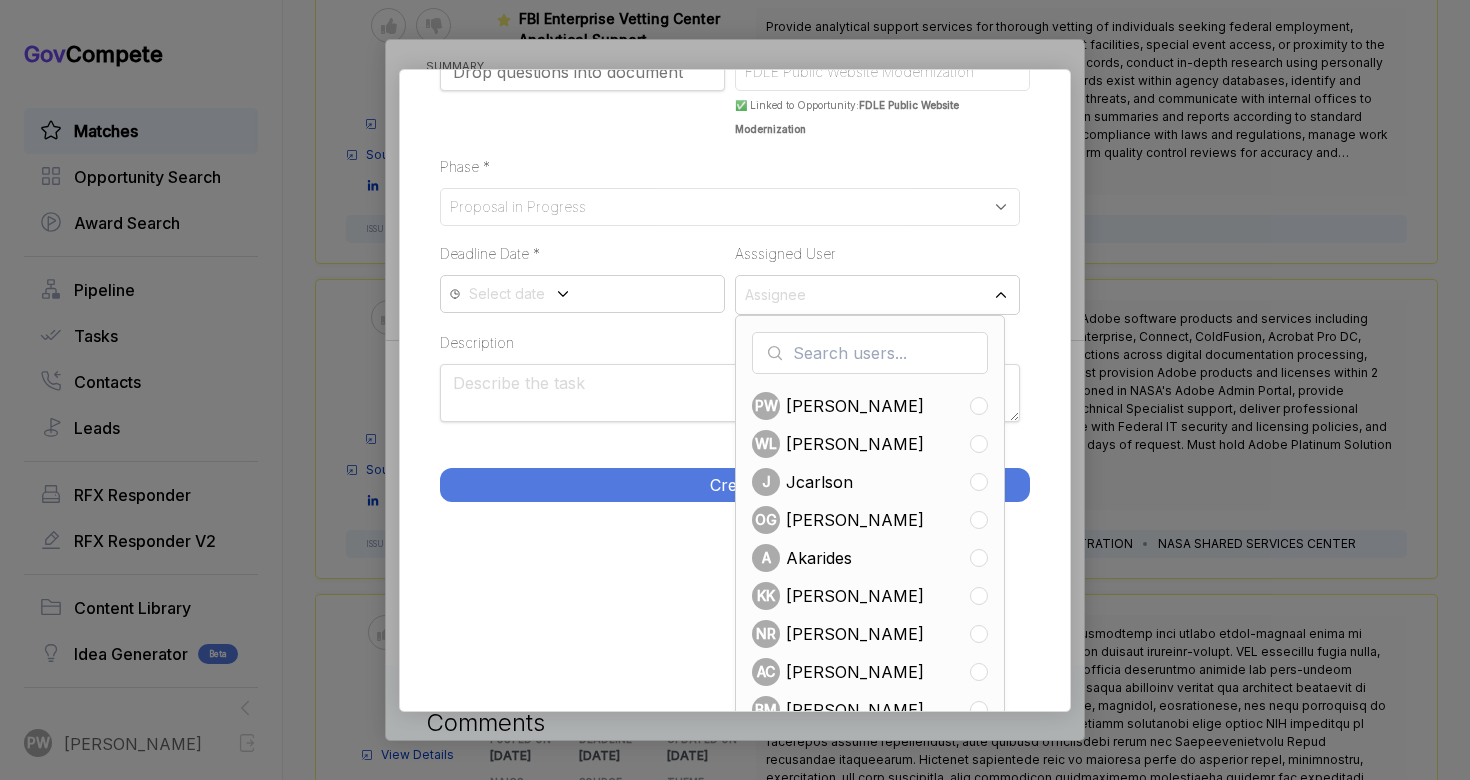 scroll, scrollTop: 172, scrollLeft: 0, axis: vertical 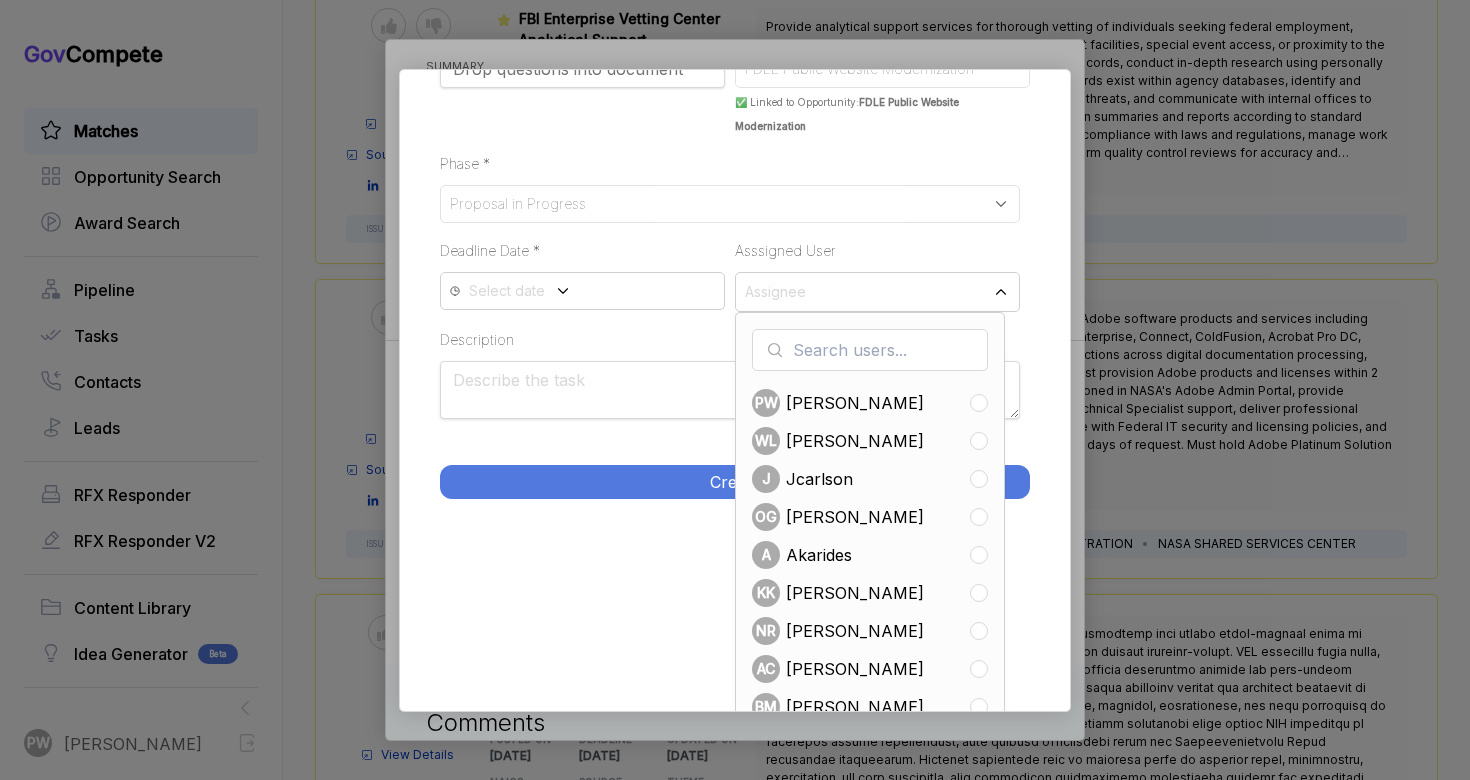 click on "[PERSON_NAME]" at bounding box center (855, 631) 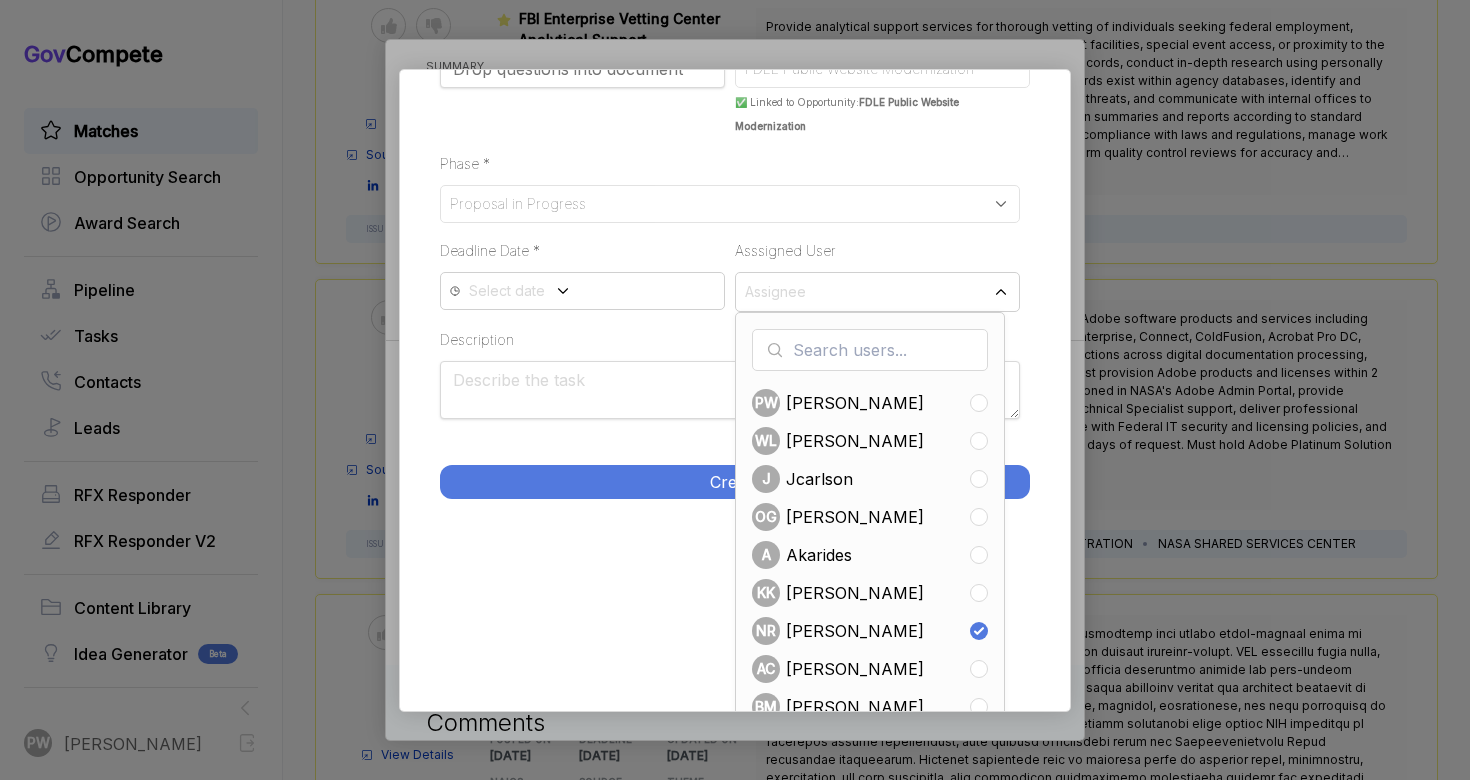 checkbox on "true" 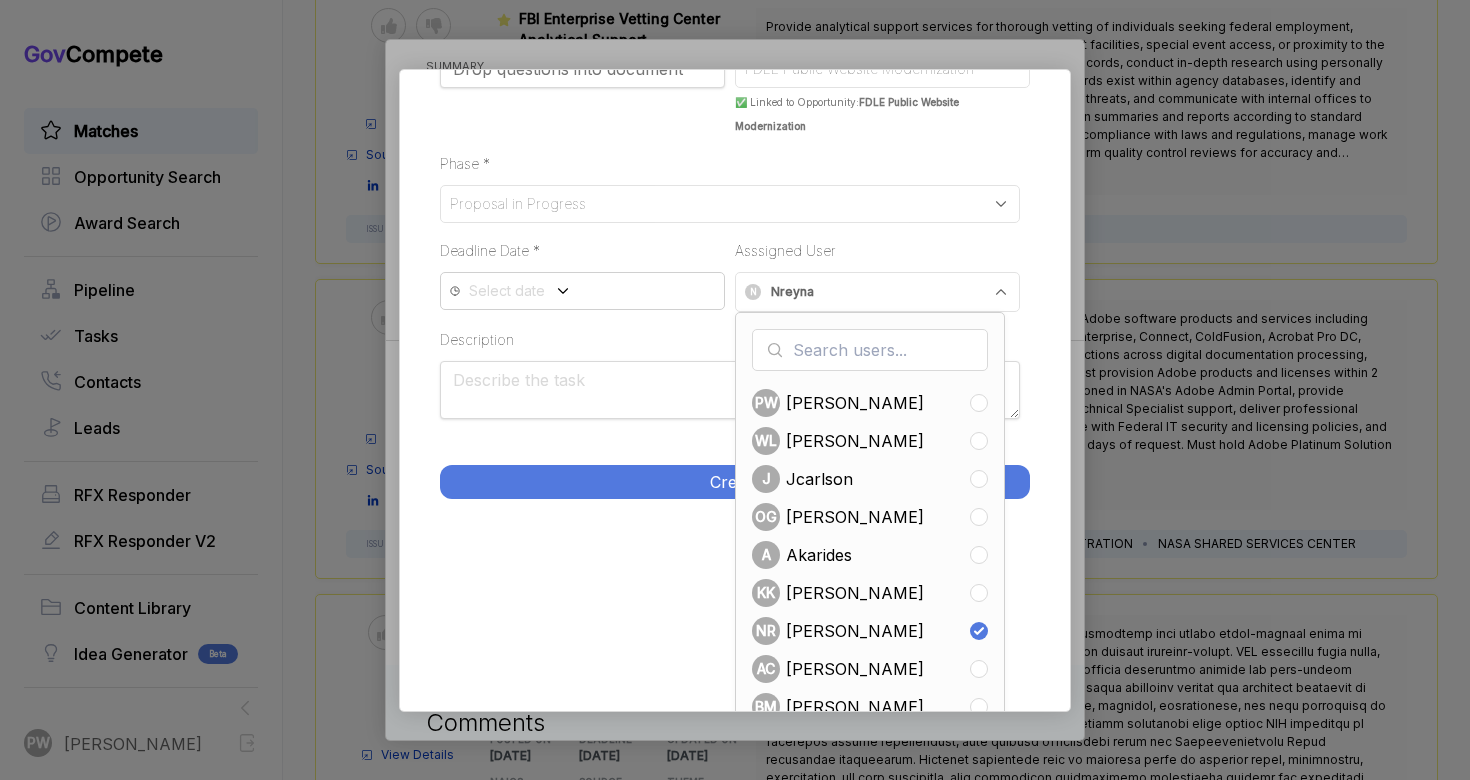 click on "Create" at bounding box center (735, 482) 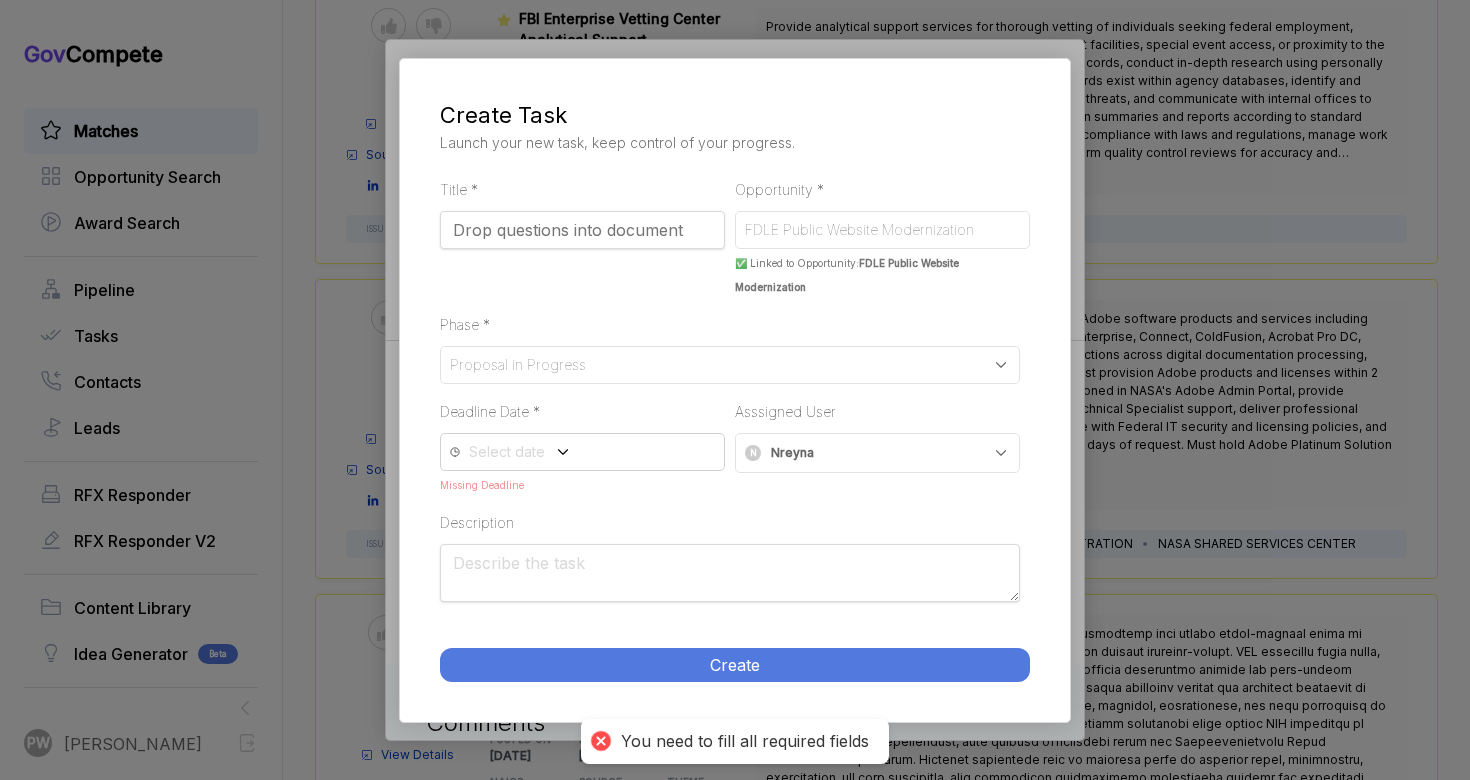 click on "Select date" at bounding box center (507, 451) 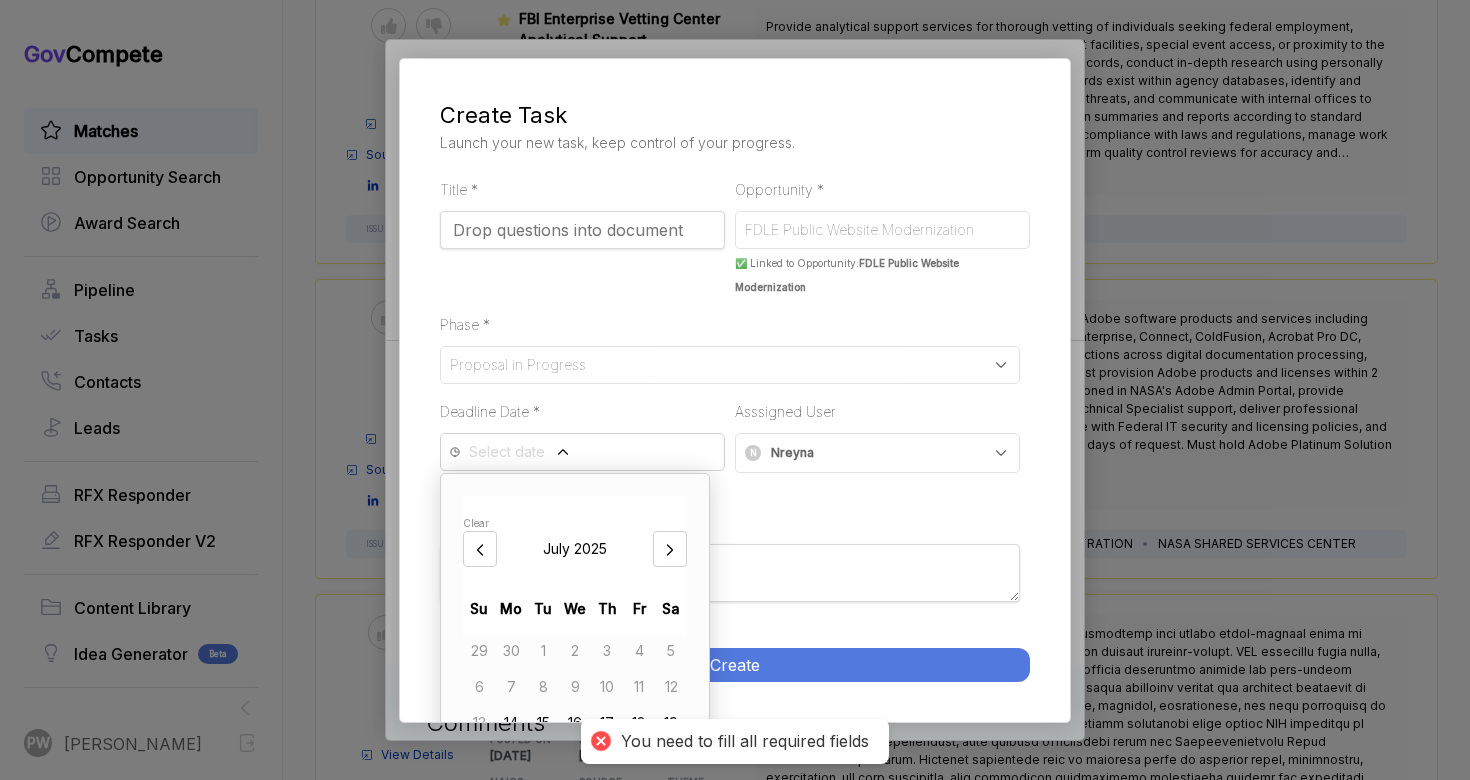 scroll, scrollTop: 94, scrollLeft: 0, axis: vertical 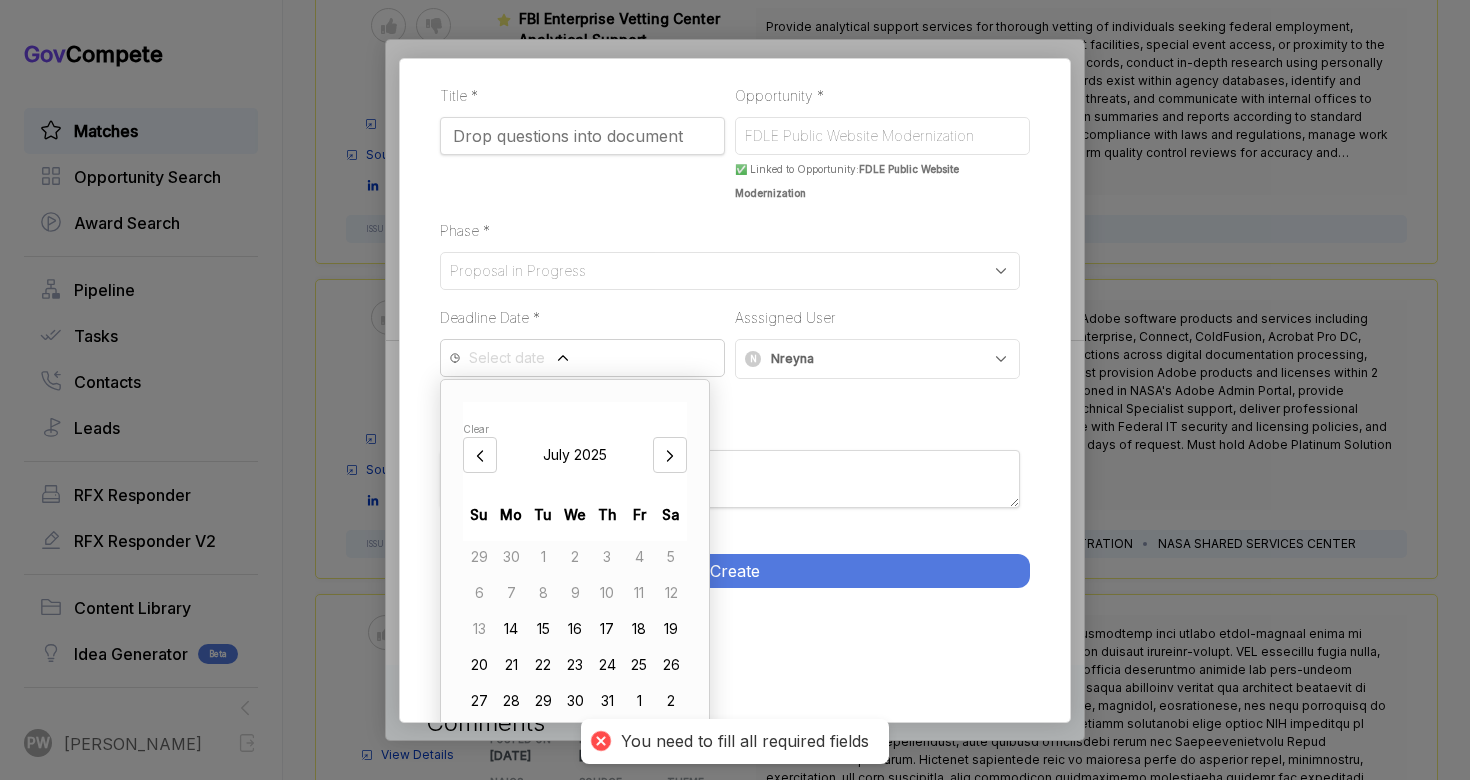 click on "14" at bounding box center [511, 629] 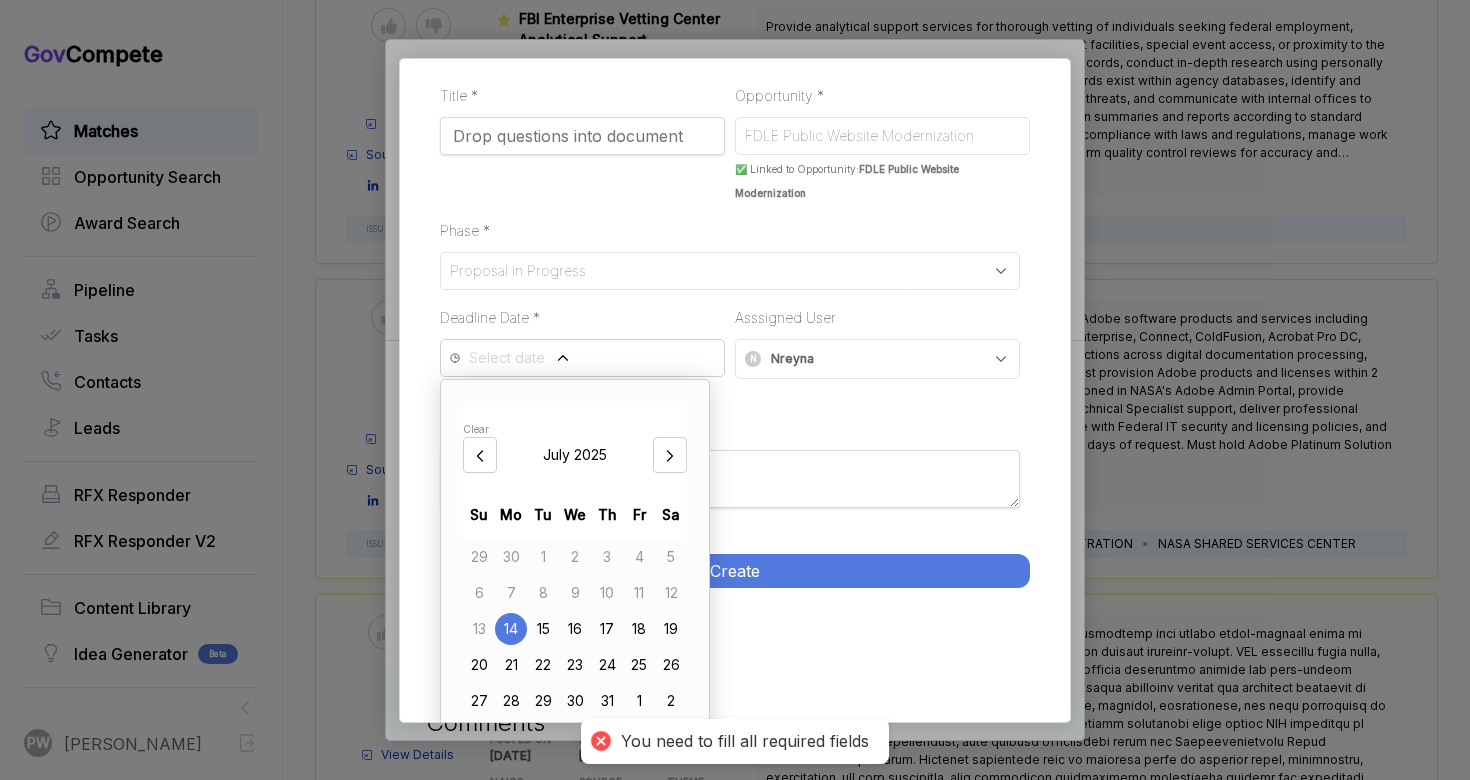 click on "Create" at bounding box center [735, 571] 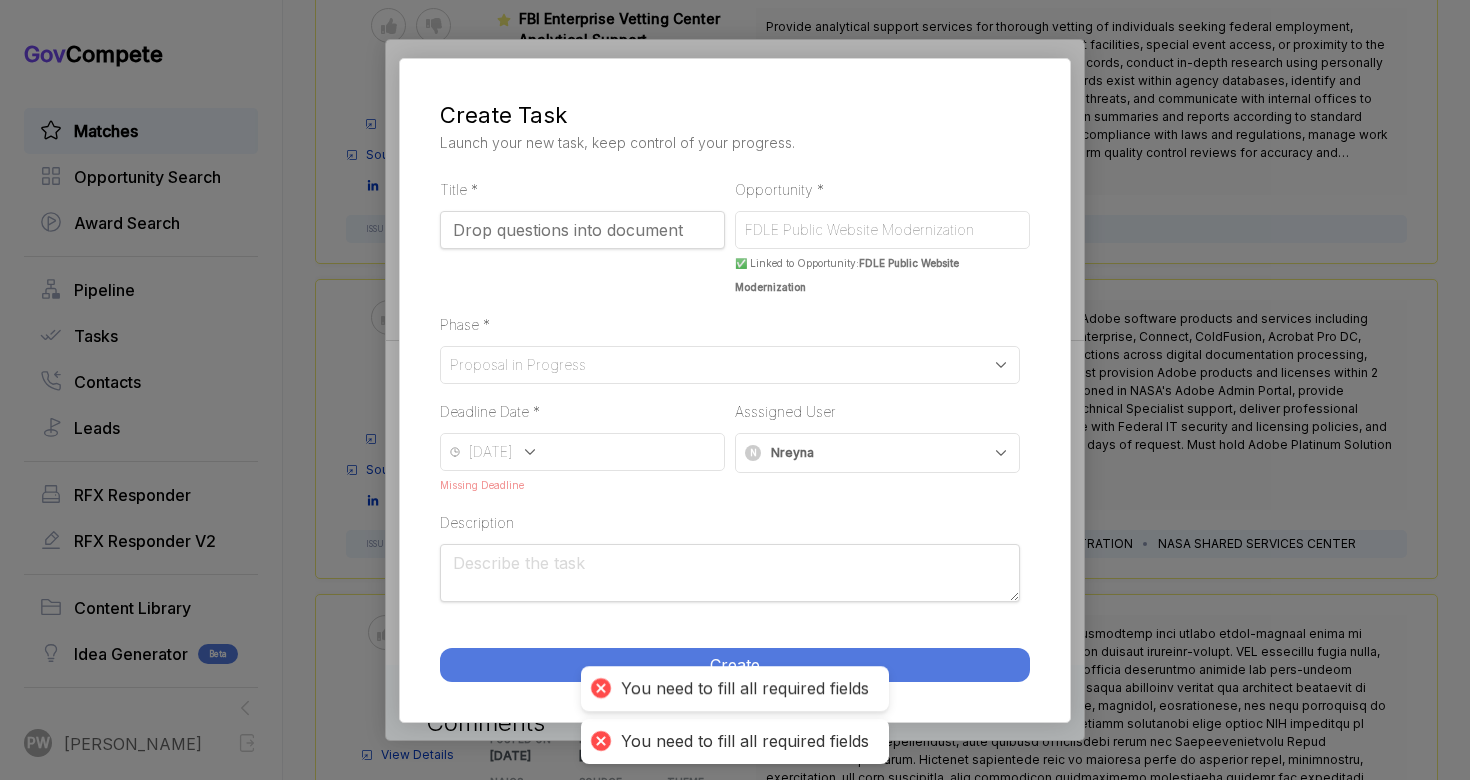 scroll, scrollTop: 0, scrollLeft: 0, axis: both 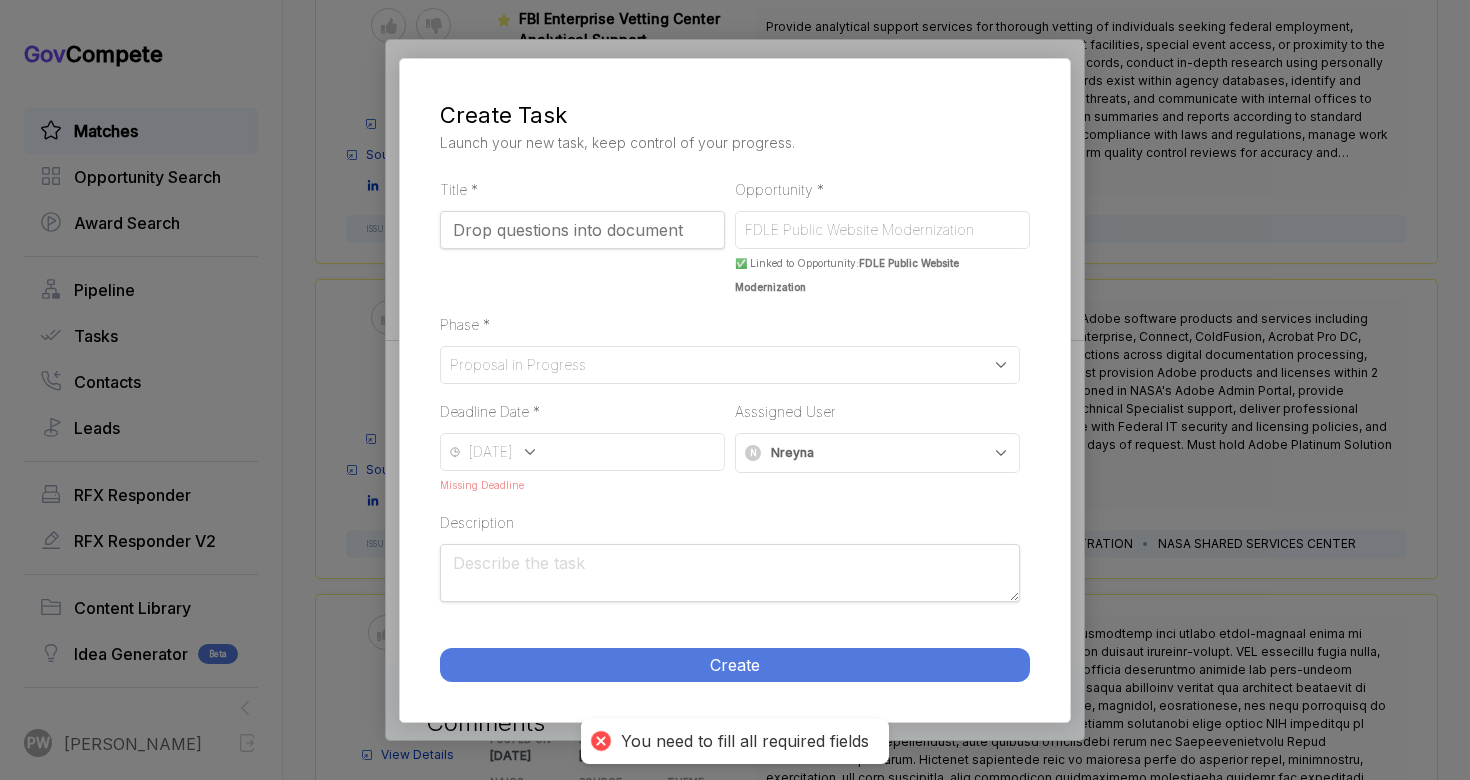 click on "Create" at bounding box center (735, 665) 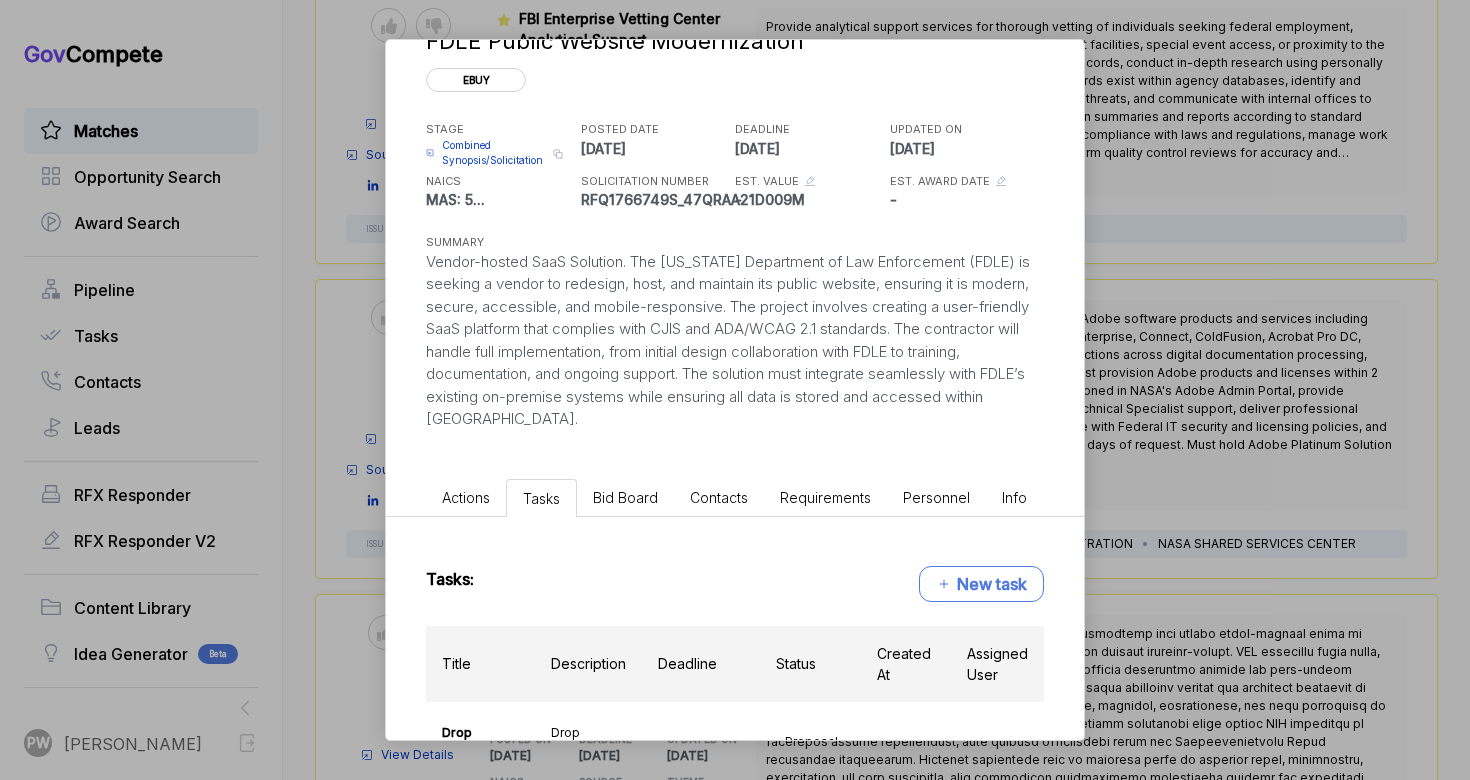 scroll, scrollTop: 0, scrollLeft: 0, axis: both 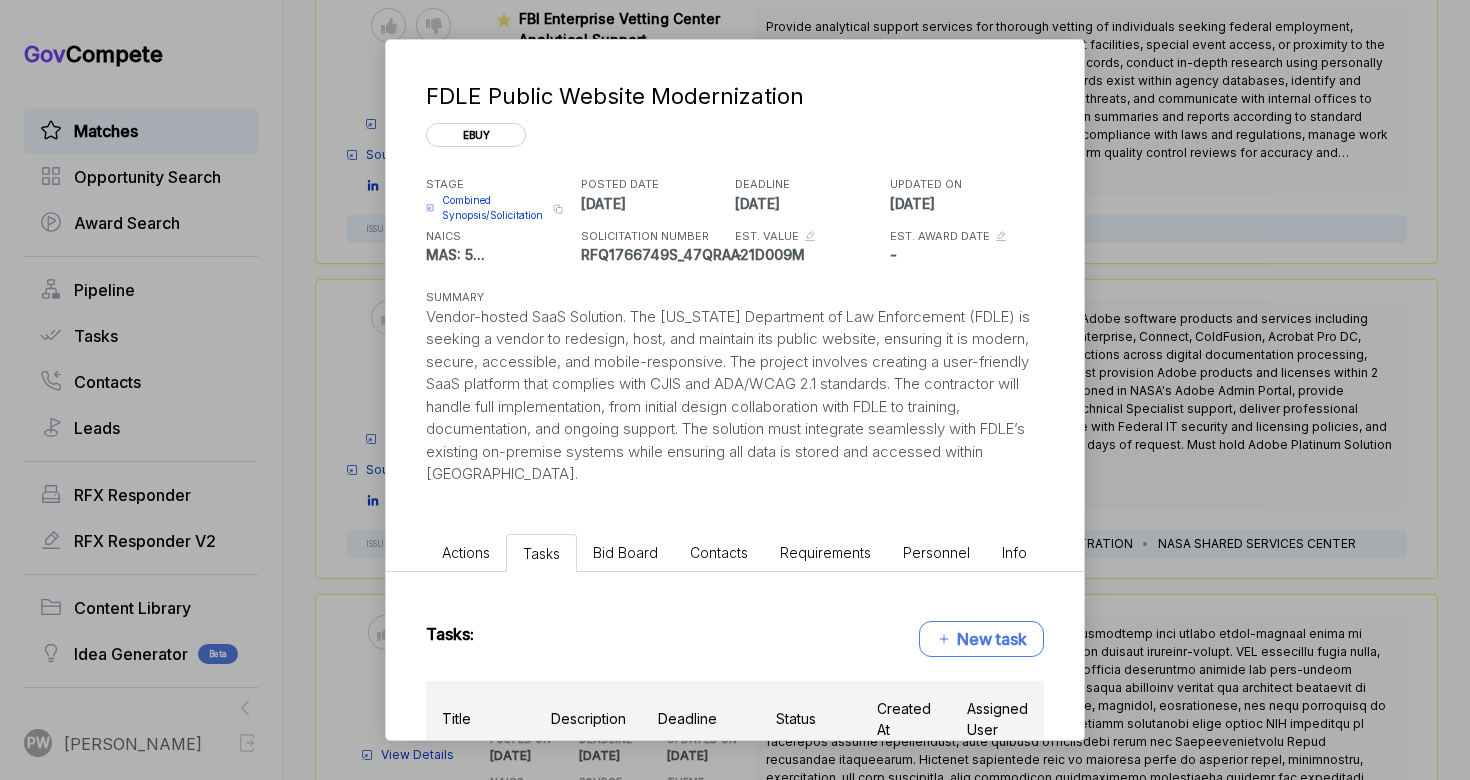 click on "Tasks:  New task   Title Description Deadline Status Created At Assigned User Drop questions into document  Drop questions into document  [DATE] Proposal in Progress [DATE] Assigned to: nreyna N Set up folder and Q/A doc Set up folder and Q/A doc [DATE] Qualification in Progress [DATE] Assigned to: pwilson P" at bounding box center (735, 792) 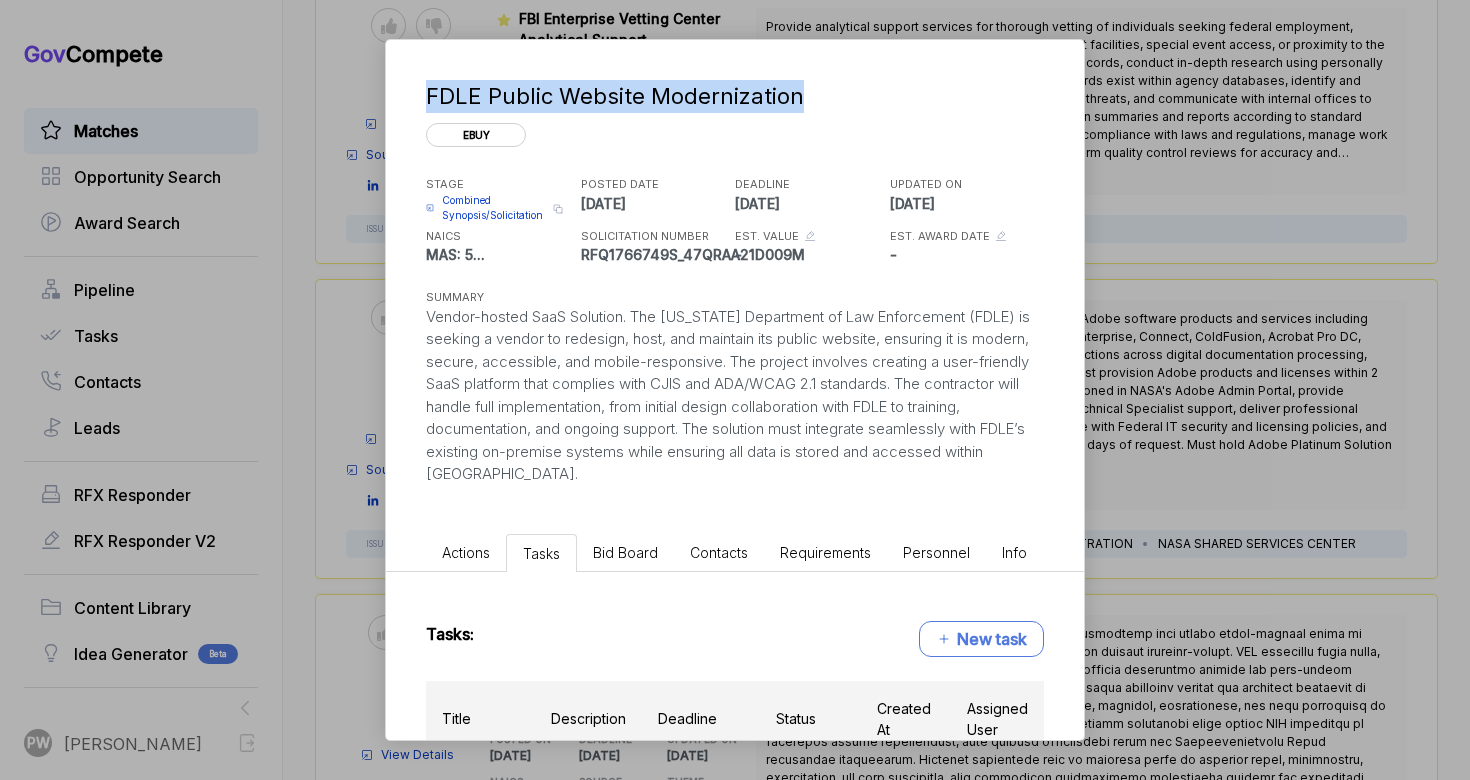 copy on "FDLE Public Website Modernization" 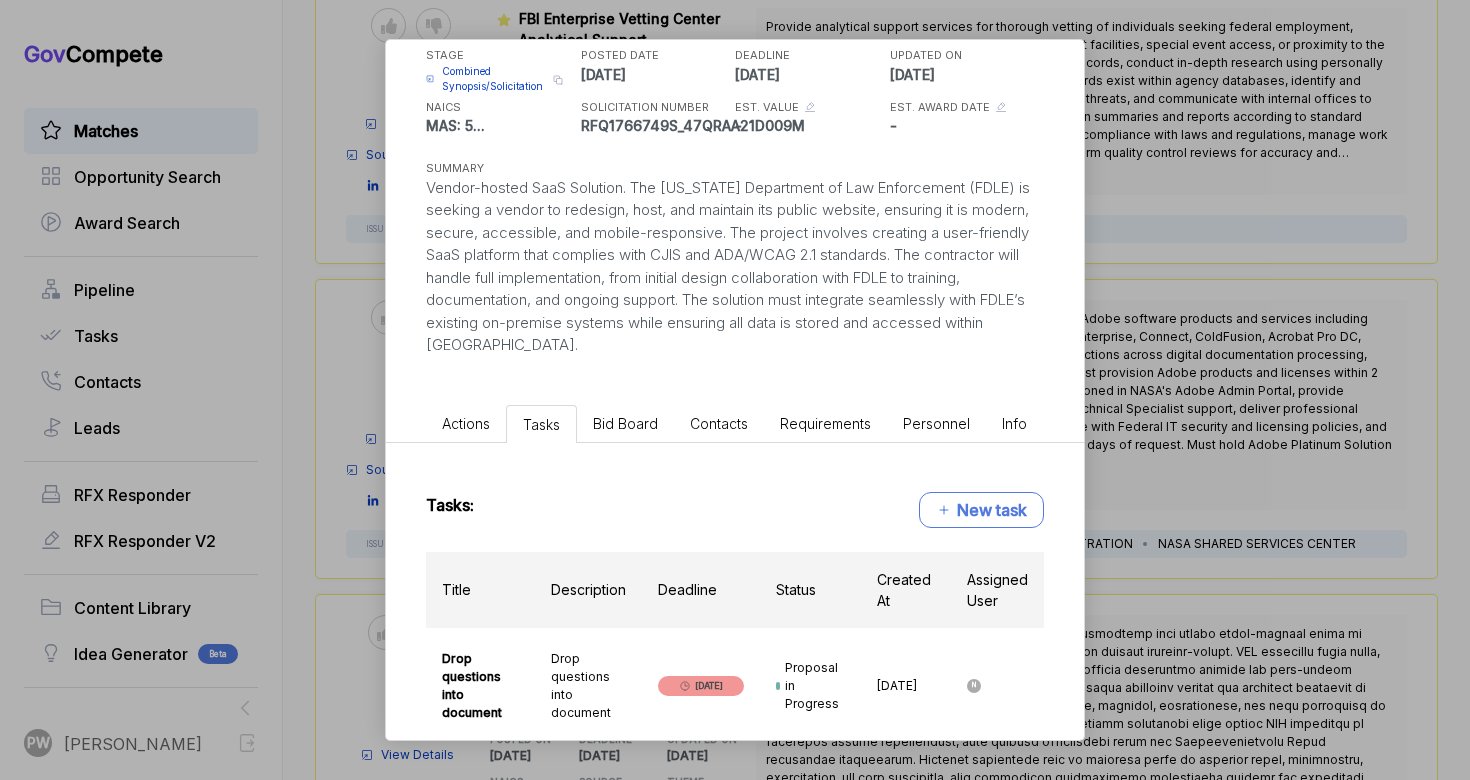 scroll, scrollTop: 83, scrollLeft: 0, axis: vertical 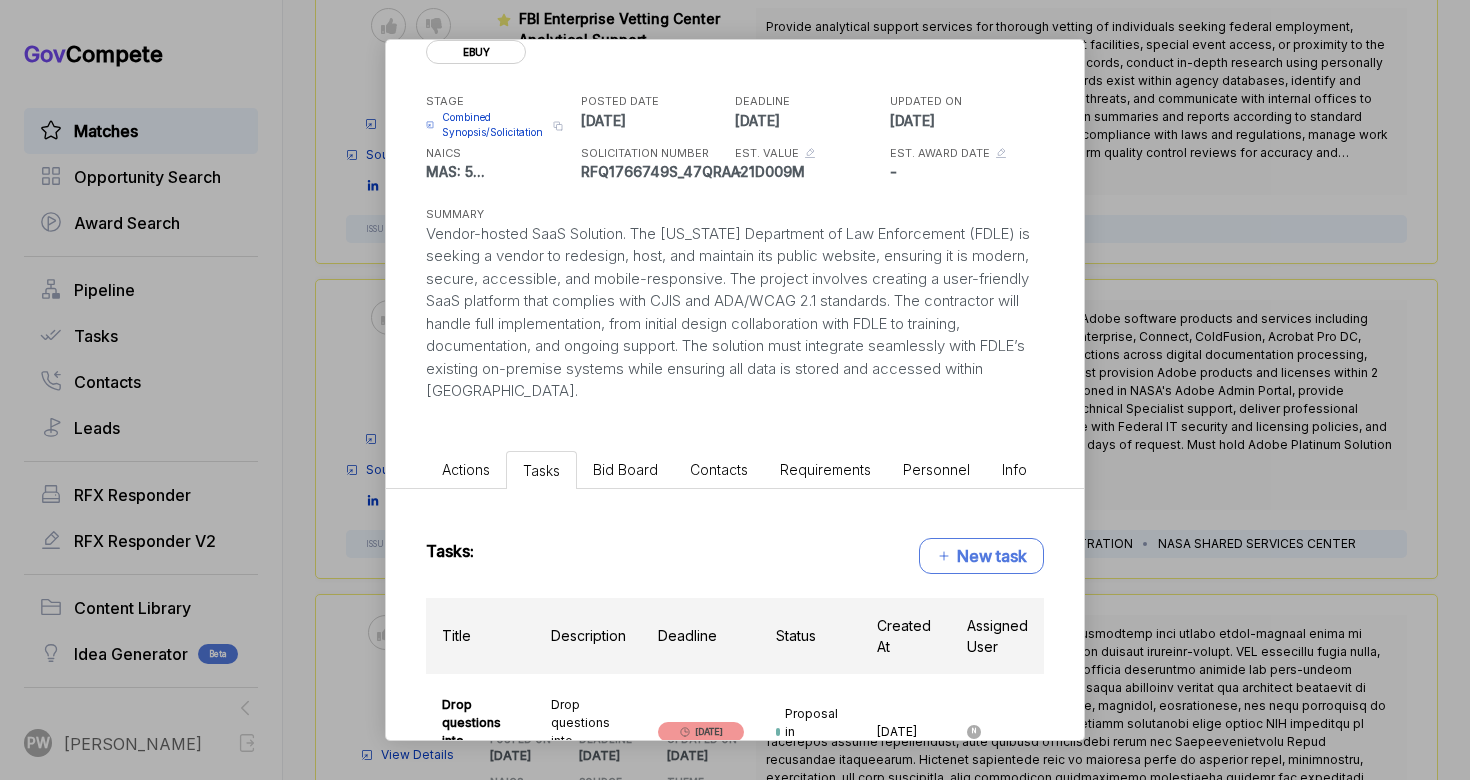 click on "Actions Tasks Bid Board Contacts Requirements Personnel Info" at bounding box center [735, 466] 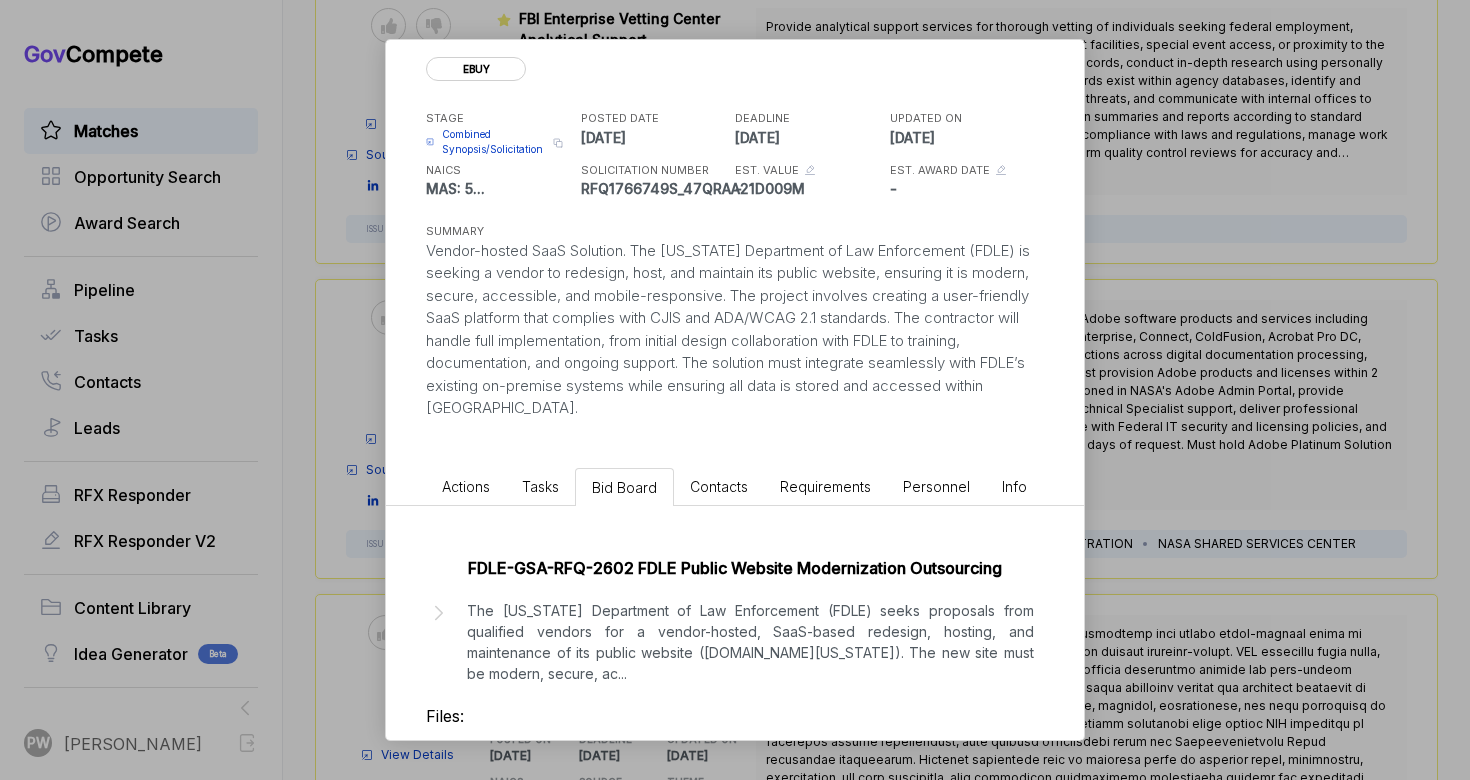 scroll, scrollTop: 83, scrollLeft: 0, axis: vertical 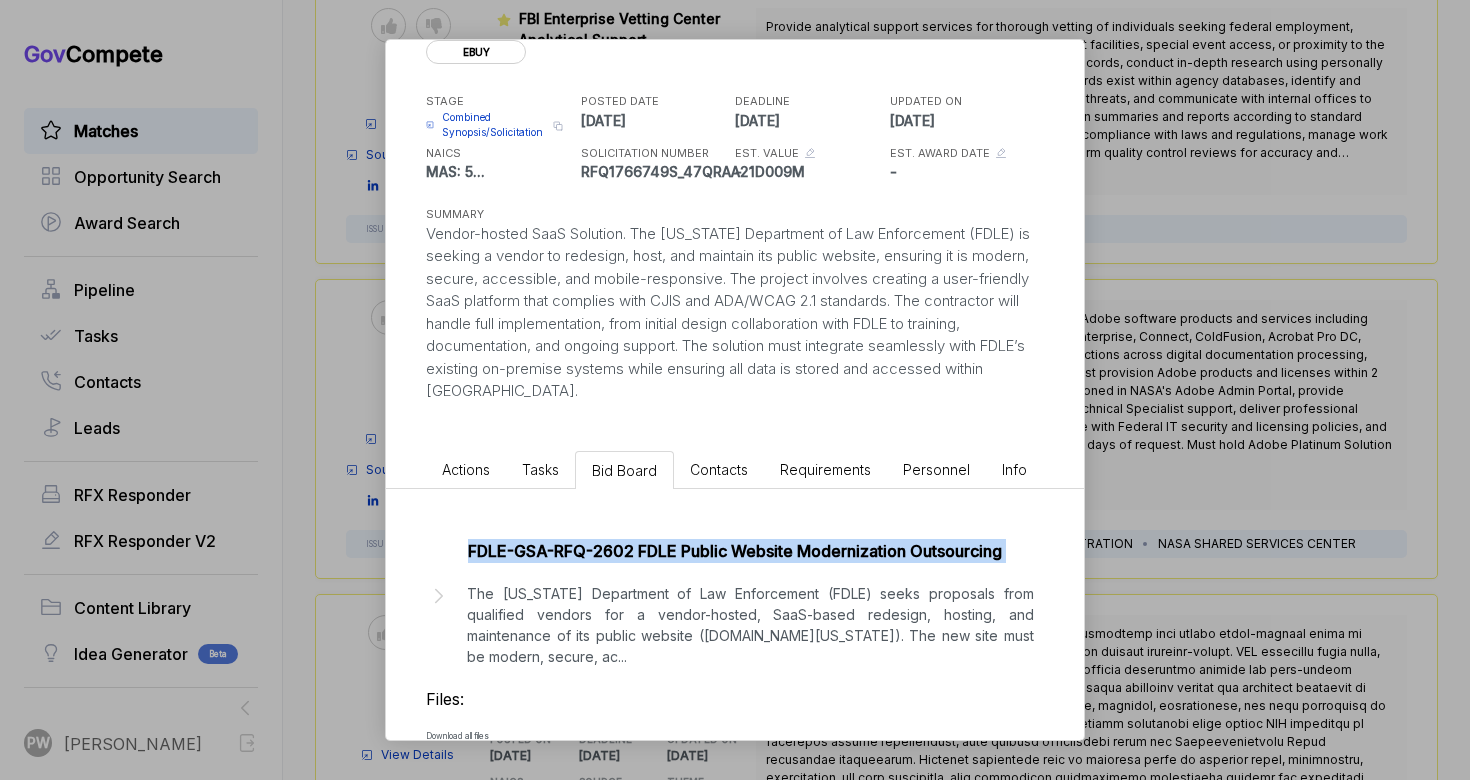 copy on "FDLE-GSA-RFQ-2602 FDLE Public Website Modernization Outsourcing" 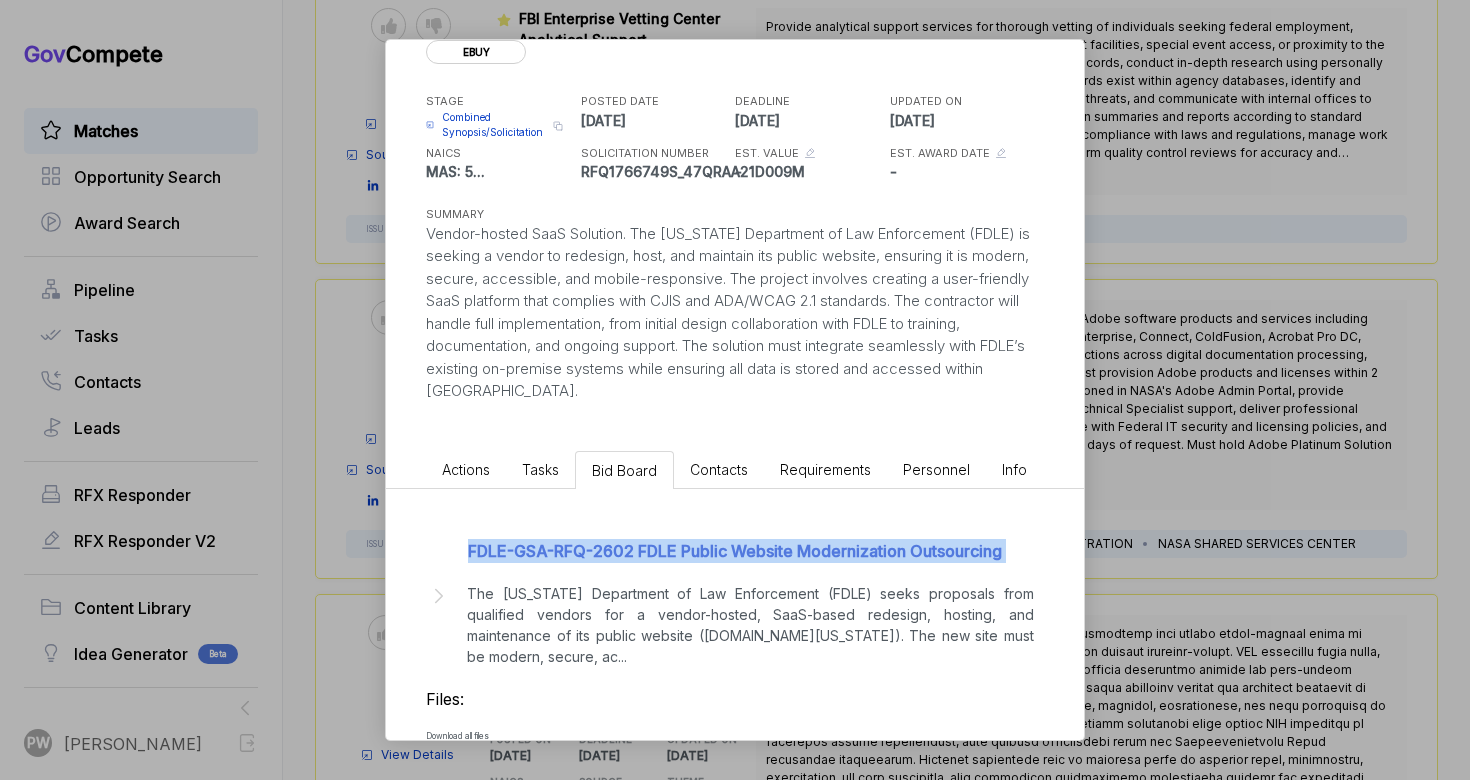 drag, startPoint x: 1018, startPoint y: 537, endPoint x: 1000, endPoint y: 557, distance: 26.907248 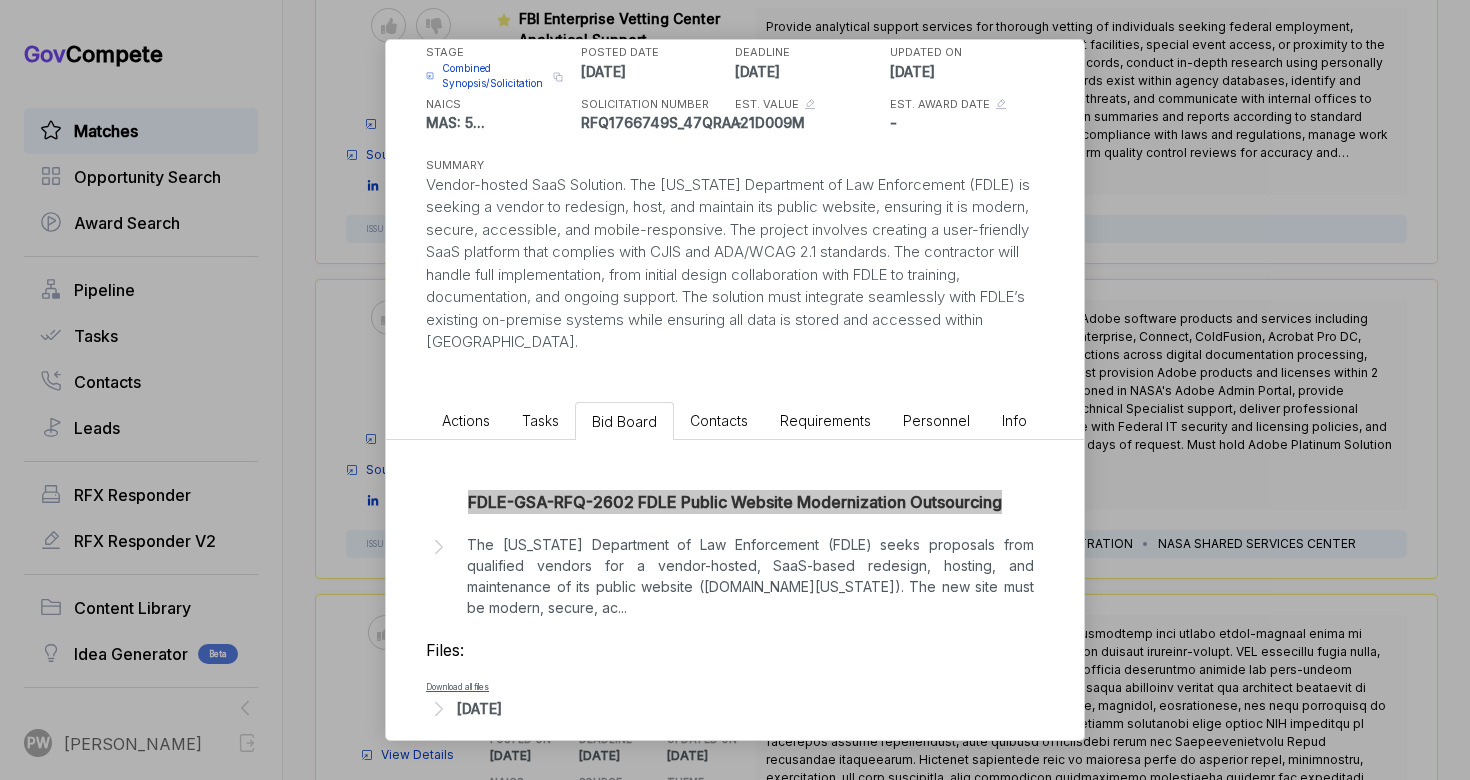 scroll, scrollTop: 0, scrollLeft: 0, axis: both 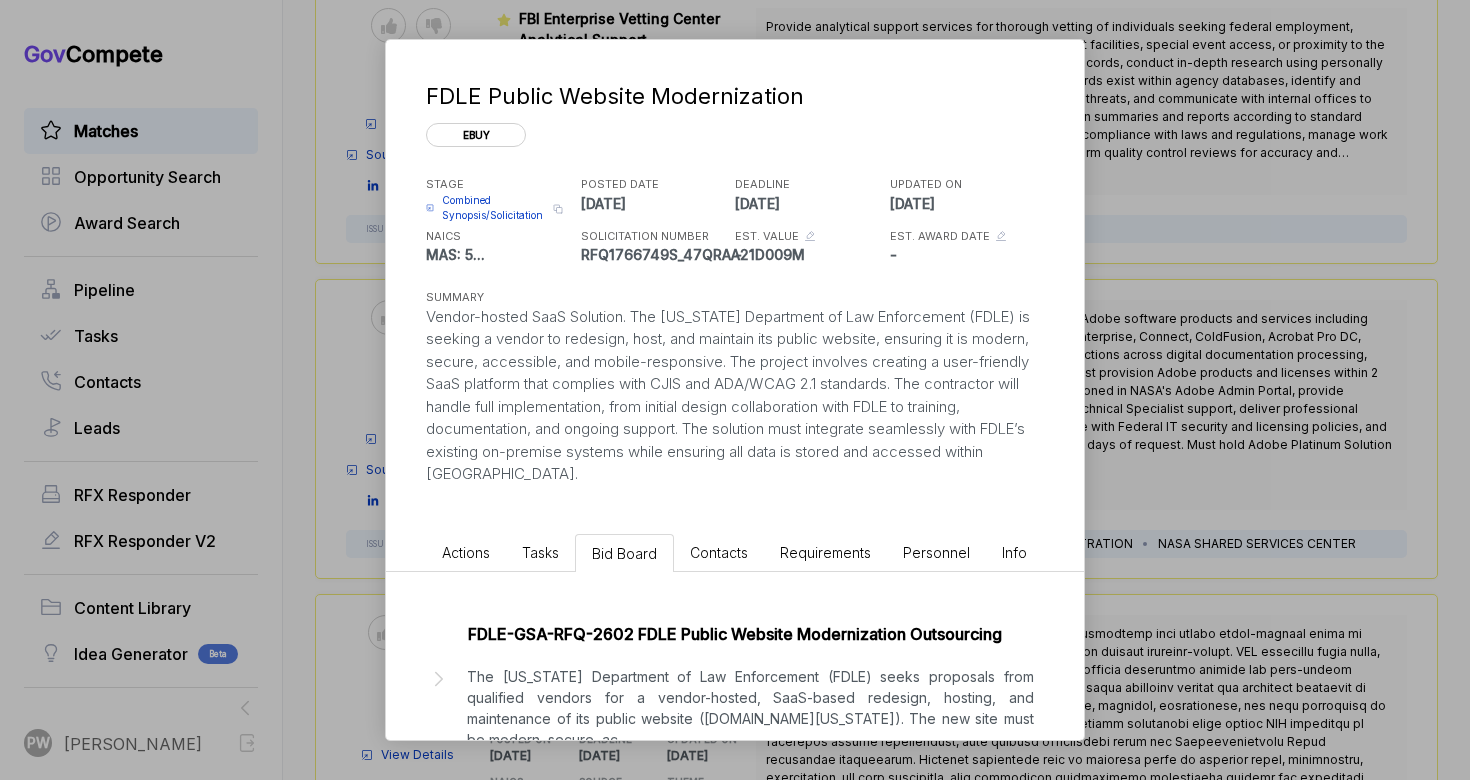 click on "Actions" at bounding box center (466, 552) 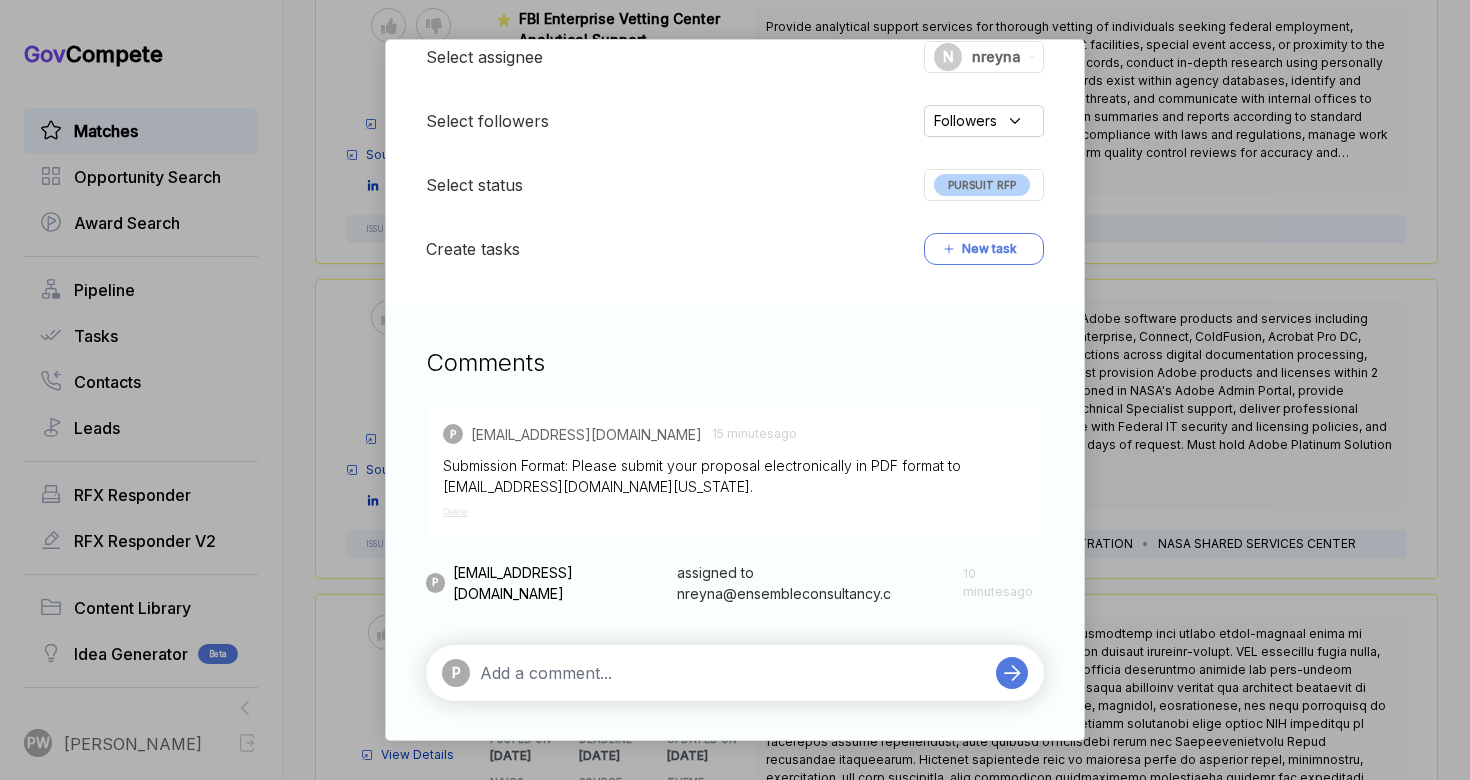 scroll, scrollTop: 141, scrollLeft: 0, axis: vertical 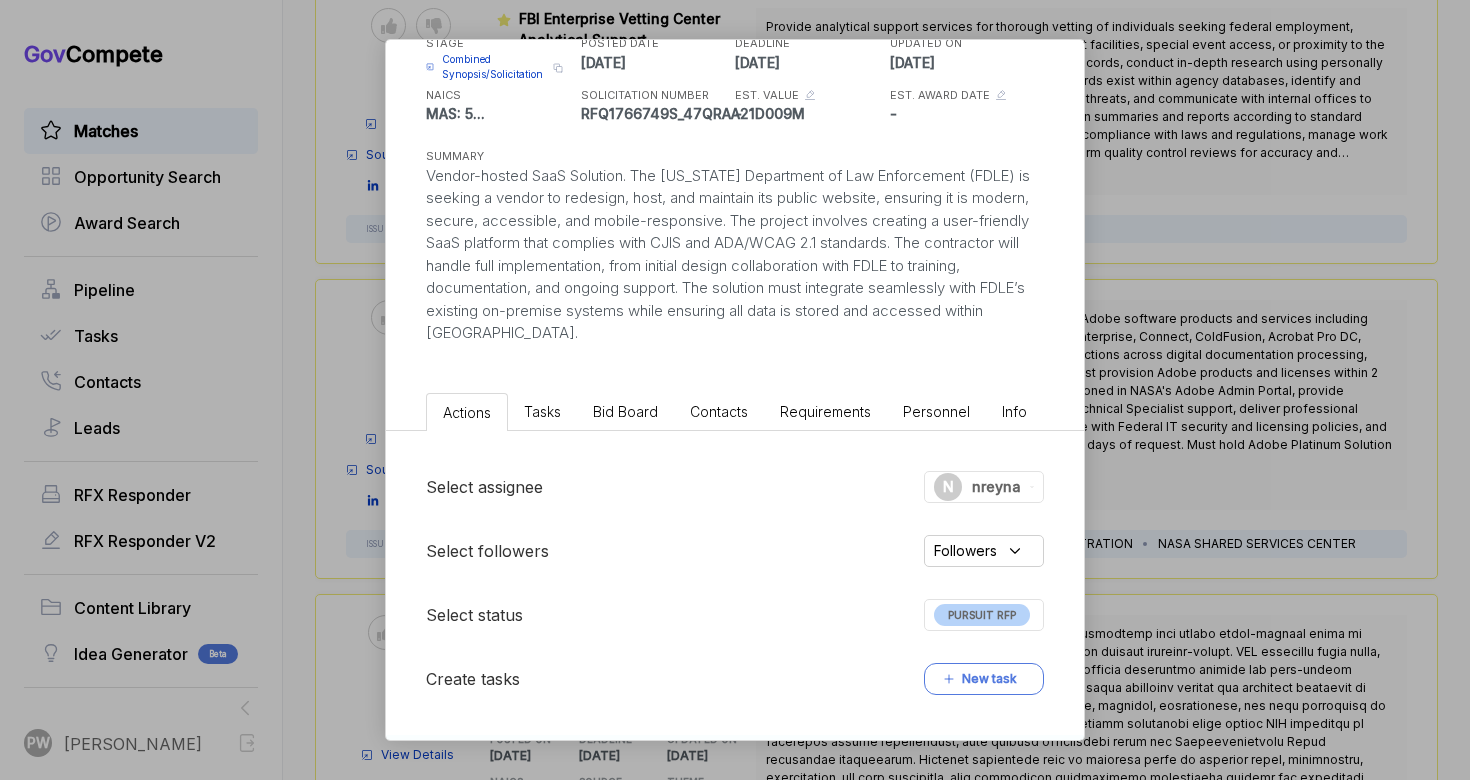 click on "Bid Board" at bounding box center [625, 411] 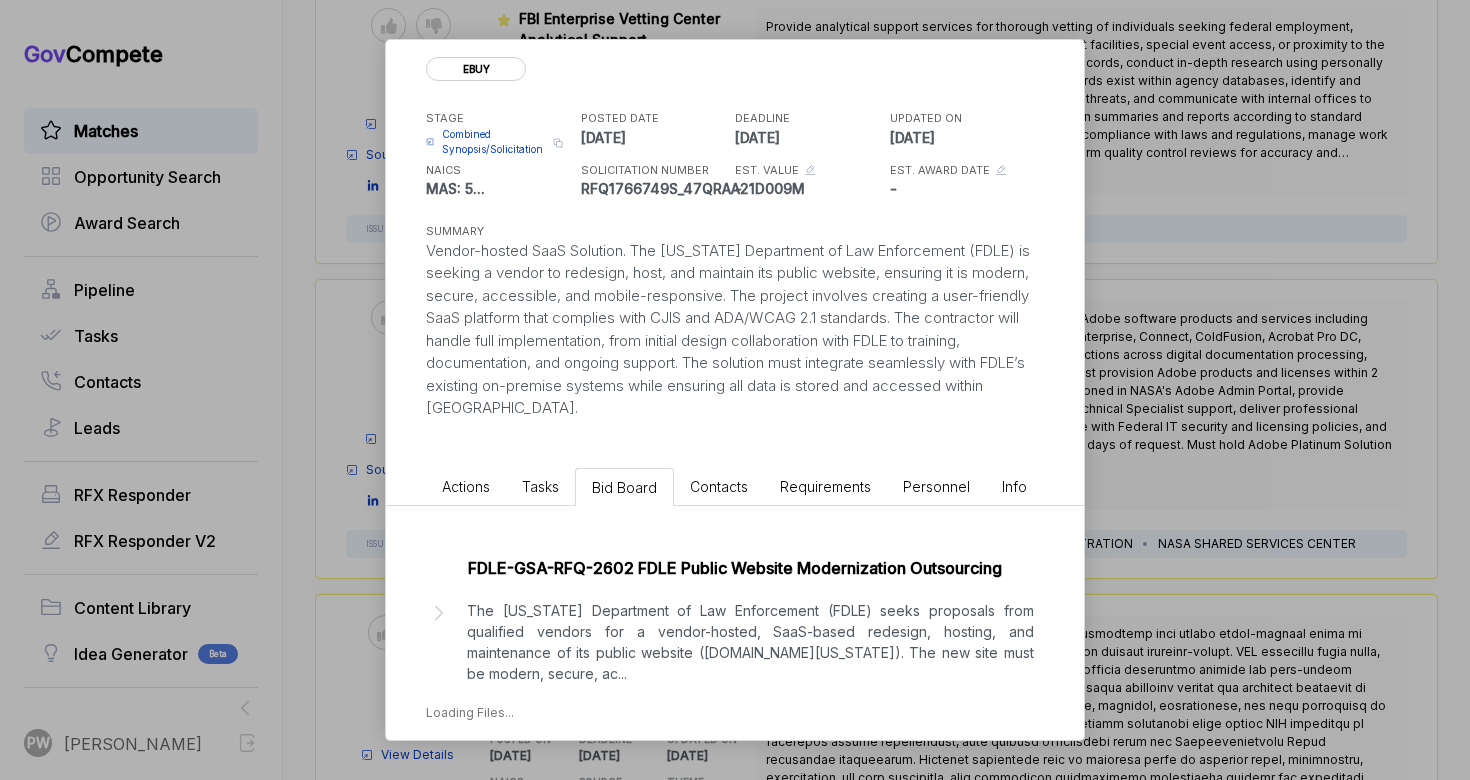 click on "The [US_STATE] Department of Law Enforcement (FDLE) seeks proposals from qualified vendors for a vendor-hosted, SaaS-based redesign, hosting, and maintenance of its public website ([DOMAIN_NAME][US_STATE]). The new site must be modern, secure, ac ..." at bounding box center [750, 642] 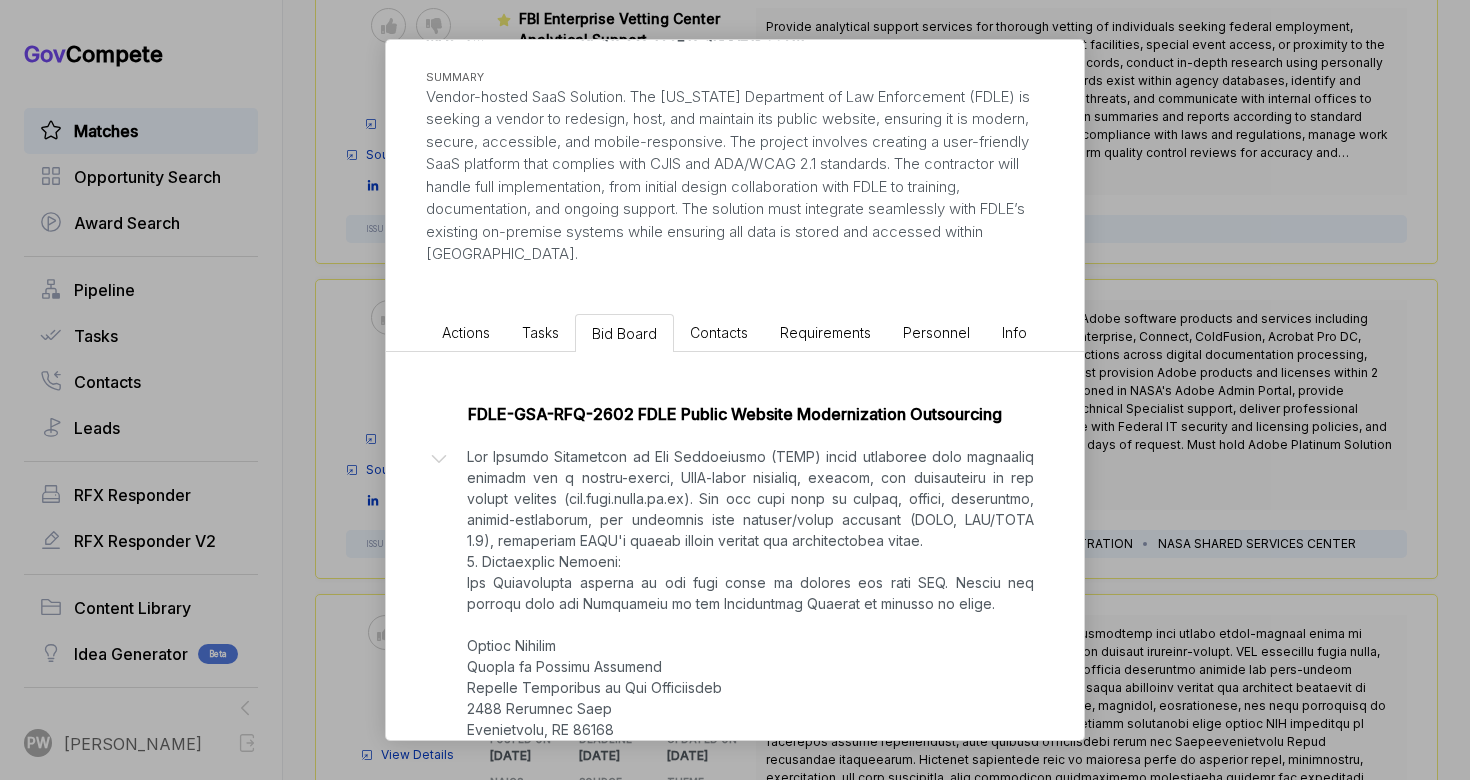 scroll, scrollTop: 0, scrollLeft: 0, axis: both 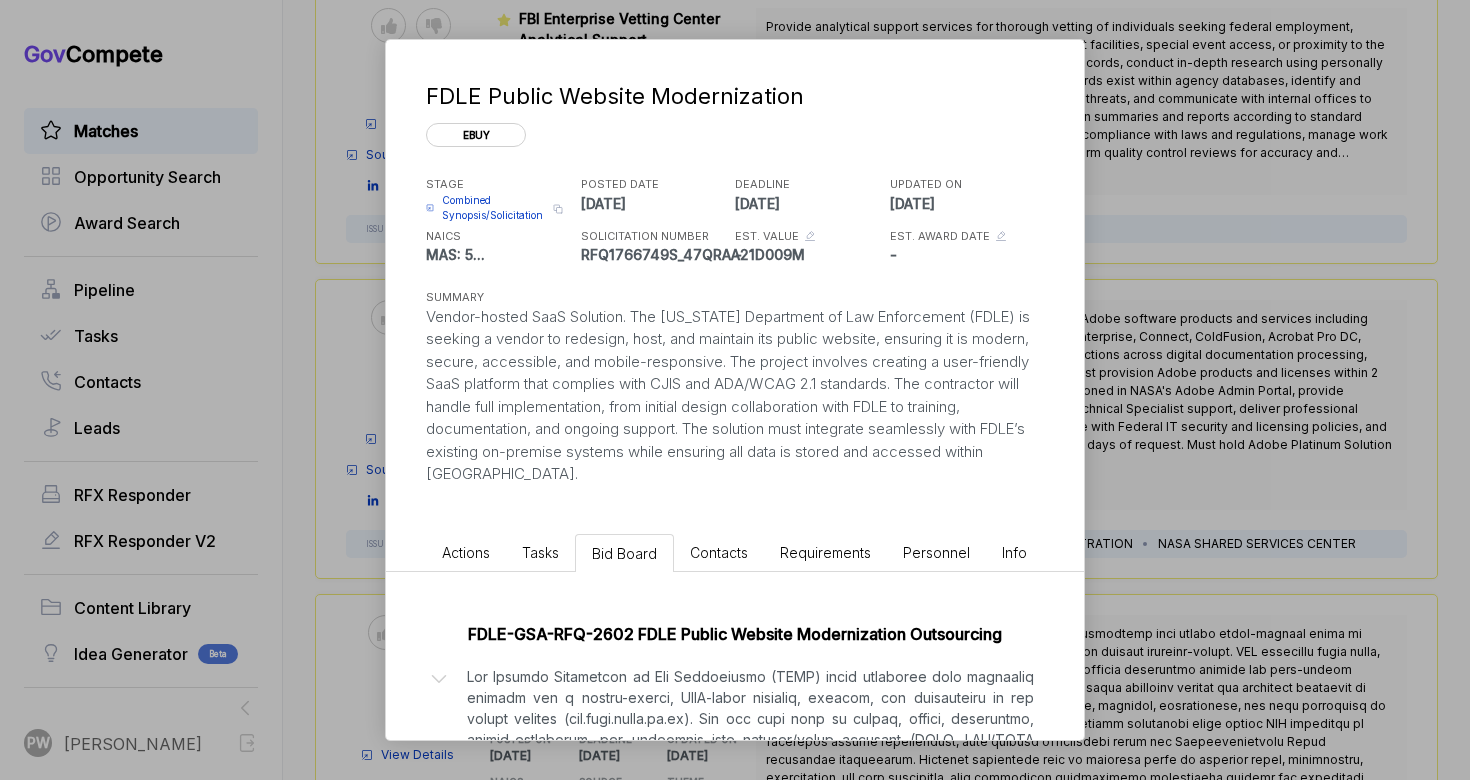 click on "FDLE Public Website Modernization  ebuy STAGE Combined Synopsis/Solicitation Copy link POSTED DATE [DATE] DEADLINE [DATE] UPDATED ON [DATE] NAICS MAS: 518210C
MAS: 511210 MAS: 5 ... SOLICITATION NUMBER RFQ1766749S_47QRAA21D009M EST. VALUE - EST. AWARD DATE - SUMMARY  Vendor-hosted SaaS Solution. The [US_STATE] Department of Law Enforcement (FDLE) is seeking a vendor to redesign, host, and maintain its public website, ensuring it is modern, secure, accessible, and mobile-responsive. The project involves creating a user-friendly SaaS platform that complies with CJIS and ADA/WCAG 2.1 standards. The contractor will handle full implementation, from initial design collaboration with FDLE to training, documentation, and ongoing support. The solution must integrate seamlessly with FDLE’s existing on-premise systems while ensuring all data is stored and accessed within [GEOGRAPHIC_DATA]. Actions Tasks Bid Board Contacts Requirements Personnel Info Files: Download all files [DATE]" at bounding box center [735, 390] 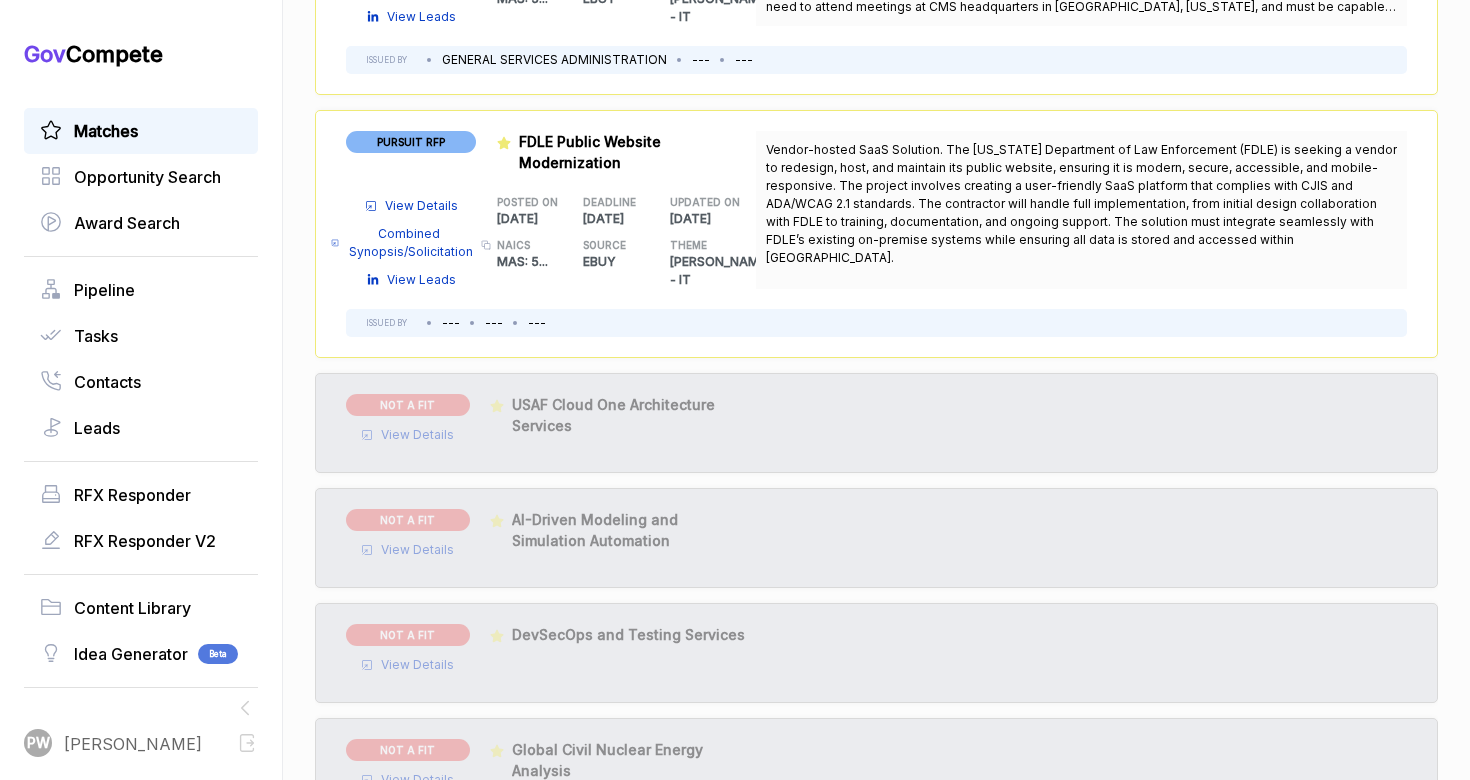 scroll, scrollTop: 5039, scrollLeft: 0, axis: vertical 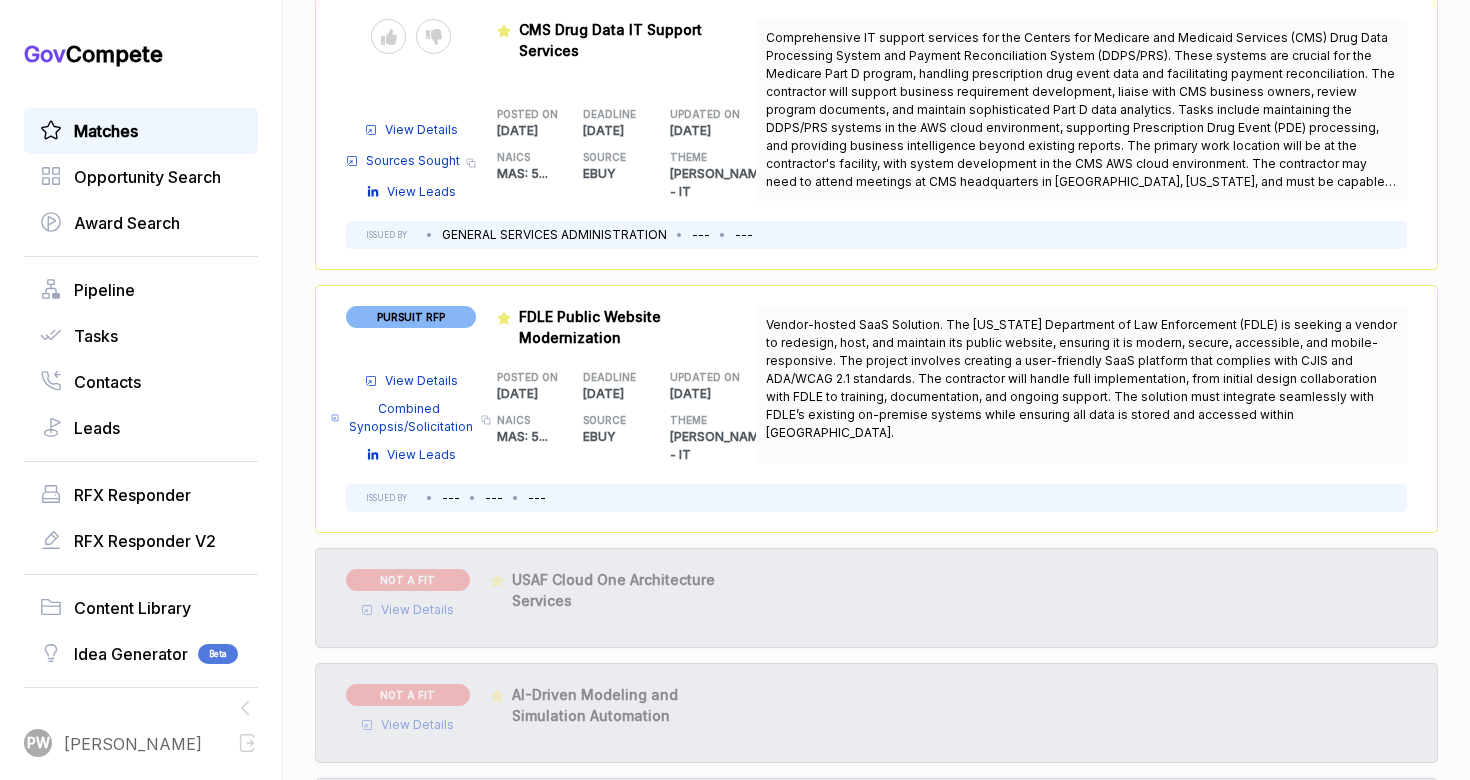 click on "View Details" at bounding box center (421, 381) 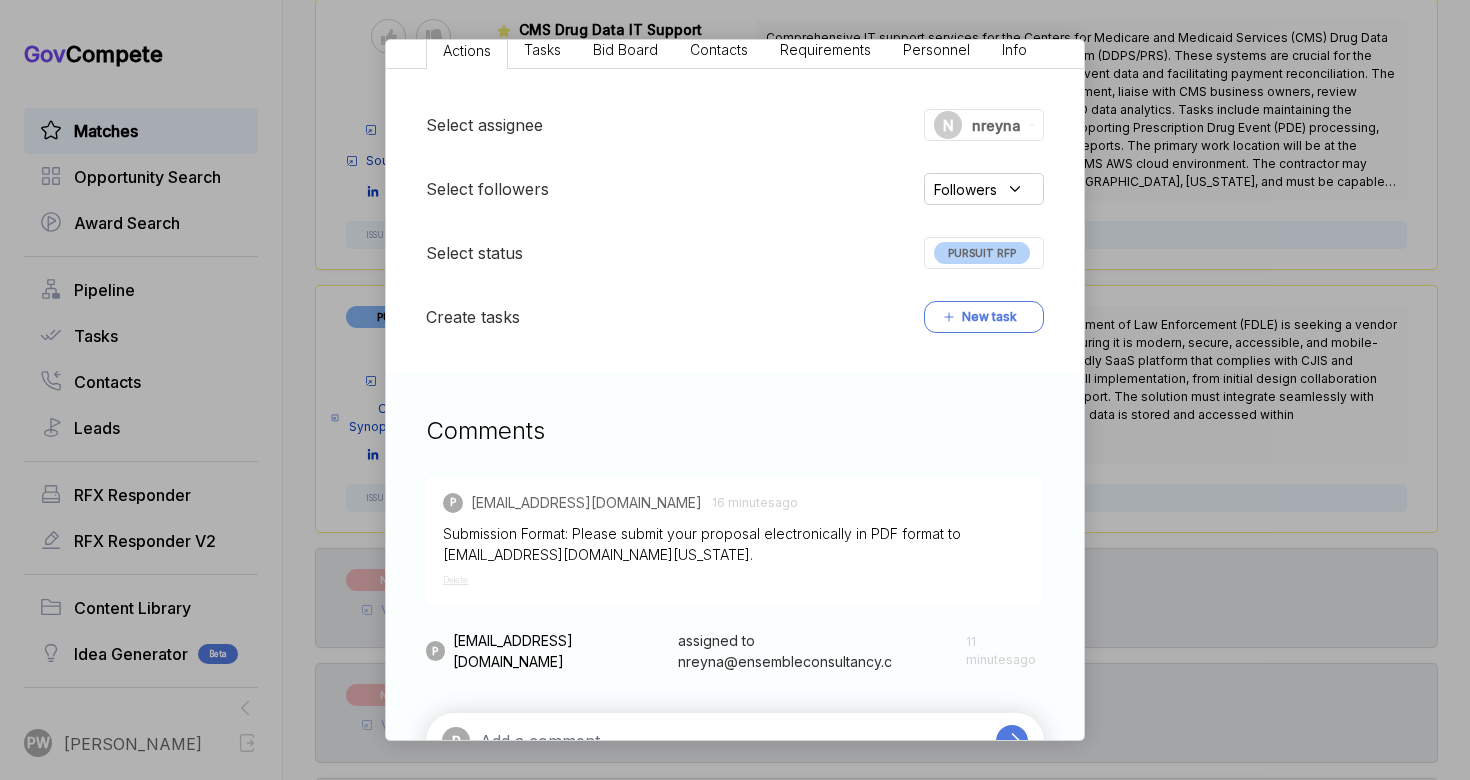 scroll, scrollTop: 459, scrollLeft: 0, axis: vertical 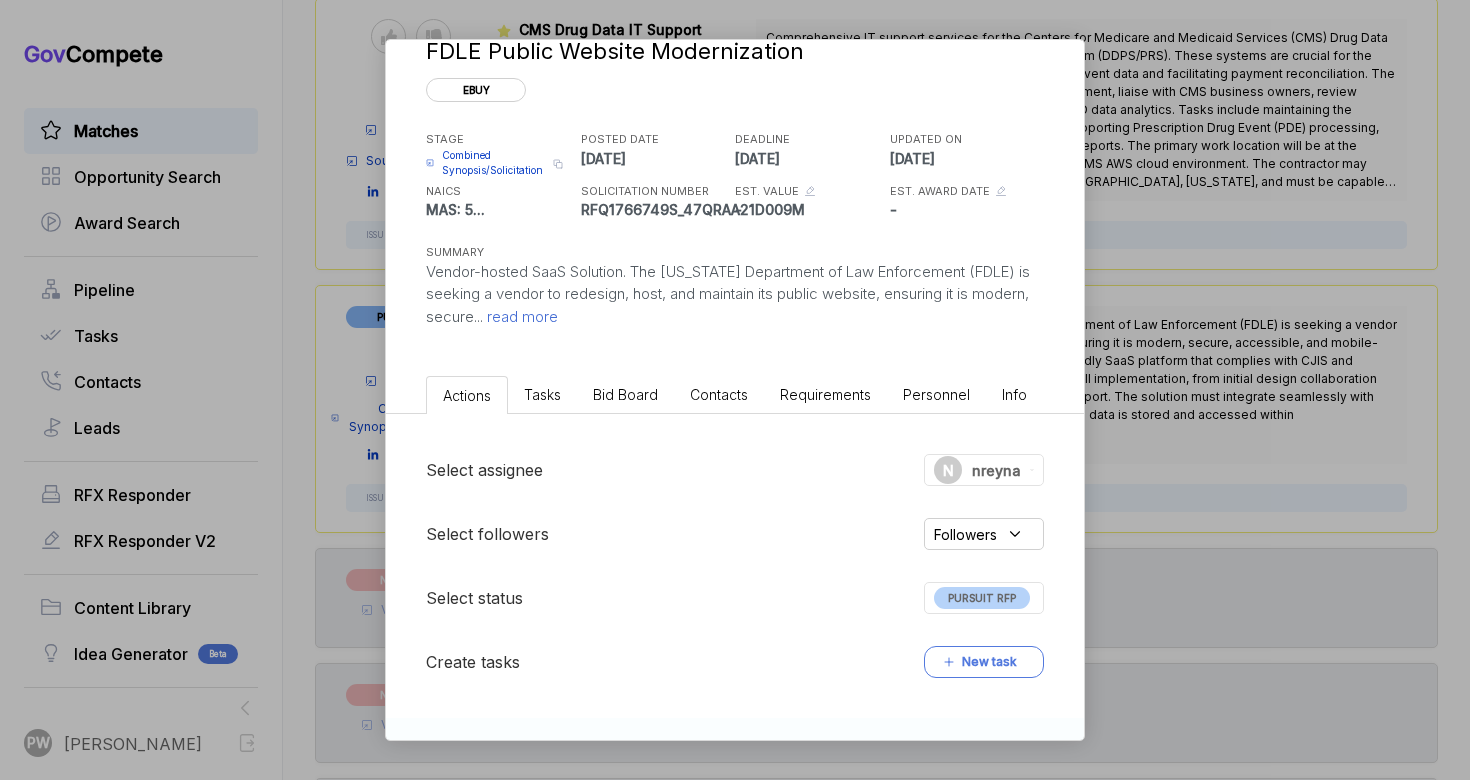 click on "Bid Board" at bounding box center [625, 394] 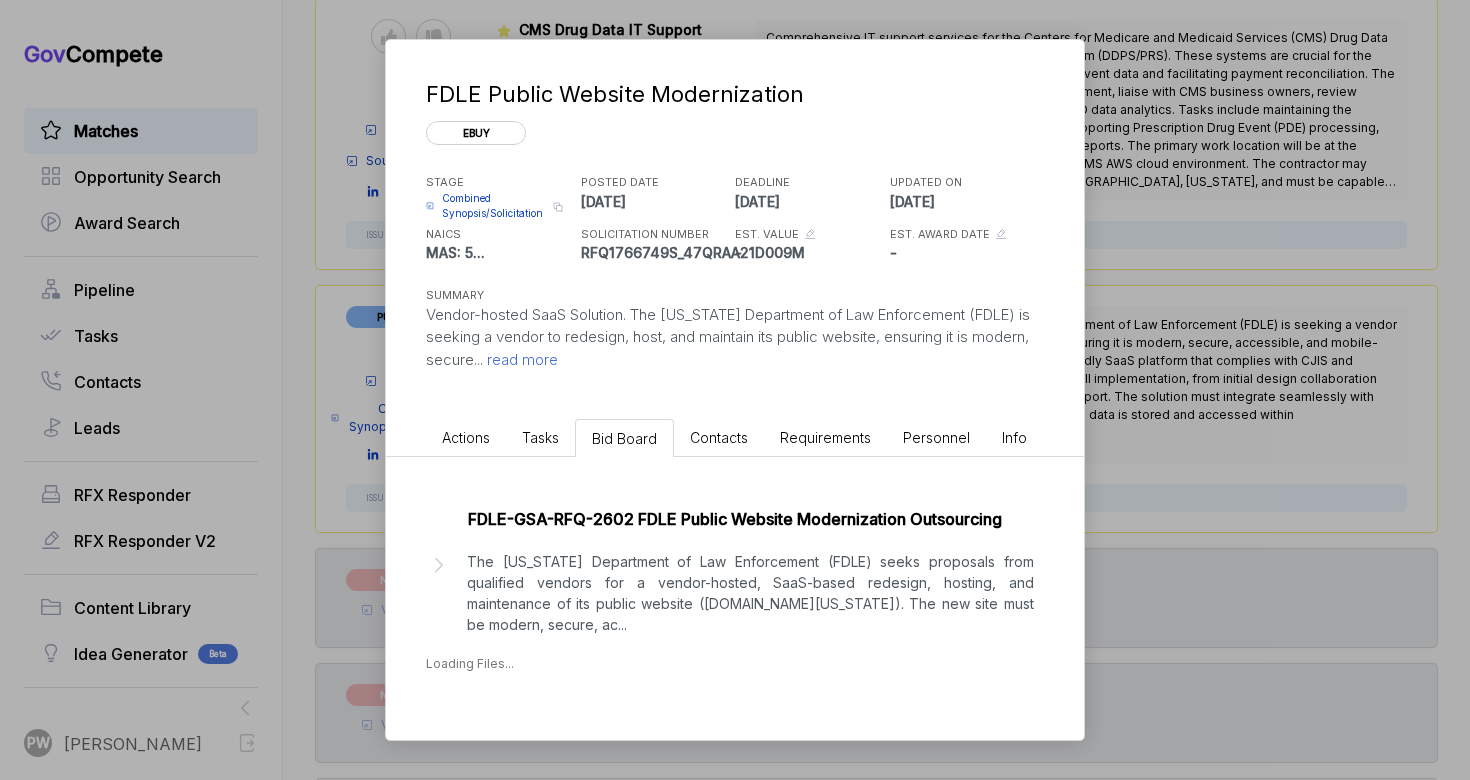 click on "The [US_STATE] Department of Law Enforcement (FDLE) seeks proposals from qualified vendors for a vendor-hosted, SaaS-based redesign, hosting, and maintenance of its public website ([DOMAIN_NAME][US_STATE]). The new site must be modern, secure, ac ..." at bounding box center [750, 593] 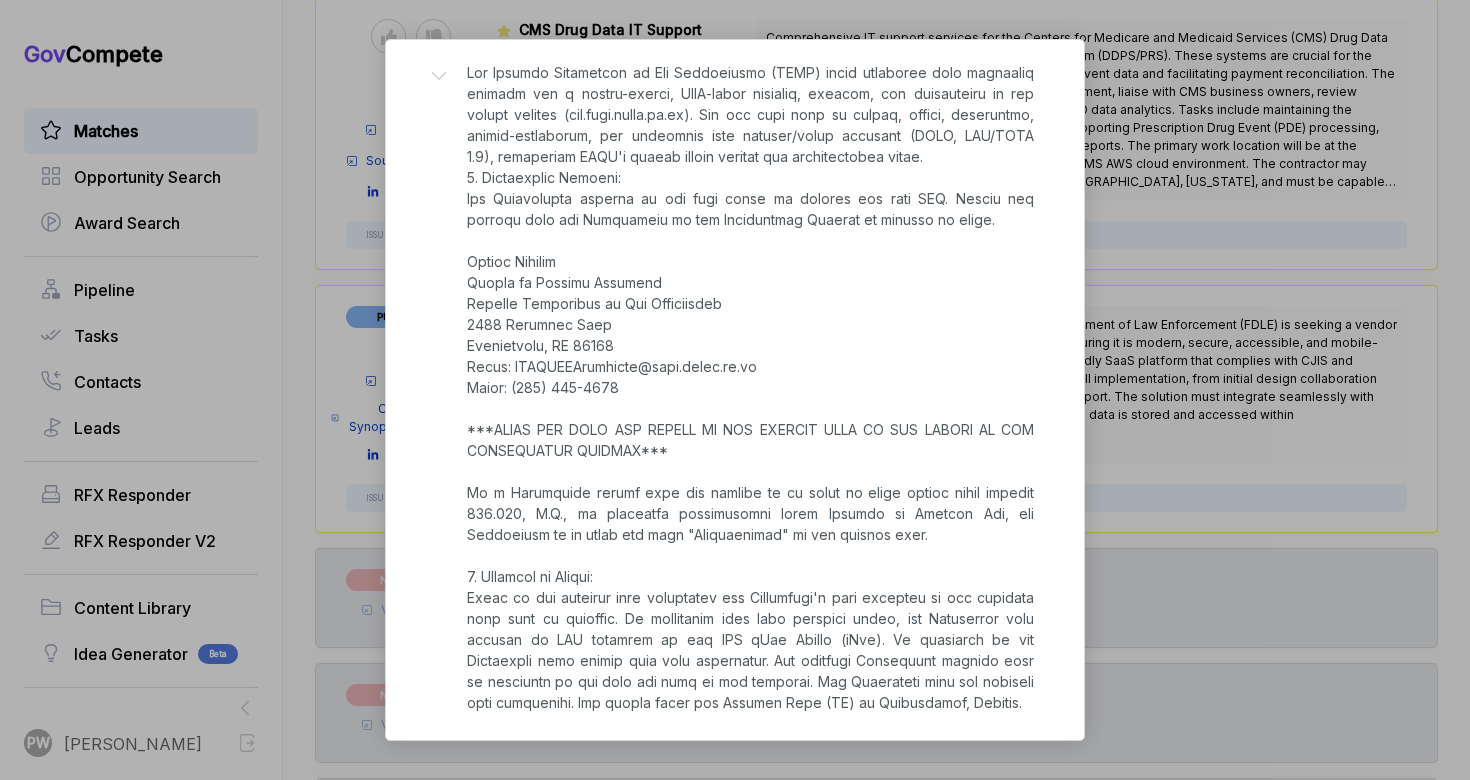 scroll, scrollTop: 746, scrollLeft: 0, axis: vertical 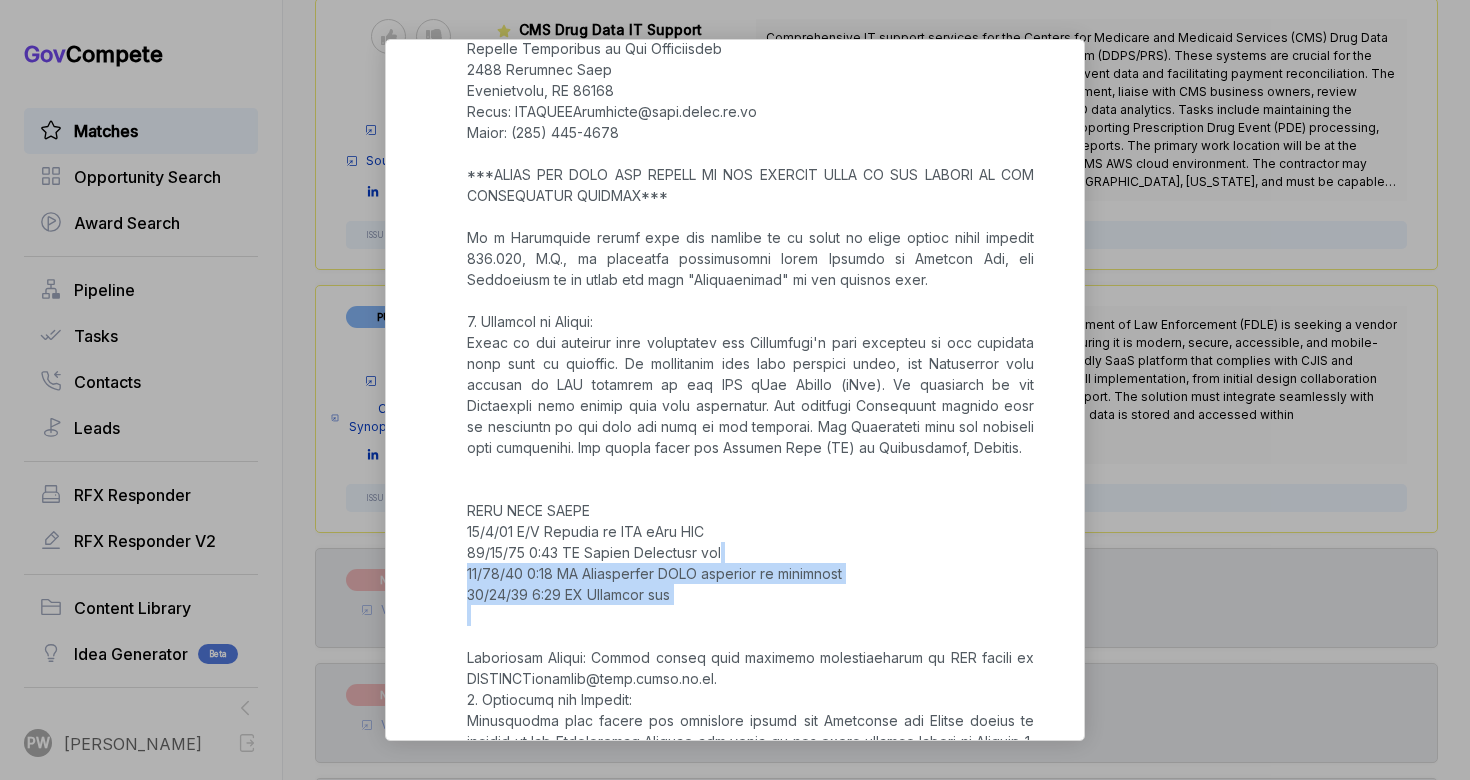 drag, startPoint x: 749, startPoint y: 556, endPoint x: 661, endPoint y: 613, distance: 104.84751 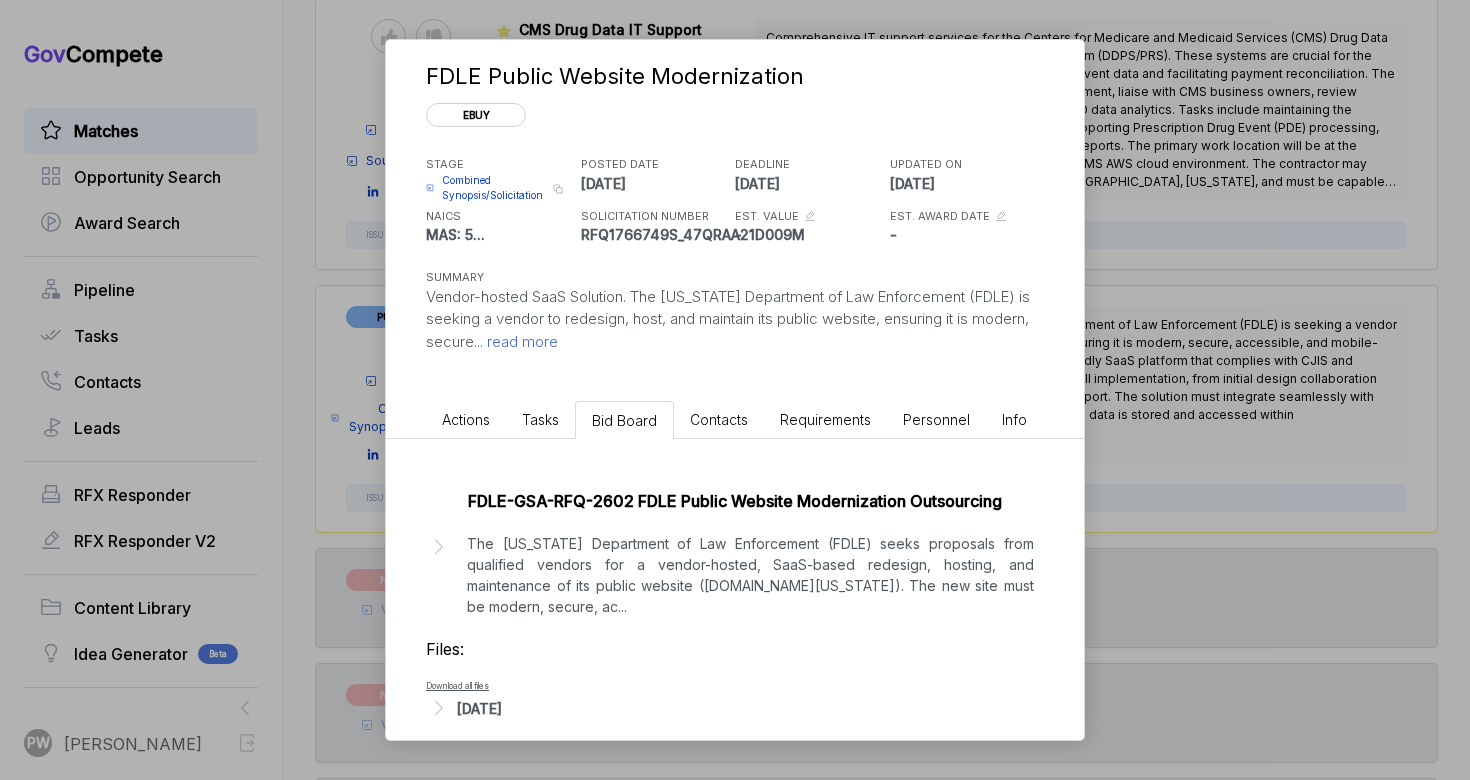 click on "The [US_STATE] Department of Law Enforcement (FDLE) seeks proposals from qualified vendors for a vendor-hosted, SaaS-based redesign, hosting, and maintenance of its public website ([DOMAIN_NAME][US_STATE]). The new site must be modern, secure, ac ..." at bounding box center [750, 575] 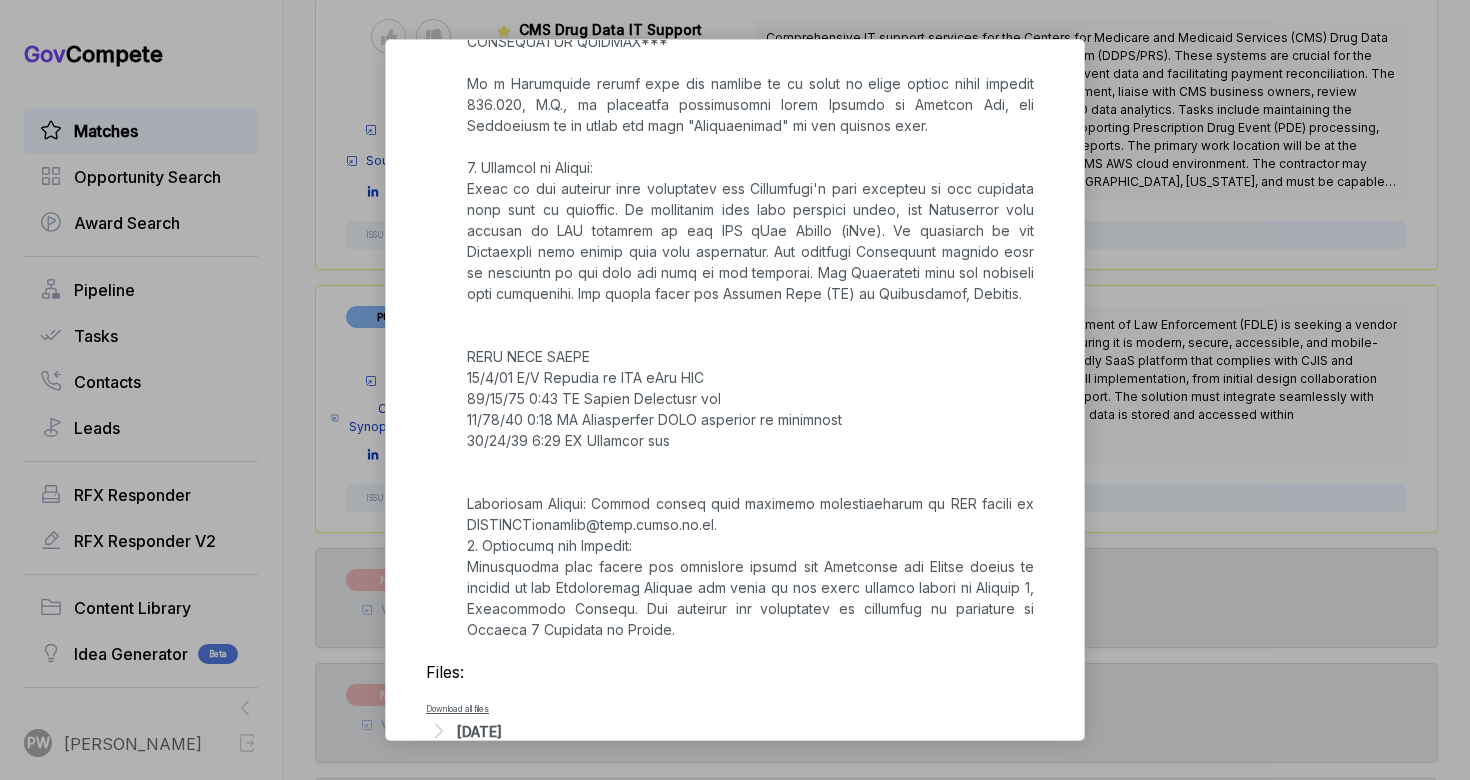 scroll, scrollTop: 895, scrollLeft: 0, axis: vertical 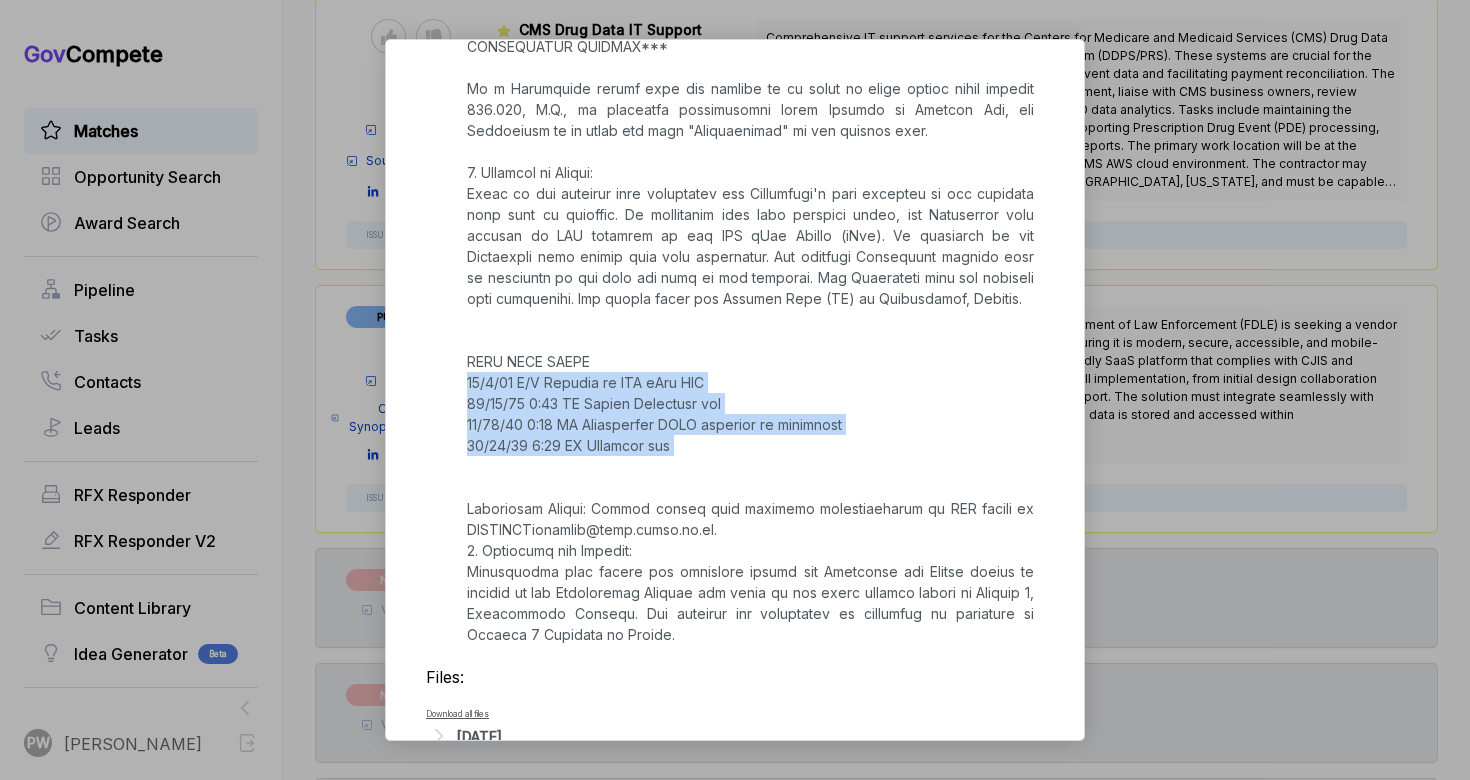 copy on "[DATE]	N/A	Release of GSA eBuy RFQ
[DATE]	3:00 PM	Vendor Questions due
[DATE]	5:00 PM	Anticipated FDLE response to questions
[DATE]	3:00 PM	Proposal due" 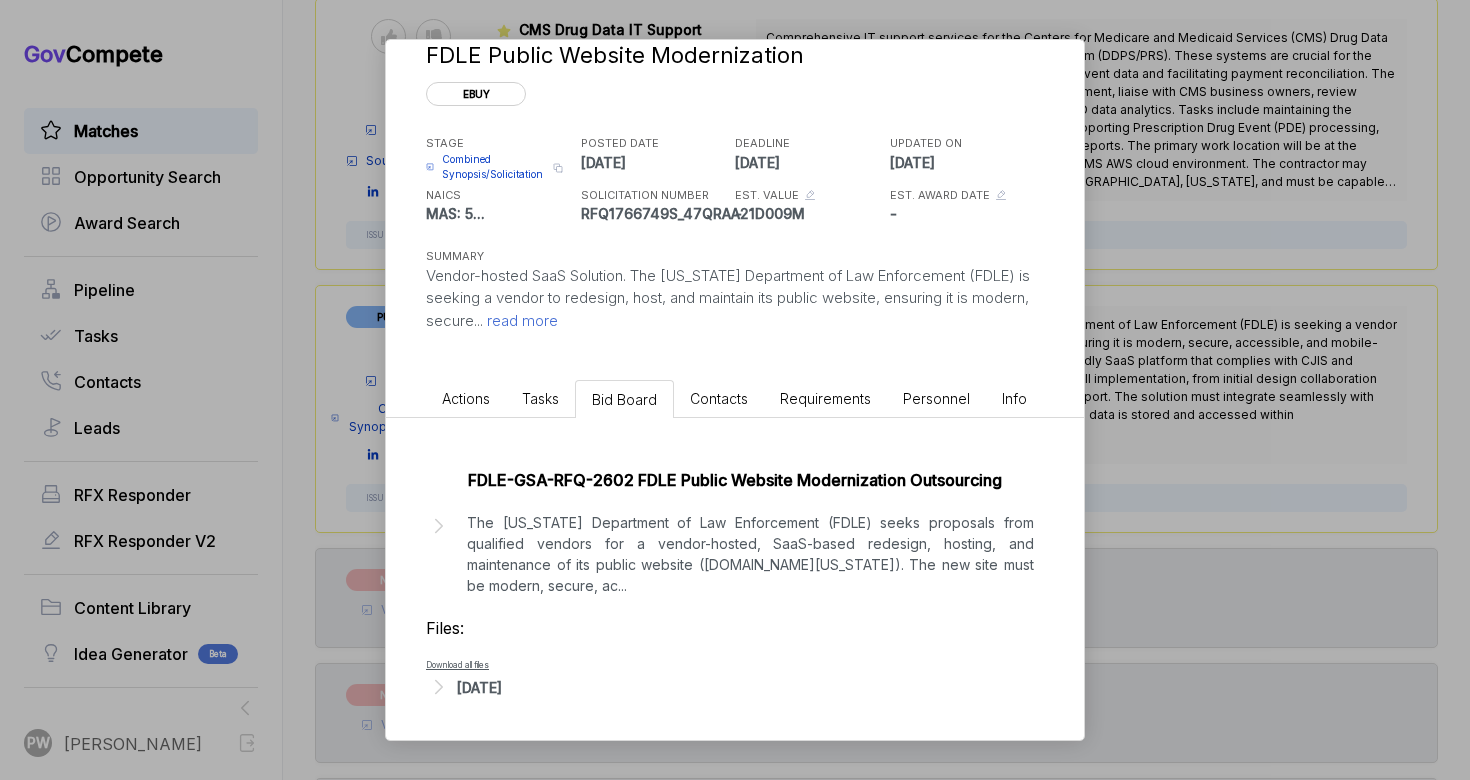 scroll, scrollTop: 20, scrollLeft: 0, axis: vertical 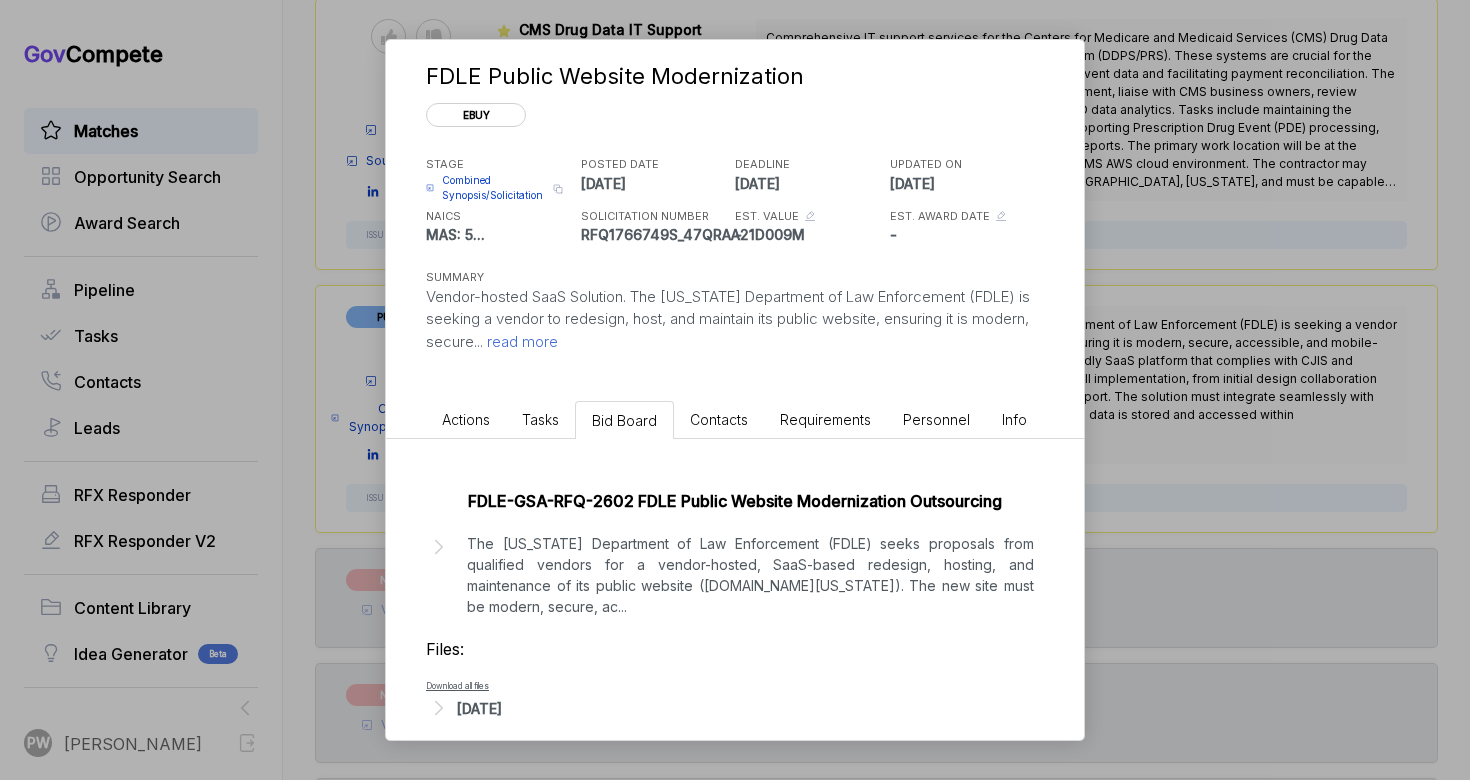click on "Actions" at bounding box center [466, 419] 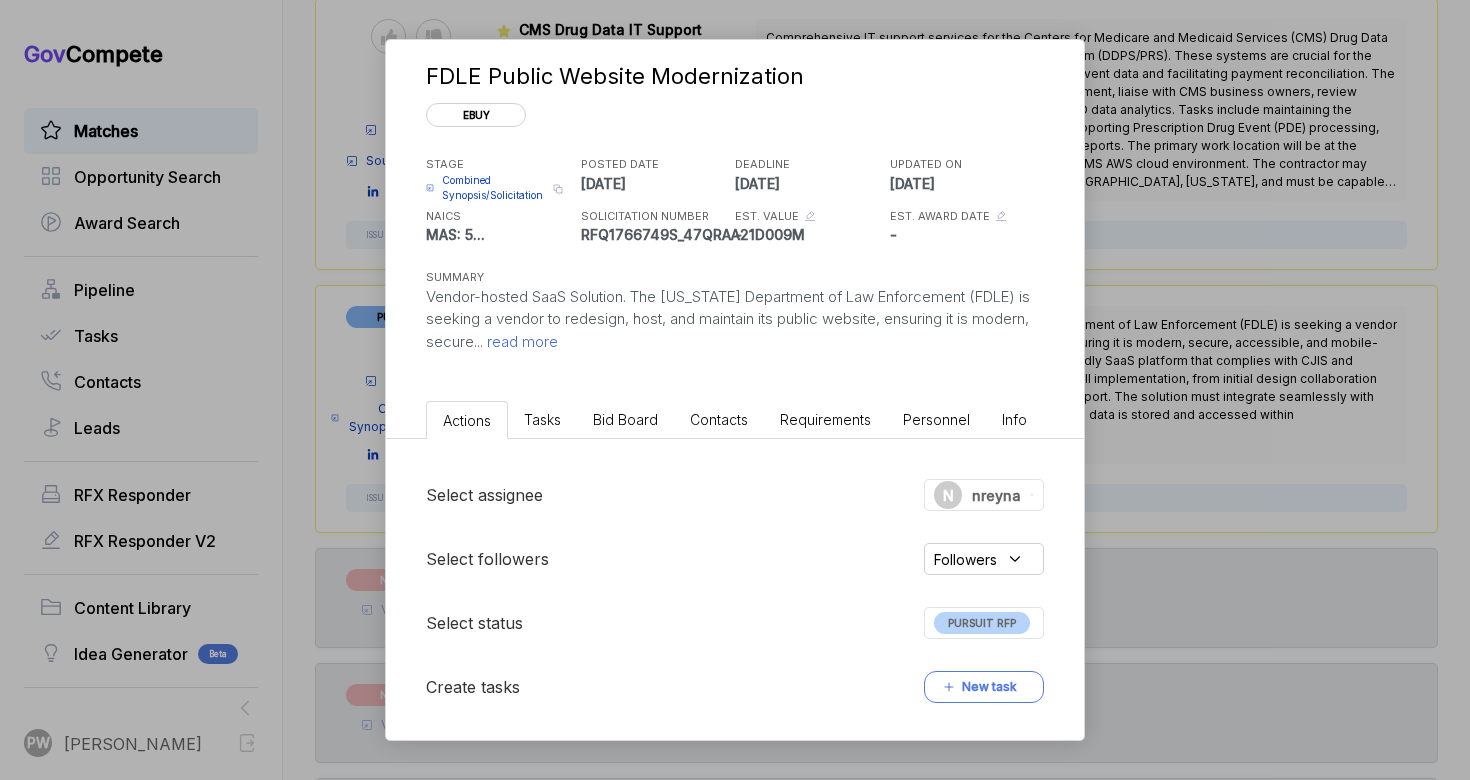scroll, scrollTop: 459, scrollLeft: 0, axis: vertical 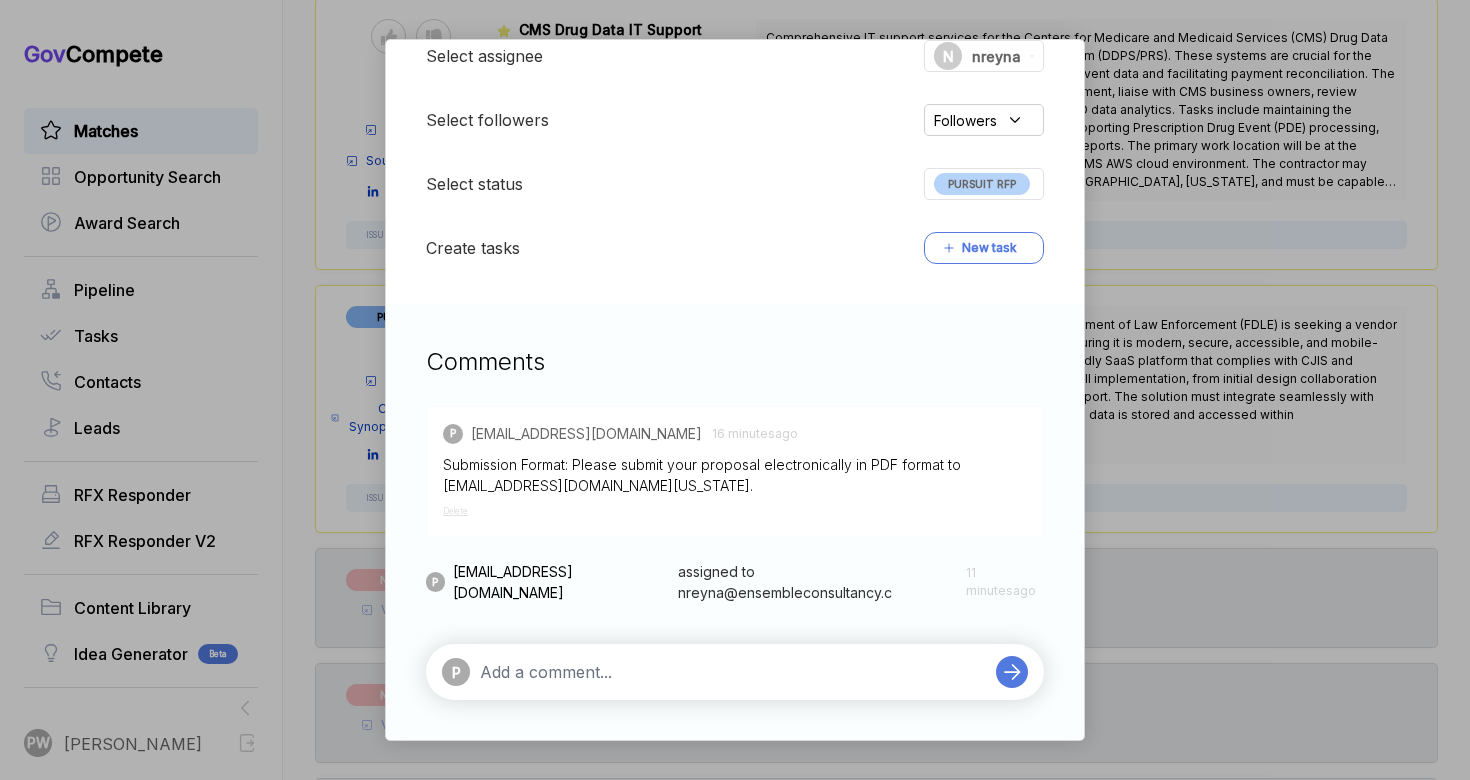 click at bounding box center [733, 672] 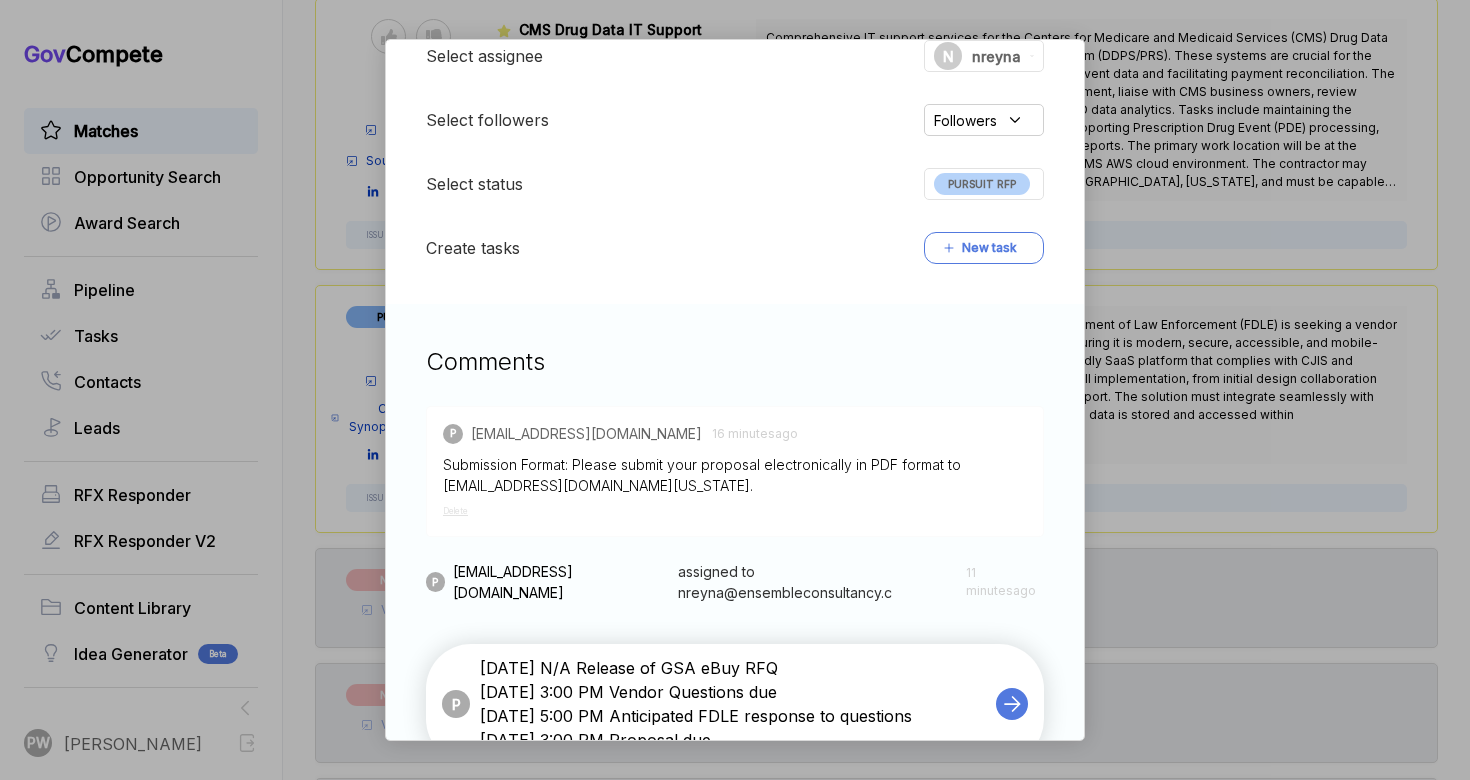 type 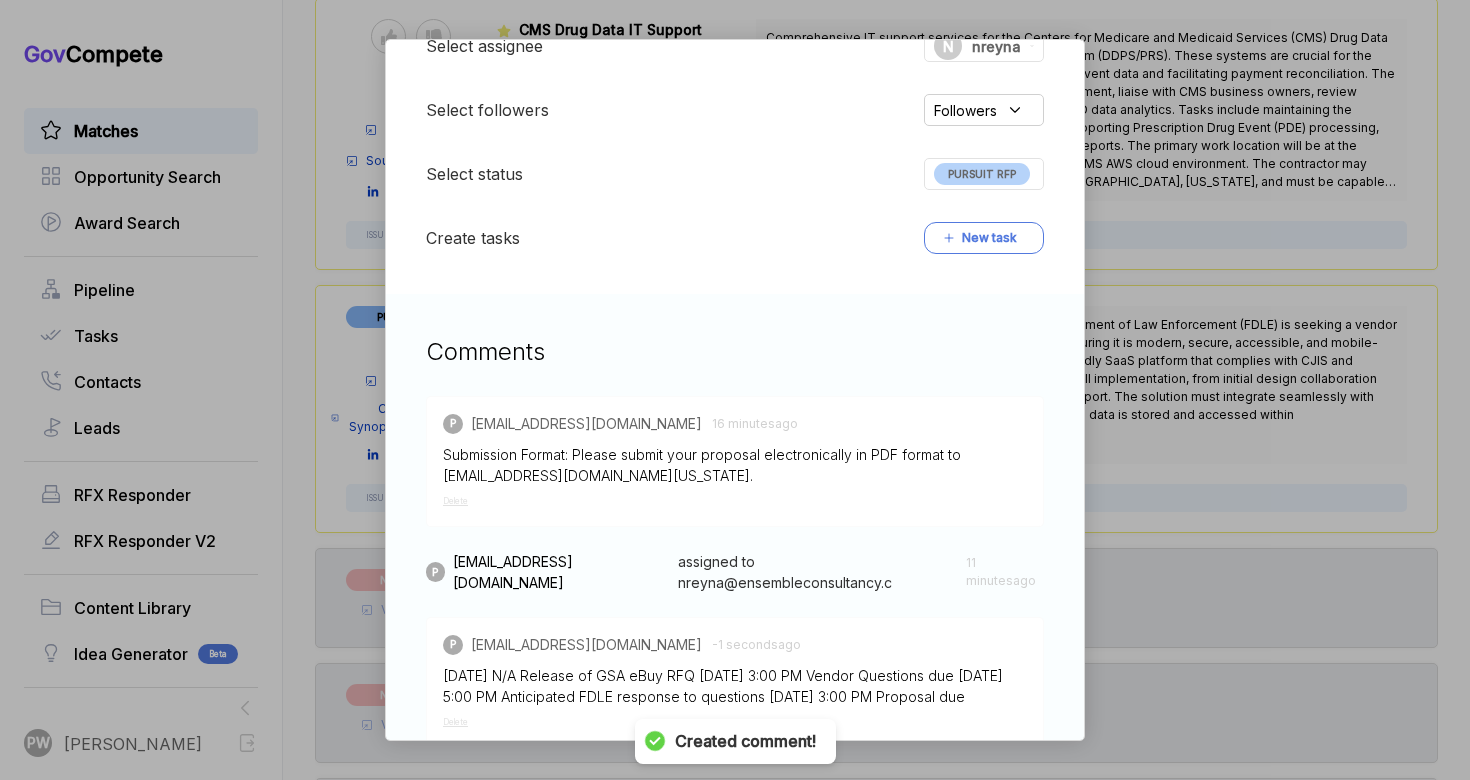 scroll, scrollTop: 614, scrollLeft: 0, axis: vertical 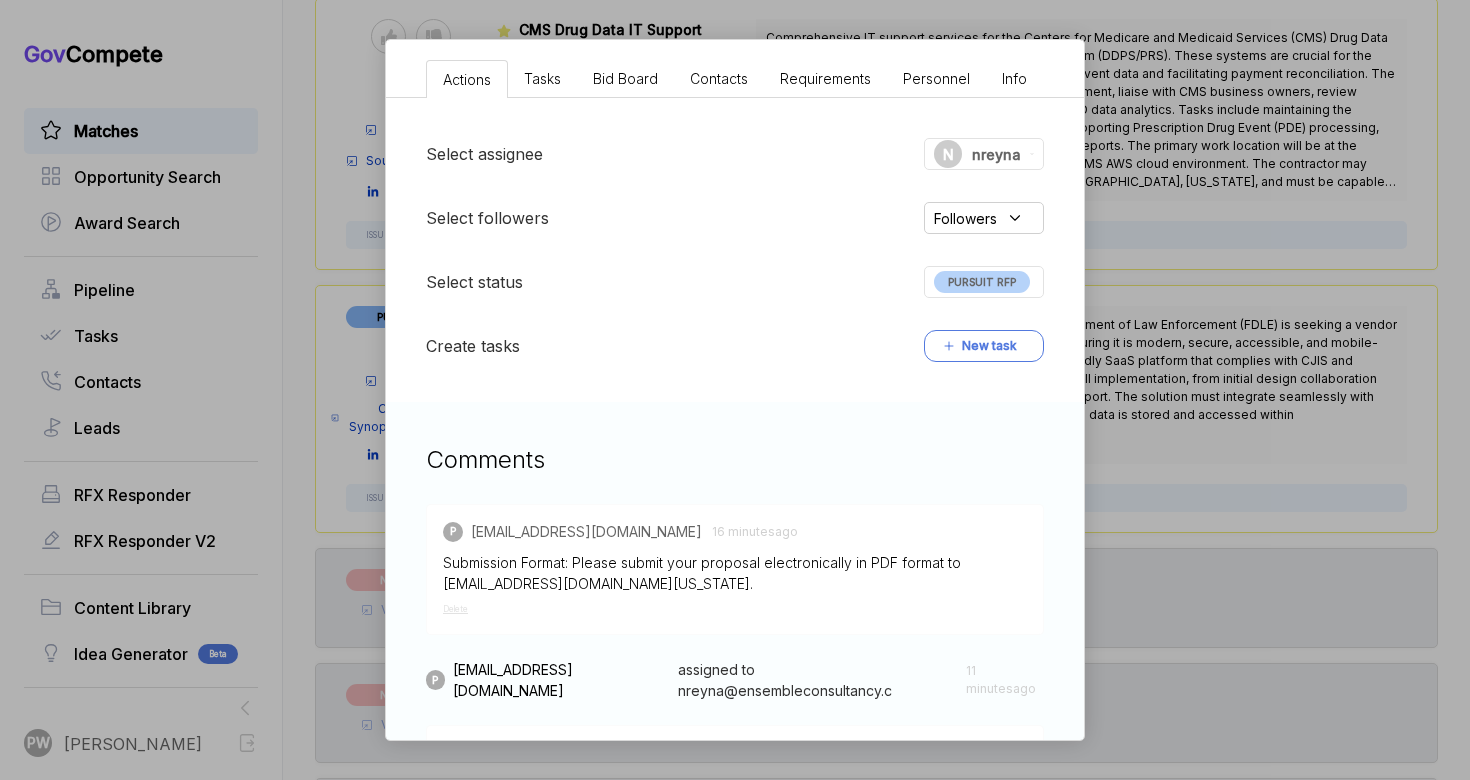 click on "FDLE Public Website Modernization  ebuy STAGE Combined Synopsis/Solicitation Copy link POSTED DATE [DATE] DEADLINE [DATE] UPDATED ON [DATE] NAICS MAS: 518210C
MAS: 511210 MAS: 5 ... SOLICITATION NUMBER RFQ1766749S_47QRAA21D009M EST. VALUE - EST. AWARD DATE - SUMMARY  Vendor-hosted SaaS Solution. The [US_STATE] Department of Law Enforcement (FDLE) is seeking a vendor to redesign, host, and maintain its public website, ensuring it is modern, secure ...   read more Actions Tasks Bid Board Contacts Requirements Personnel Info Select assignee   N nreyna Select followers Followers Select status   PURSUIT RFP Create tasks  New task   Comments P [EMAIL_ADDRESS][DOMAIN_NAME] 16 minutes  ago Submission Format: Please submit your proposal electronically in PDF format to [EMAIL_ADDRESS][DOMAIN_NAME][US_STATE]. Delete P [EMAIL_ADDRESS][DOMAIN_NAME] assigned to nreyna@ensembleconsultancy.c 11 minutes  ago P [EMAIL_ADDRESS][DOMAIN_NAME] -1 seconds  ago Delete P" at bounding box center [735, 390] 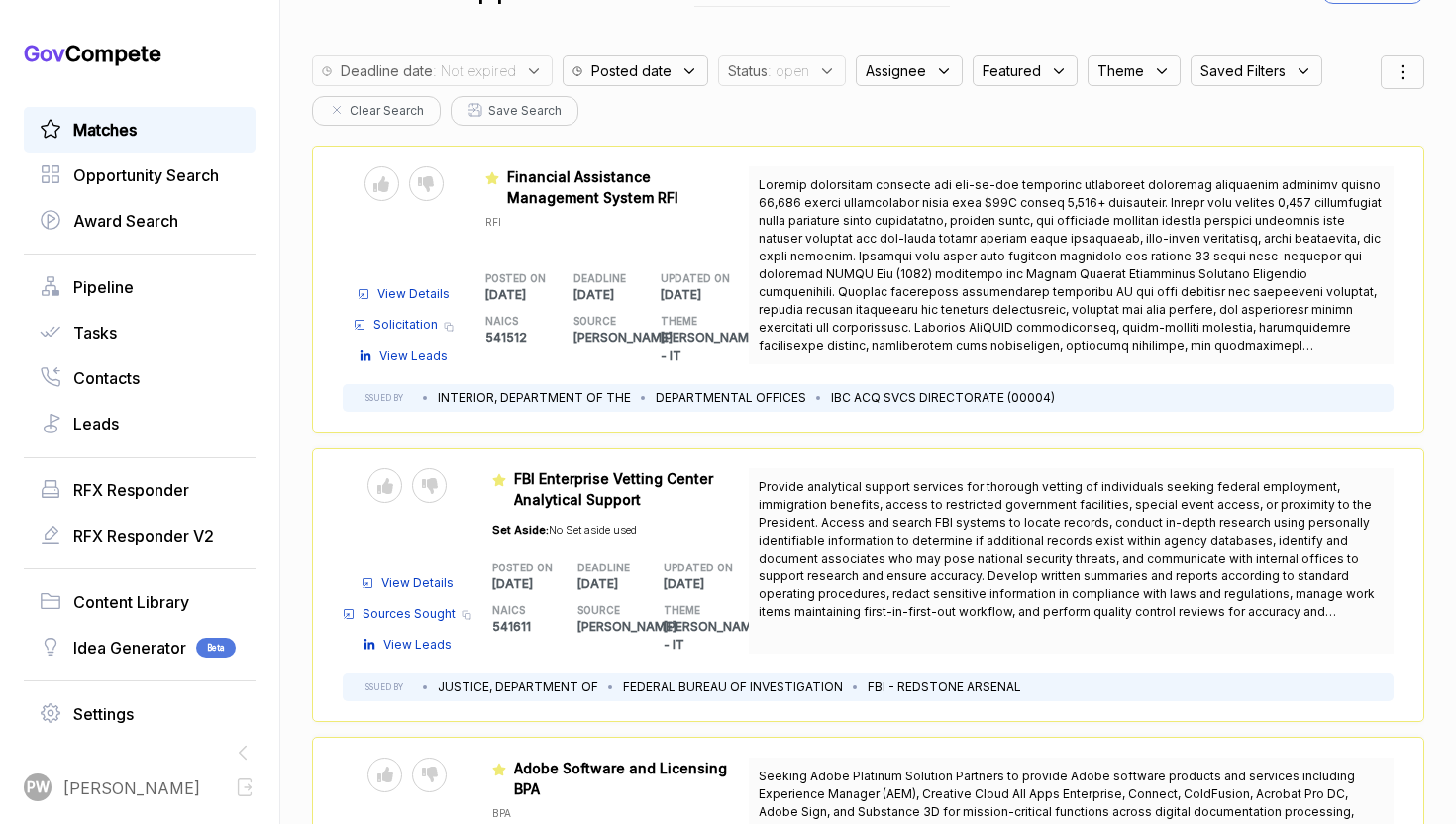 scroll, scrollTop: 0, scrollLeft: 0, axis: both 